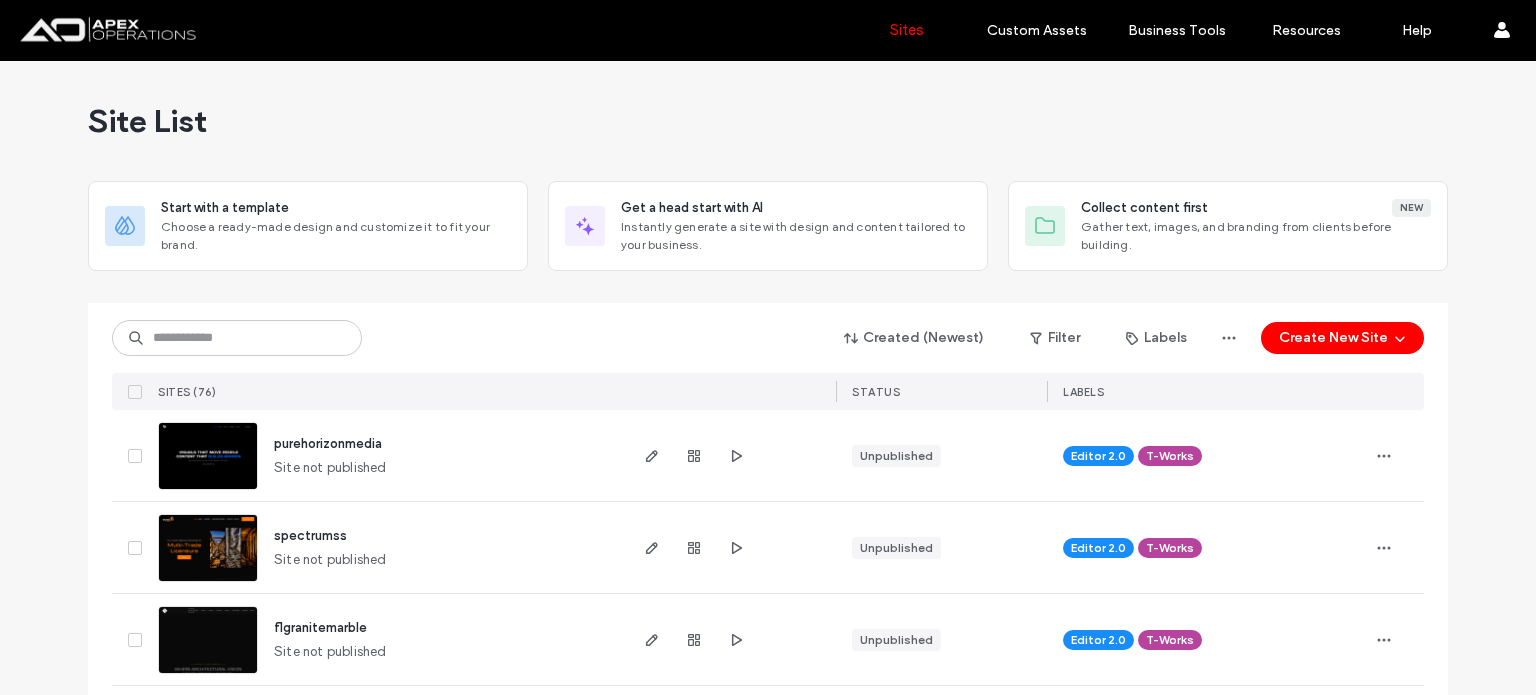 scroll, scrollTop: 0, scrollLeft: 0, axis: both 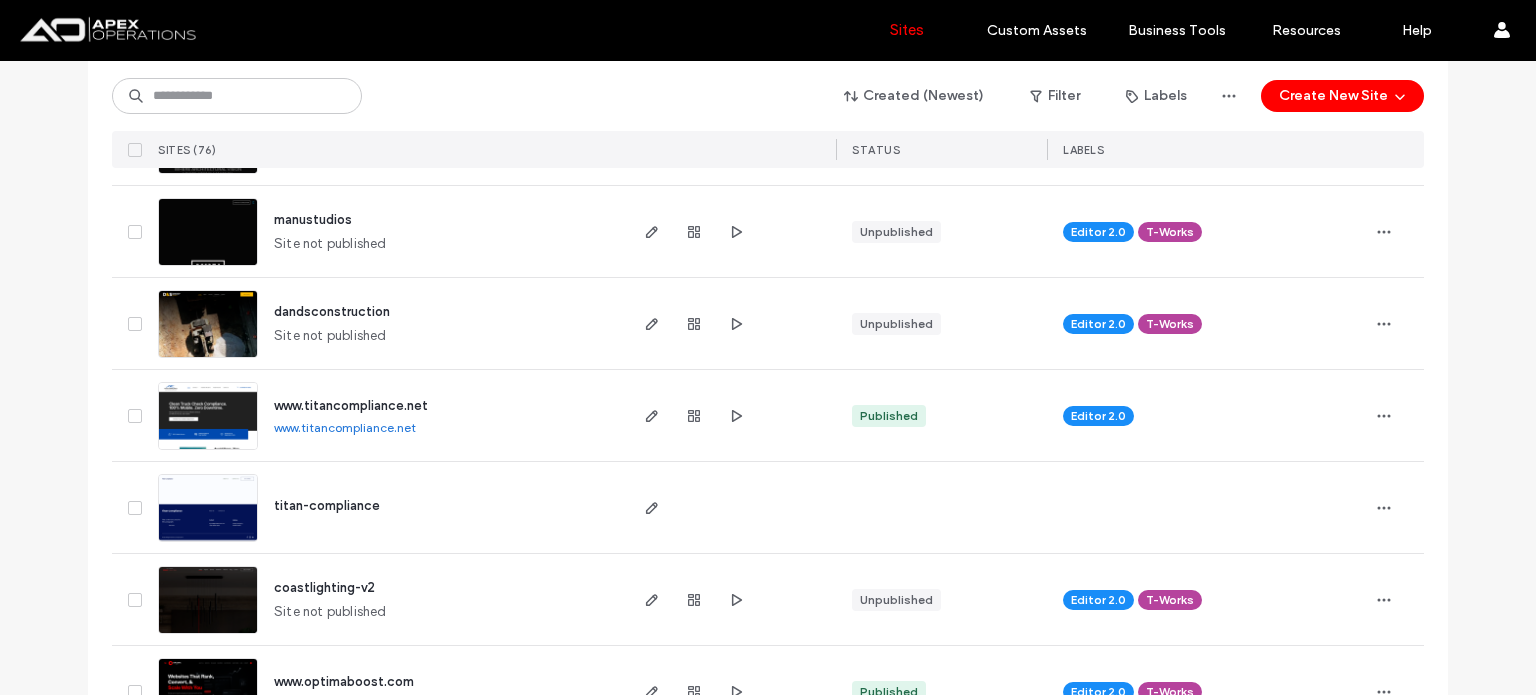 click 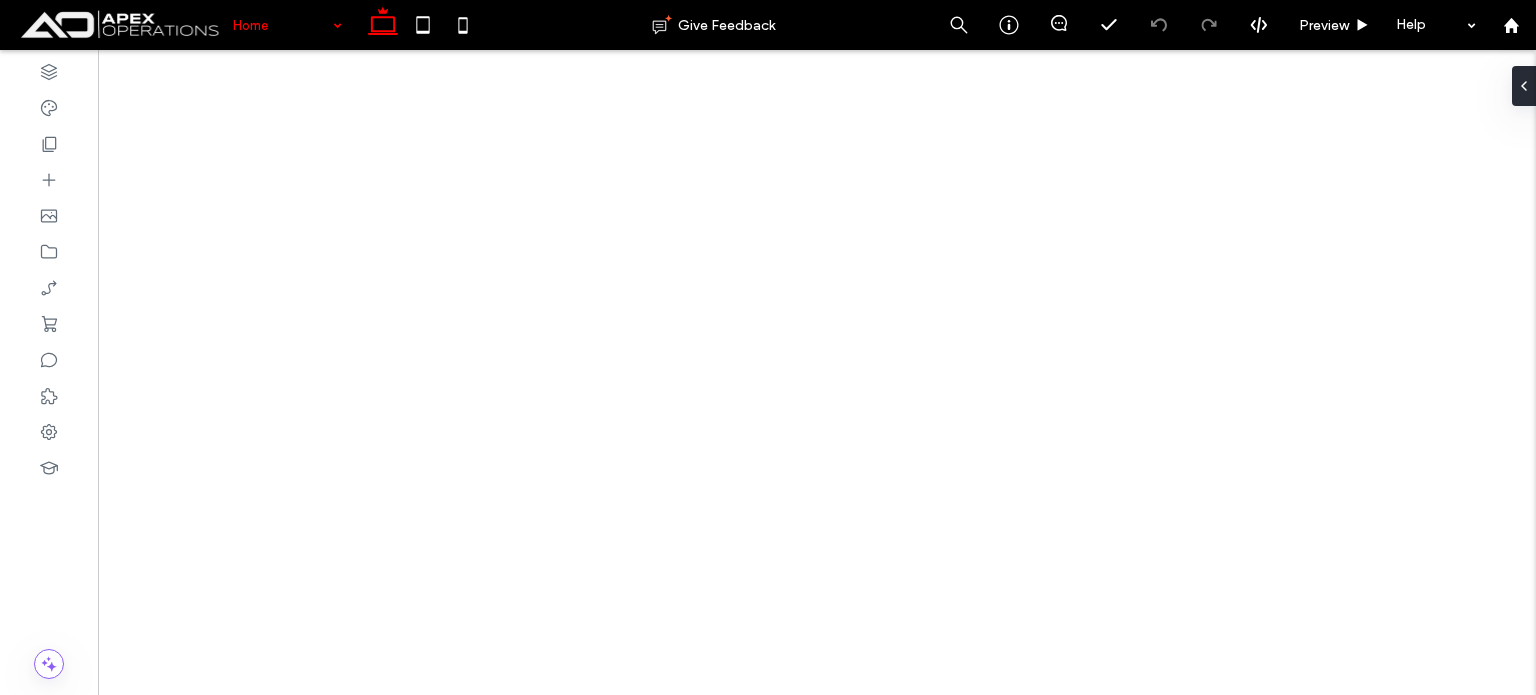scroll, scrollTop: 0, scrollLeft: 0, axis: both 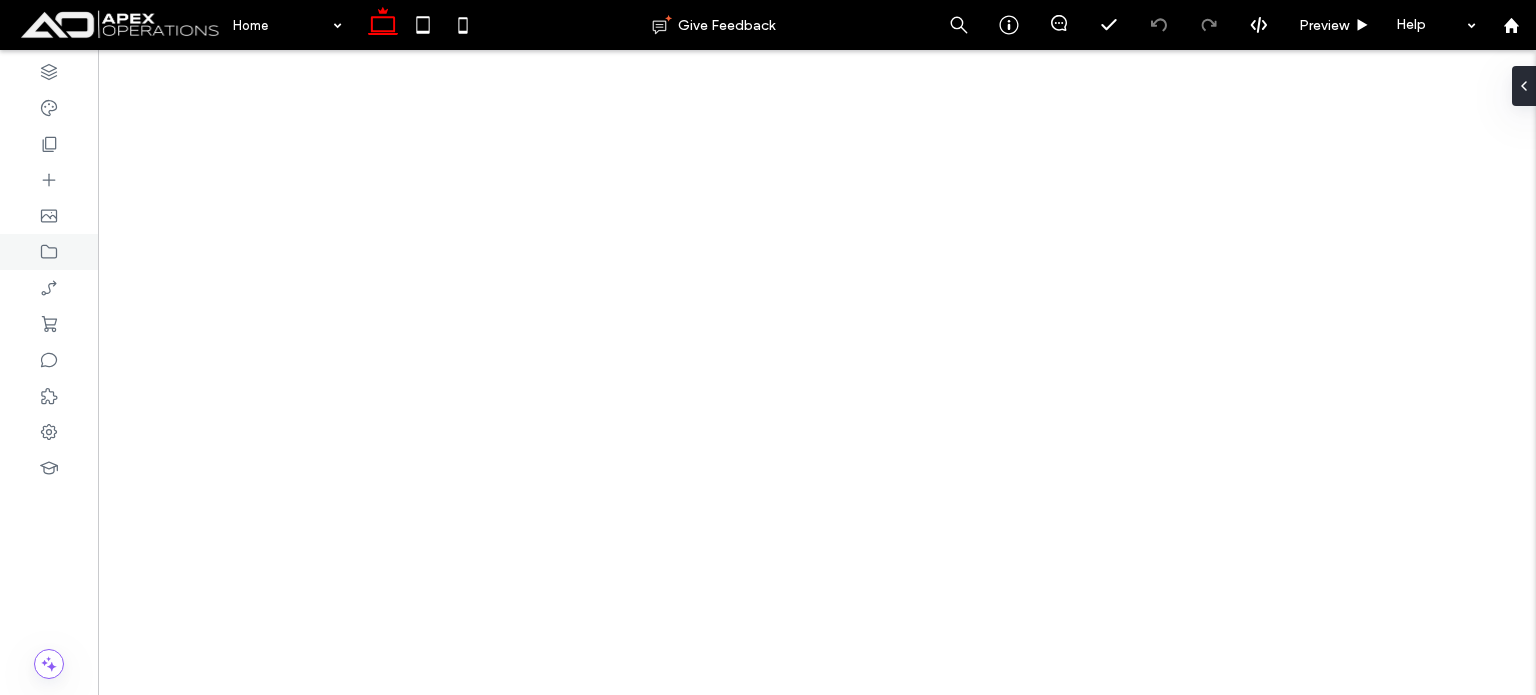 click 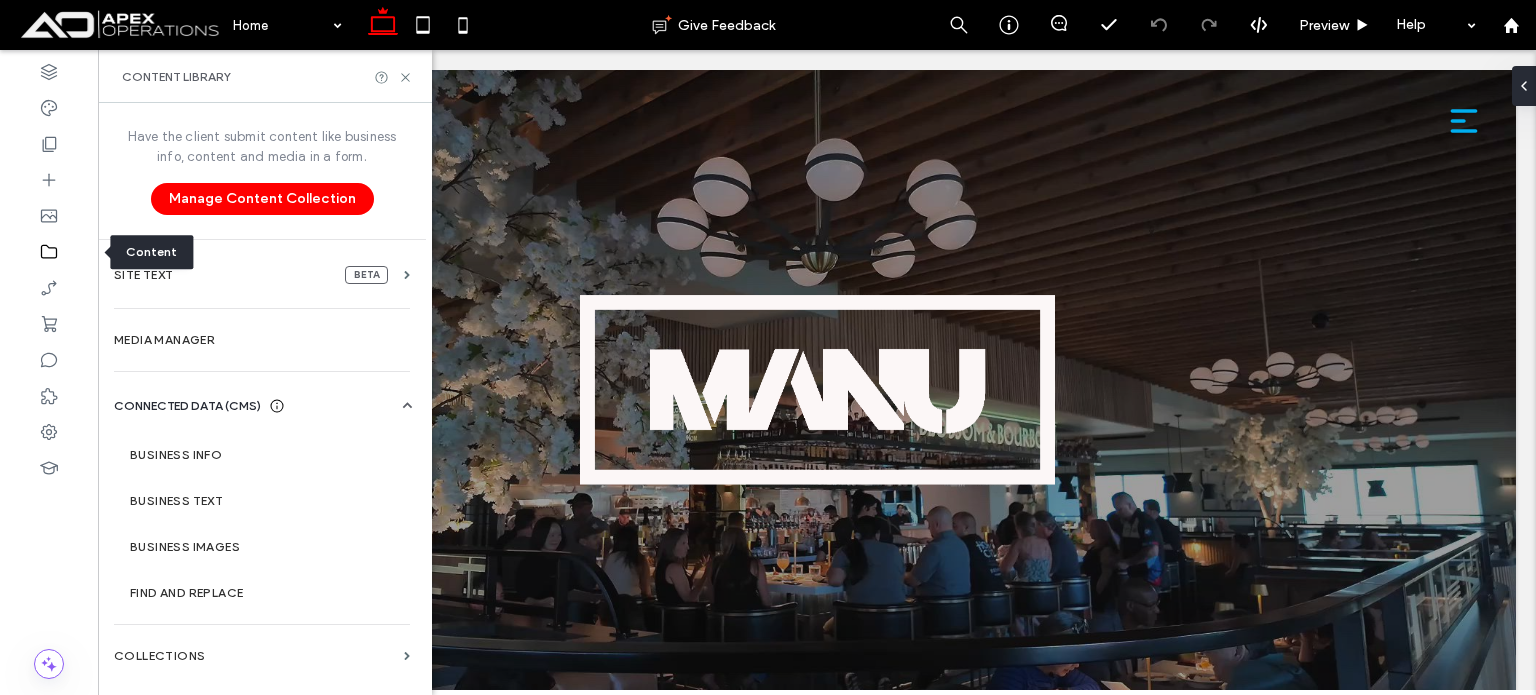 scroll, scrollTop: 0, scrollLeft: 0, axis: both 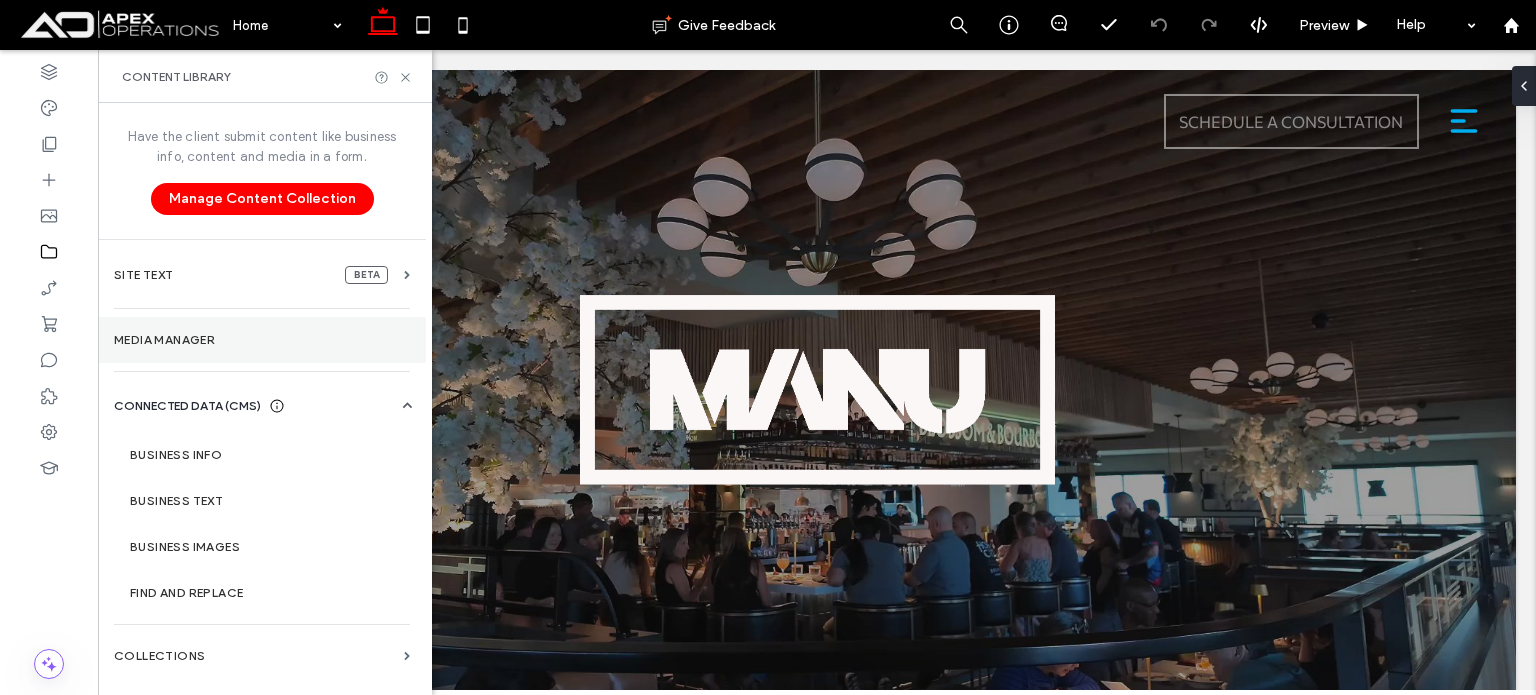 click on "Media Manager" at bounding box center [262, 340] 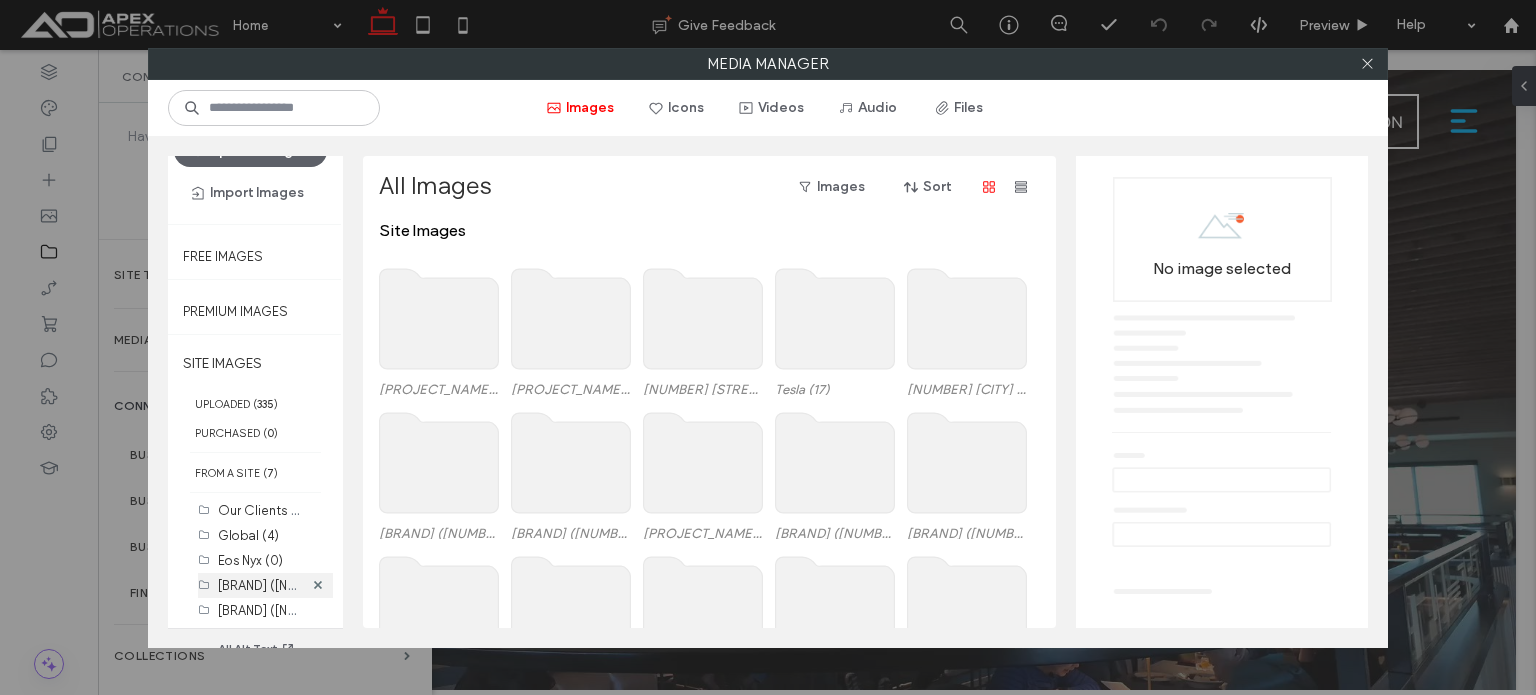 scroll, scrollTop: 81, scrollLeft: 0, axis: vertical 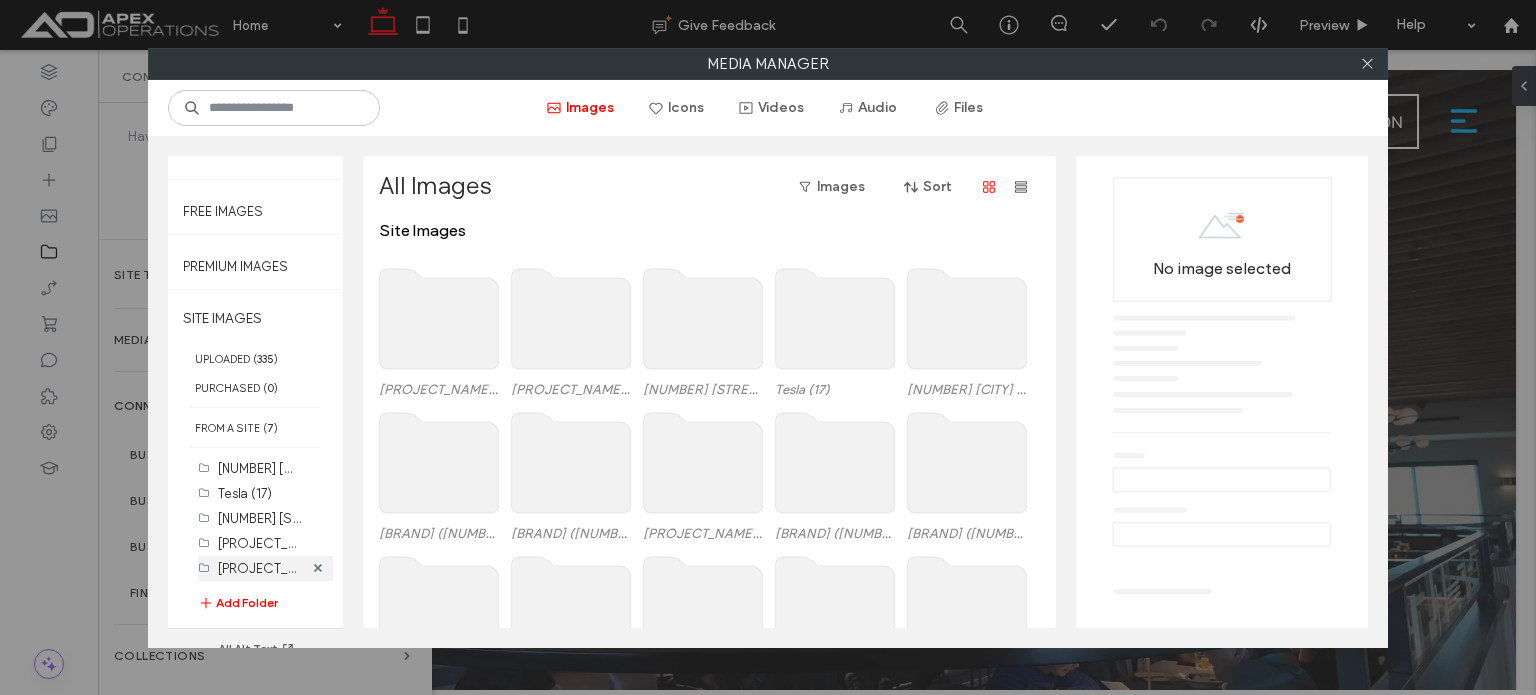 click on "Tremont Triplex (0)" at bounding box center (281, 567) 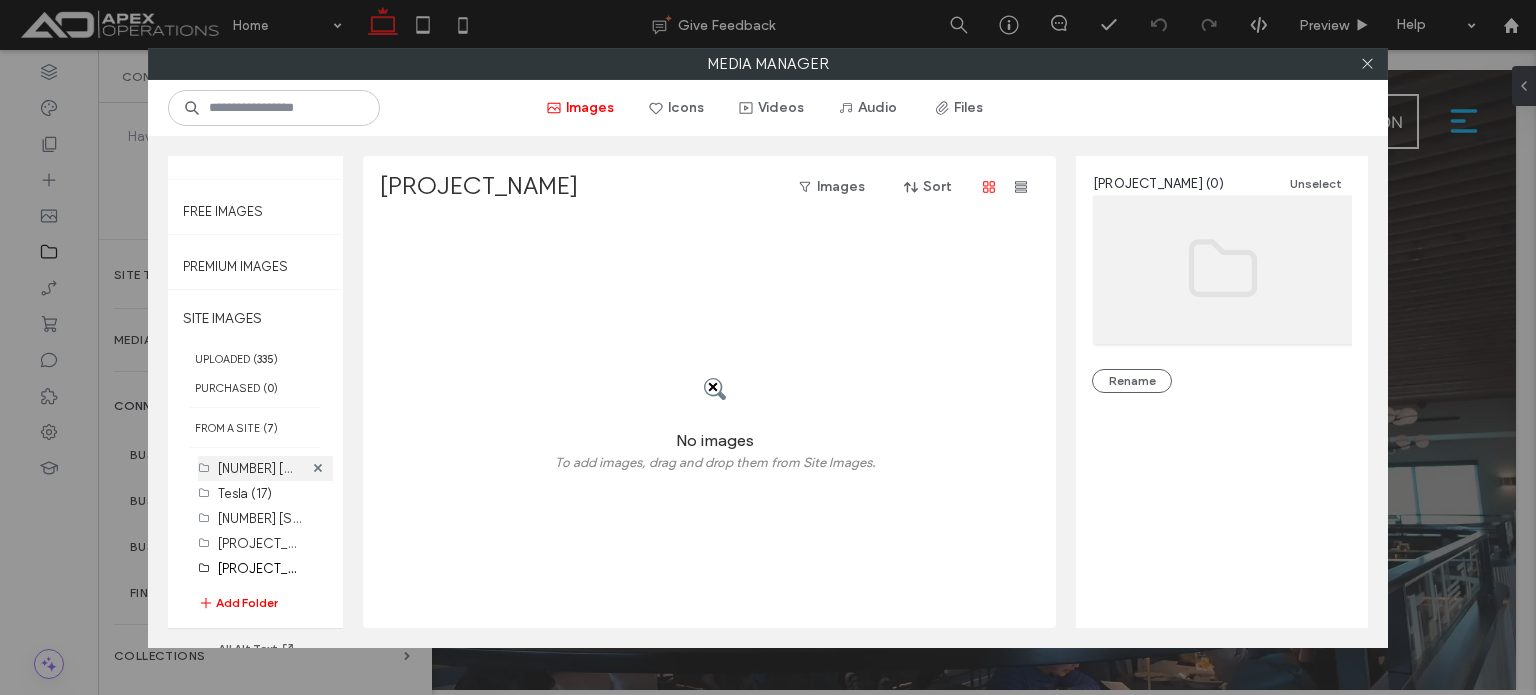 click on "1st  Campbell (0)" at bounding box center [277, 467] 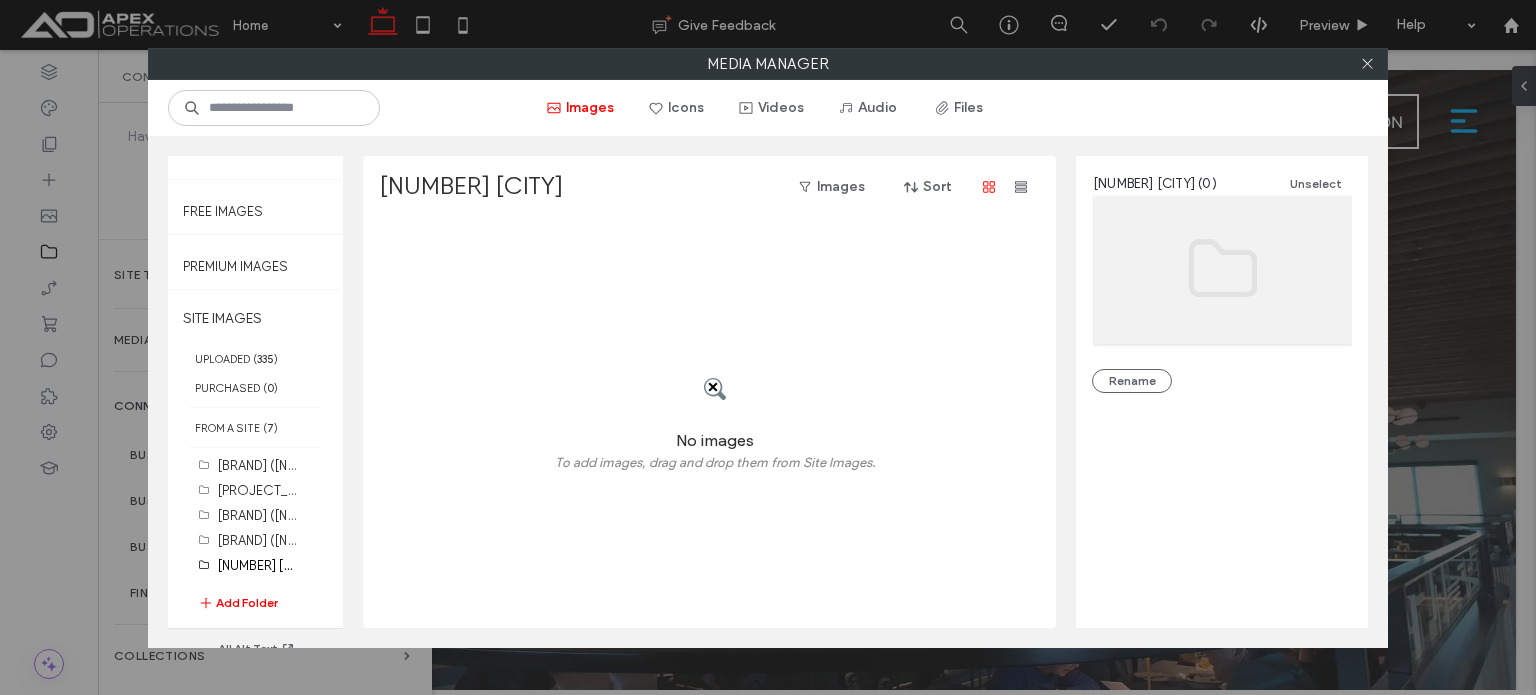 scroll, scrollTop: 272, scrollLeft: 0, axis: vertical 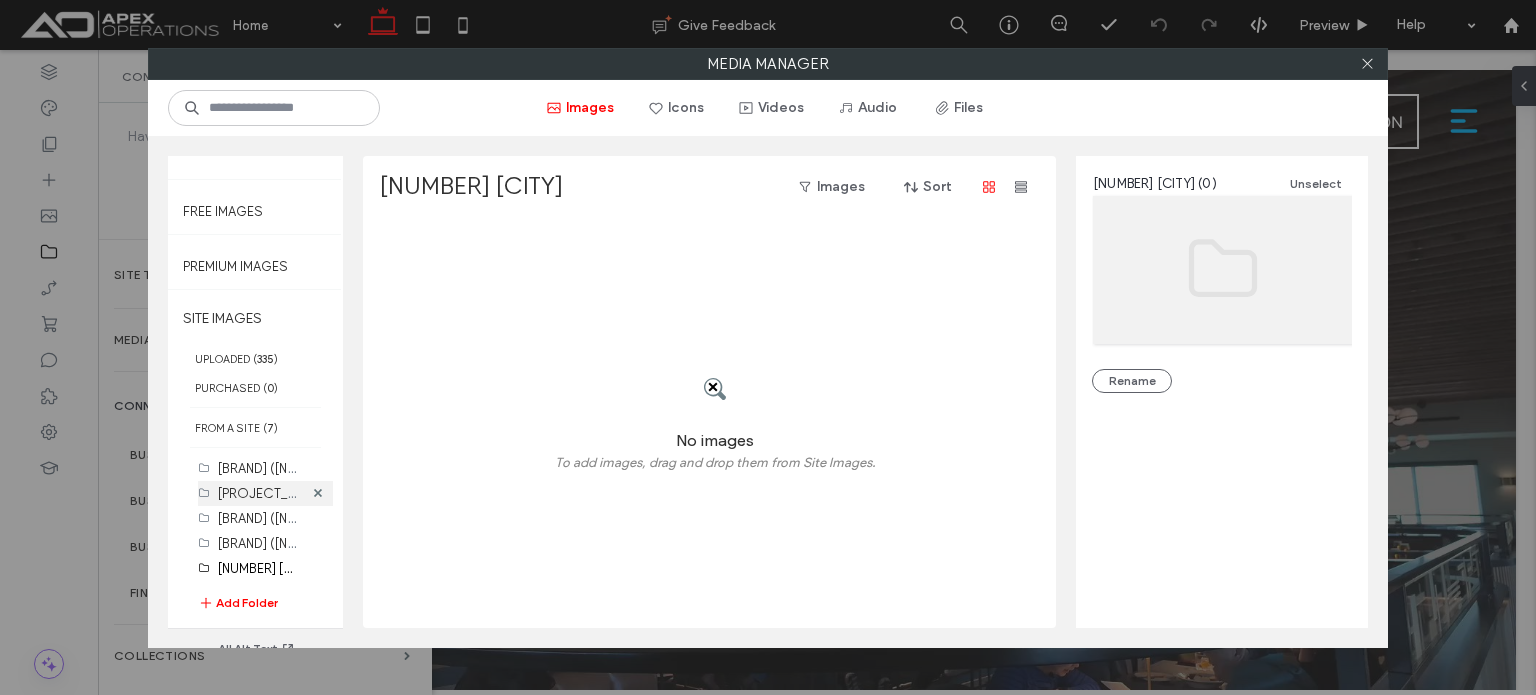 click on "Alora (3)" at bounding box center [280, 492] 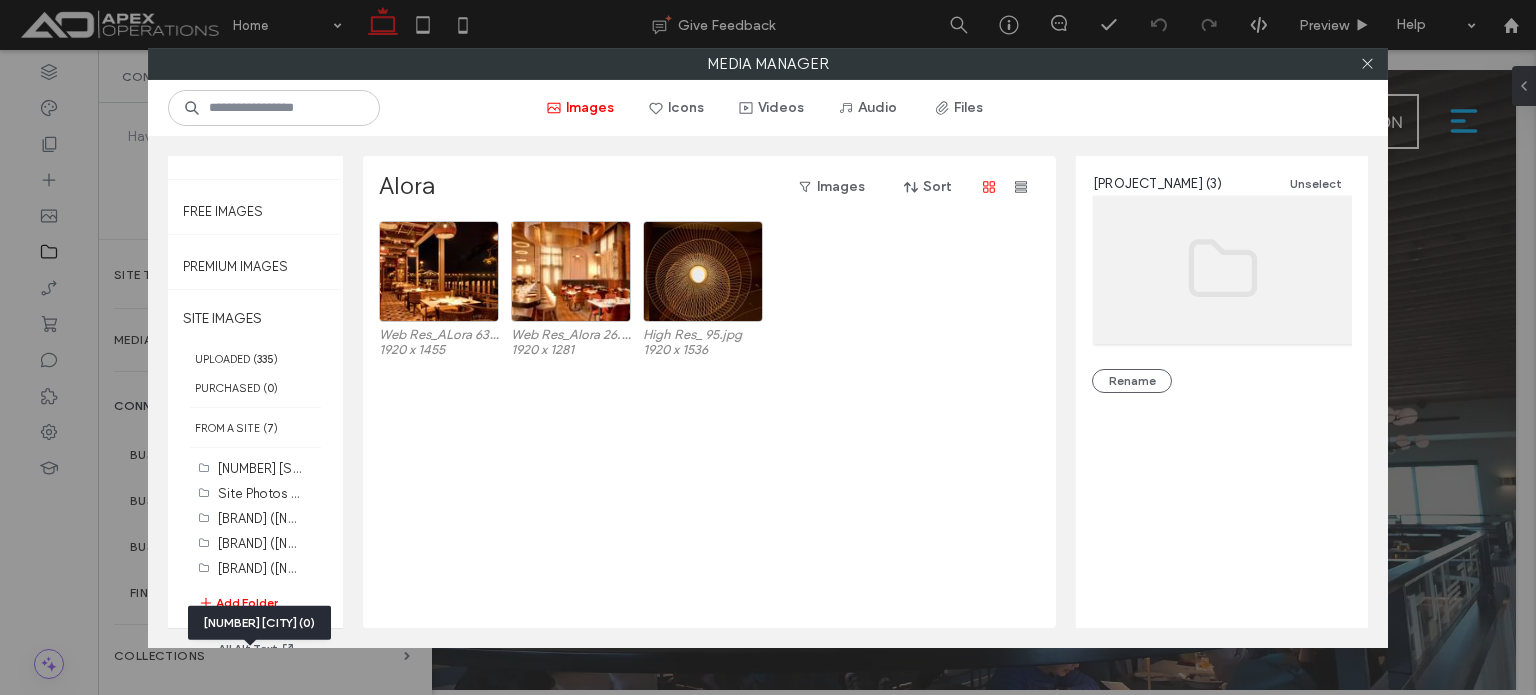 scroll, scrollTop: 172, scrollLeft: 0, axis: vertical 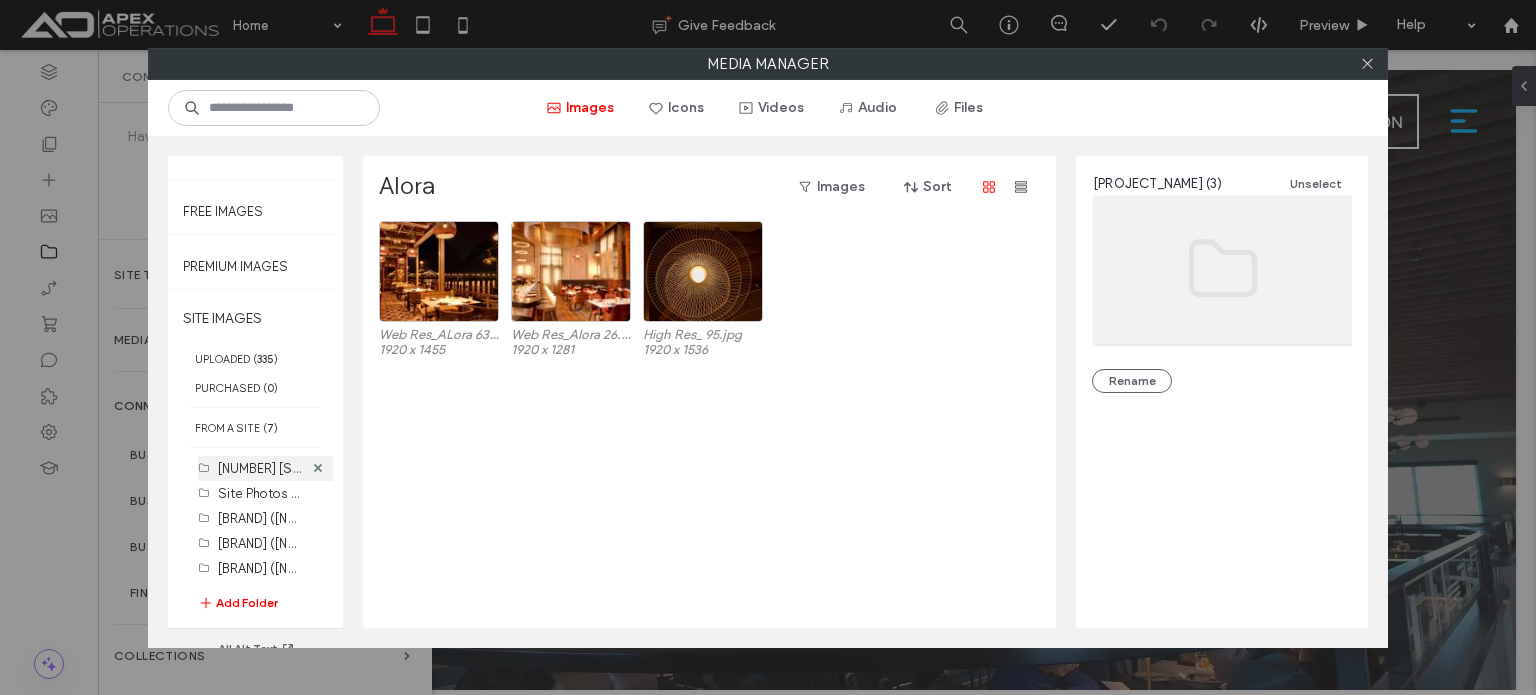 click on "101 Delmas (2)" at bounding box center (285, 467) 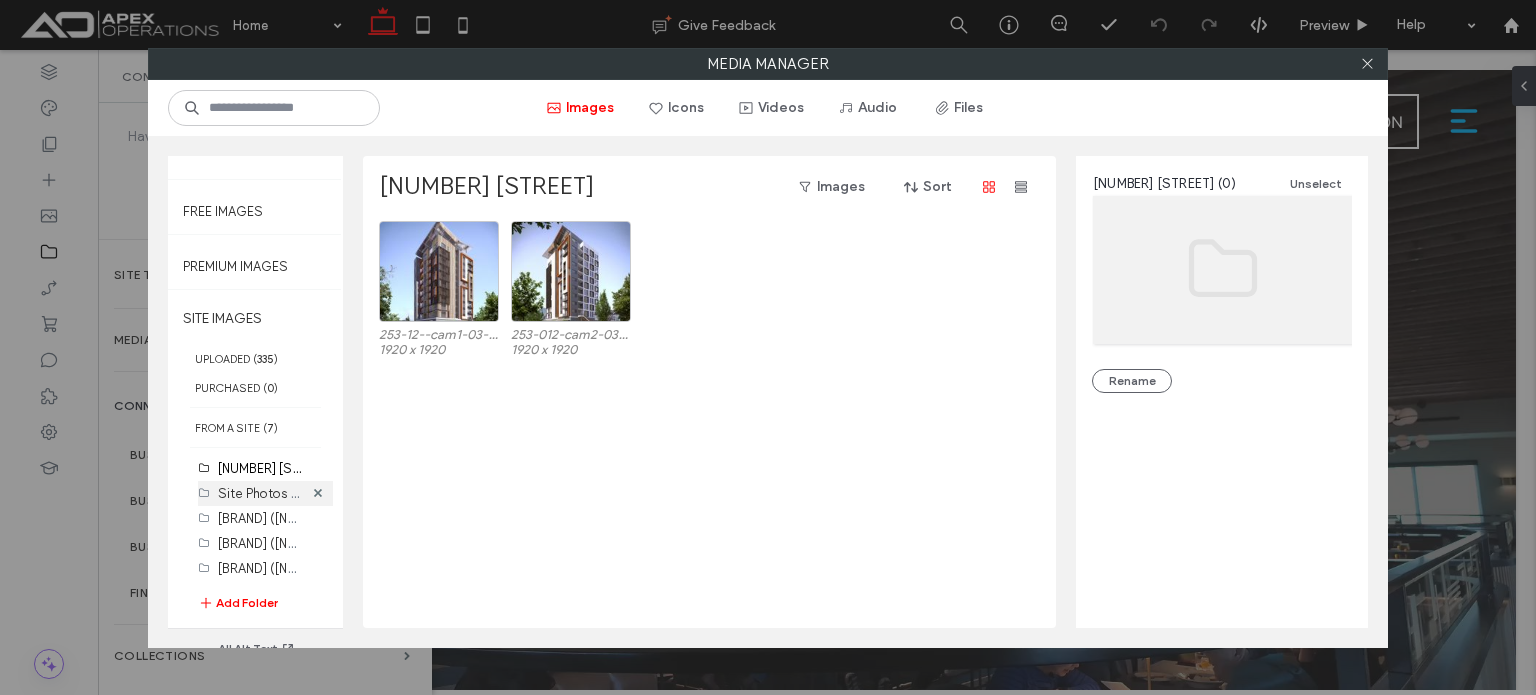 click on "Fitoor SJ (7)" at bounding box center (260, 518) 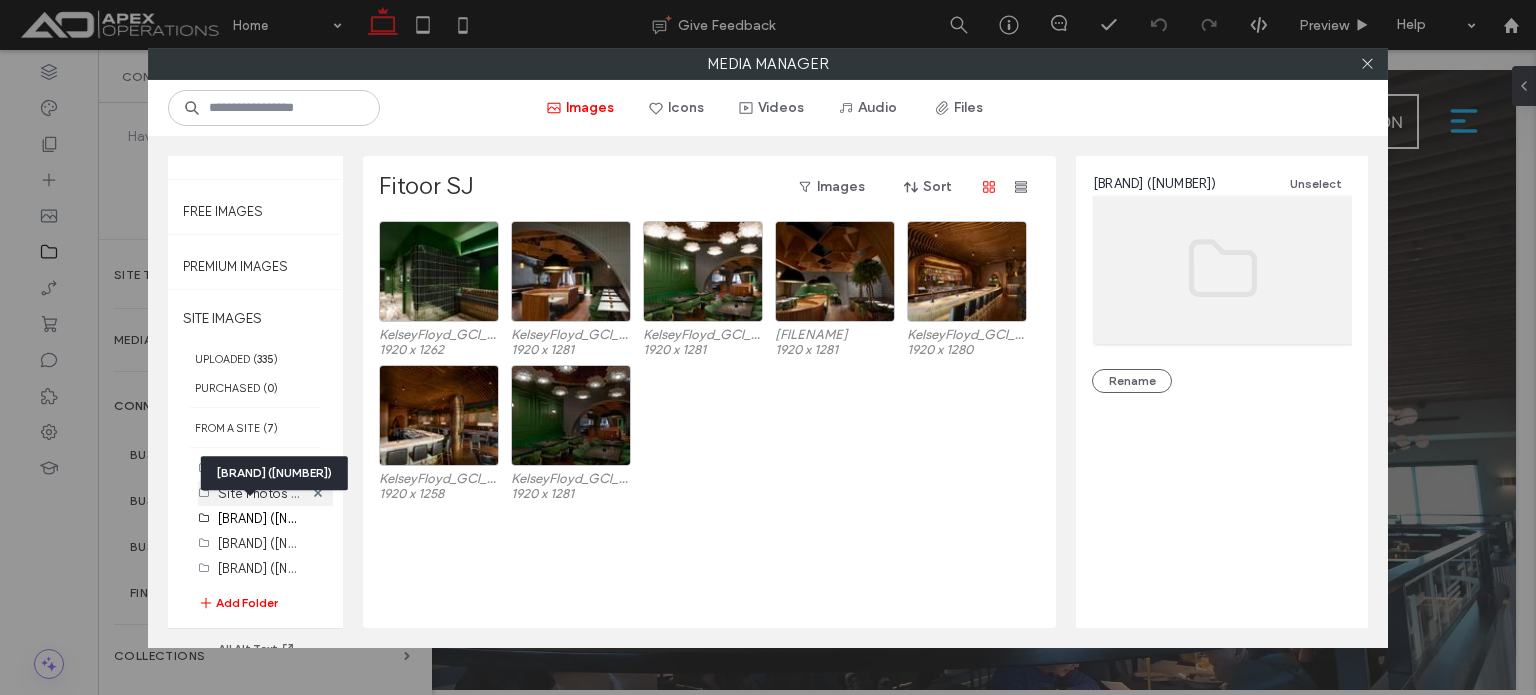 click on "Site Photos (231)" at bounding box center [260, 493] 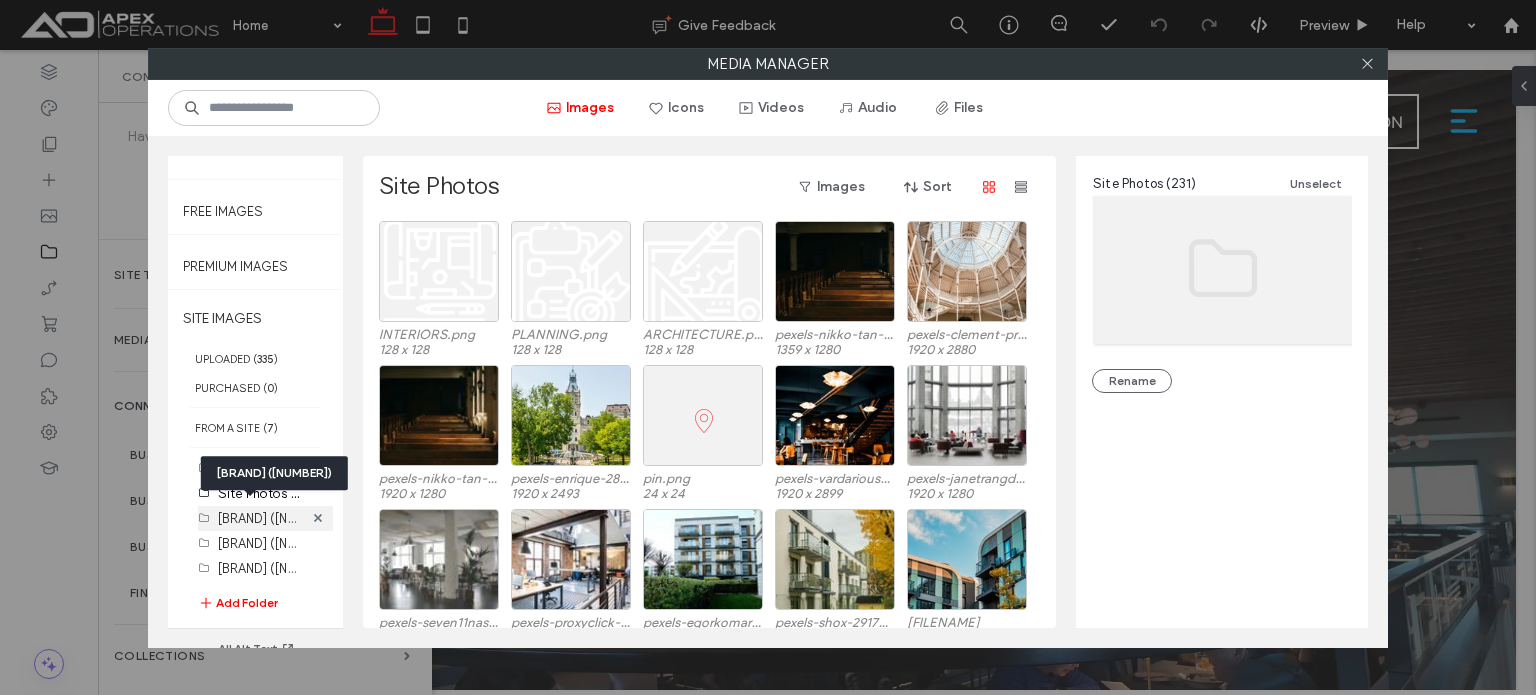 click on "Fitoor SJ (7)" at bounding box center (277, 517) 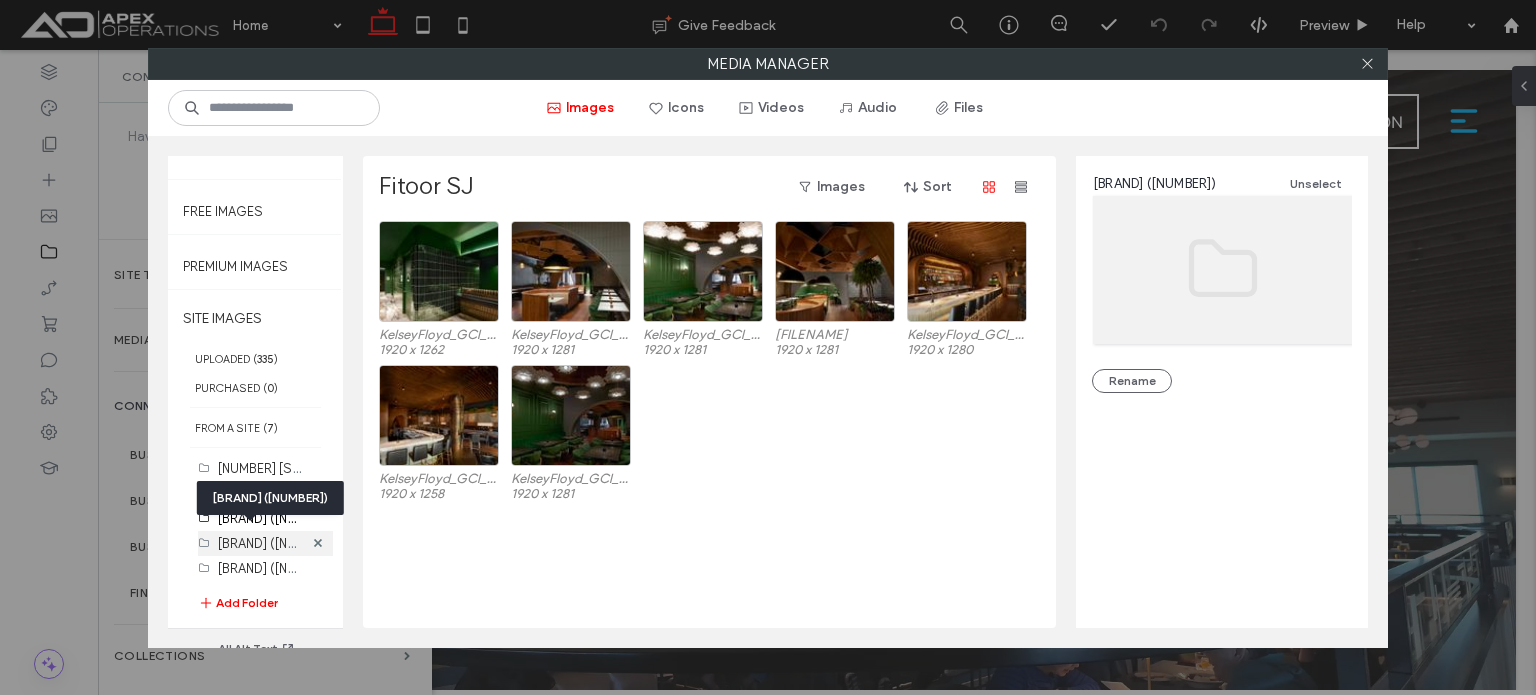 click on "Alter Ego (14)" at bounding box center (277, 542) 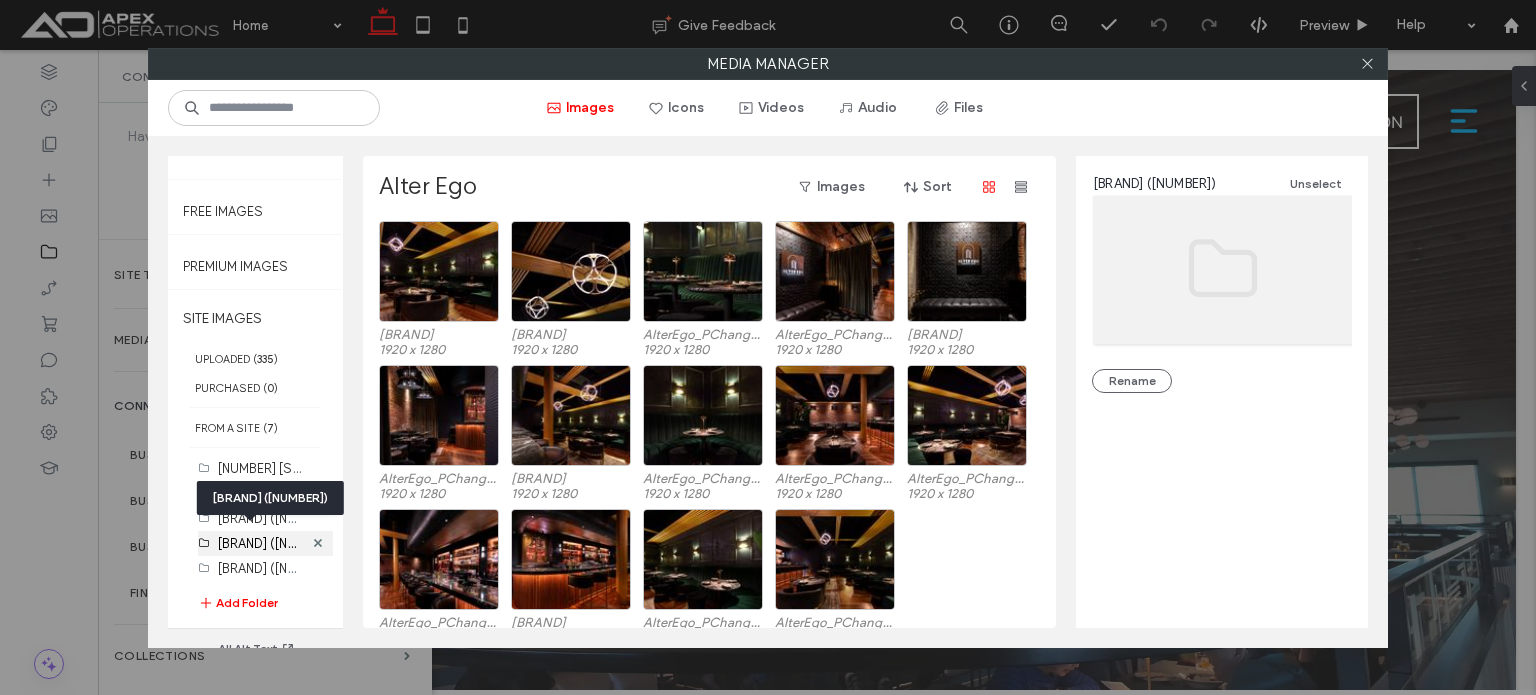 click on "Alter Ego (14)" at bounding box center (260, 543) 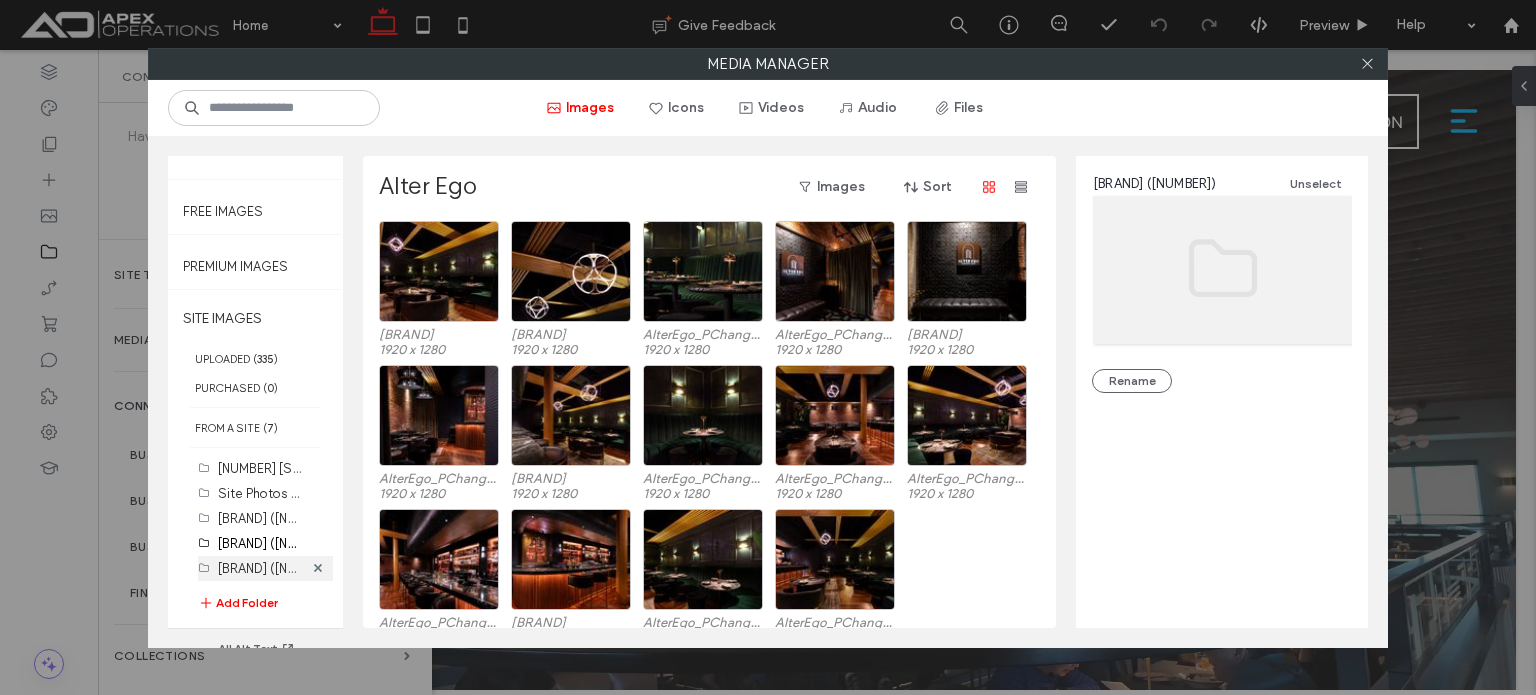click on "Bay Area Research Company (0)" at bounding box center (260, 568) 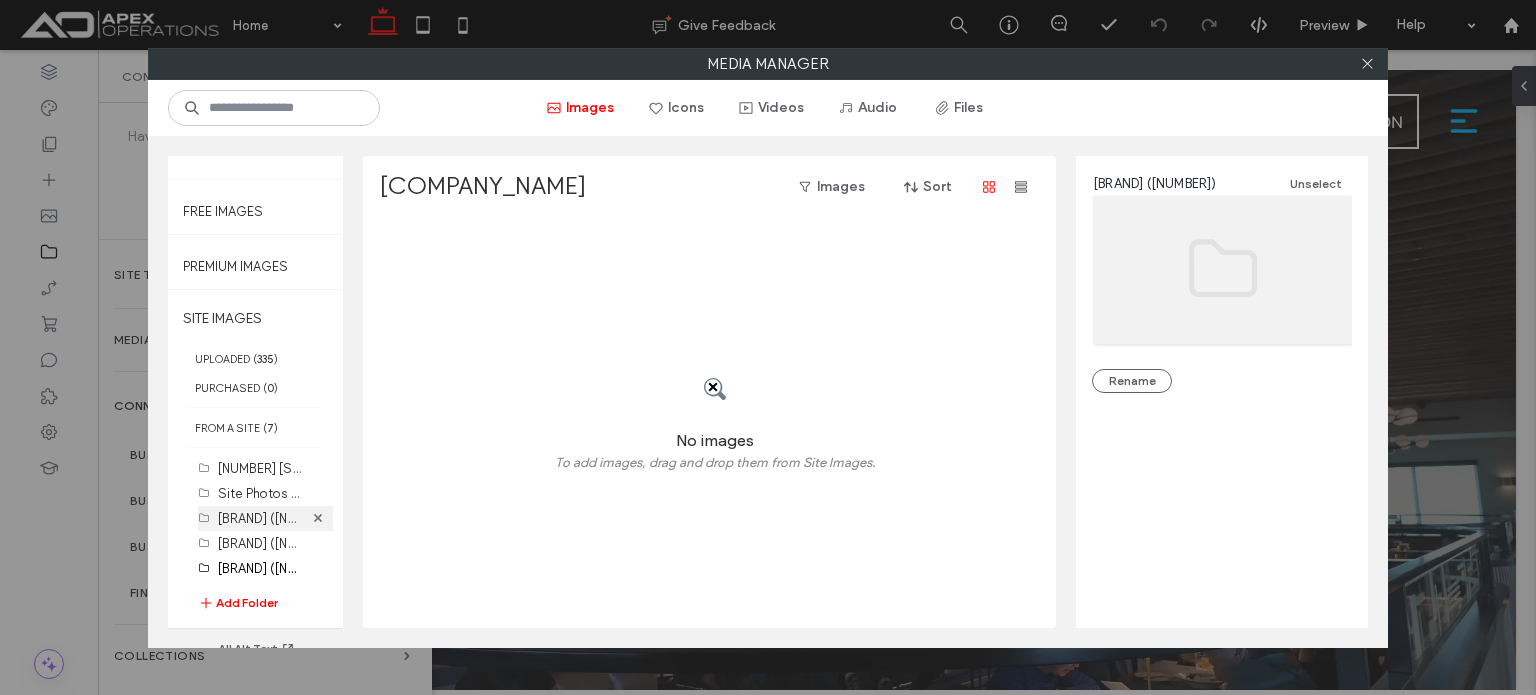 click on "Fitoor SJ (7)" at bounding box center (277, 517) 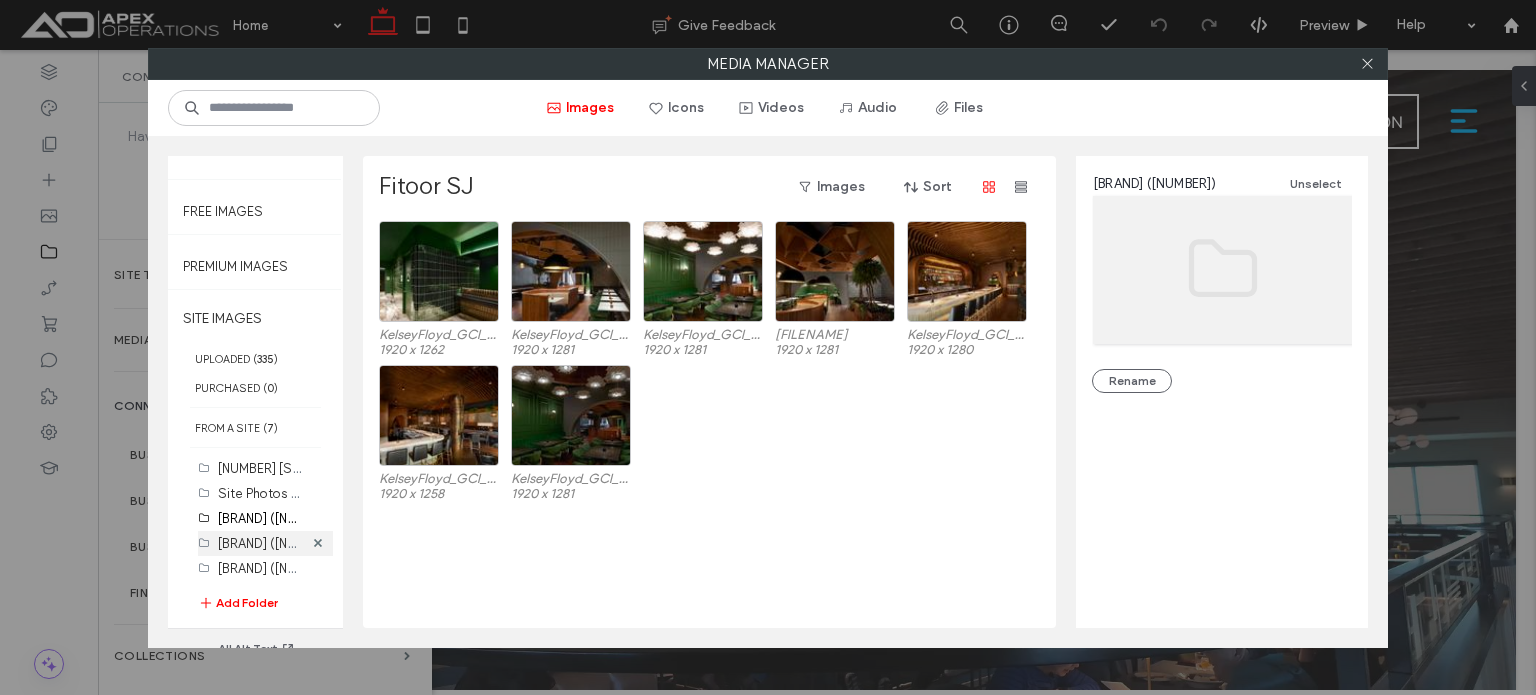 click on "Alter Ego (14)" at bounding box center [277, 542] 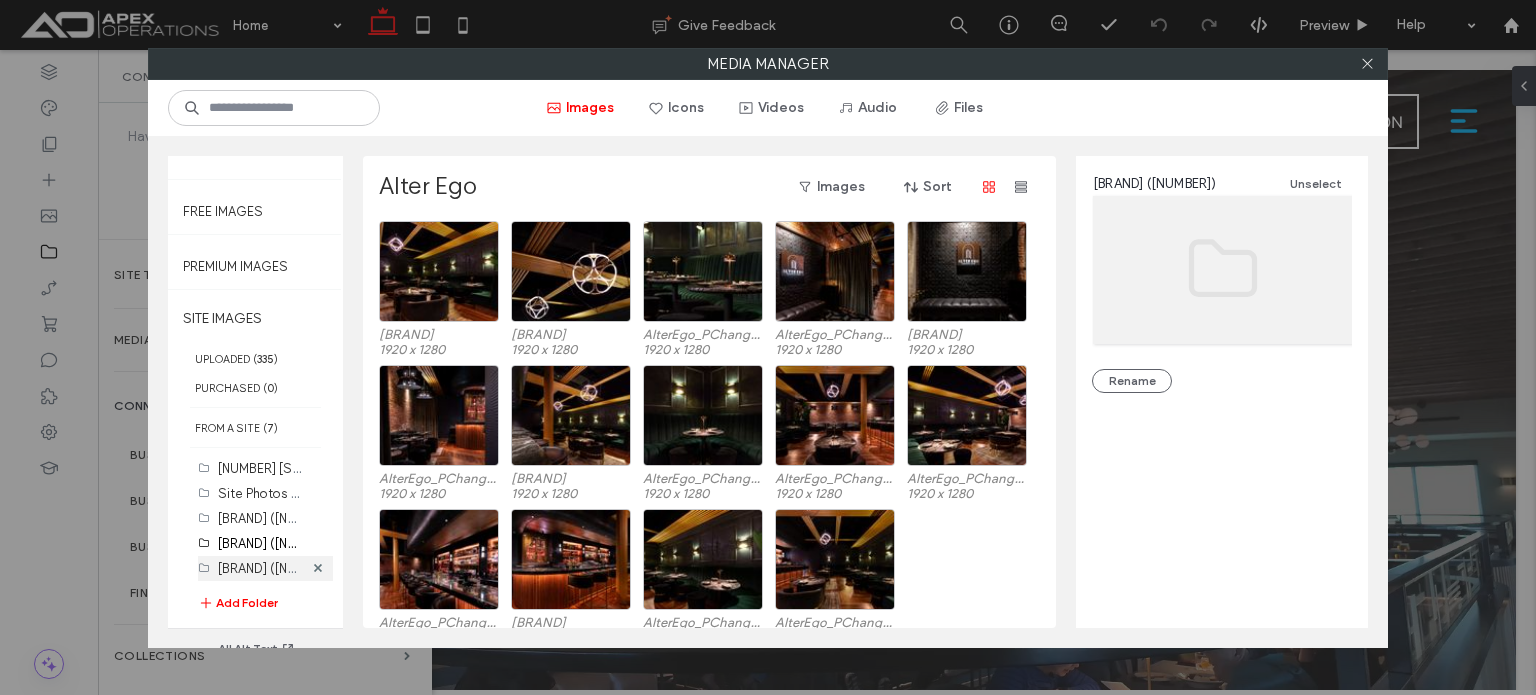 click on "Bay Area Research Company (0)" at bounding box center (277, 567) 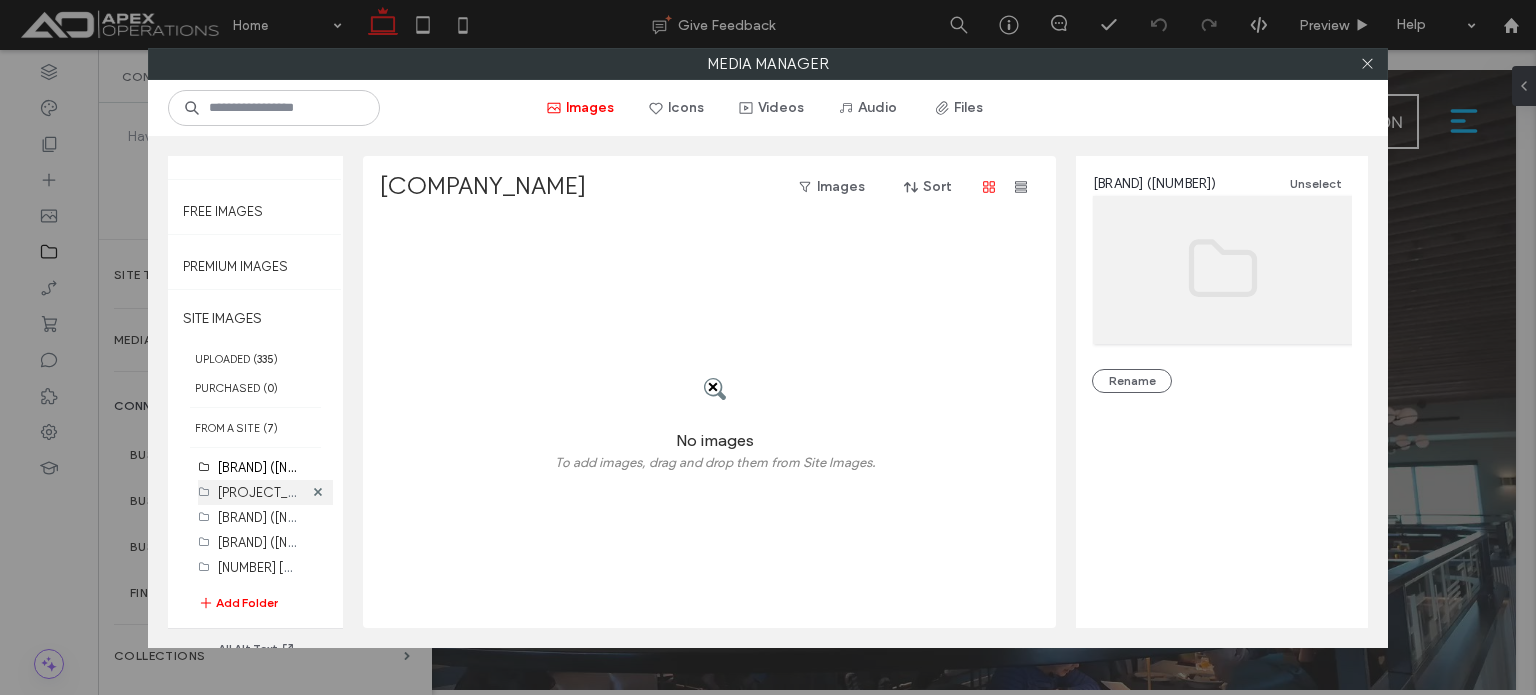 scroll, scrollTop: 272, scrollLeft: 0, axis: vertical 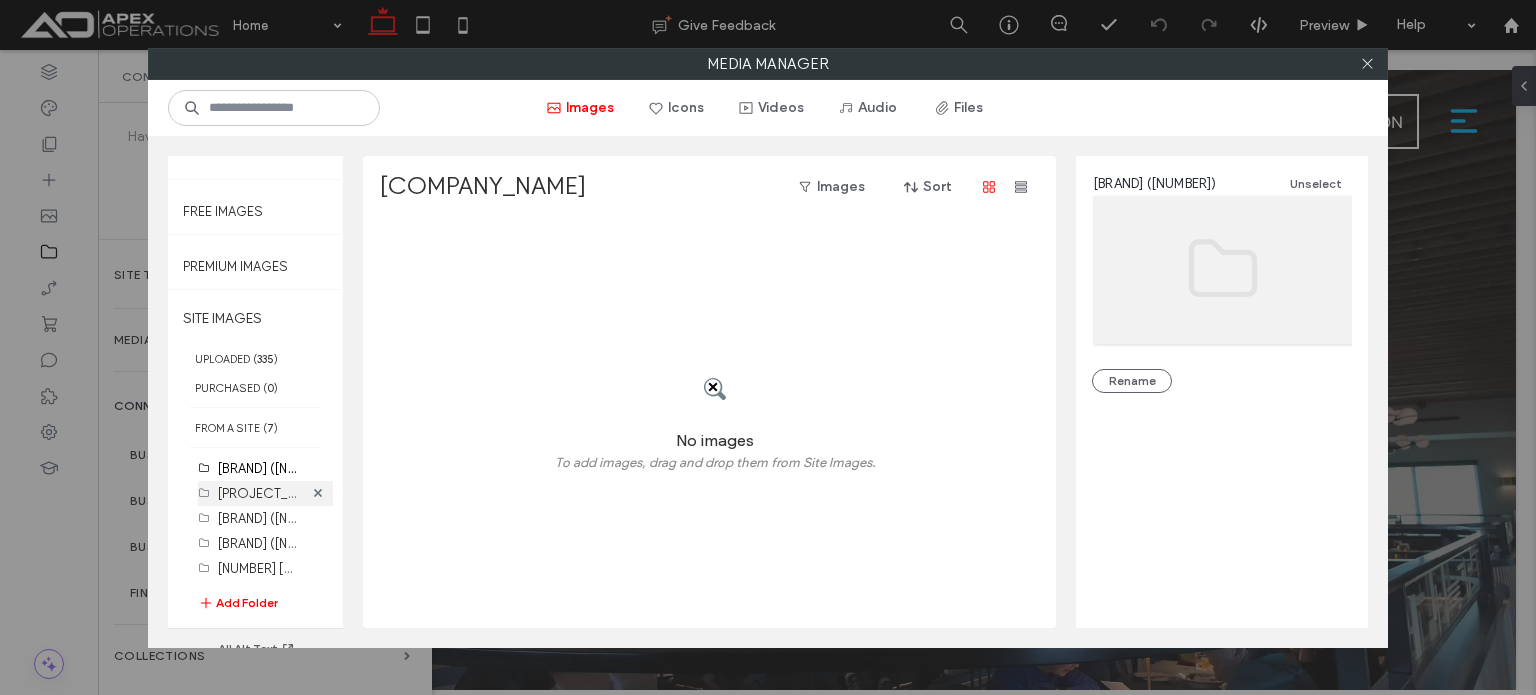 click on "Alora (3)" at bounding box center [280, 492] 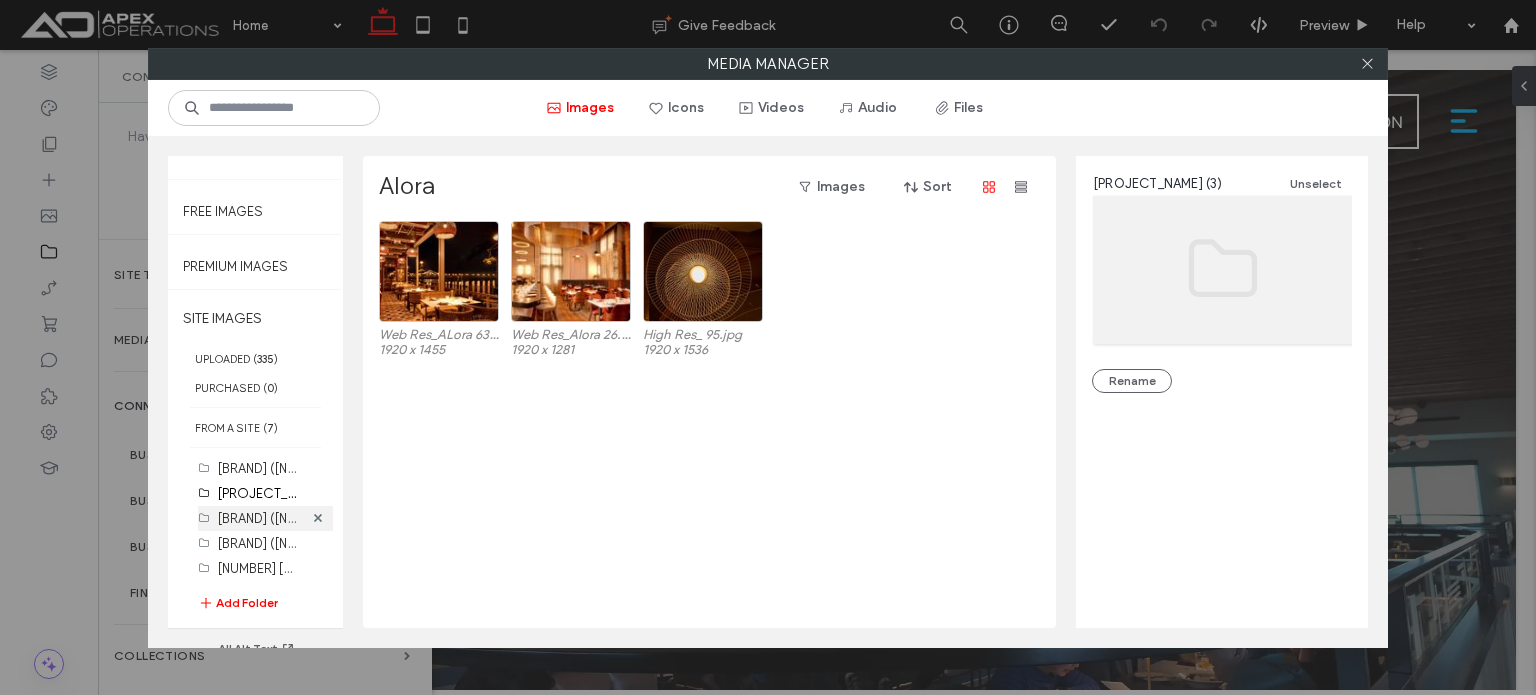 click on "Moment SP2 (16)" at bounding box center [277, 517] 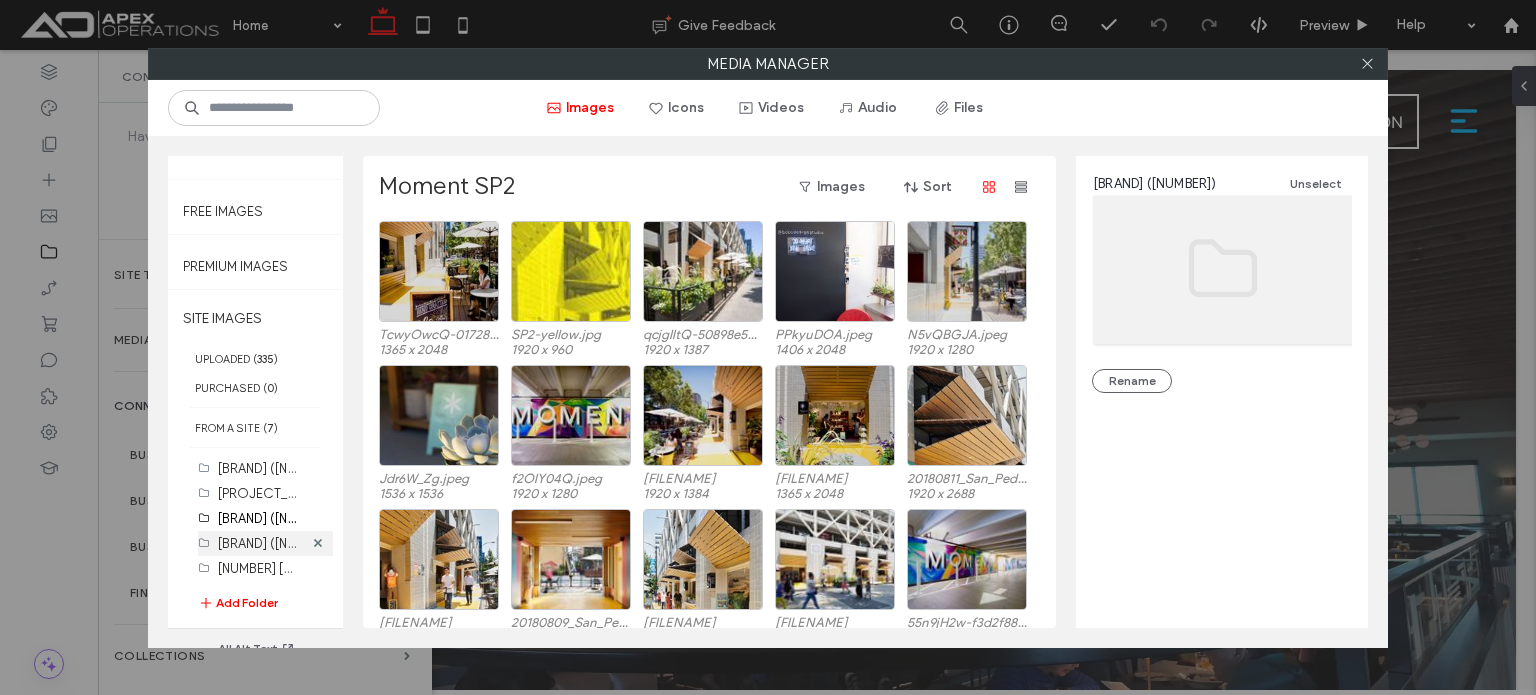 click on "SPiN SF (26)" at bounding box center [277, 542] 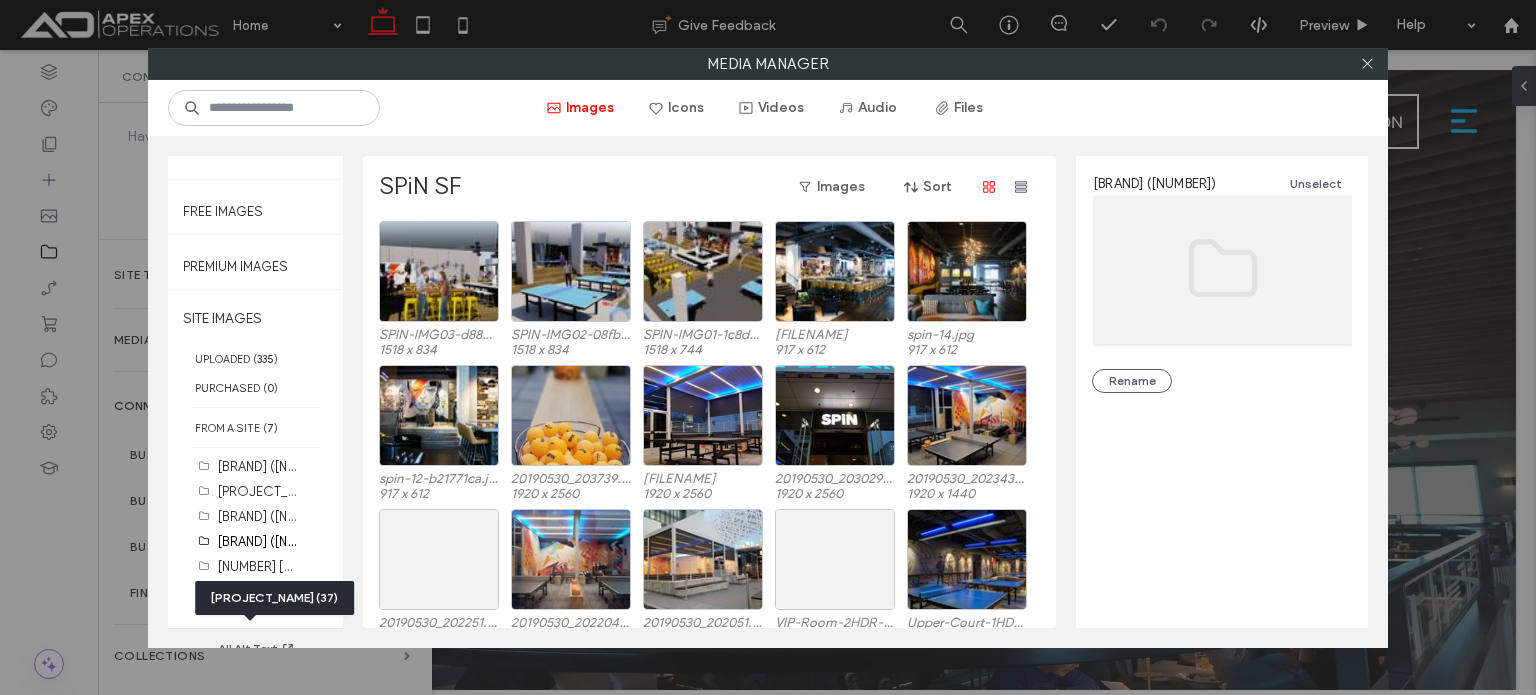 scroll, scrollTop: 272, scrollLeft: 0, axis: vertical 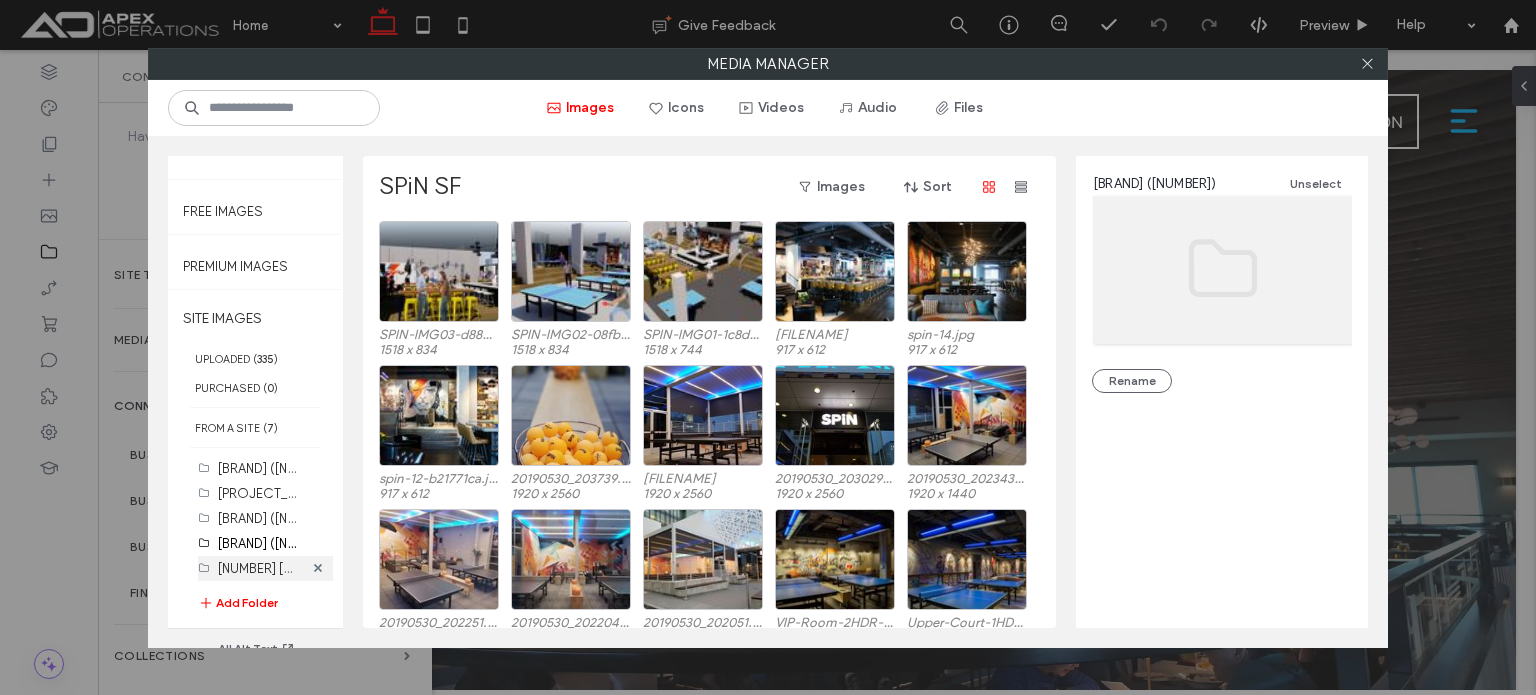 click on "1st  Campbell (0)" at bounding box center [277, 567] 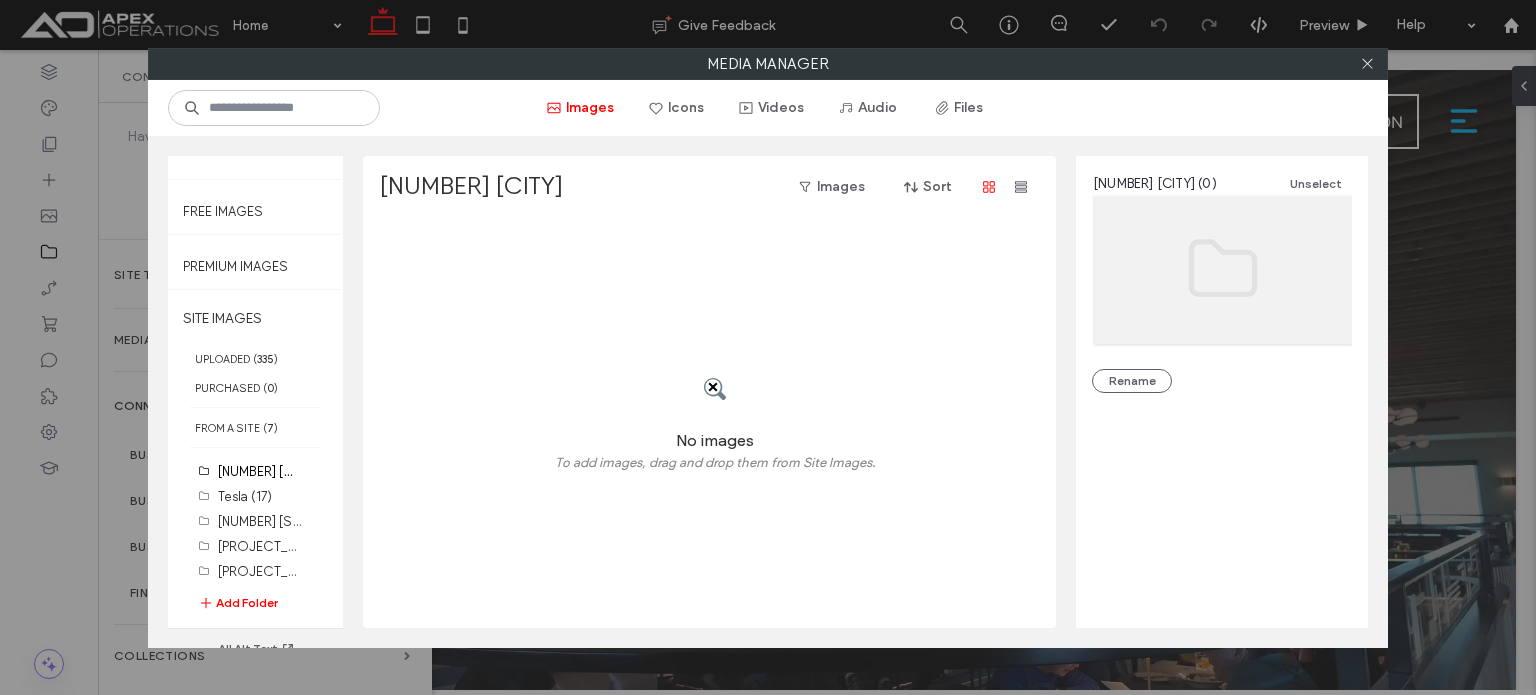 scroll, scrollTop: 372, scrollLeft: 0, axis: vertical 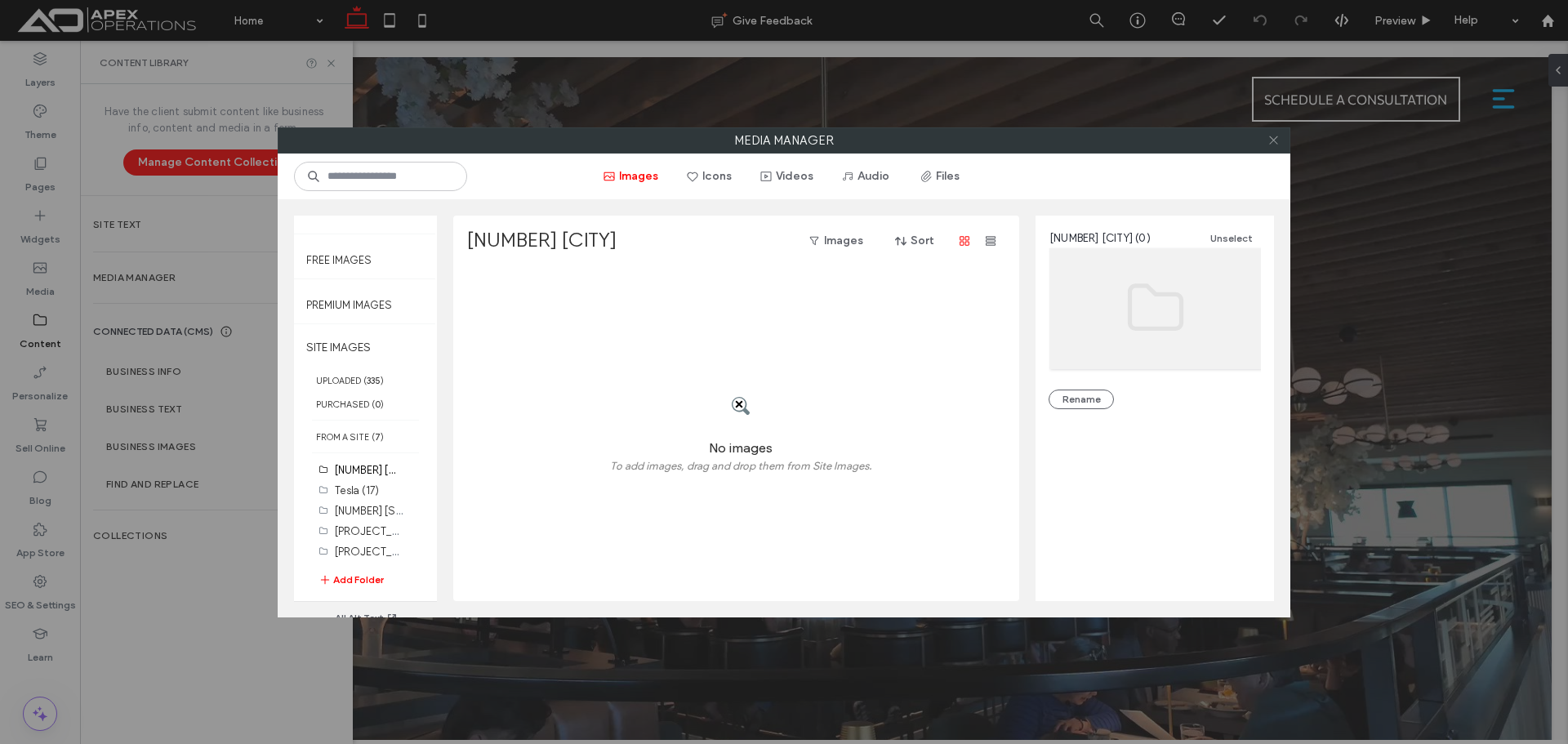 click 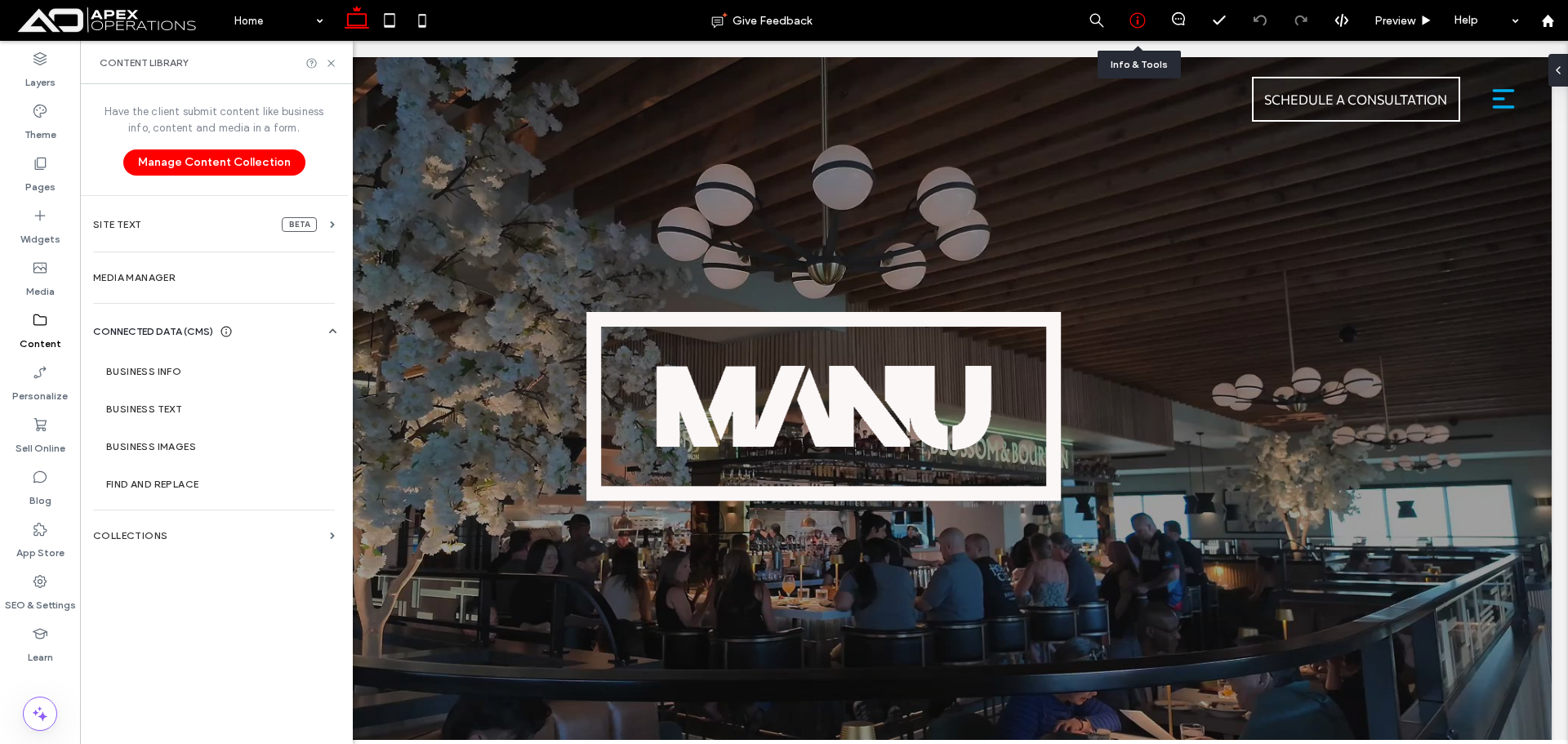 click 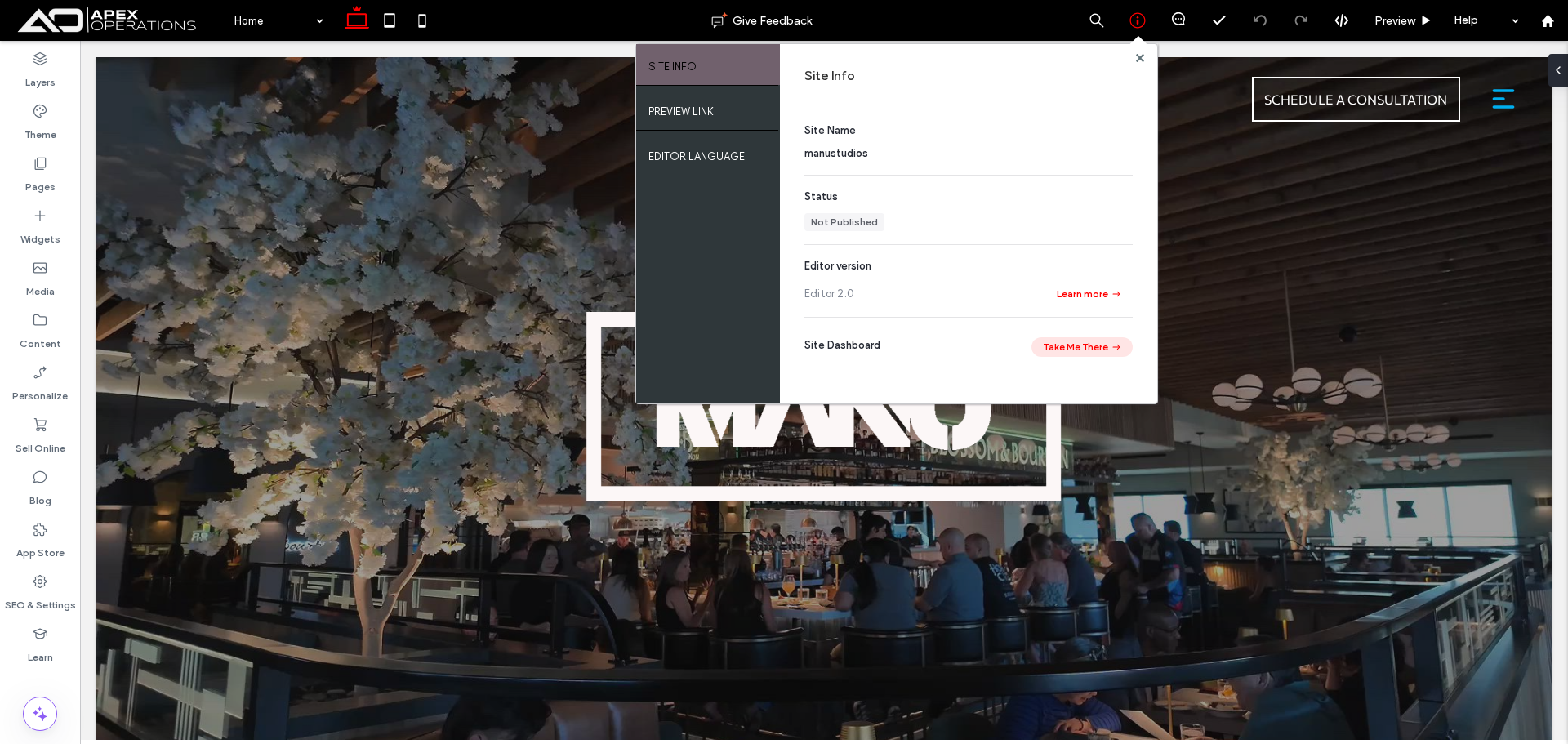 click on "Take Me There" at bounding box center (1082, 347) 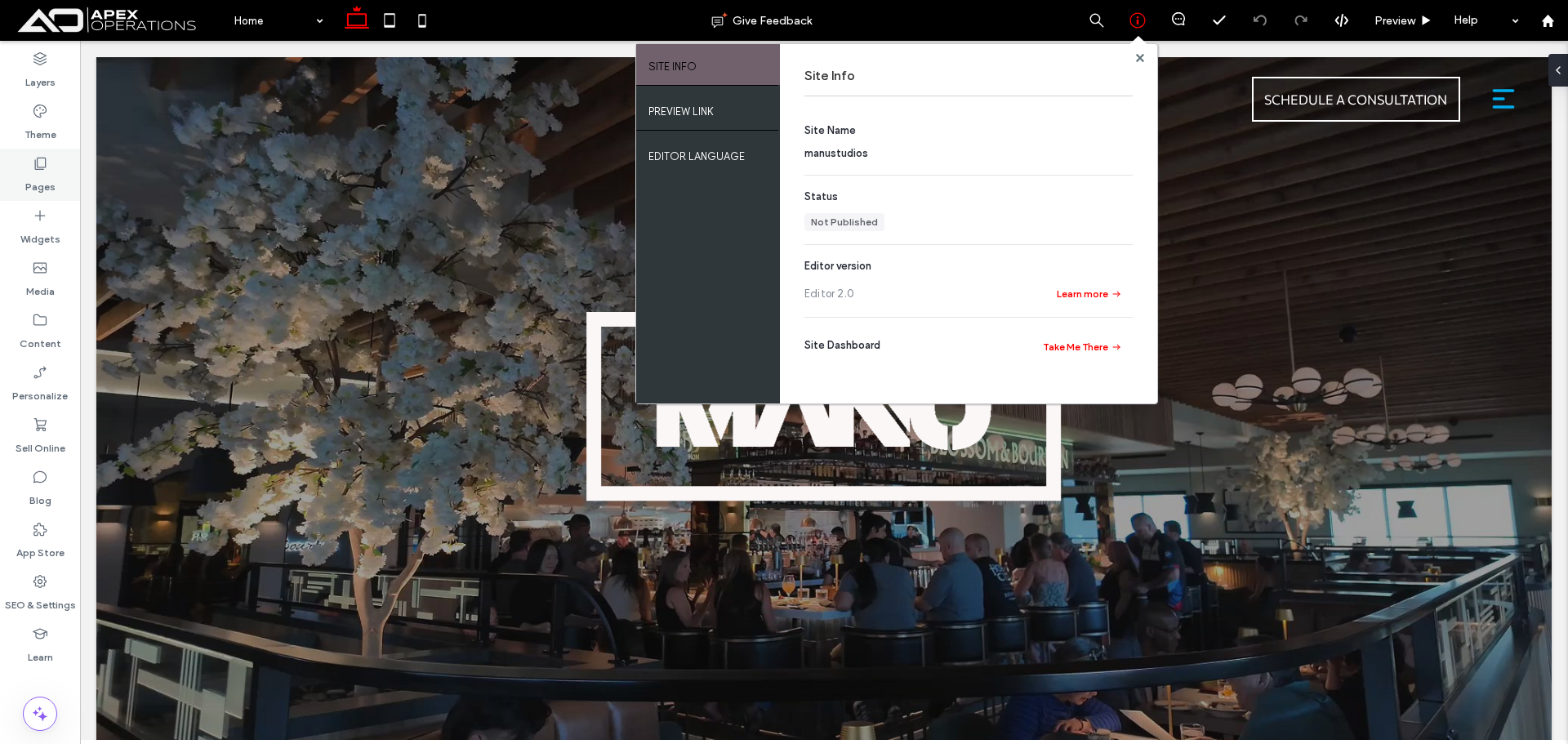 click 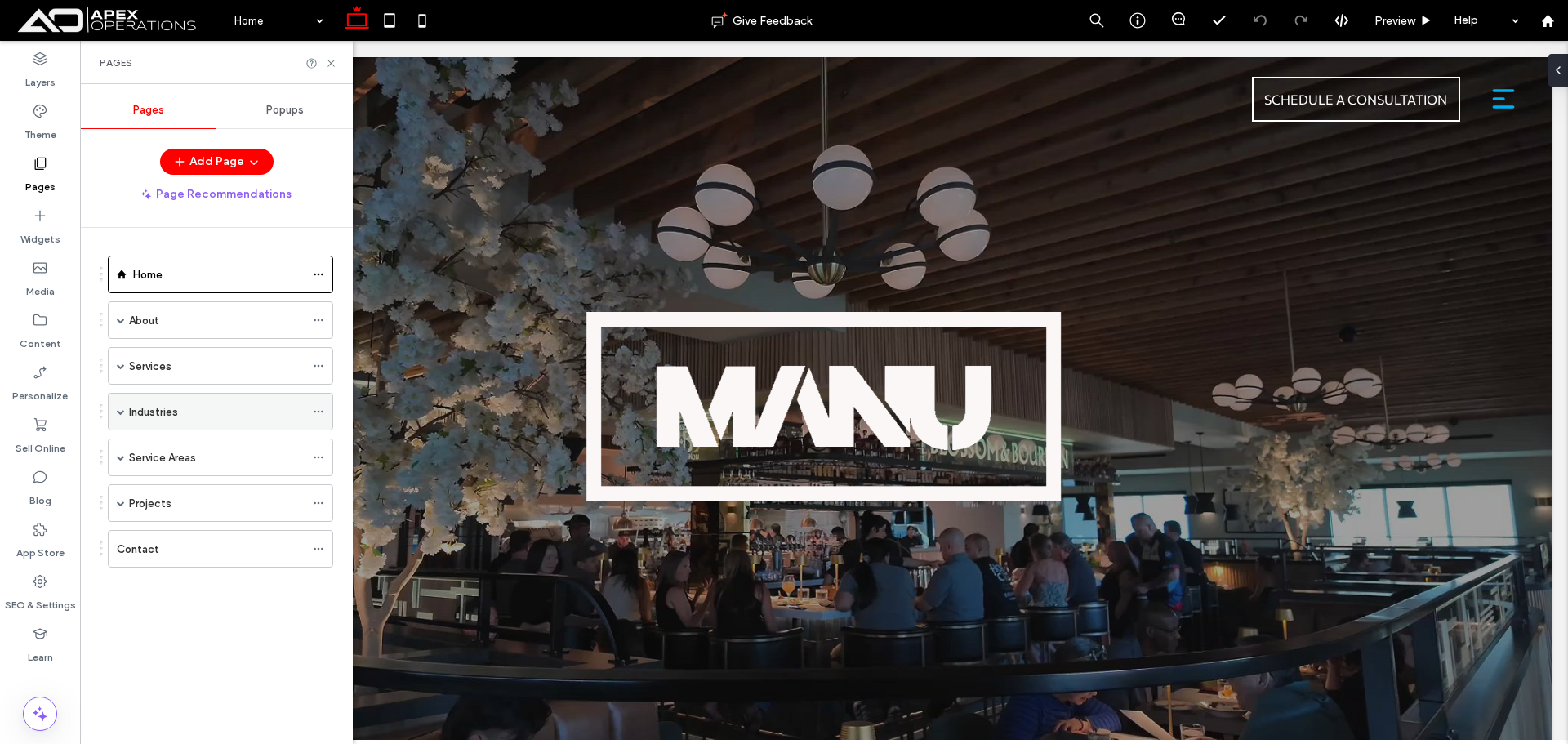 click at bounding box center (121, 412) 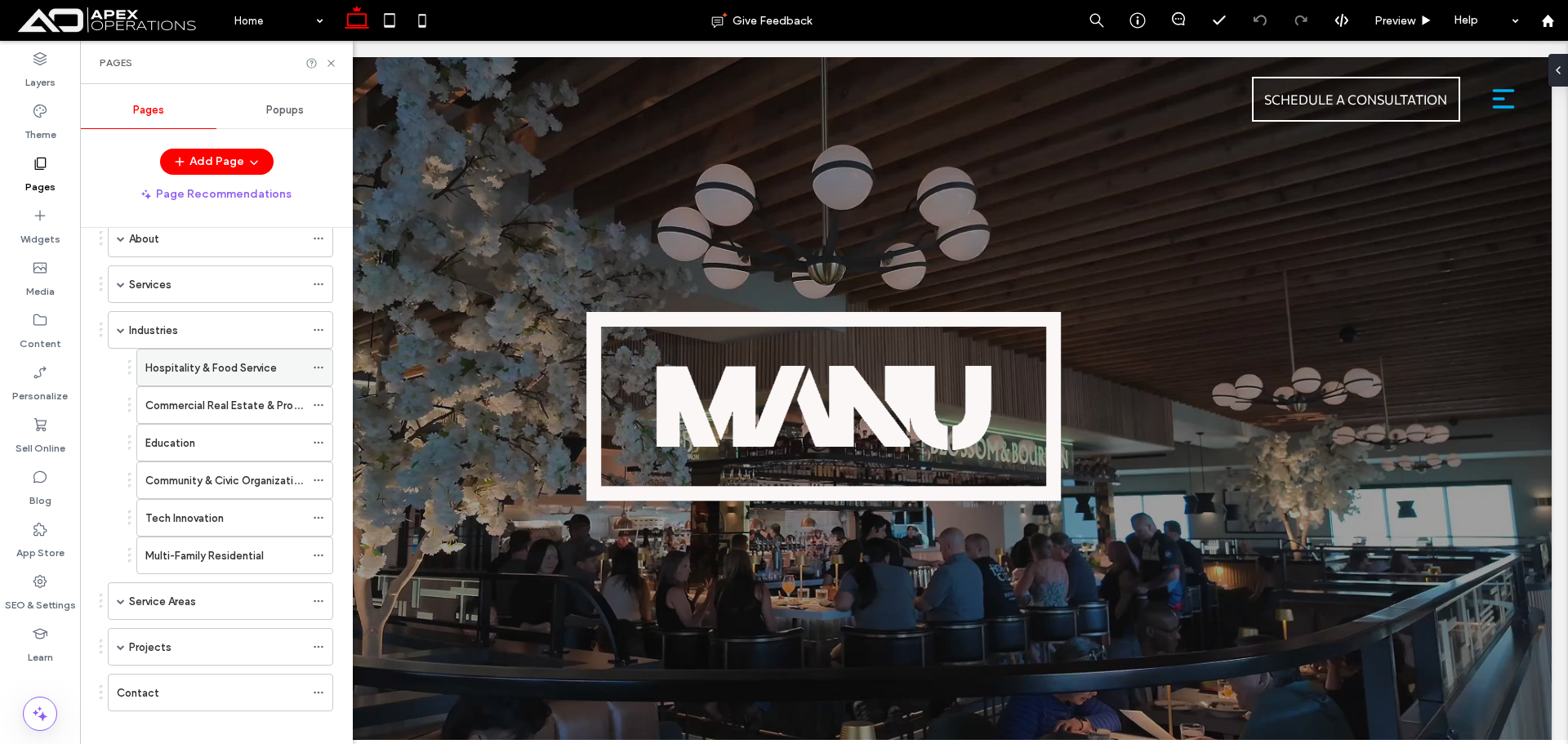 scroll, scrollTop: 98, scrollLeft: 0, axis: vertical 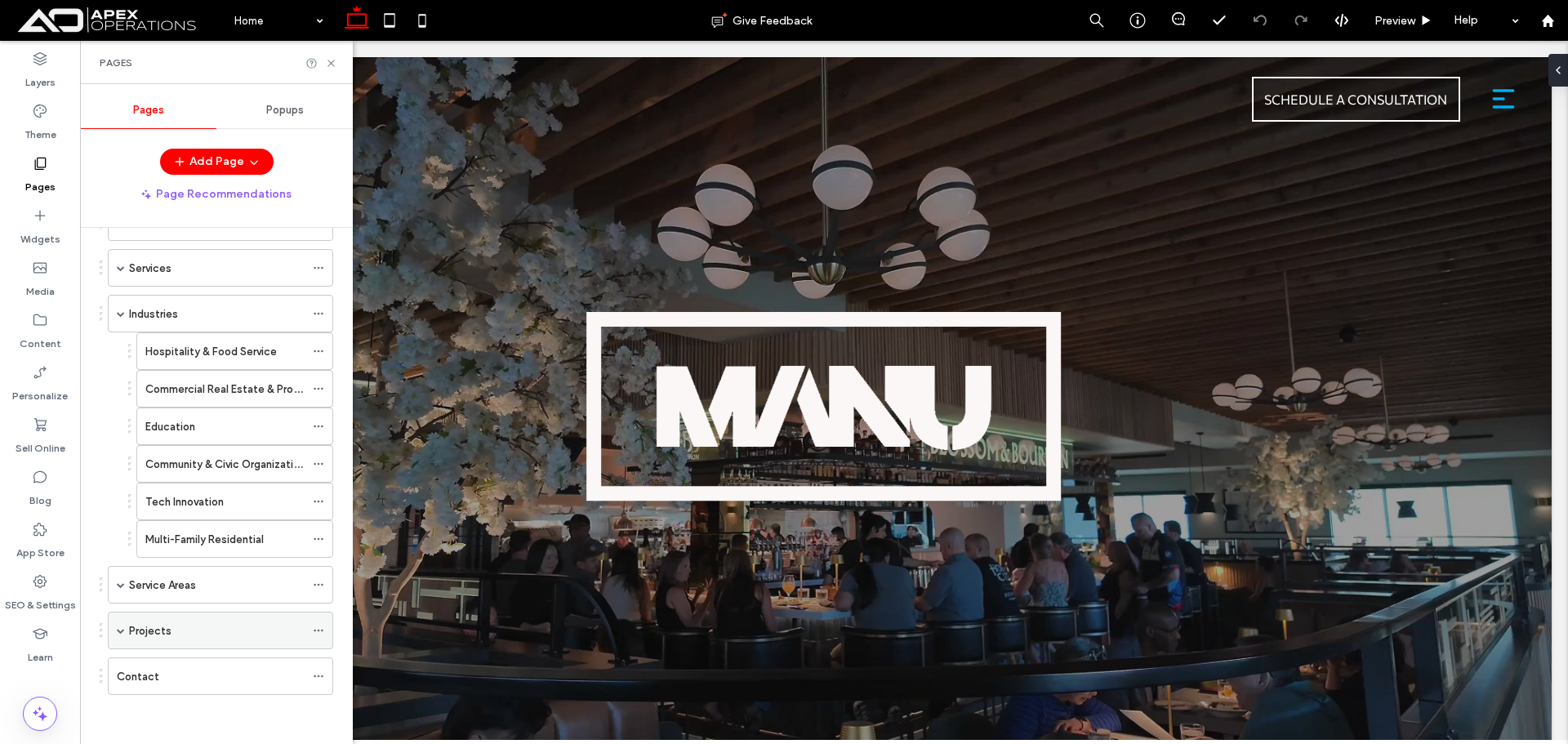 click at bounding box center (121, 630) 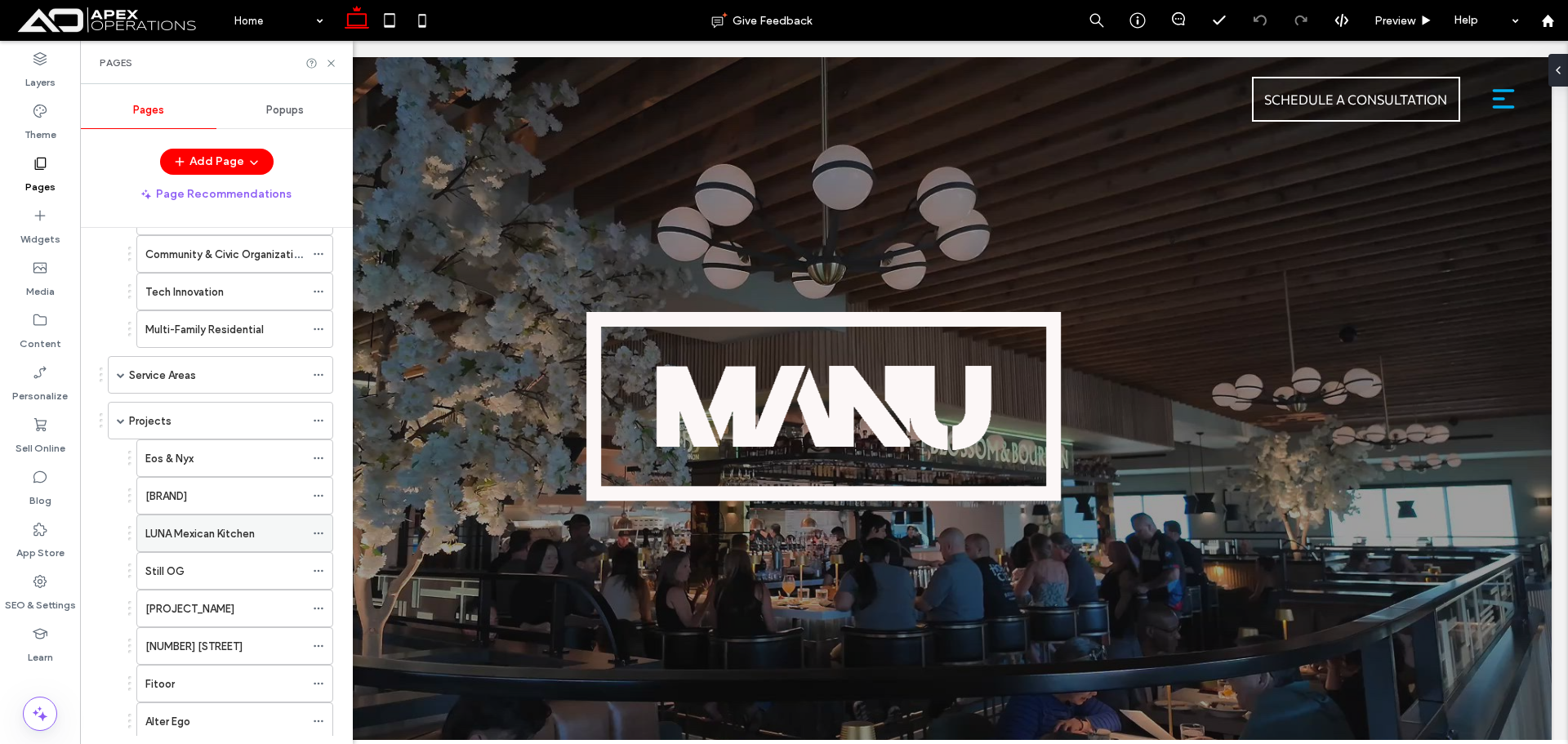 scroll, scrollTop: 343, scrollLeft: 0, axis: vertical 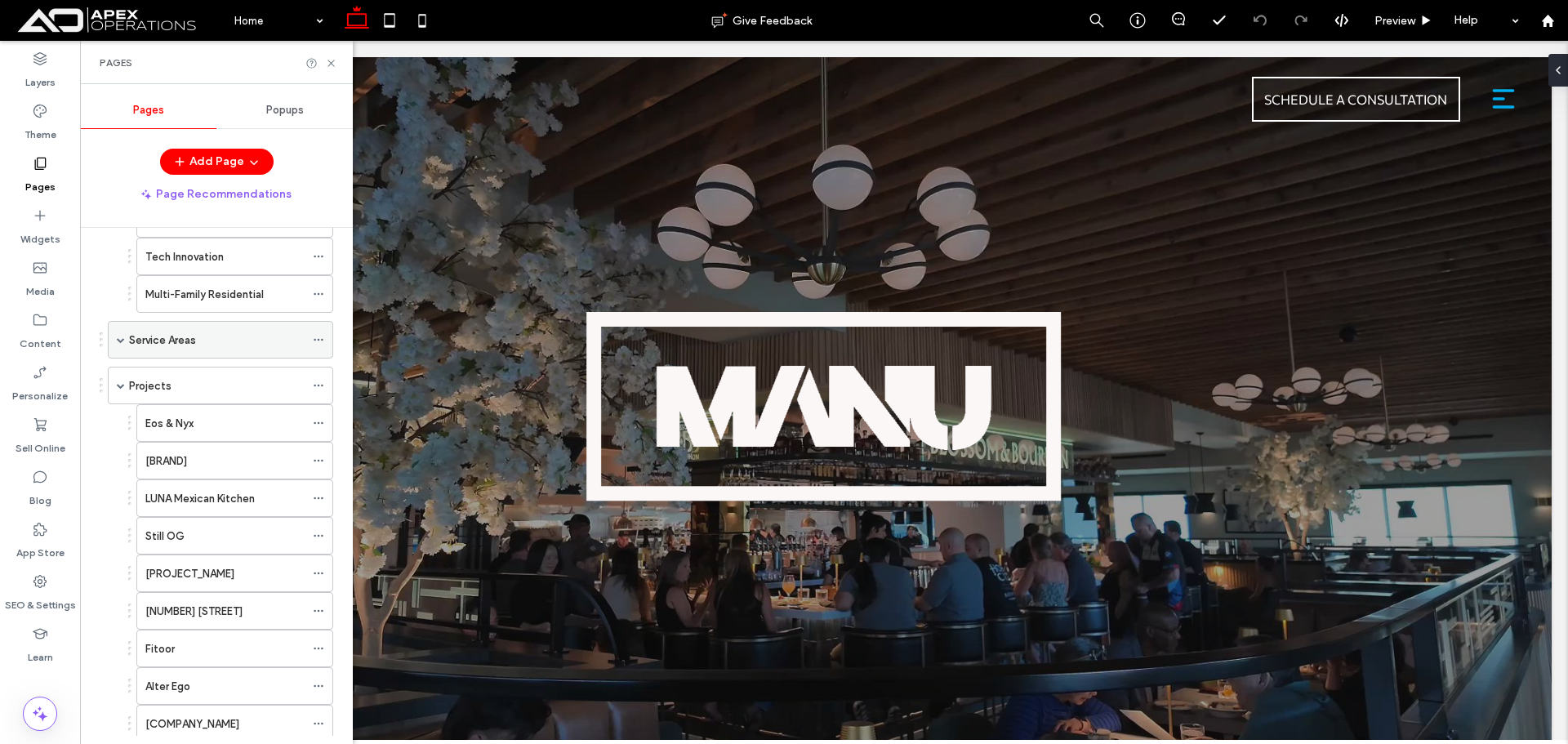 click at bounding box center (121, 340) 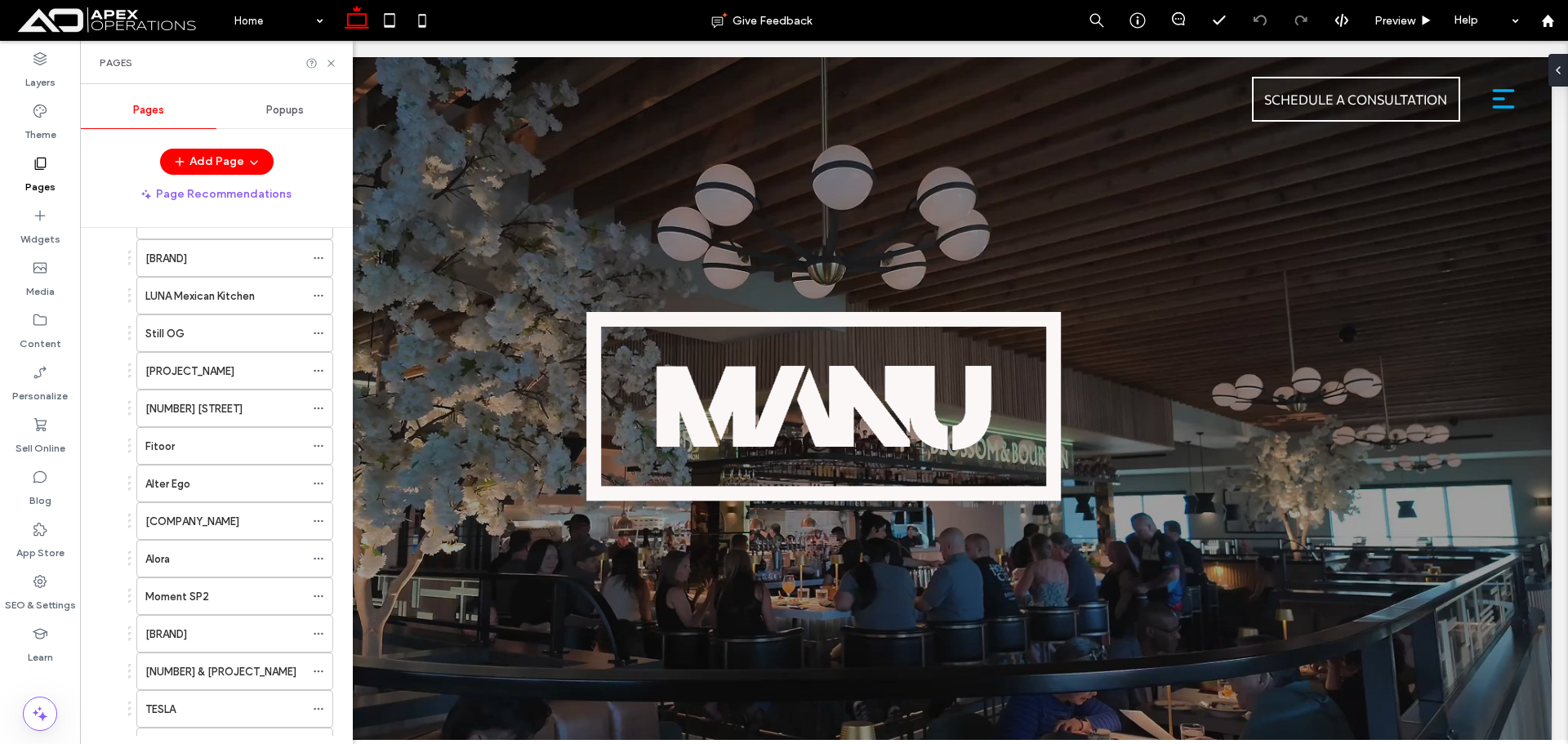 scroll, scrollTop: 812, scrollLeft: 0, axis: vertical 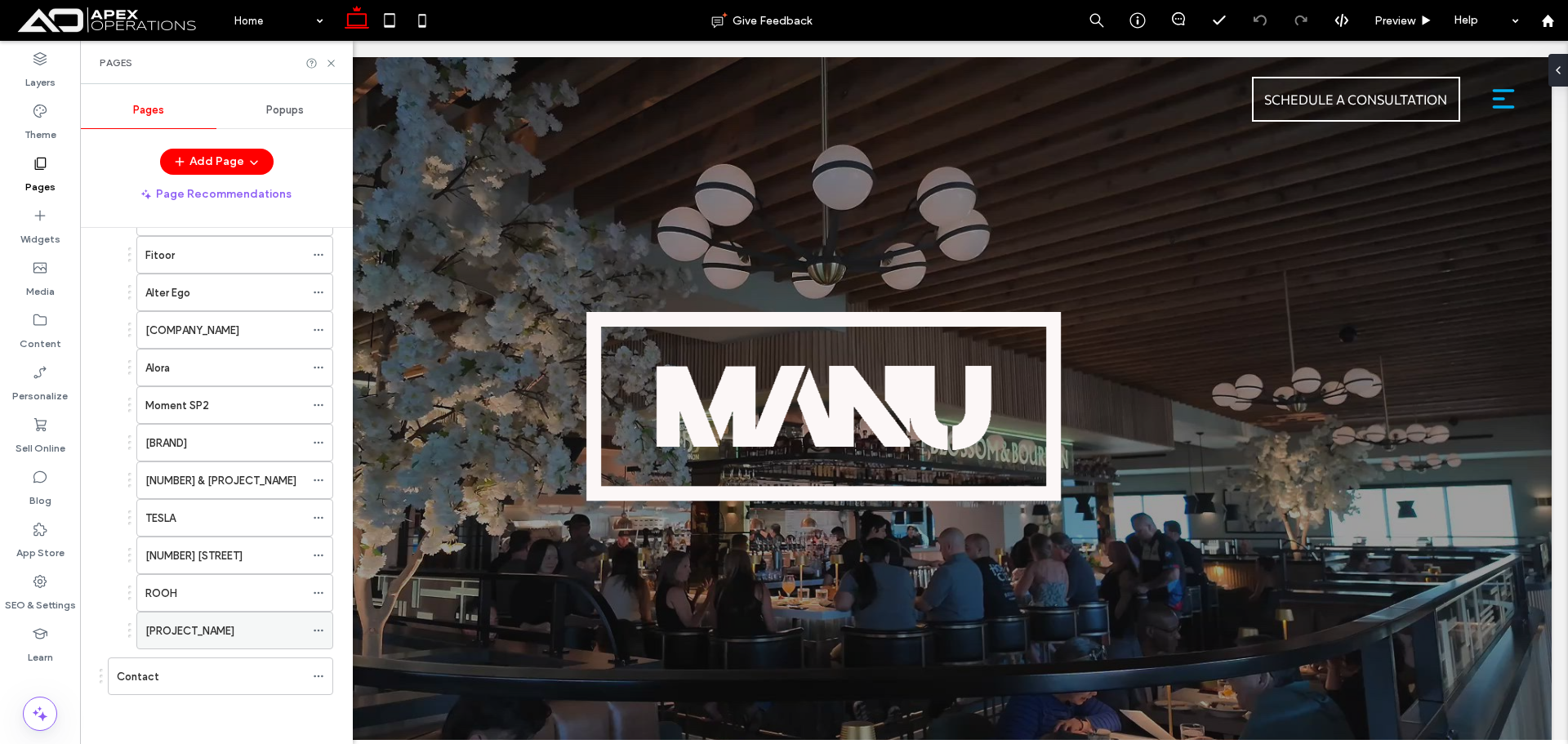 click on "Tremont Triplex" at bounding box center (189, 630) 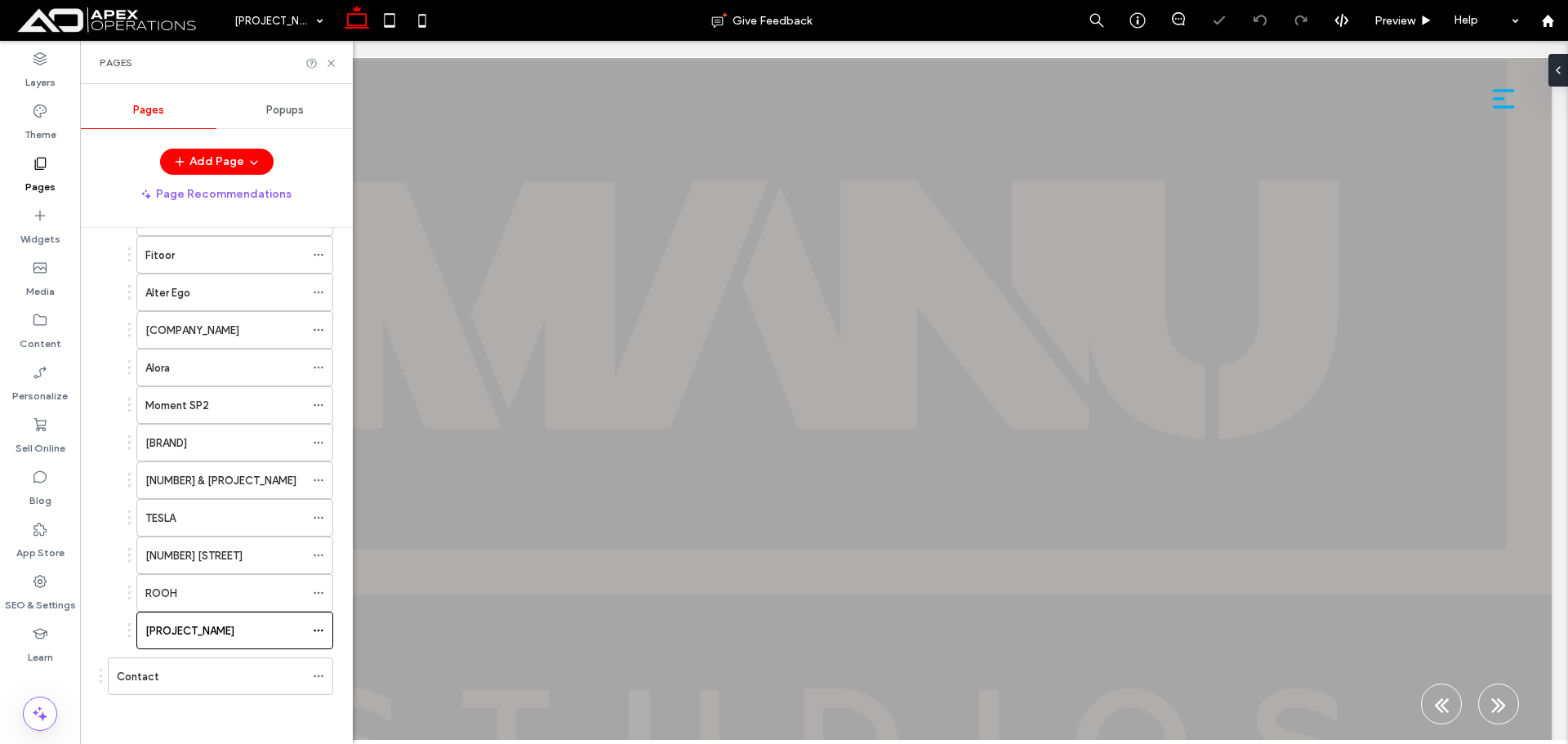 scroll, scrollTop: 0, scrollLeft: 0, axis: both 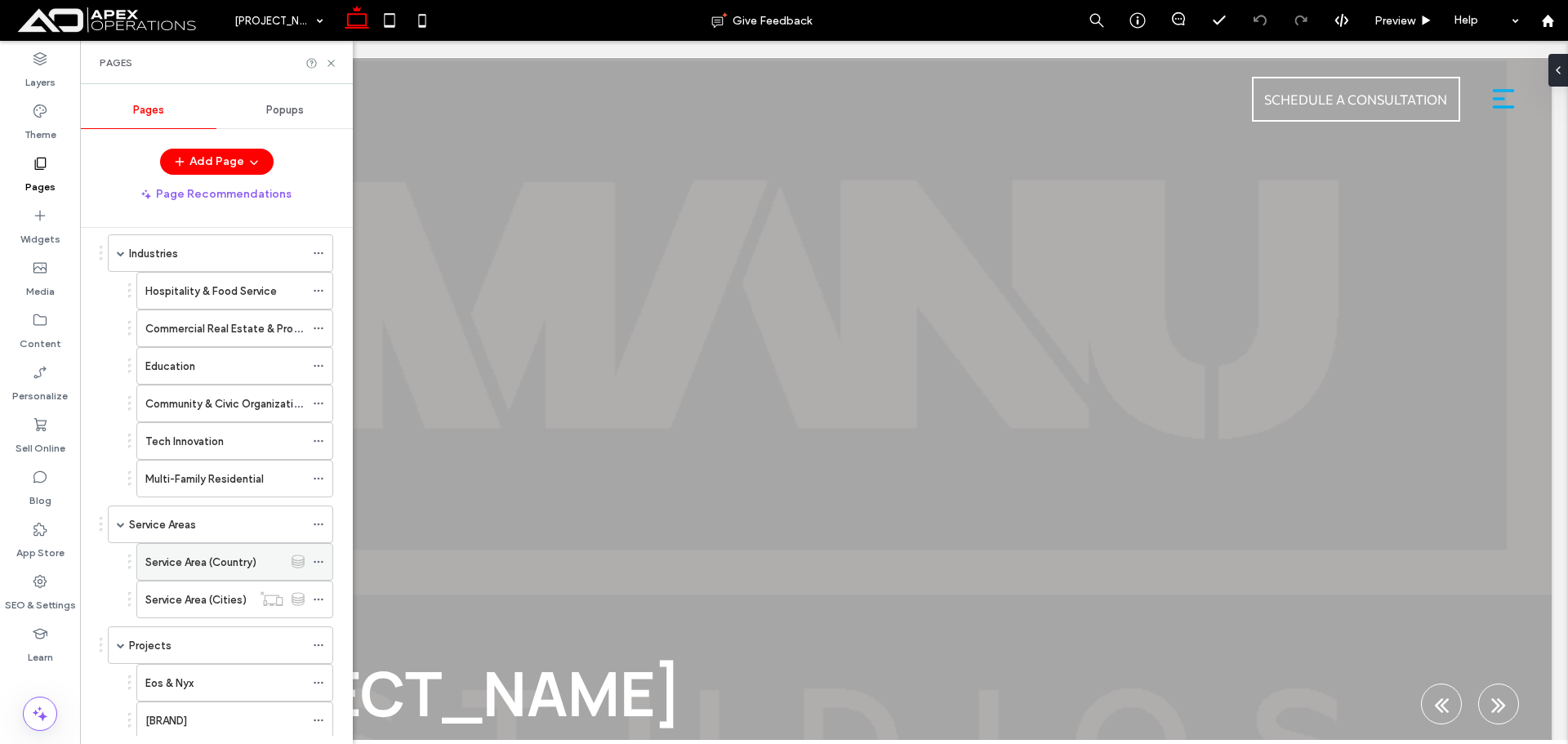 click on "Service Area (Country)" at bounding box center [201, 562] 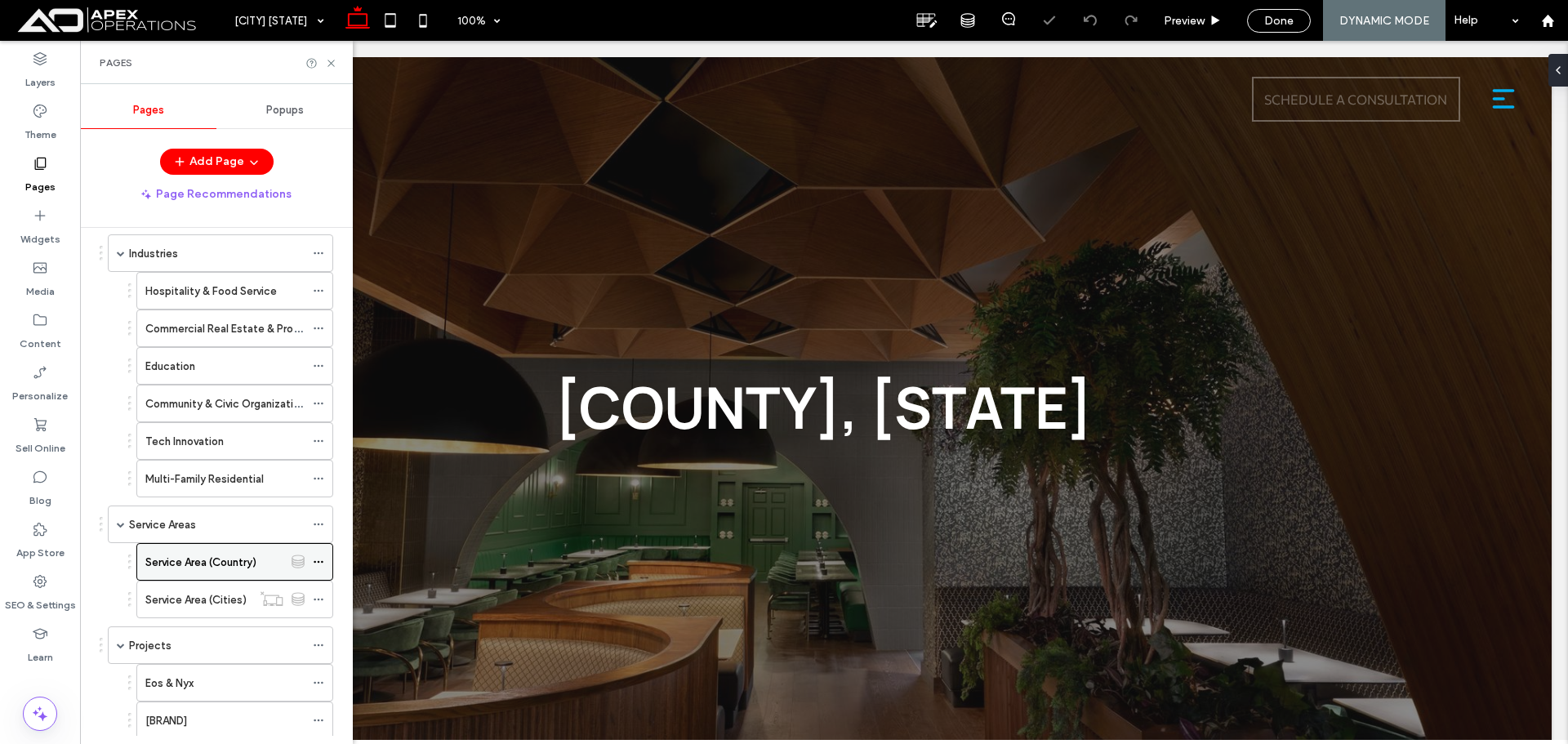 scroll, scrollTop: 0, scrollLeft: 0, axis: both 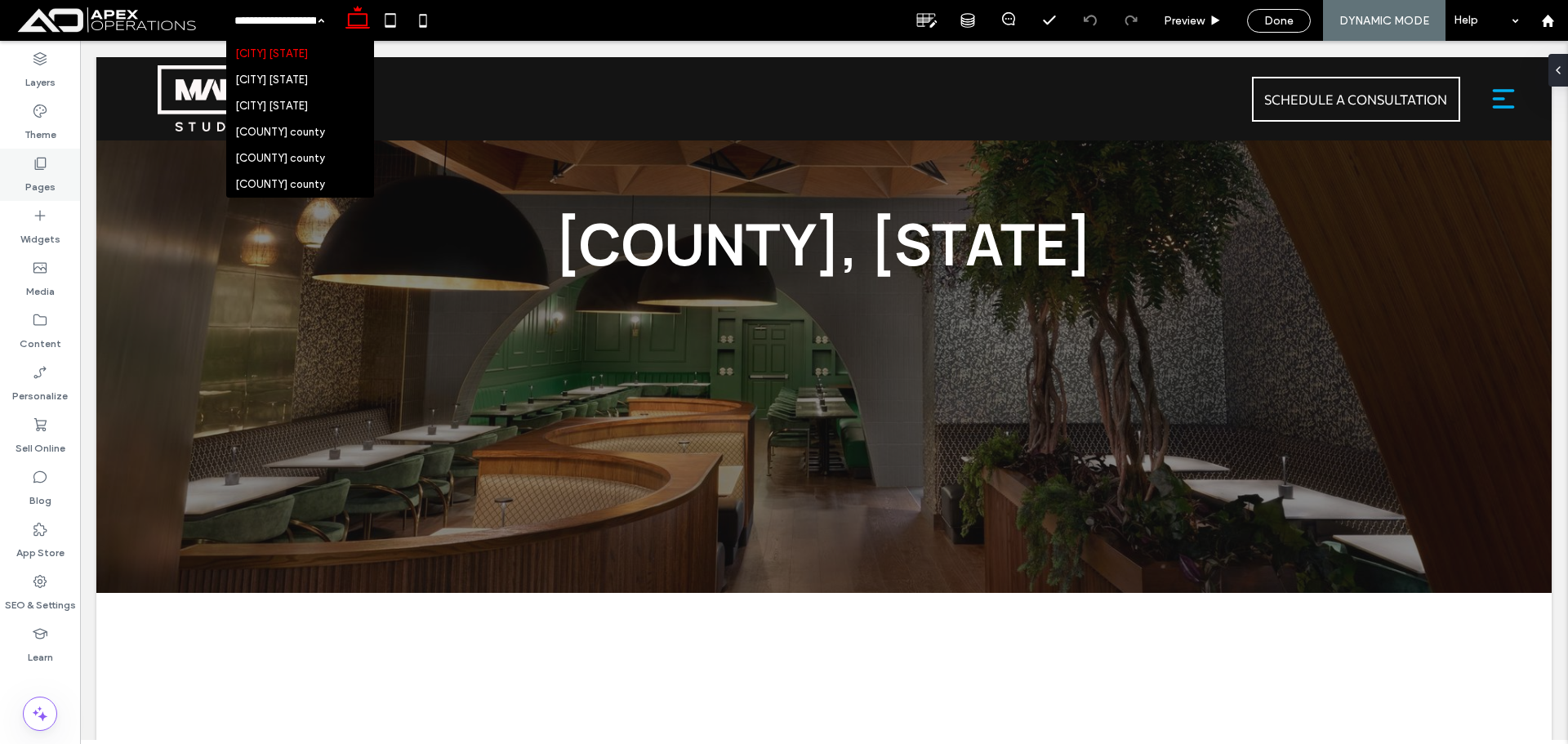 click on "Pages" at bounding box center (40, 183) 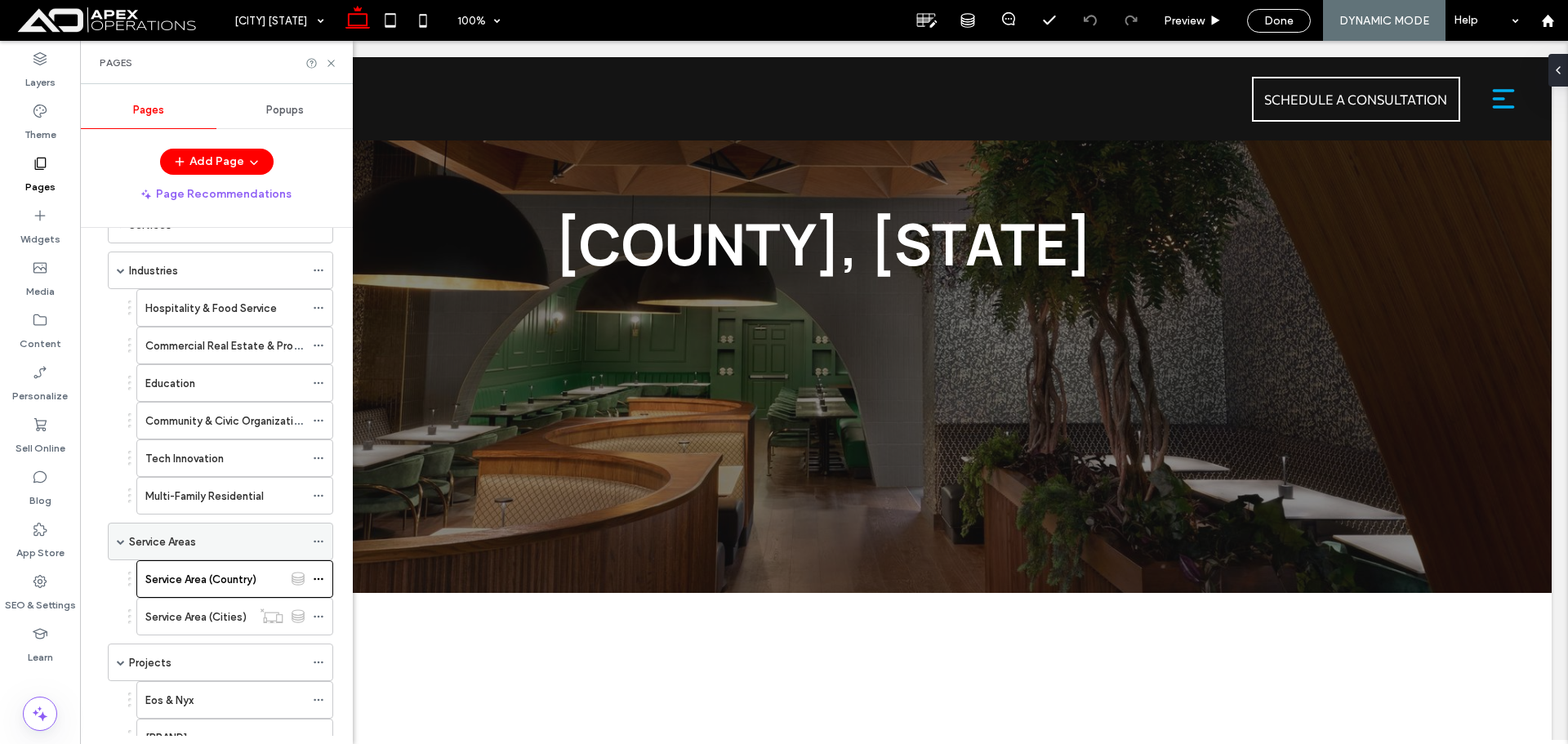 scroll, scrollTop: 163, scrollLeft: 0, axis: vertical 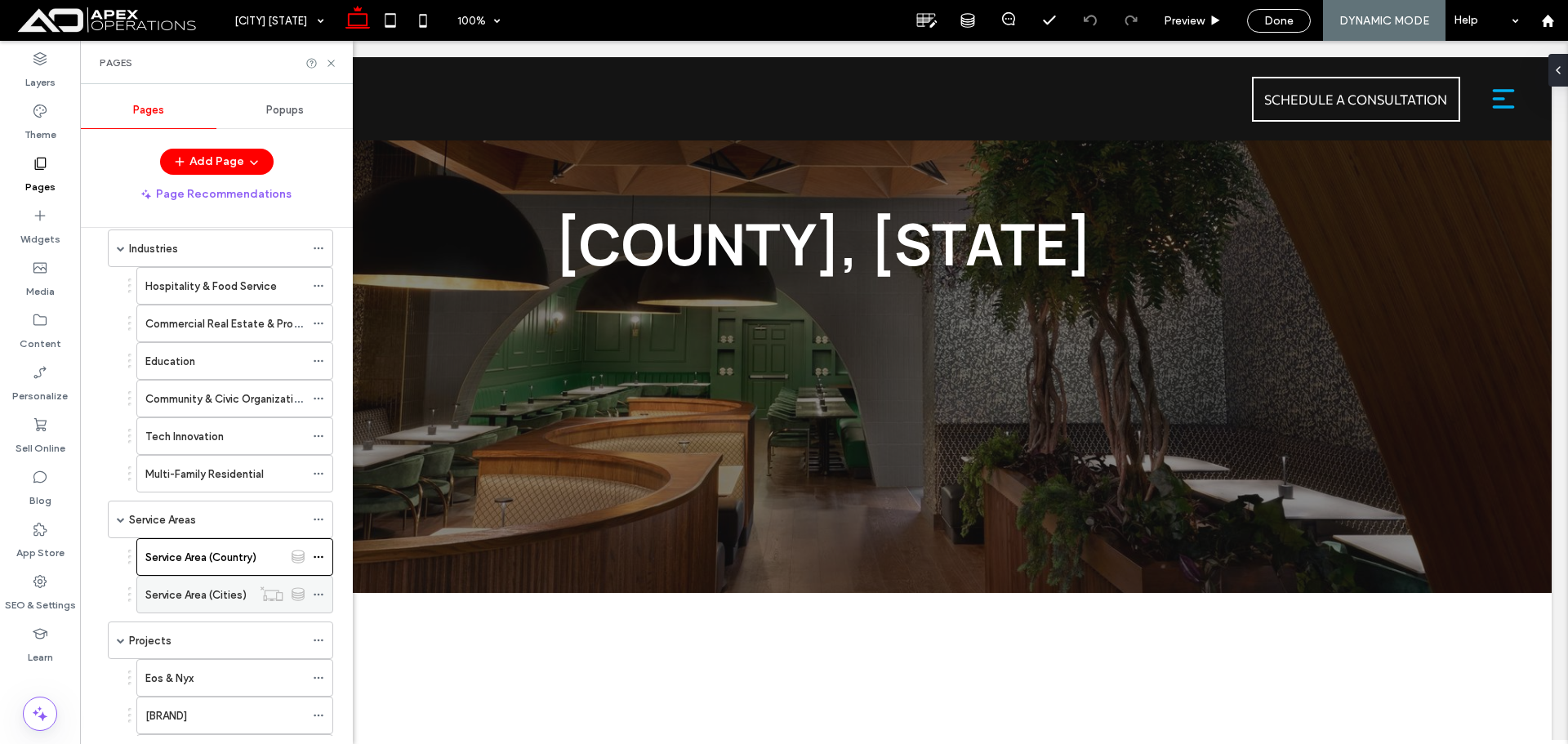 click on "Service Area (Cities)" at bounding box center [196, 595] 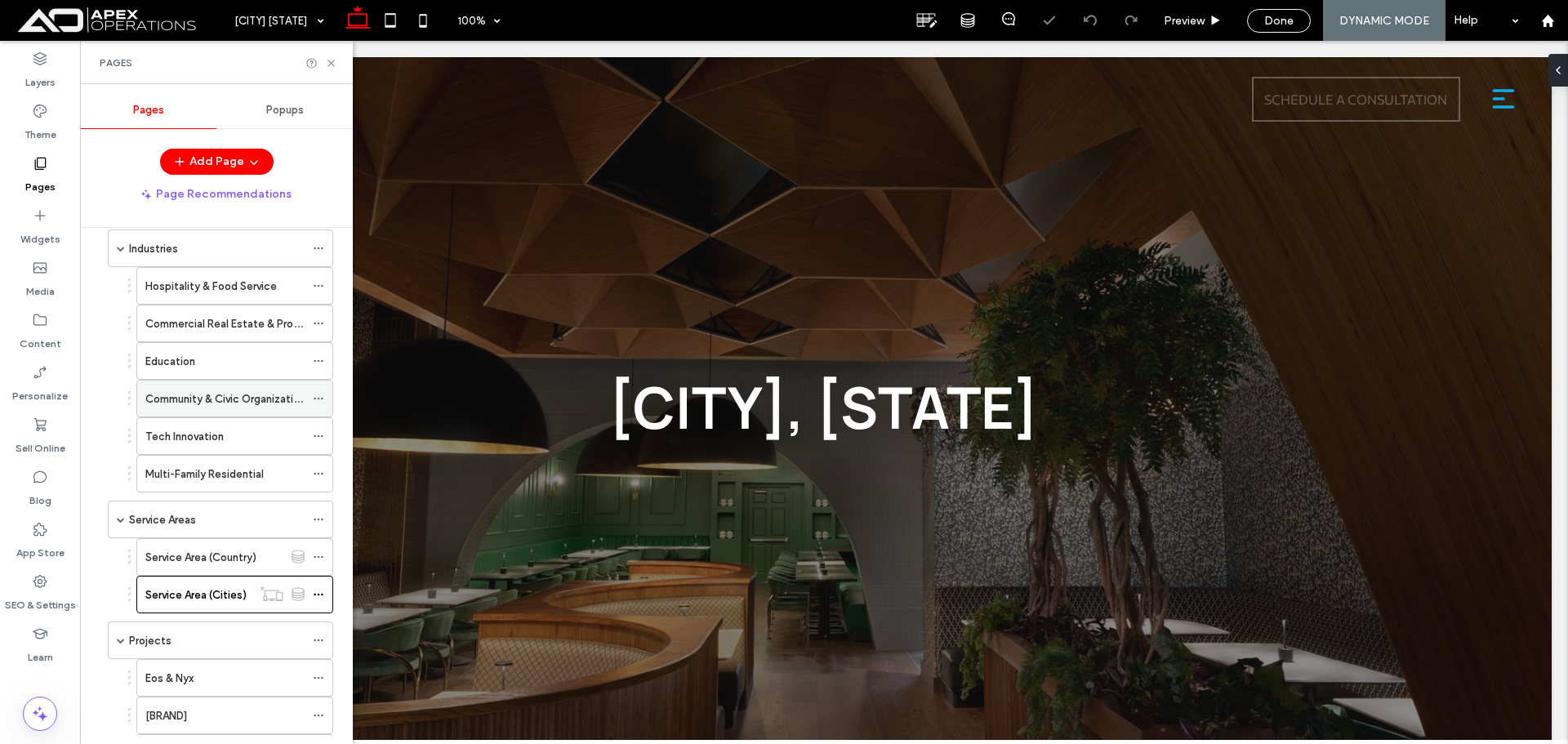 scroll, scrollTop: 0, scrollLeft: 0, axis: both 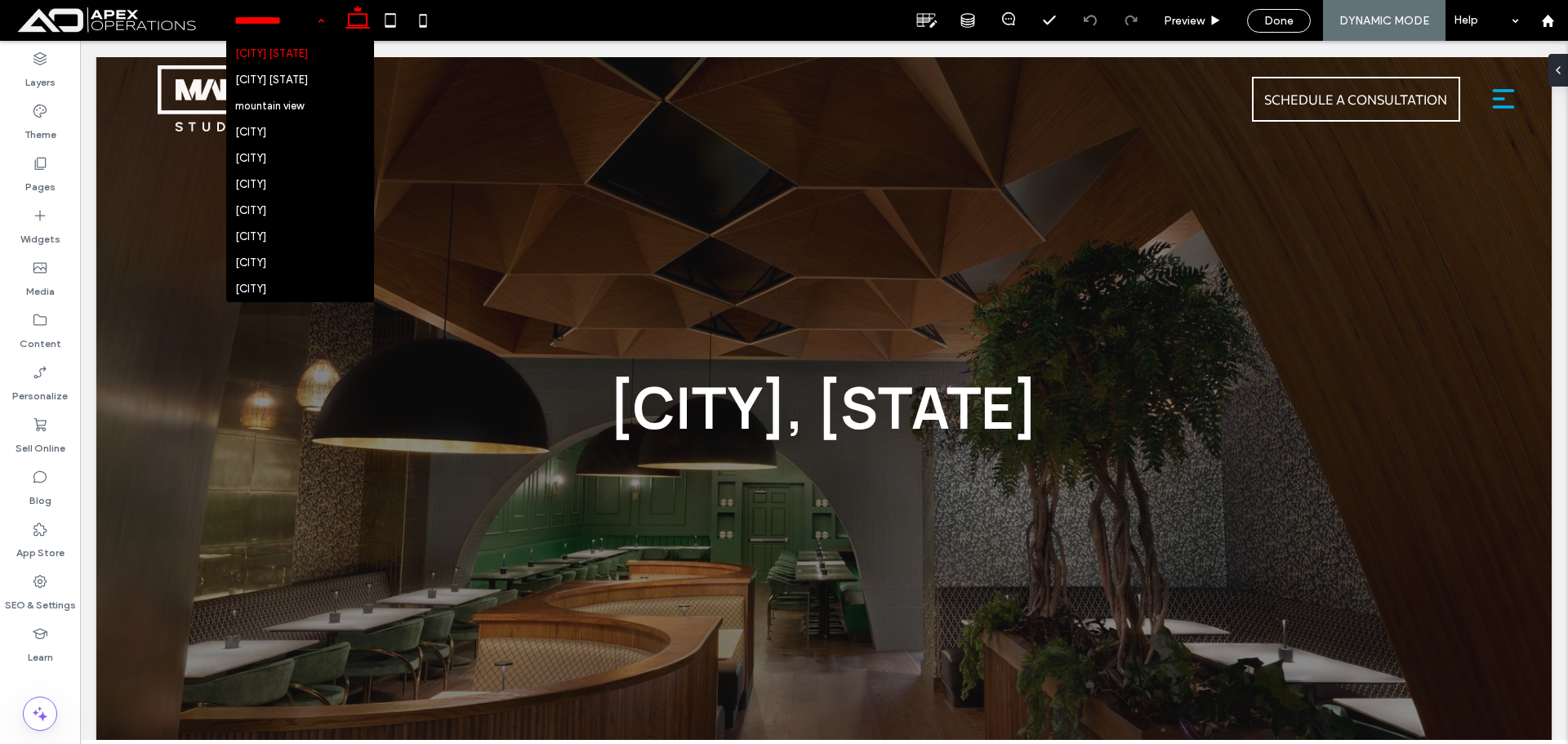 drag, startPoint x: 247, startPoint y: 19, endPoint x: 261, endPoint y: 60, distance: 43.324358 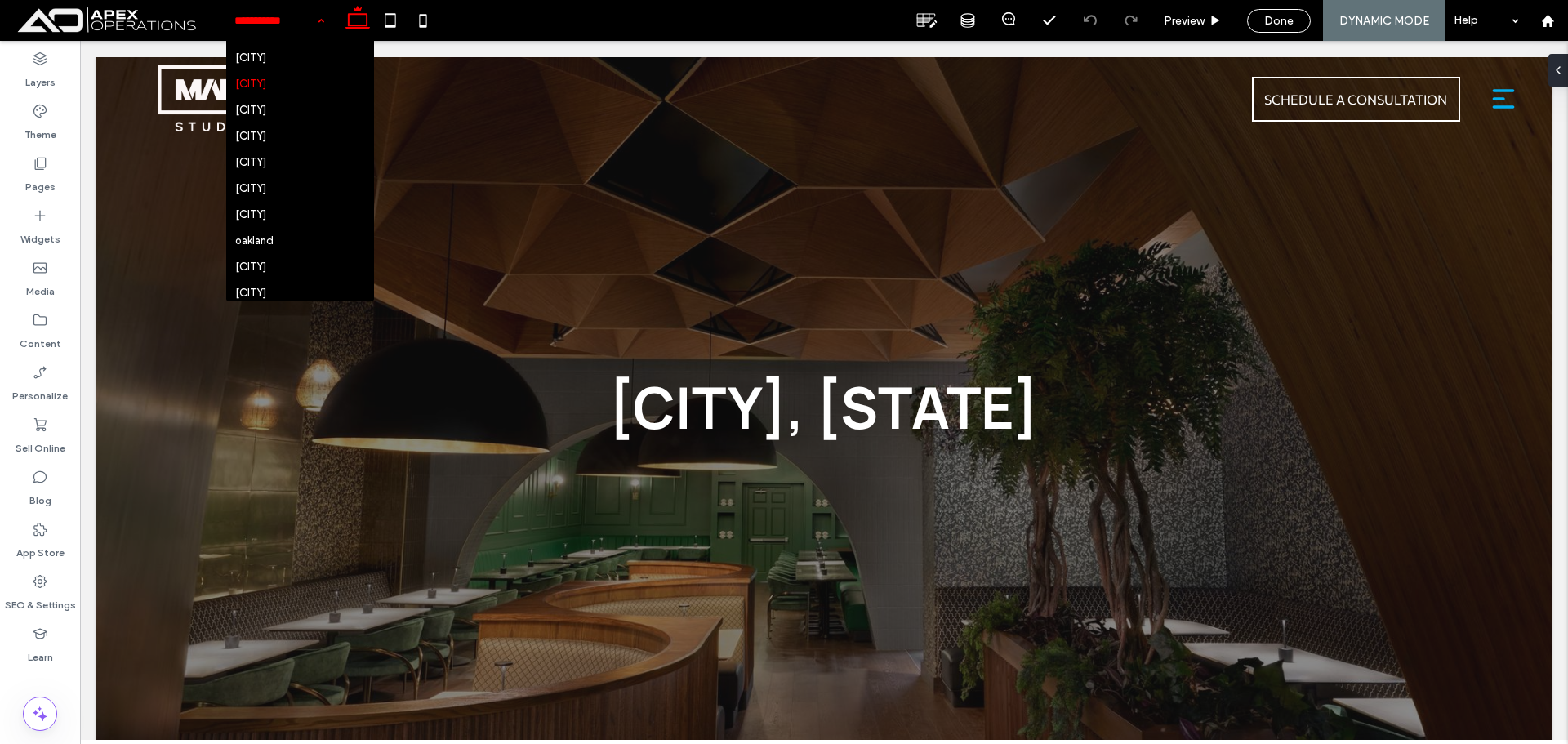 scroll, scrollTop: 182, scrollLeft: 0, axis: vertical 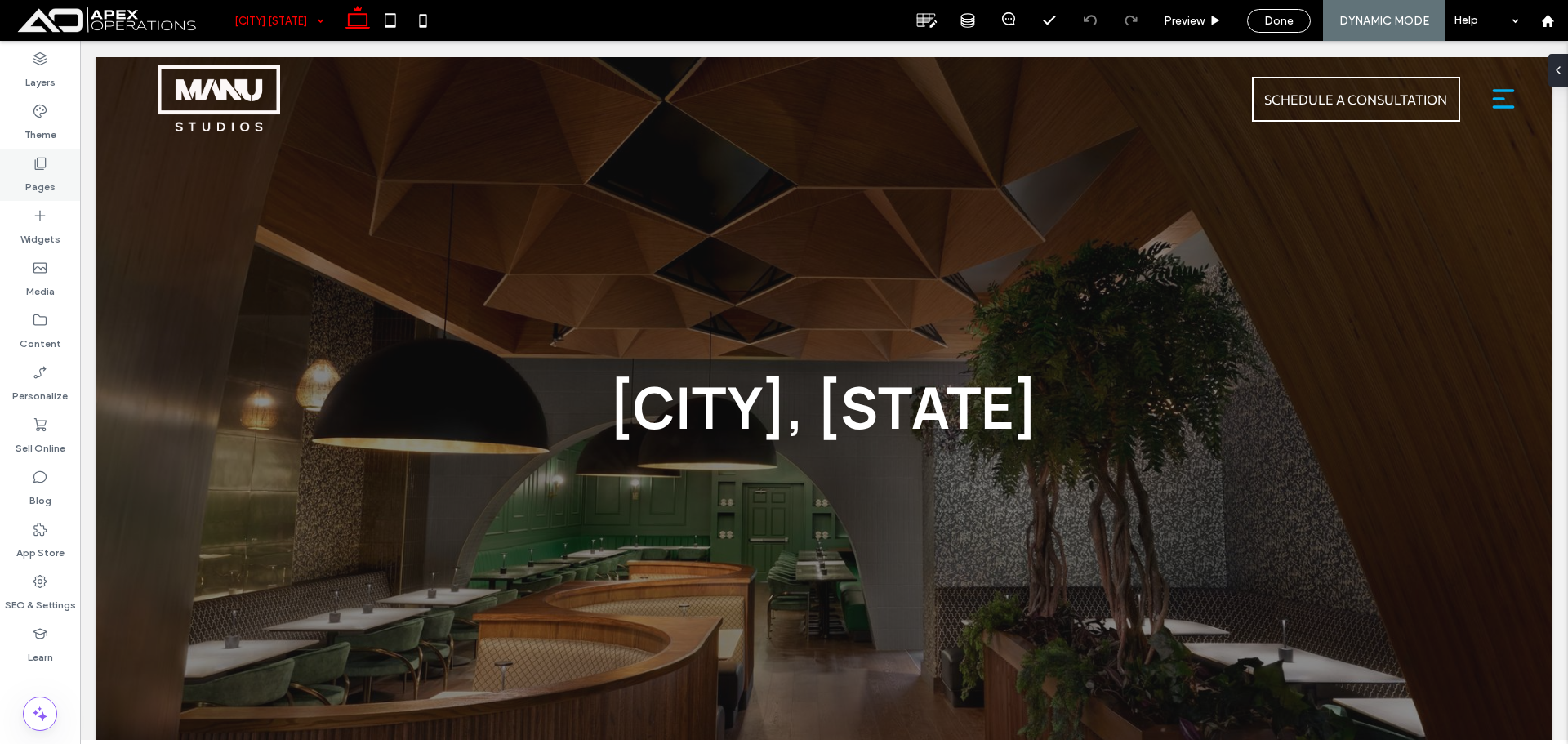 drag, startPoint x: 50, startPoint y: 172, endPoint x: 39, endPoint y: 163, distance: 14.21267 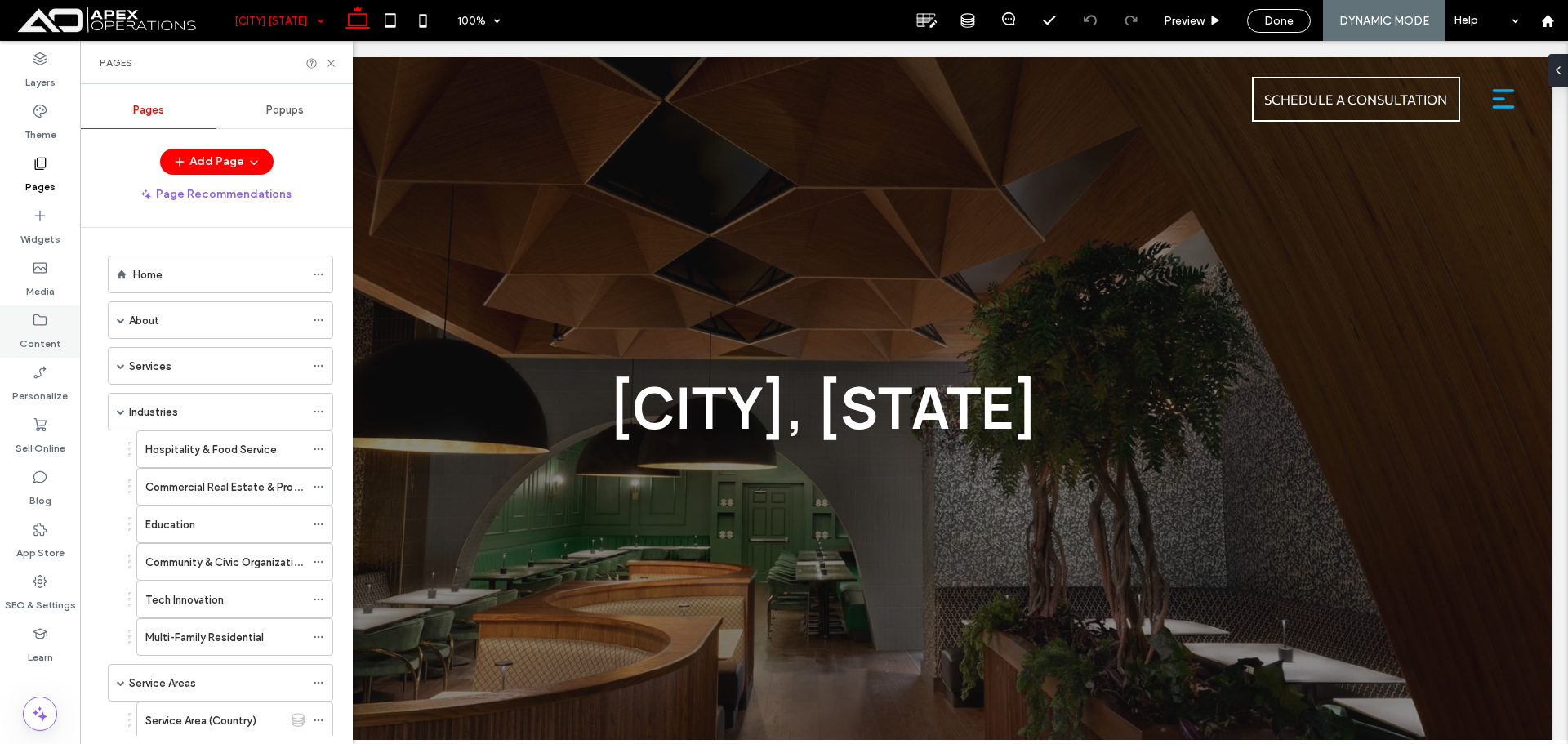 click 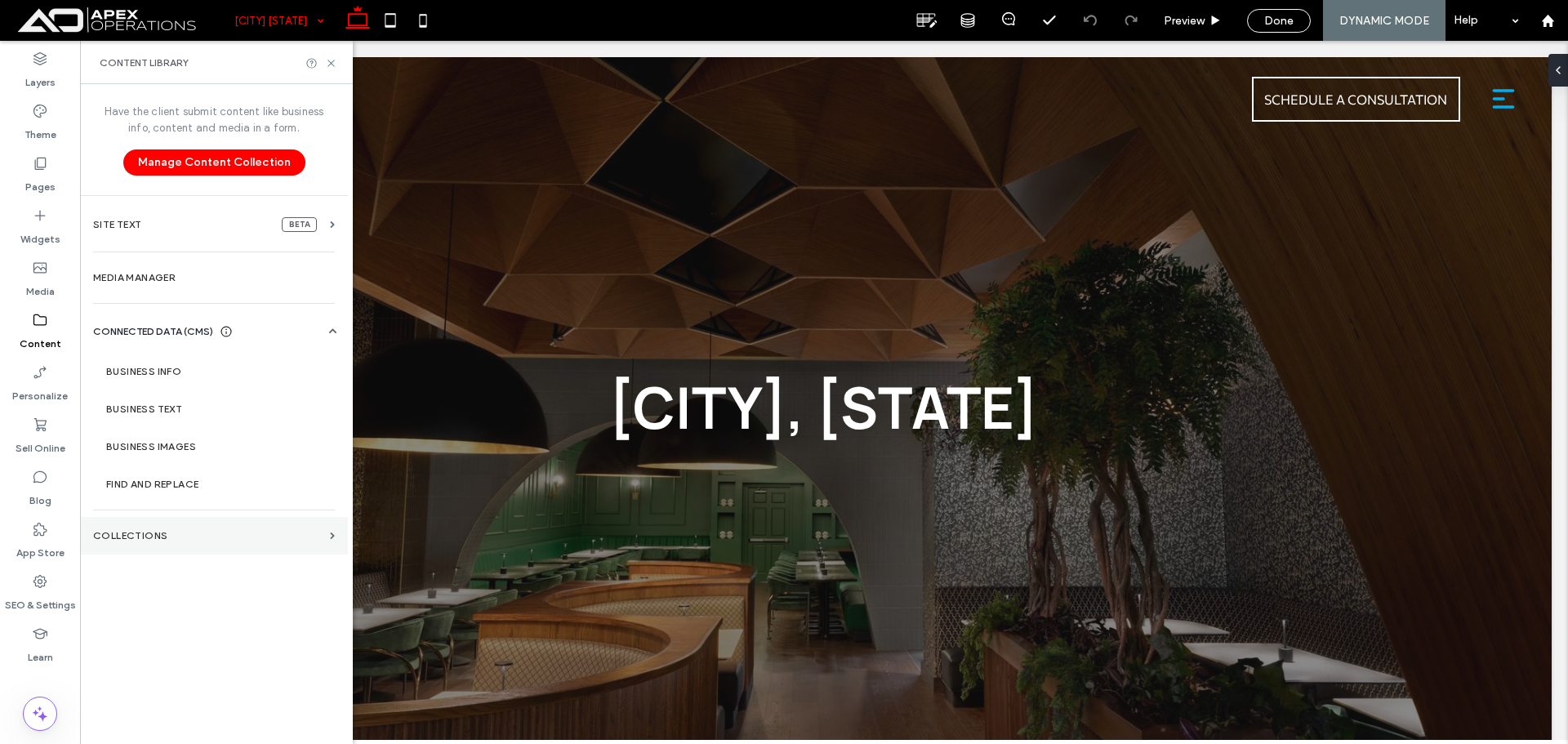 click on "Collections" at bounding box center (208, 536) 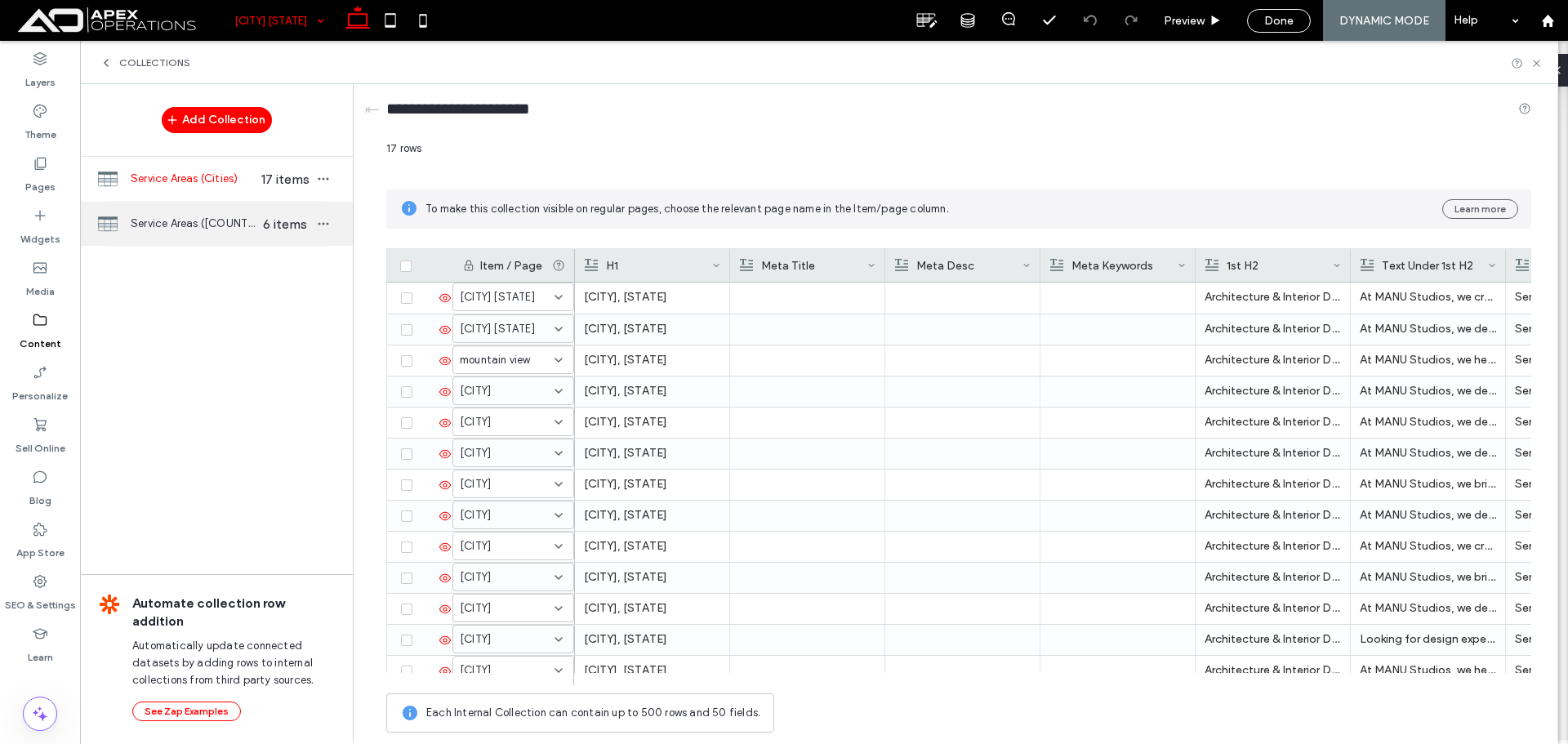 click on "Service Areas (Country) 6 items" at bounding box center (216, 224) 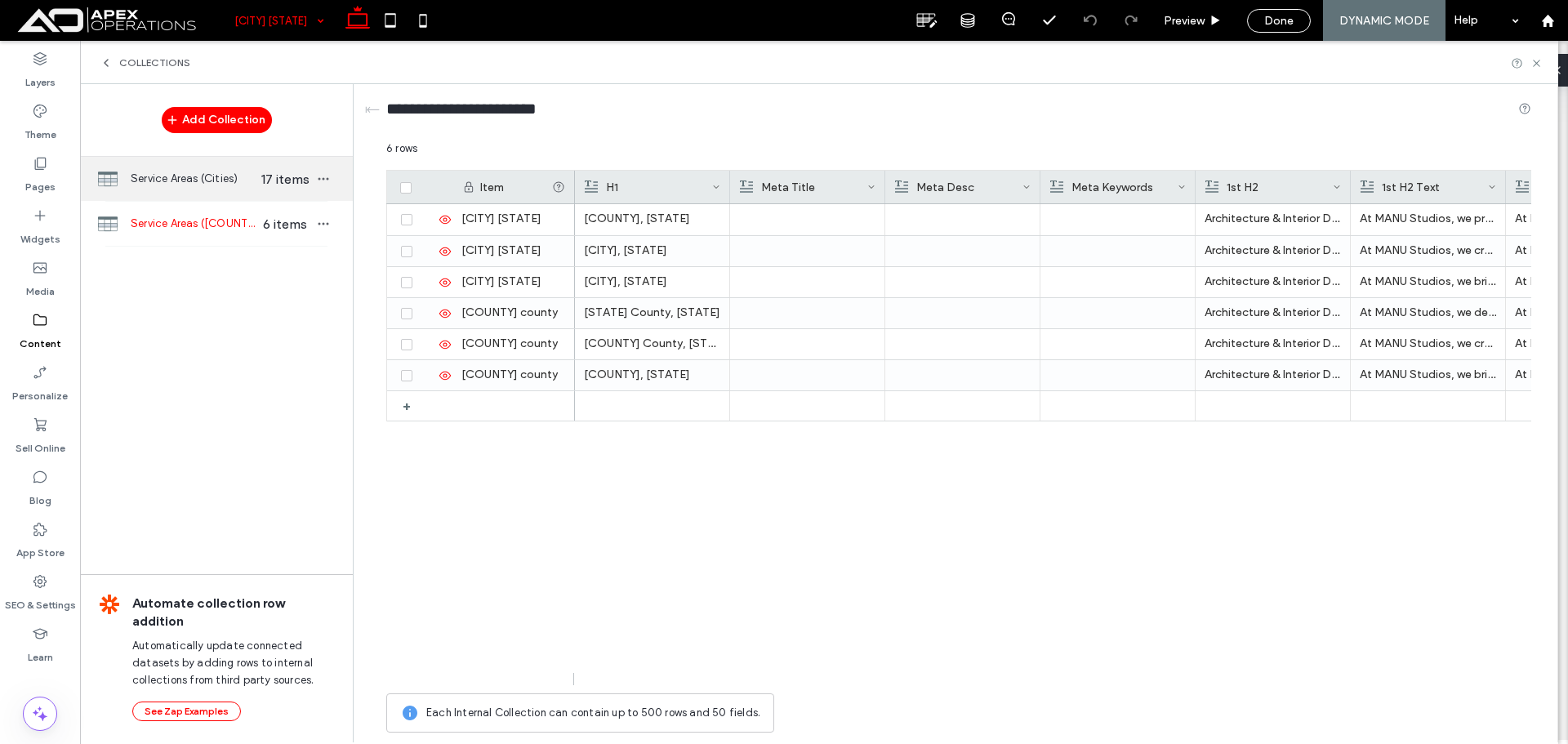 click on "17 items" at bounding box center (285, 179) 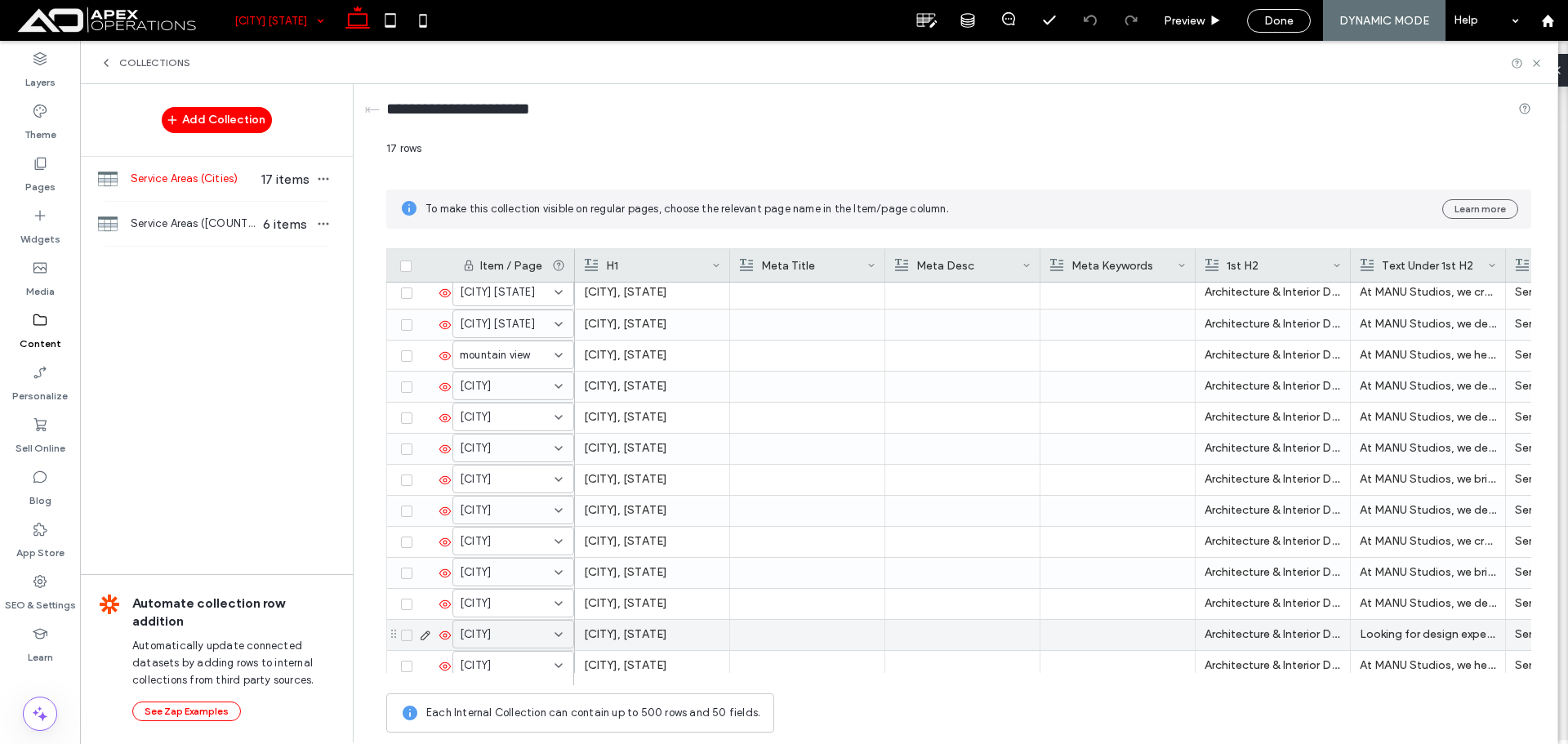 scroll, scrollTop: 0, scrollLeft: 0, axis: both 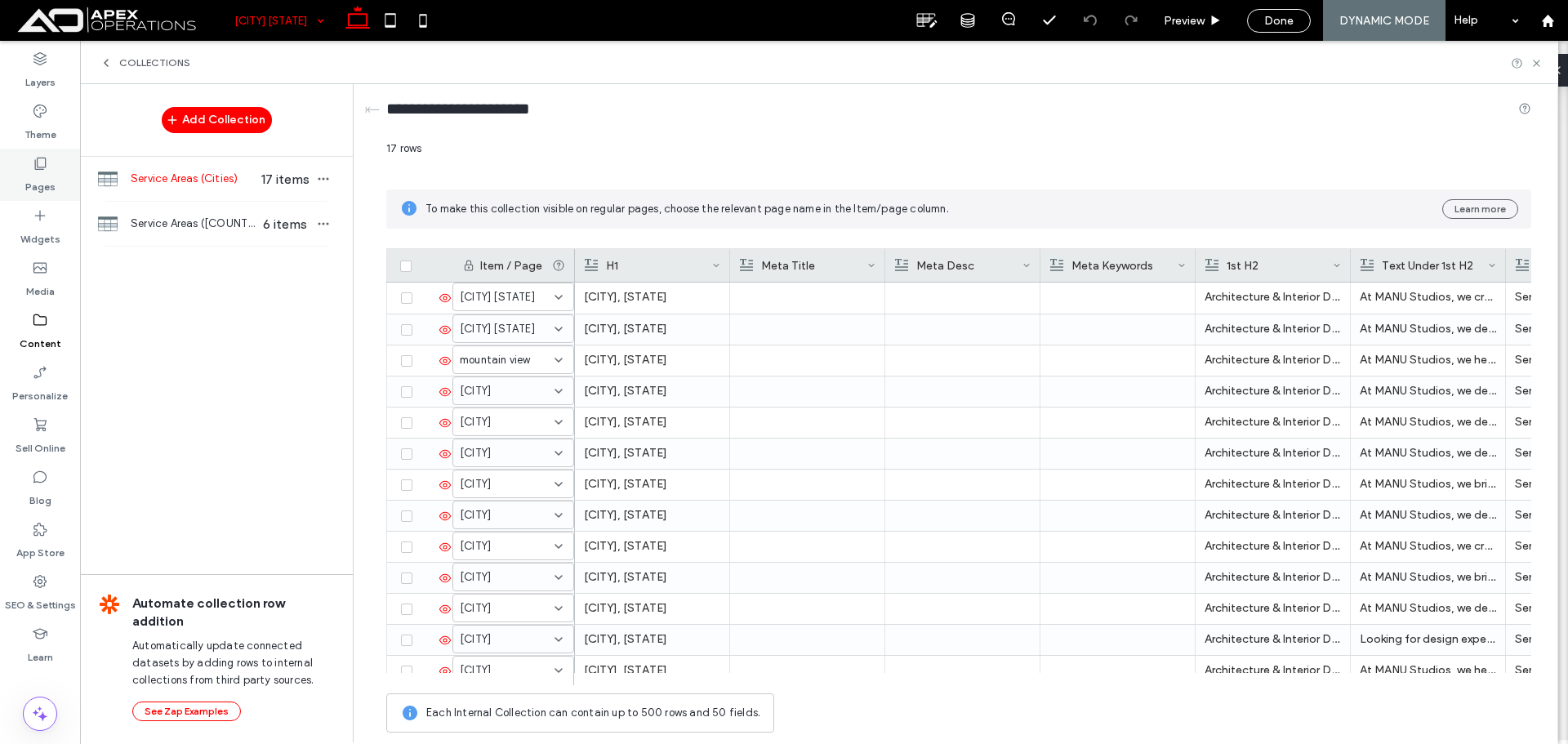 drag, startPoint x: 38, startPoint y: 170, endPoint x: 48, endPoint y: 174, distance: 10.77033 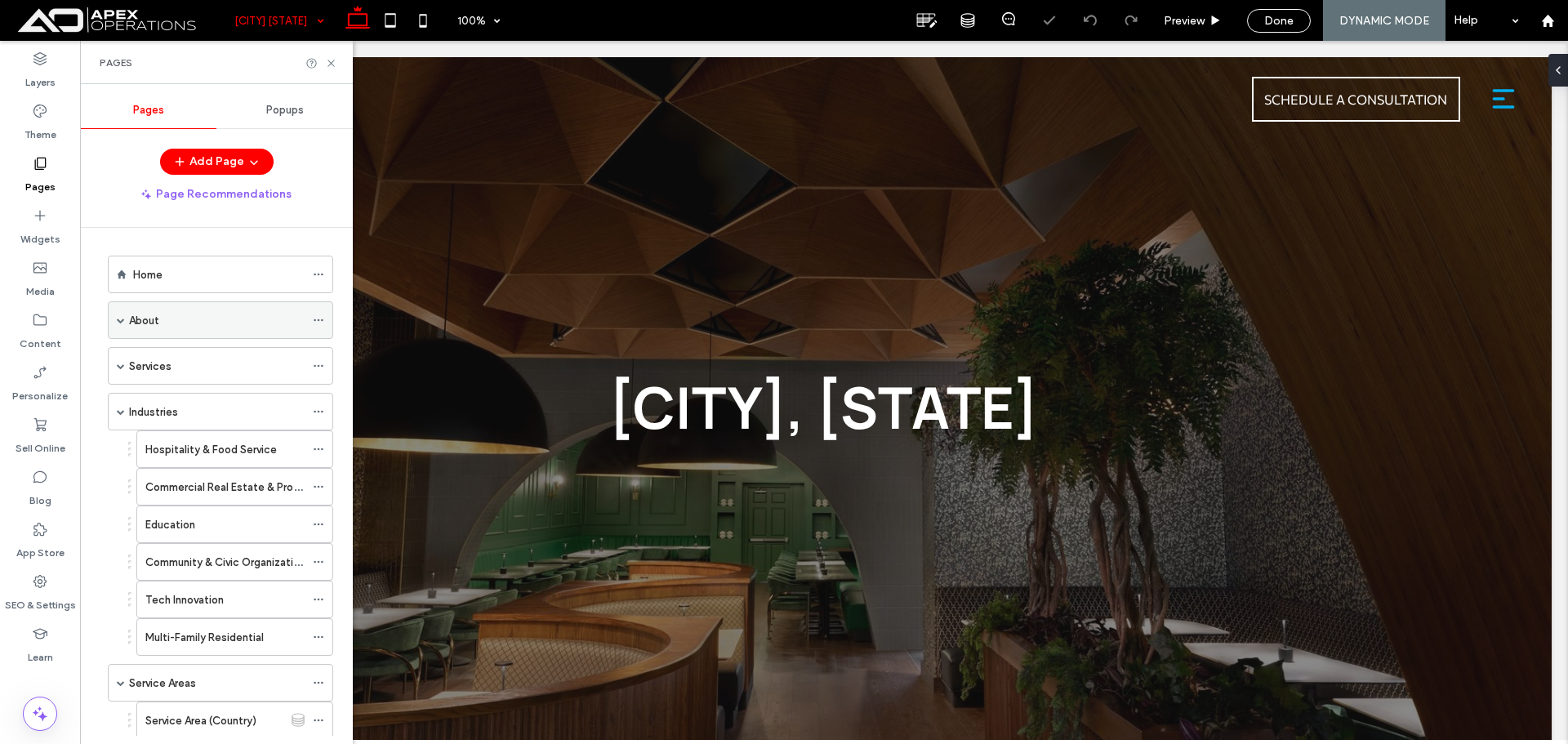 click at bounding box center (121, 320) 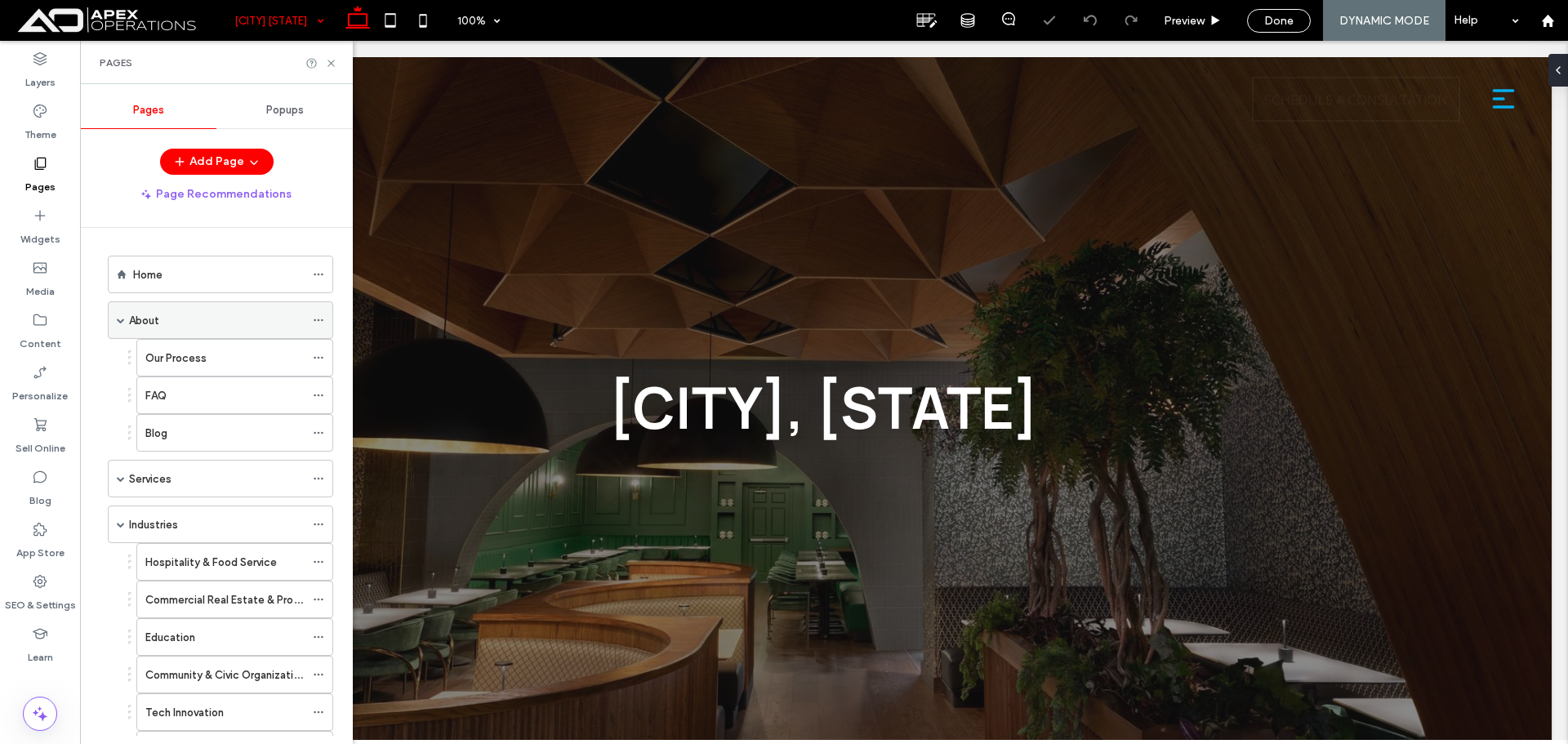 scroll, scrollTop: 0, scrollLeft: 0, axis: both 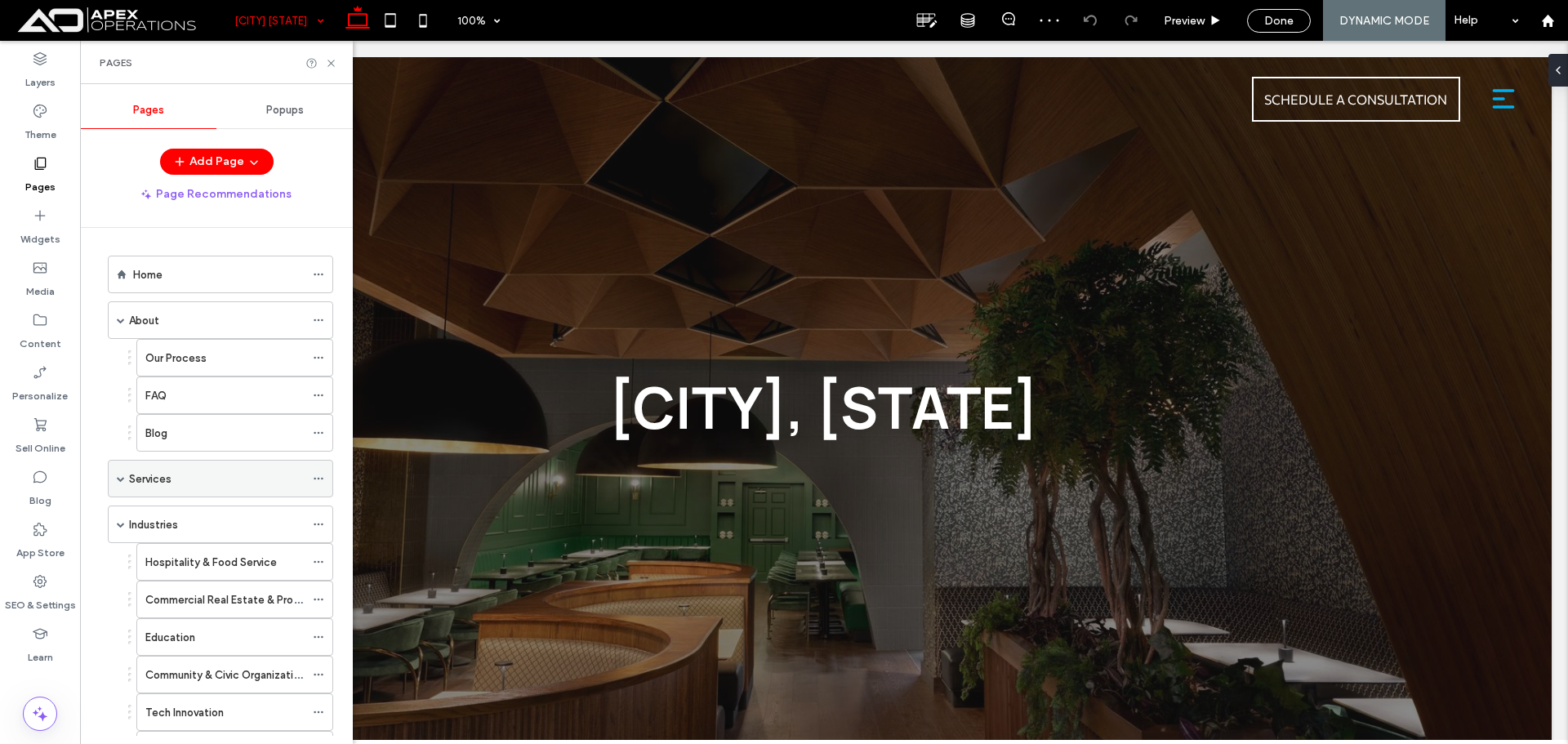 click at bounding box center [121, 479] 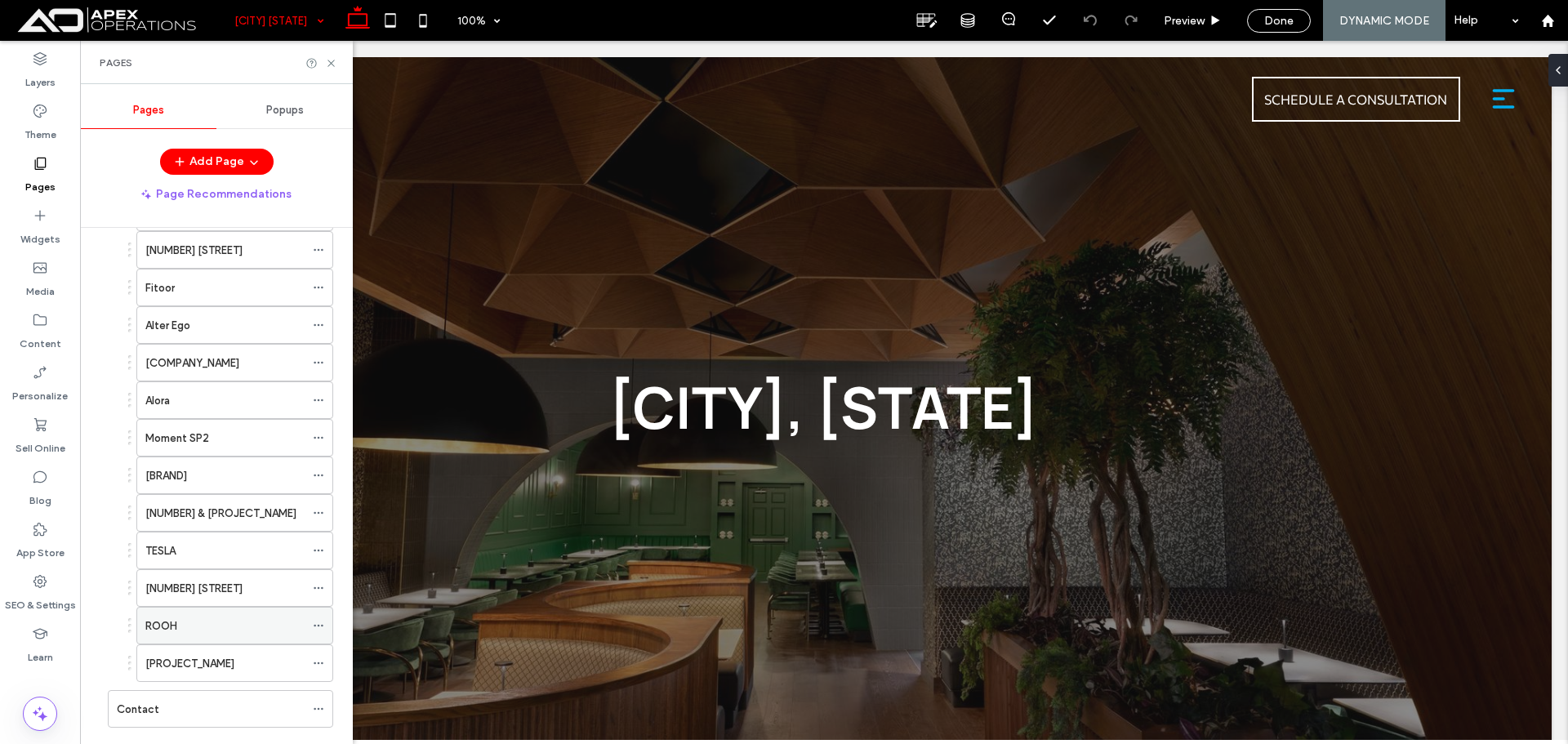 scroll, scrollTop: 1037, scrollLeft: 0, axis: vertical 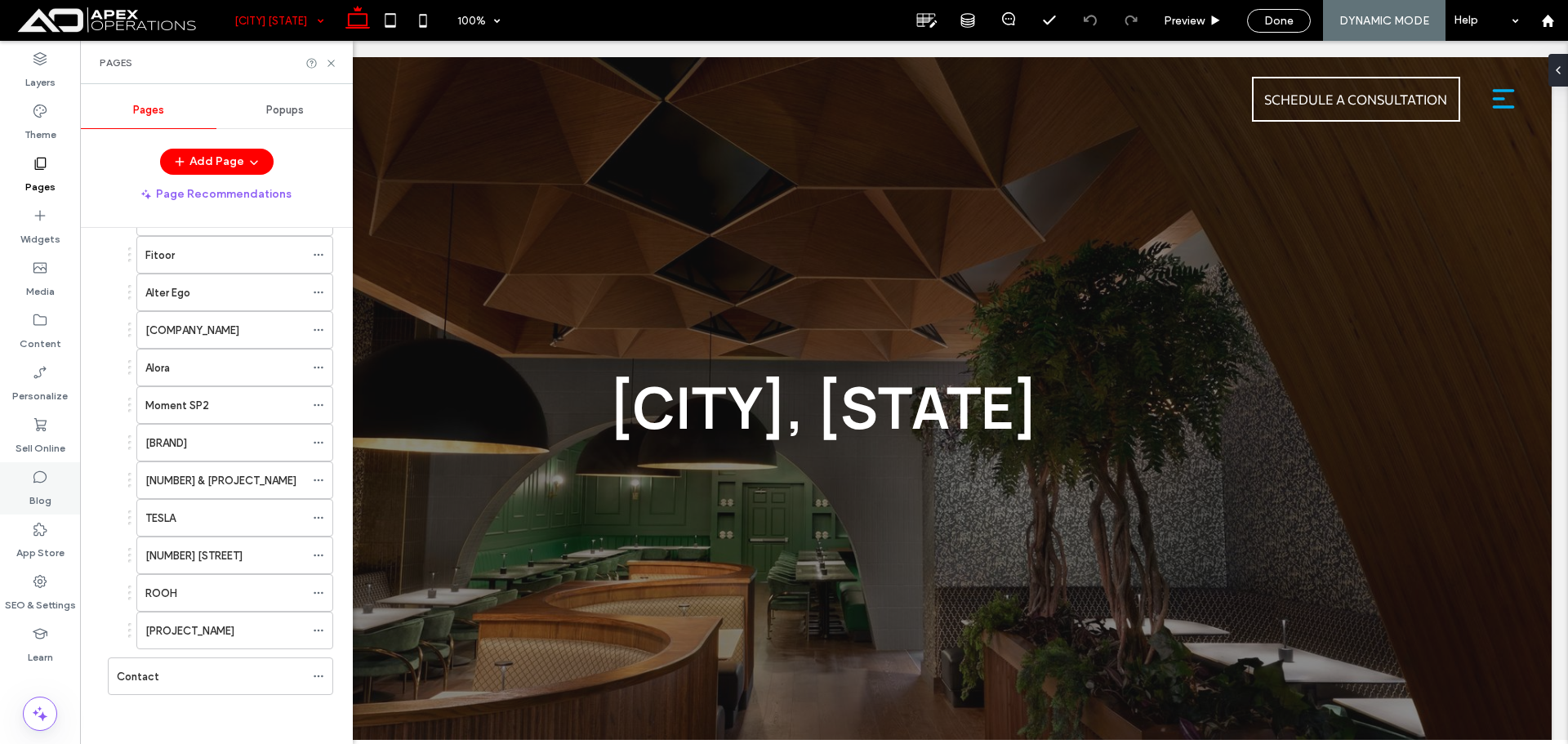 click 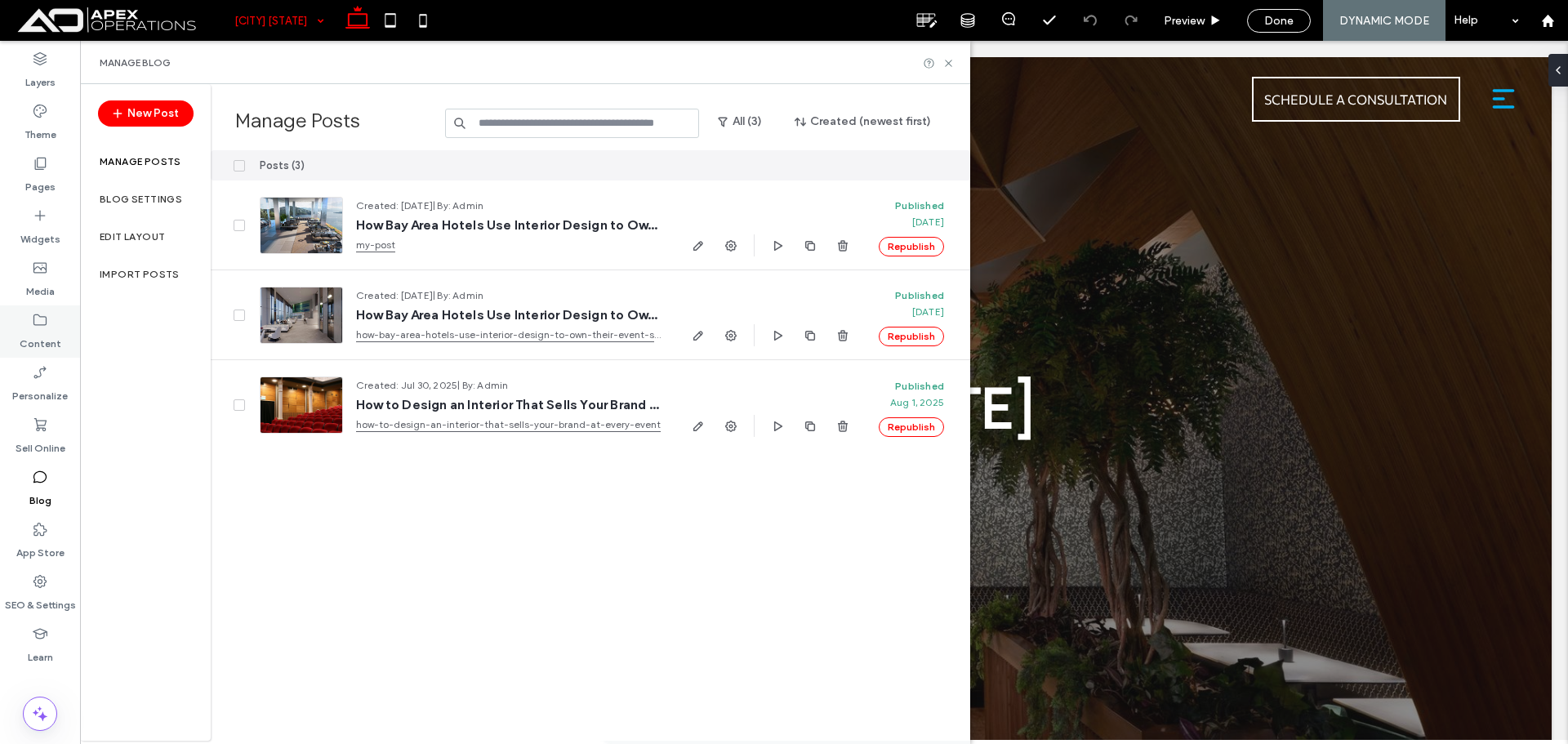 click 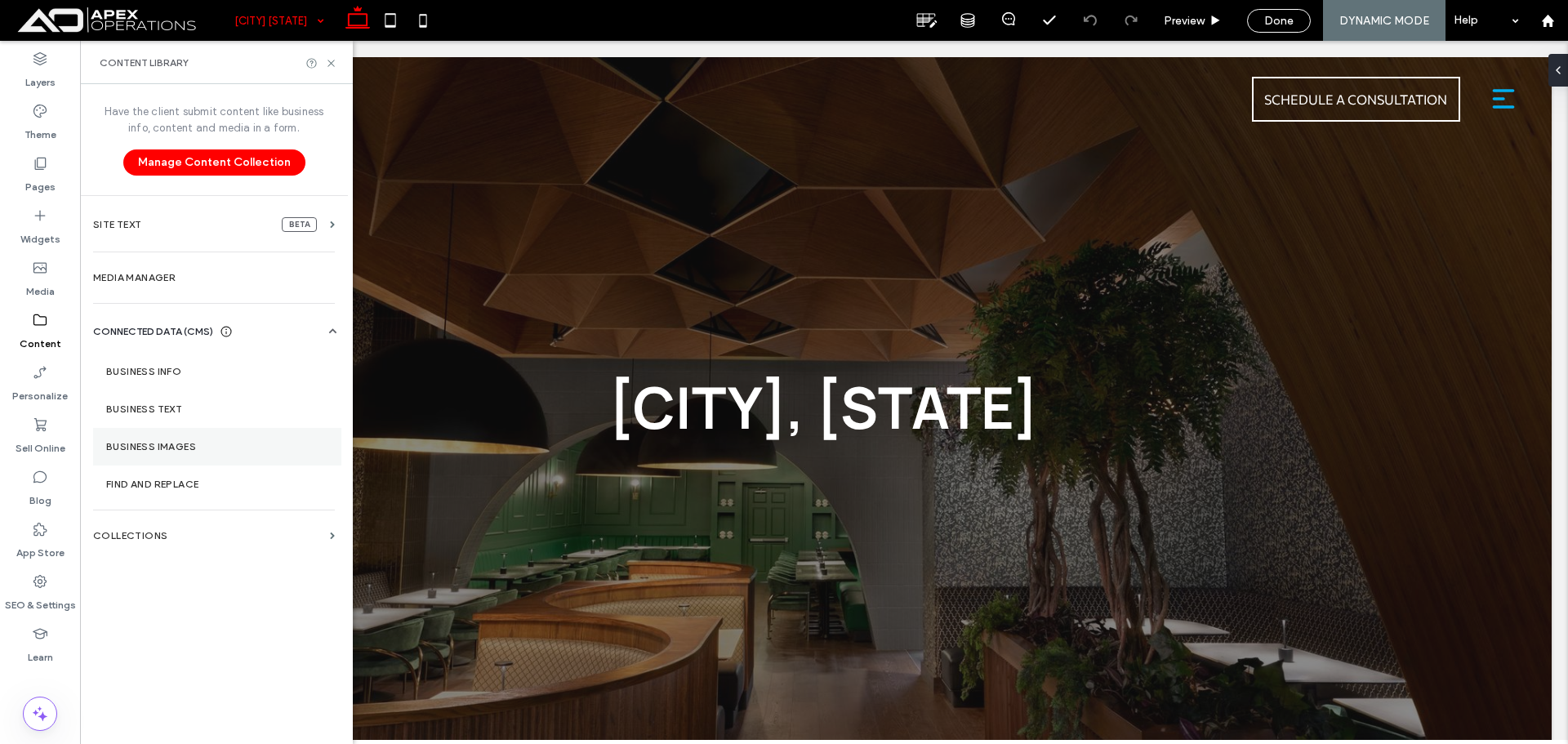 click on "Business Images" at bounding box center [217, 447] 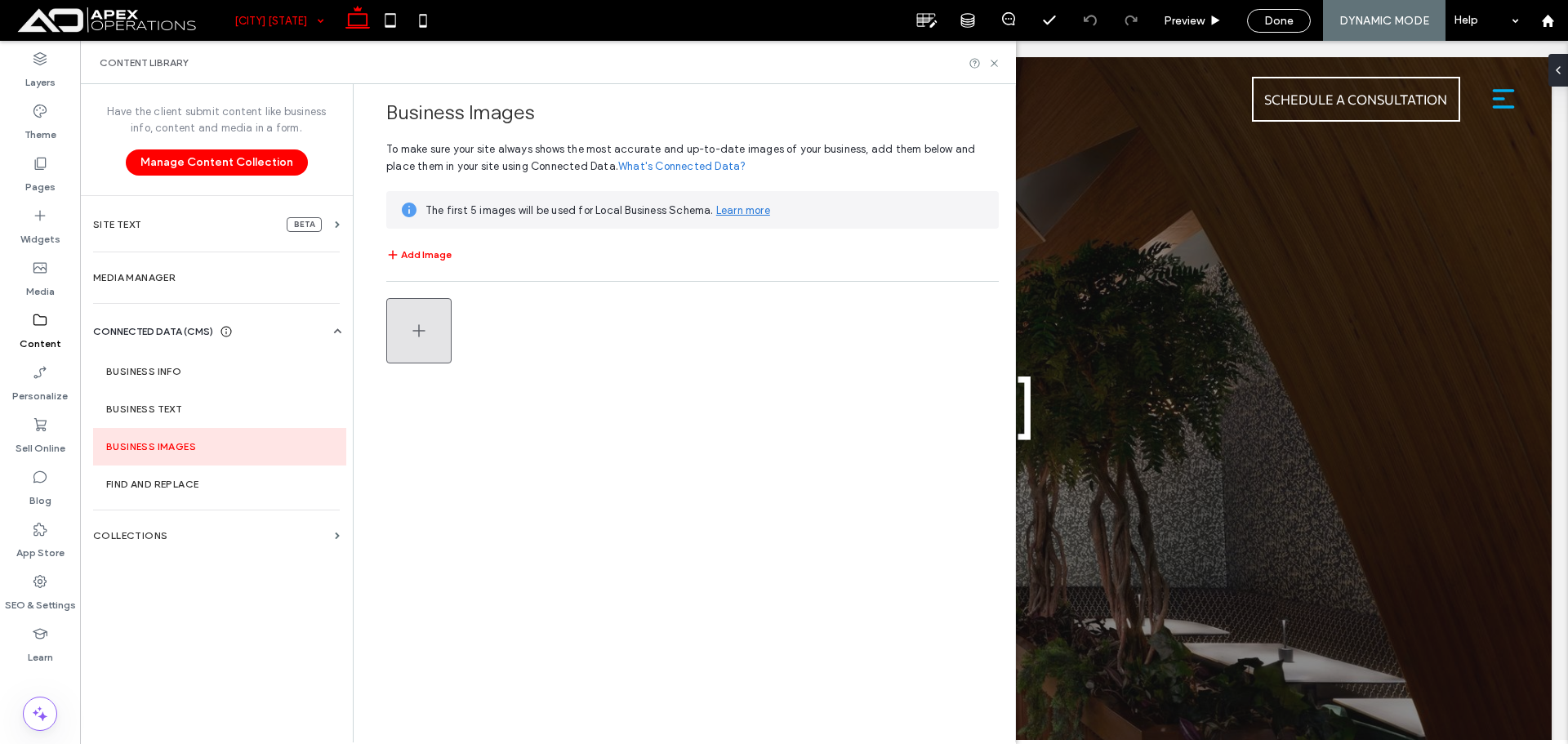click at bounding box center (419, 331) 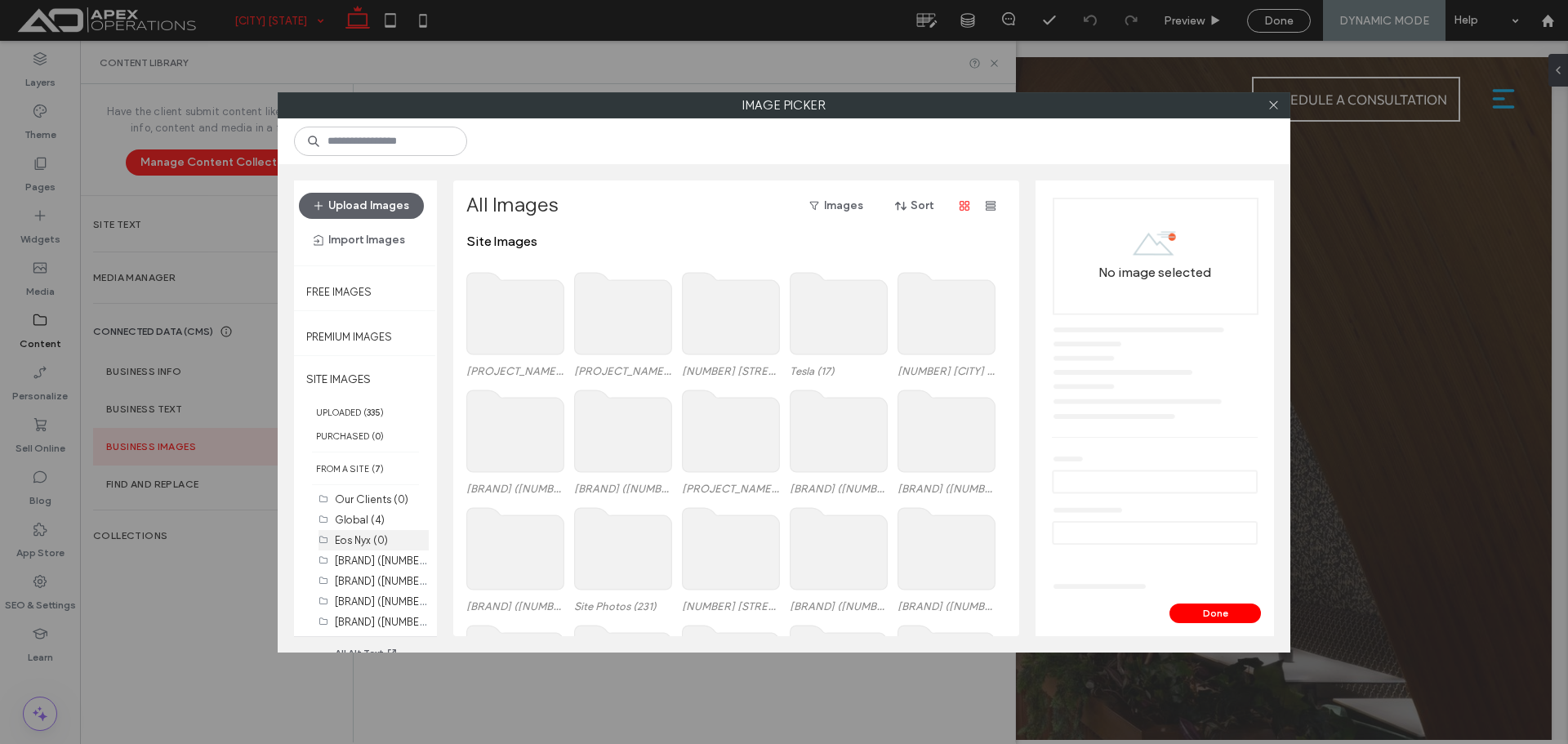 click on "Eos  Nyx (0)" at bounding box center [361, 540] 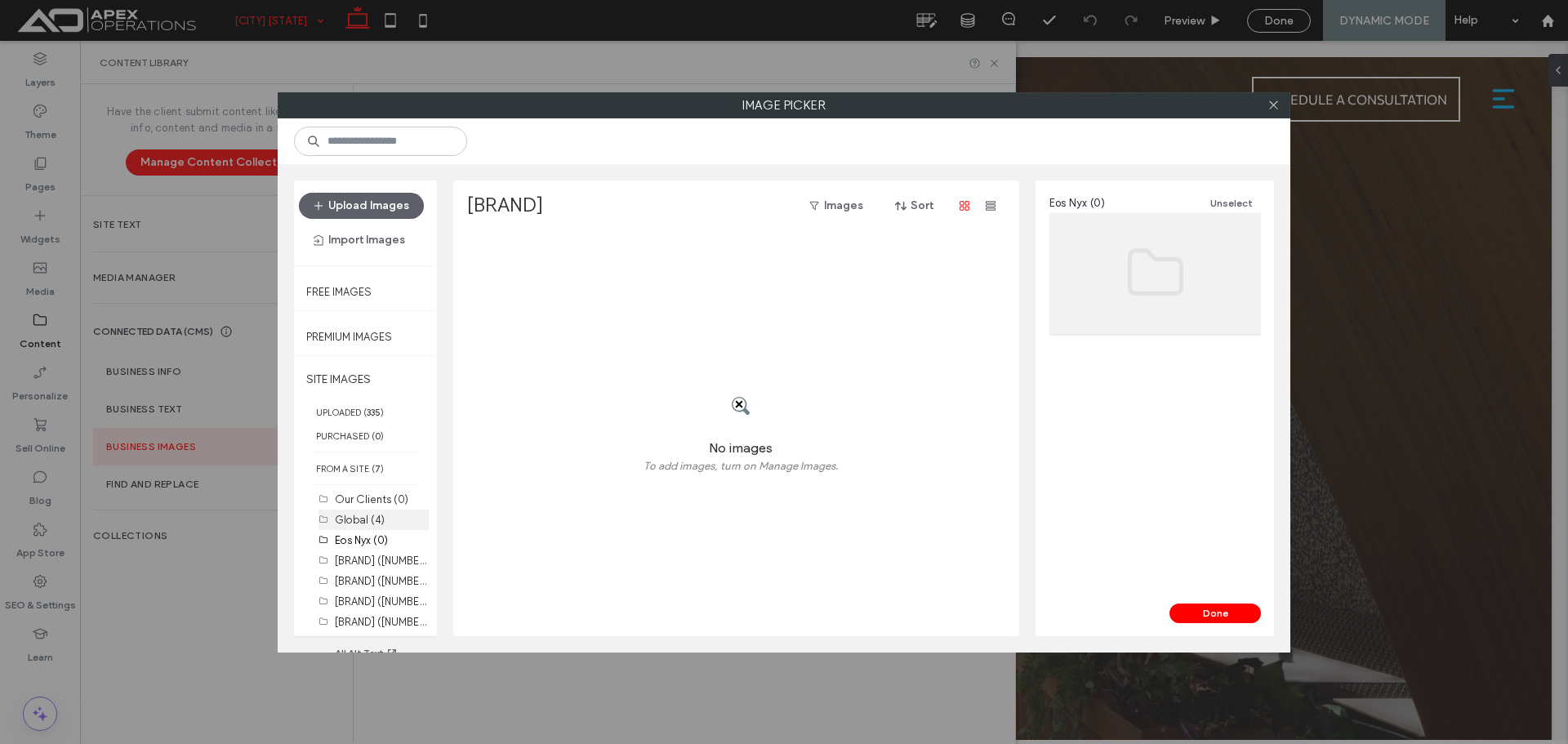 click on "Global (4)" at bounding box center [359, 519] 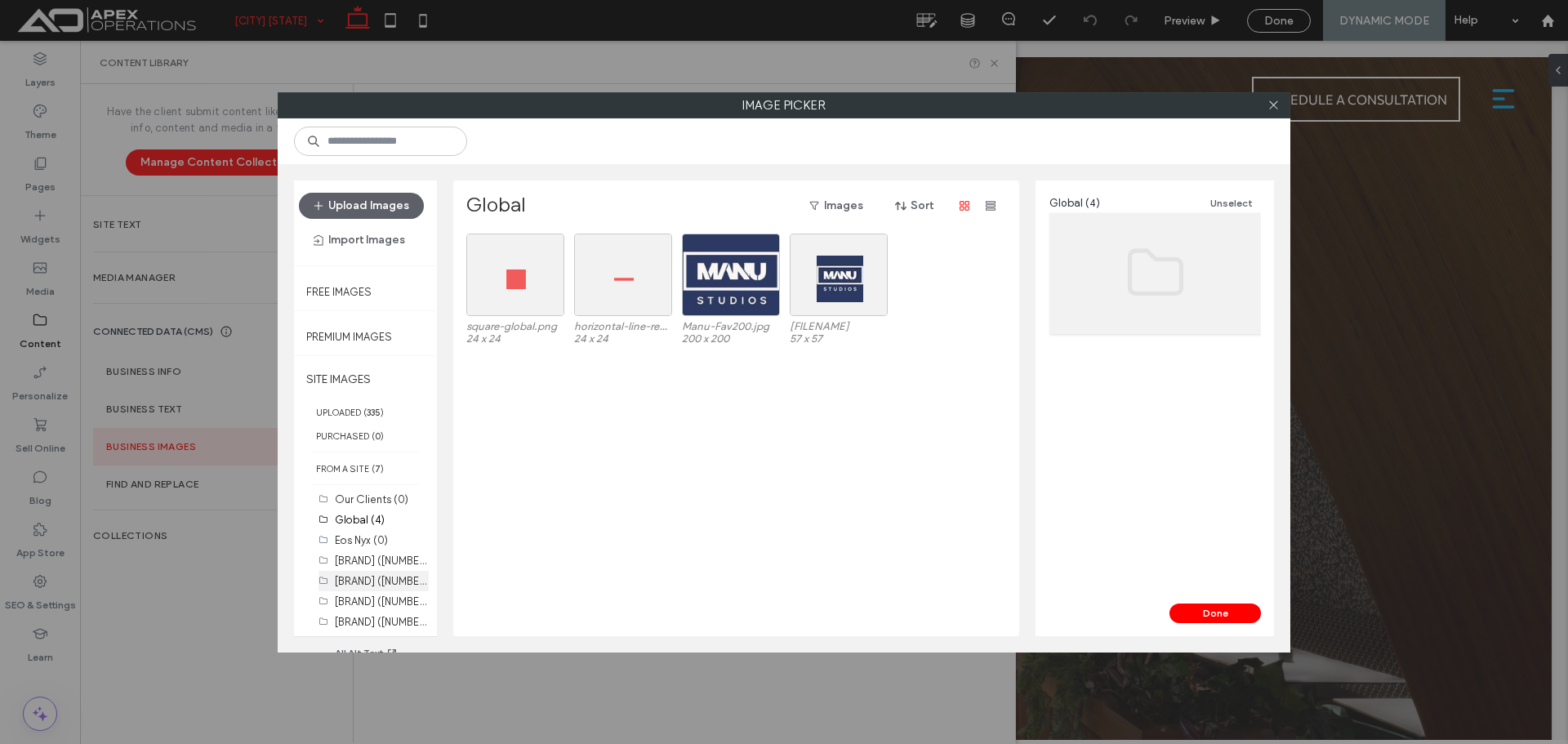 click on "LUNA Mexican Kitchen (0)" at bounding box center (383, 580) 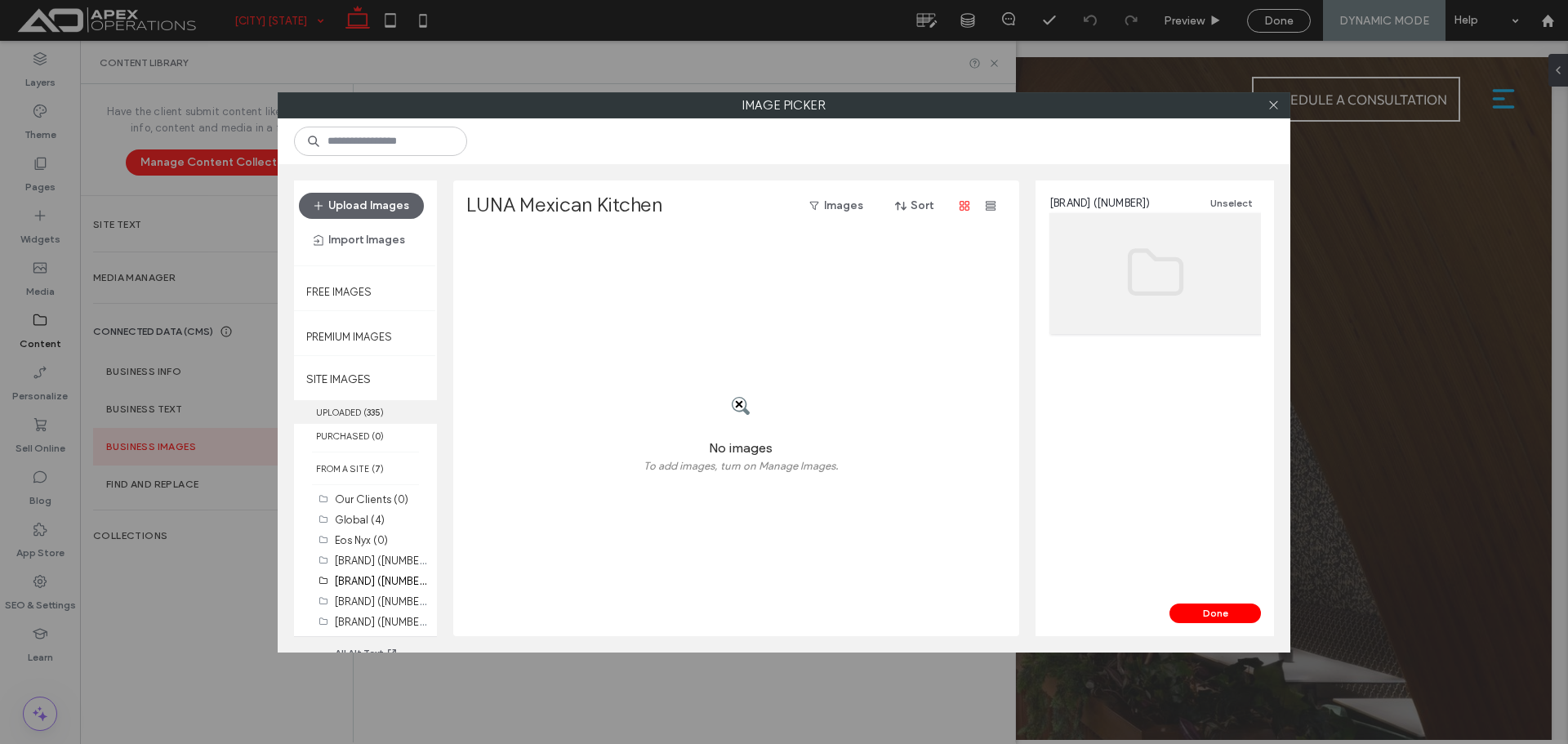 click on "UPLOADED ( 335 )" at bounding box center (365, 412) 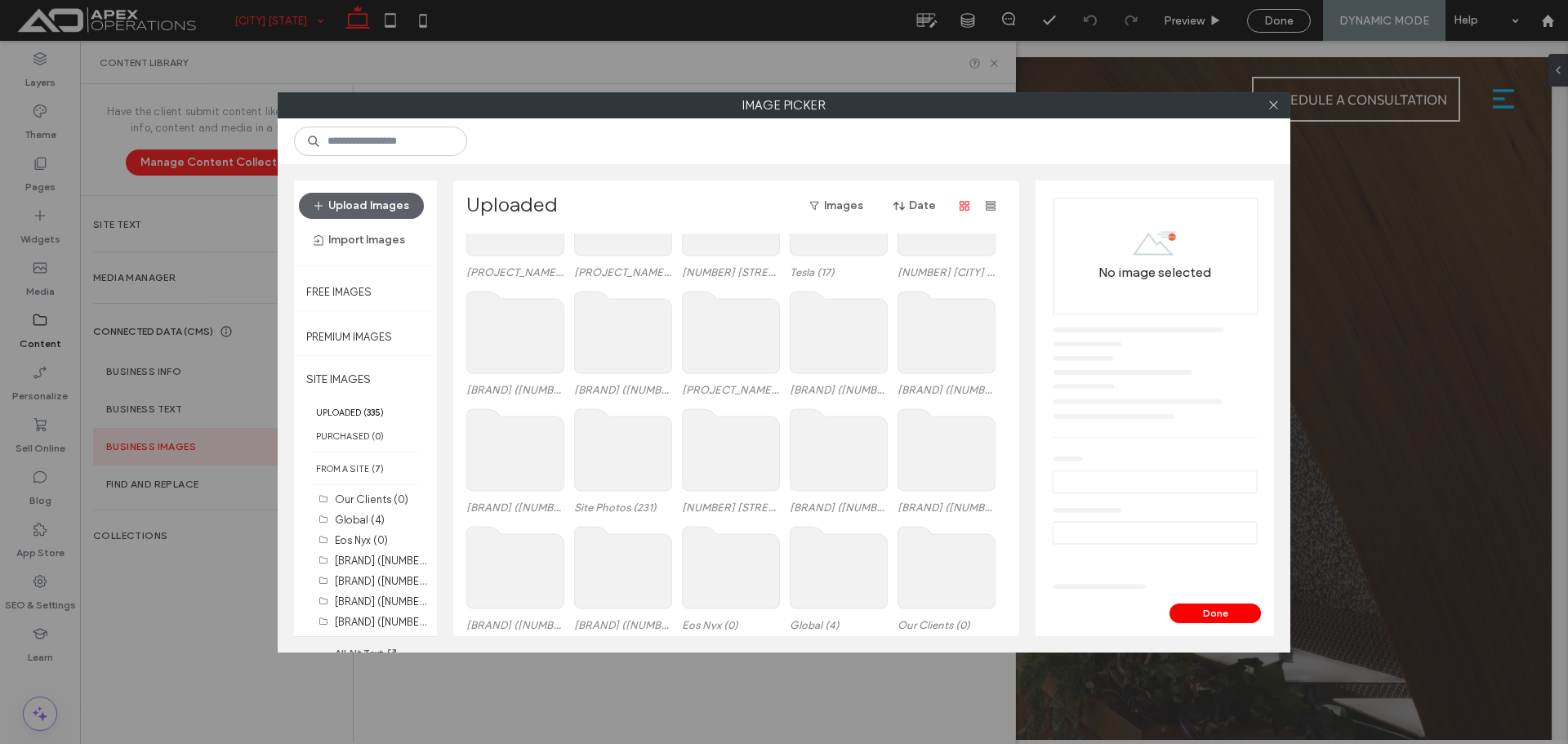 scroll, scrollTop: 68, scrollLeft: 0, axis: vertical 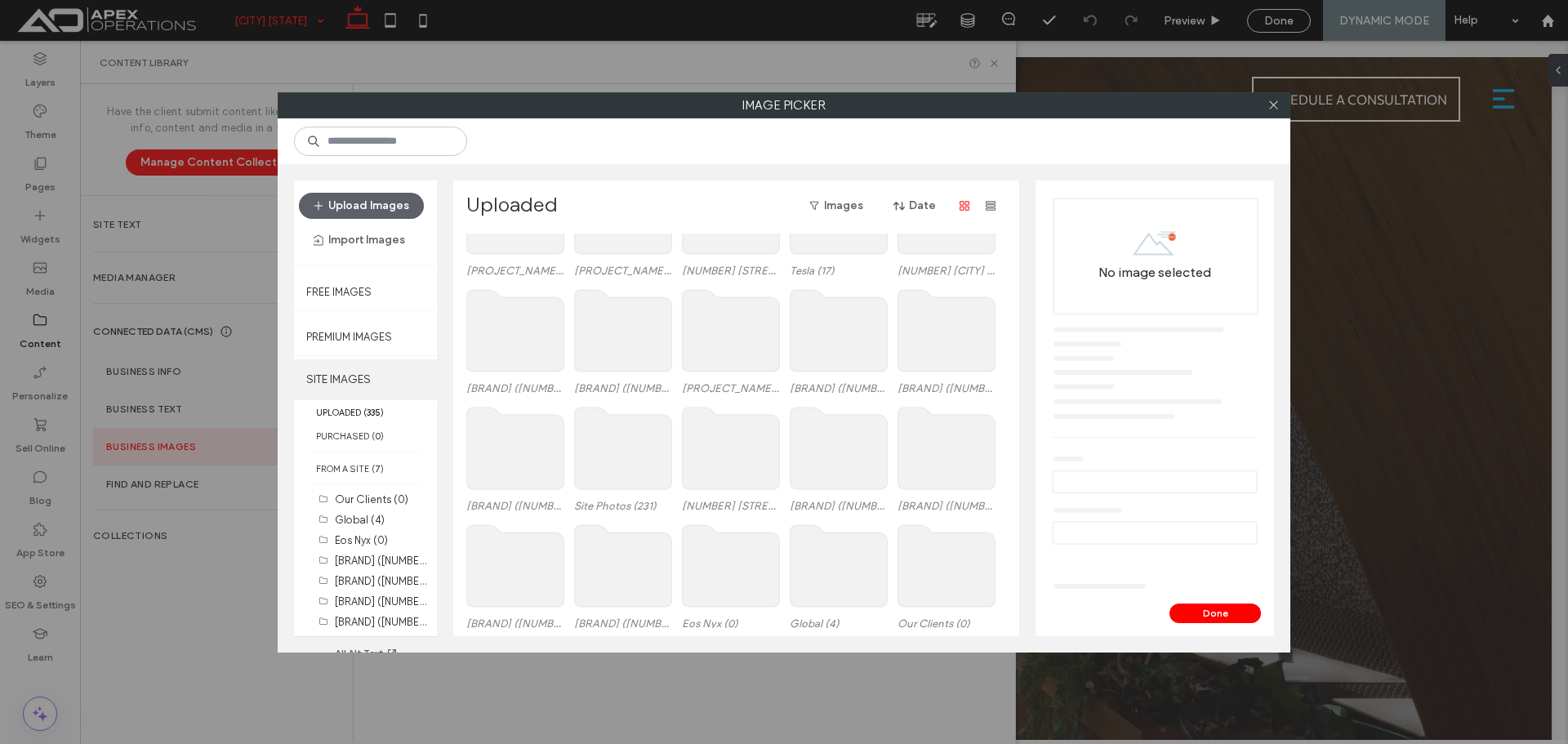 click on "SITE IMAGES" at bounding box center (365, 380) 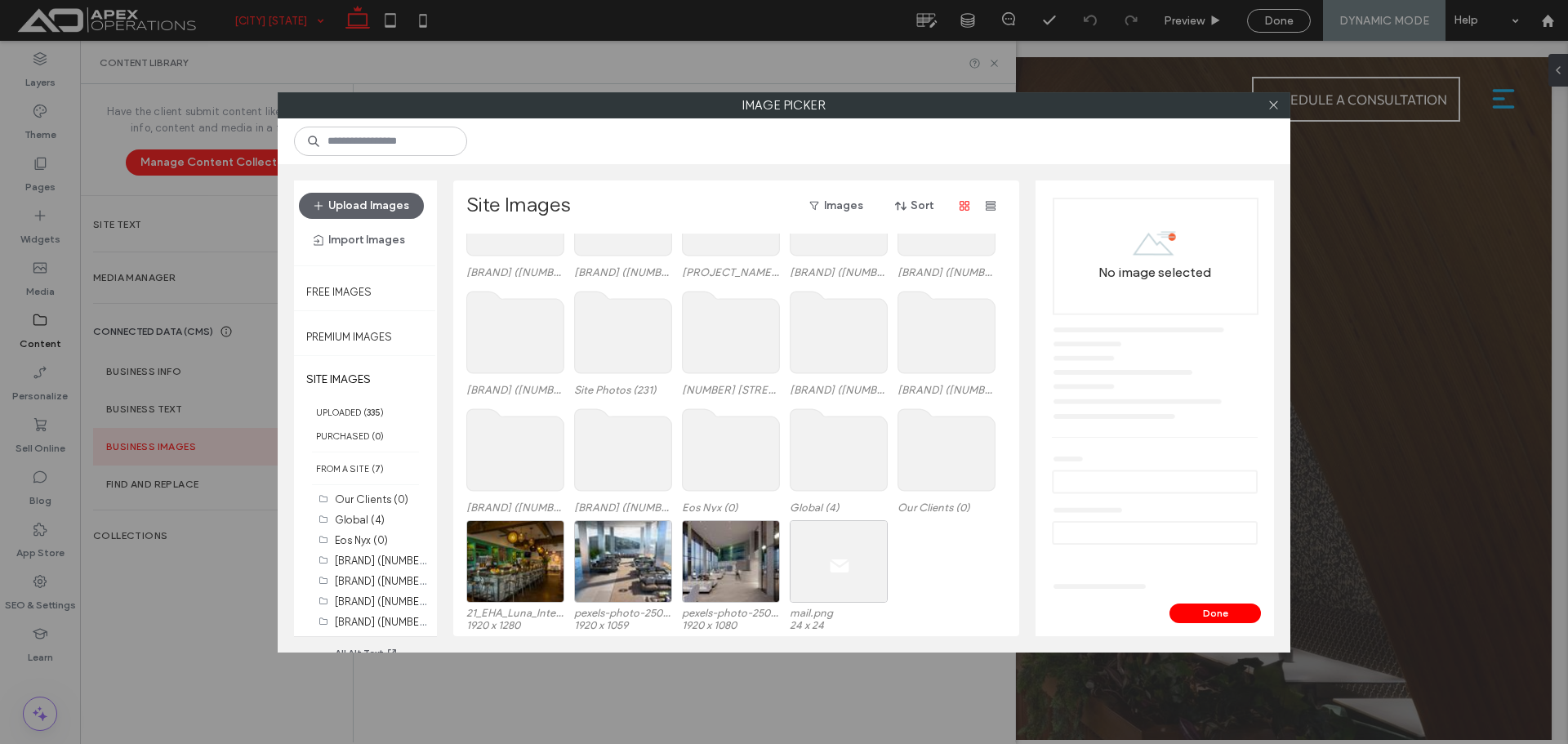 scroll, scrollTop: 185, scrollLeft: 0, axis: vertical 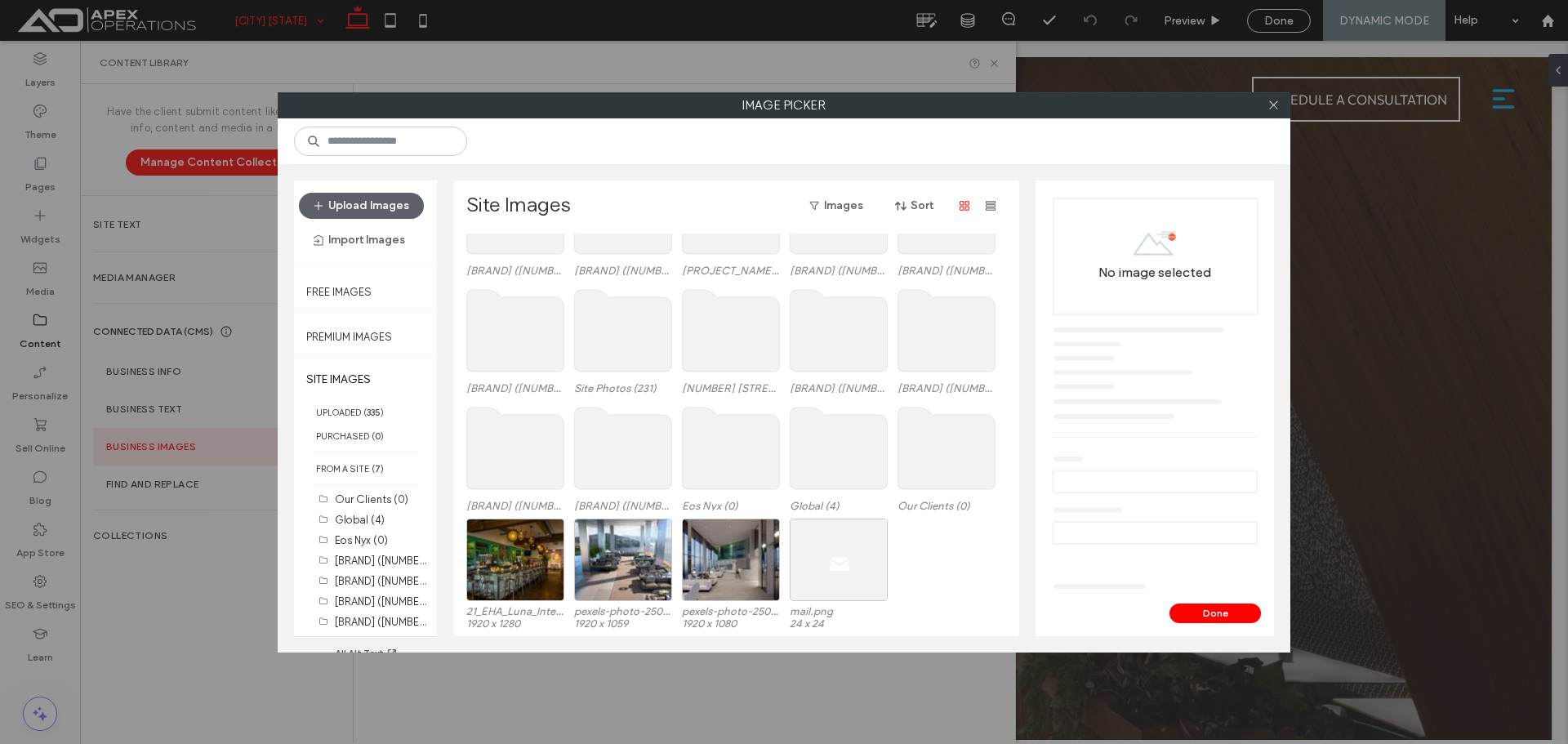 click 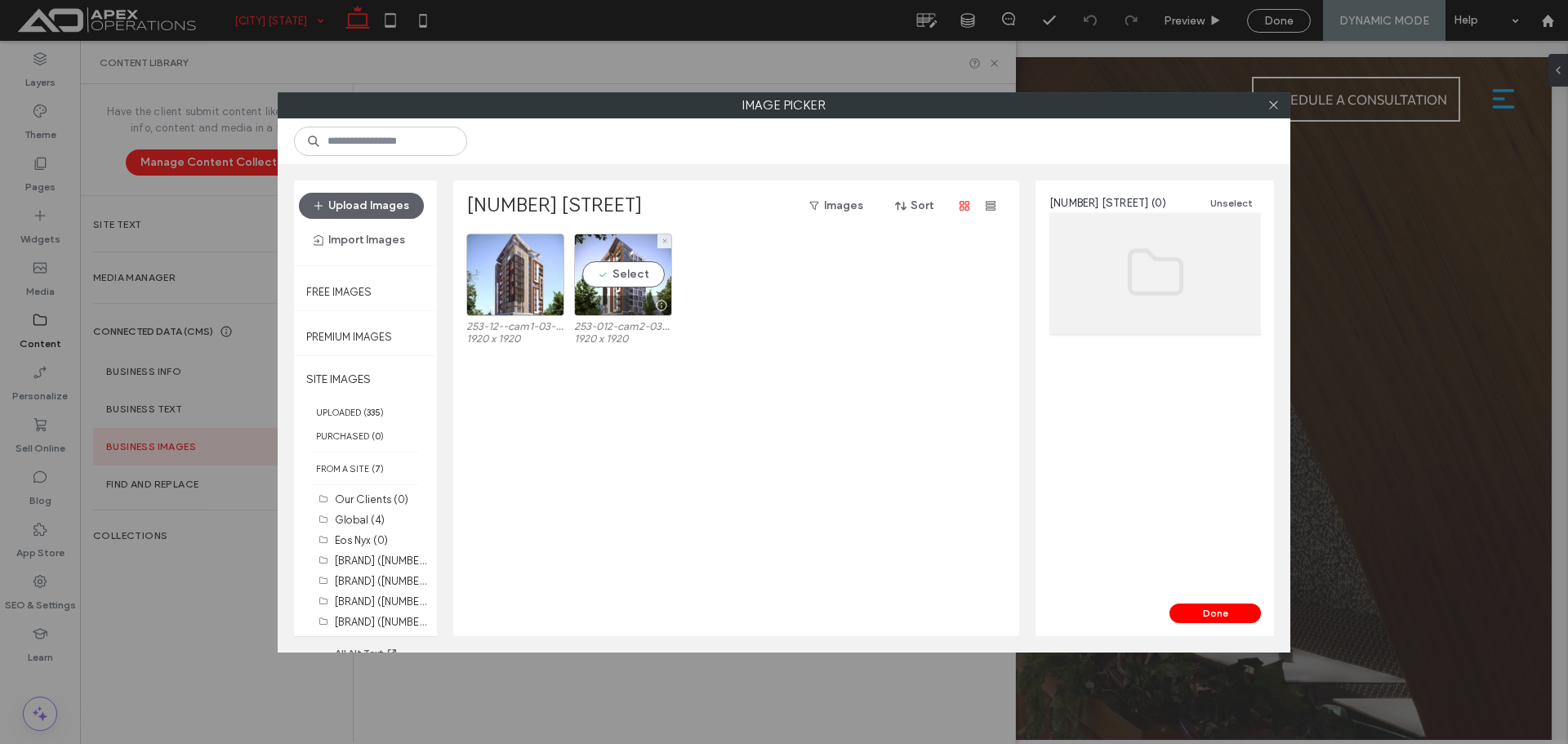 click at bounding box center (623, 305) 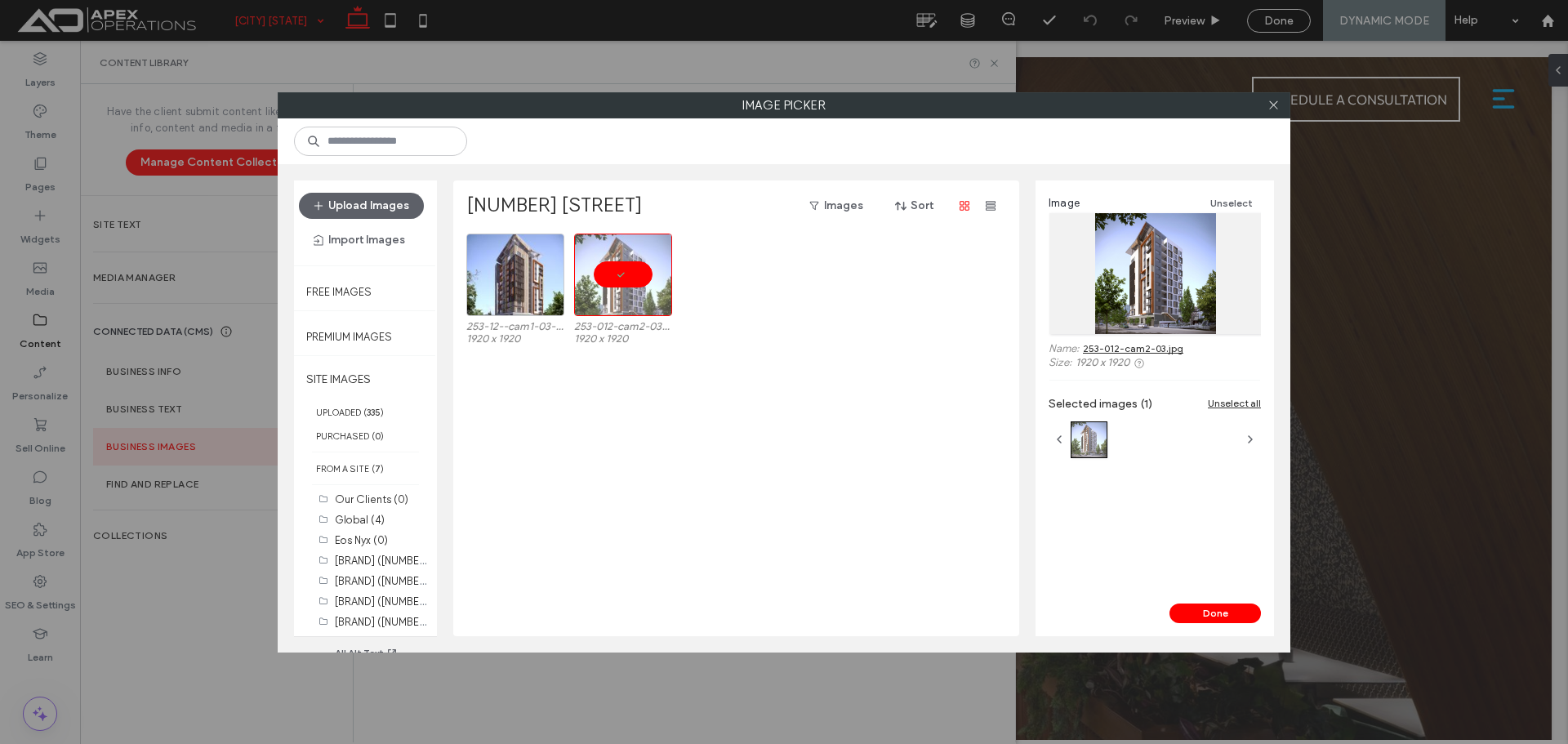 click on "Done" at bounding box center (1215, 613) 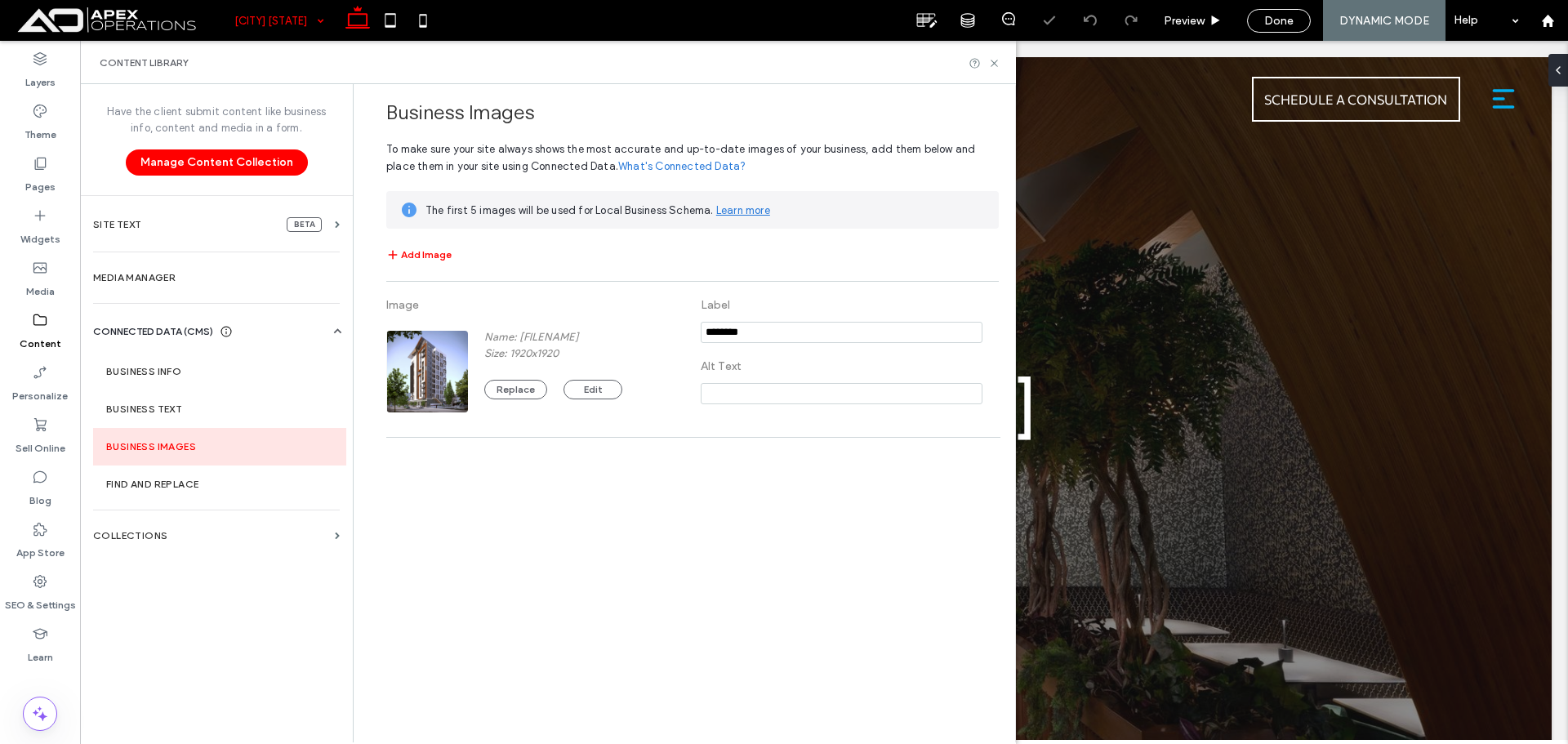 click on "Add Image Image Name: 253-012-cam2-03.jpg Size: 1920x1920 Replace Edit Label Alt Text" at bounding box center (693, 341) 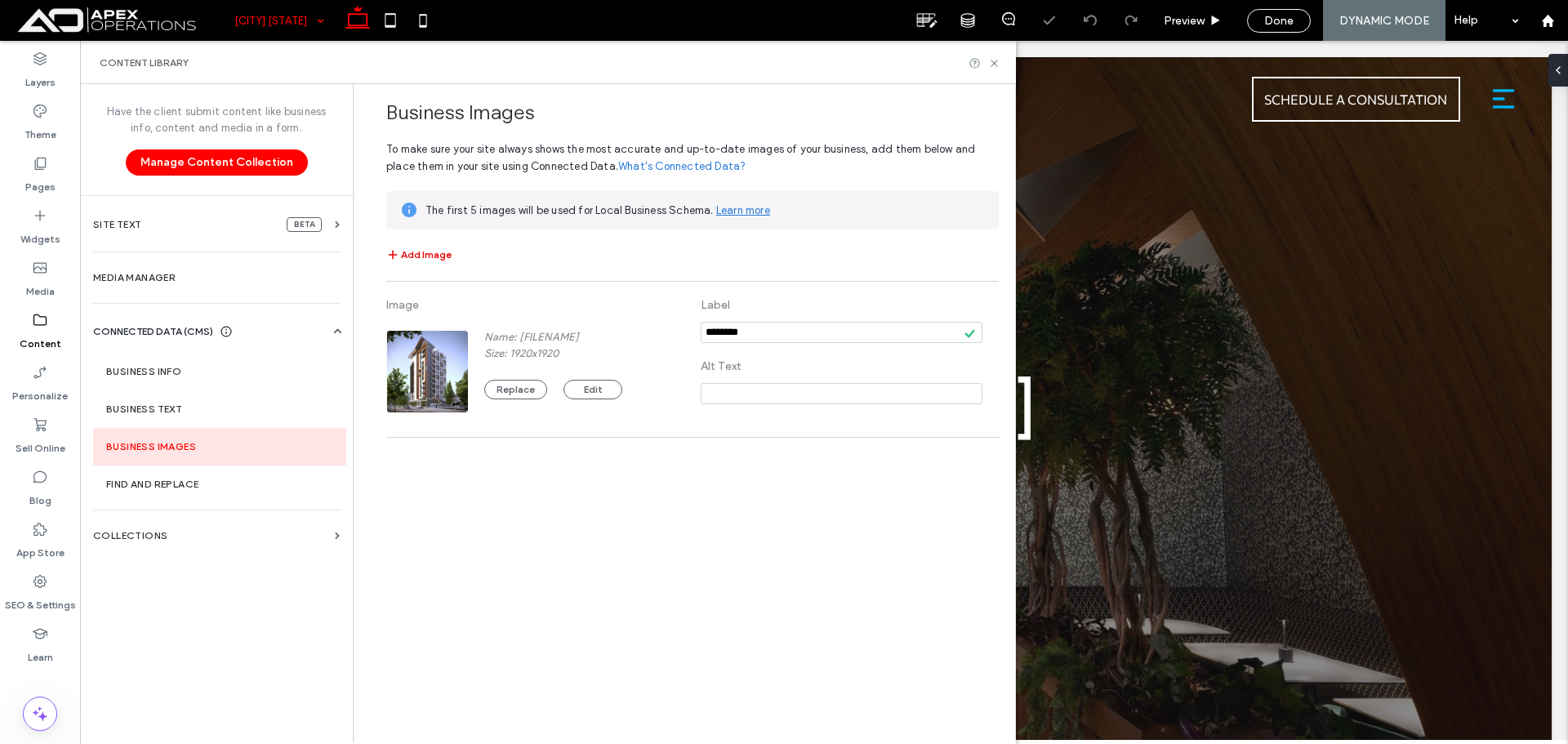 click on "Add Image" at bounding box center (419, 255) 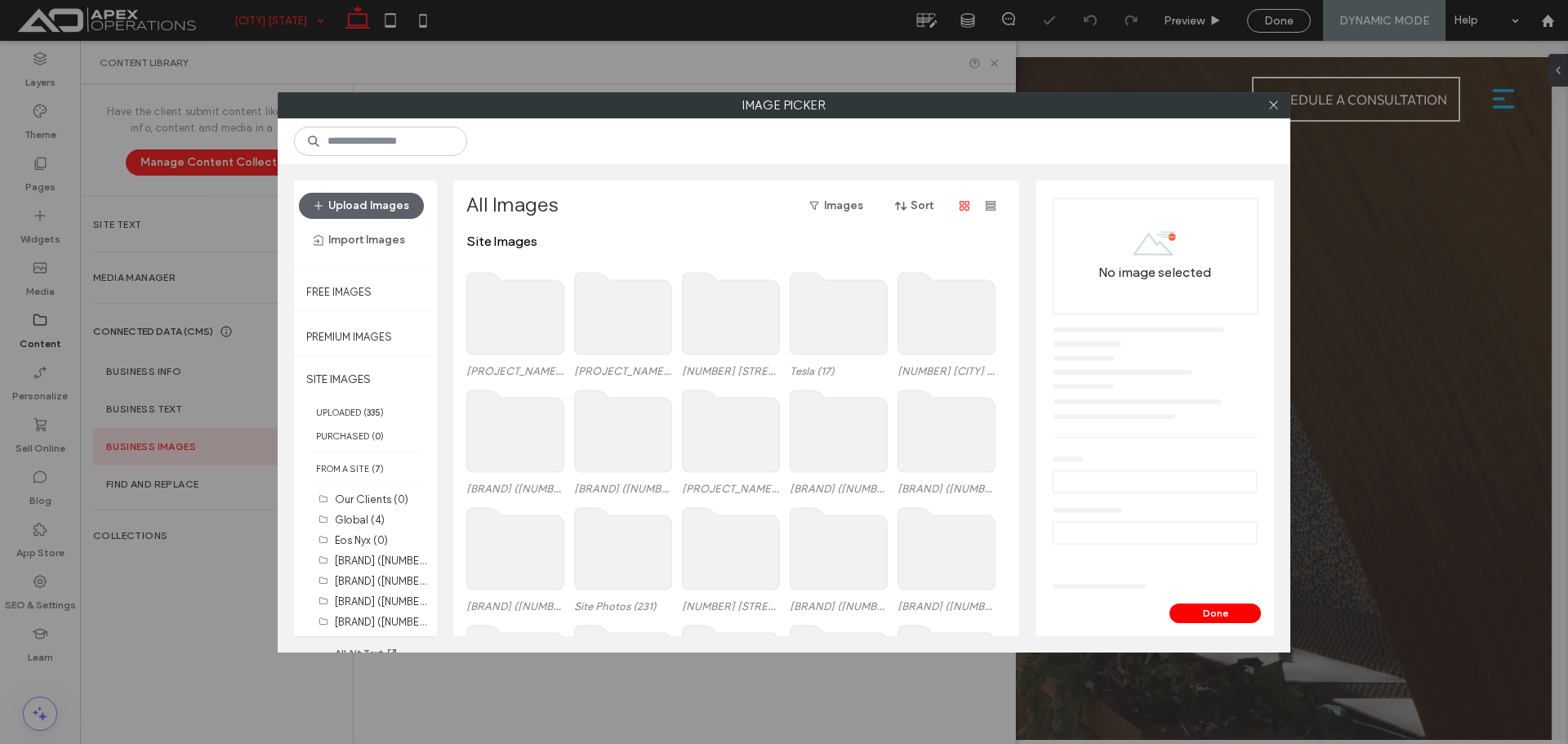 click 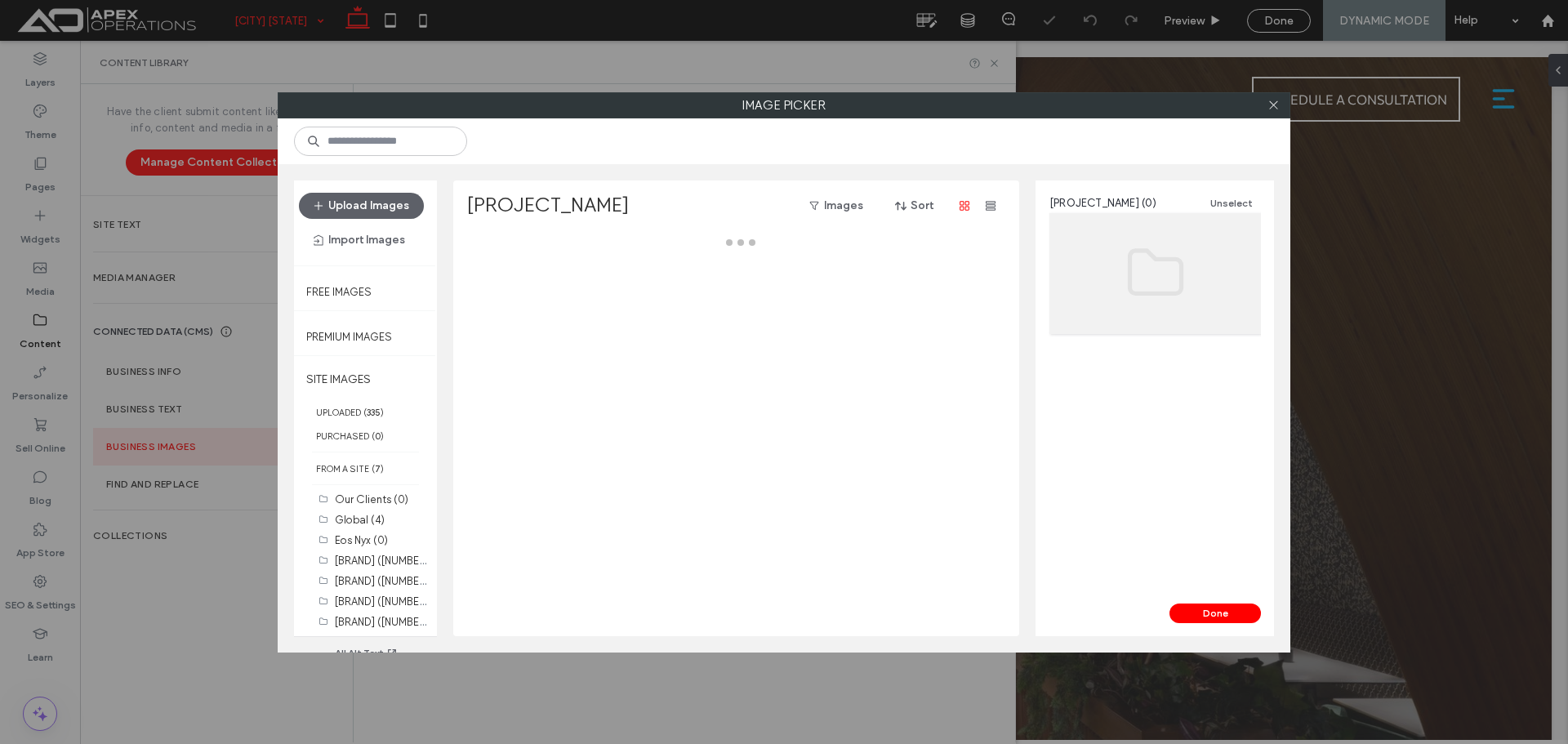 click at bounding box center [741, 434] 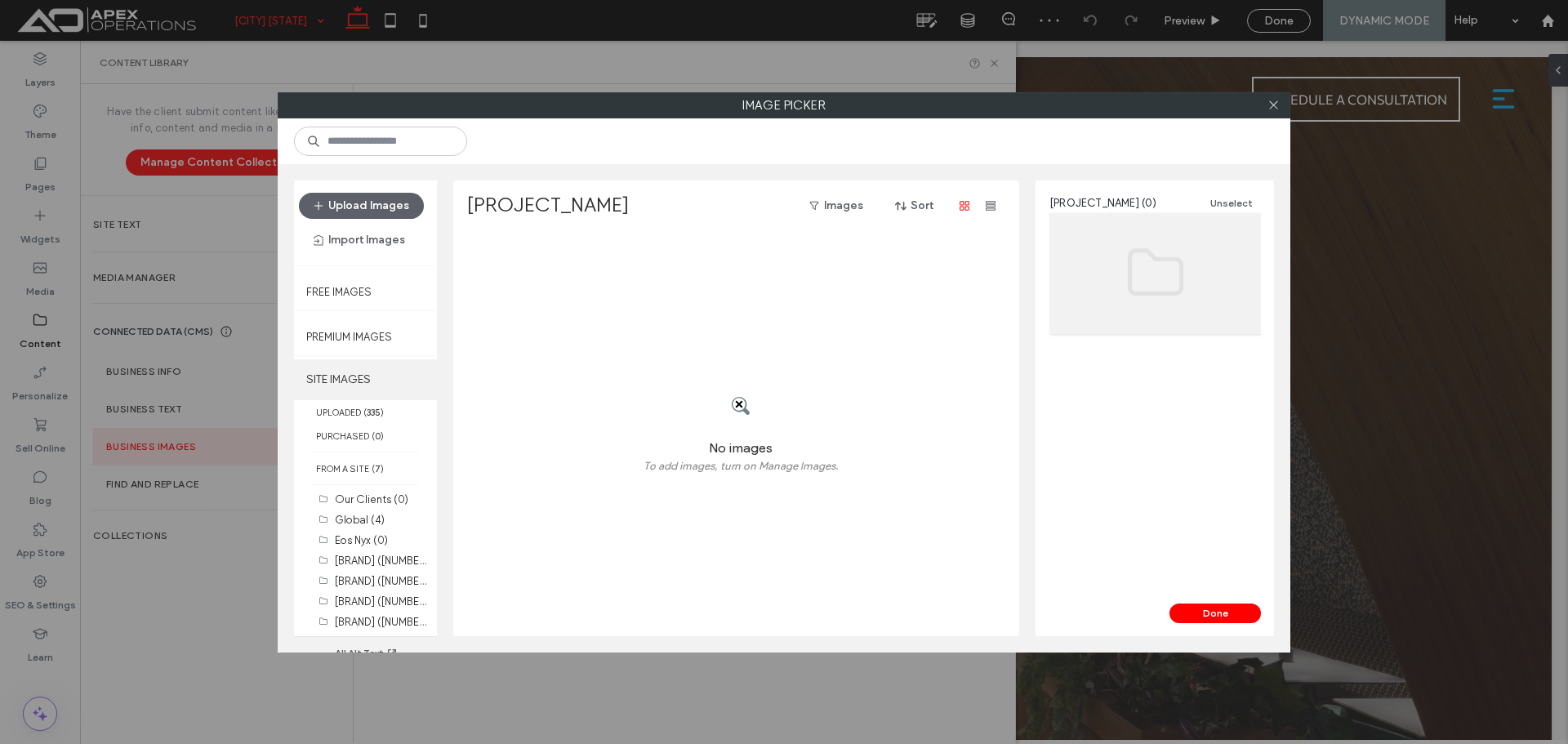 click on "SITE IMAGES" at bounding box center [365, 380] 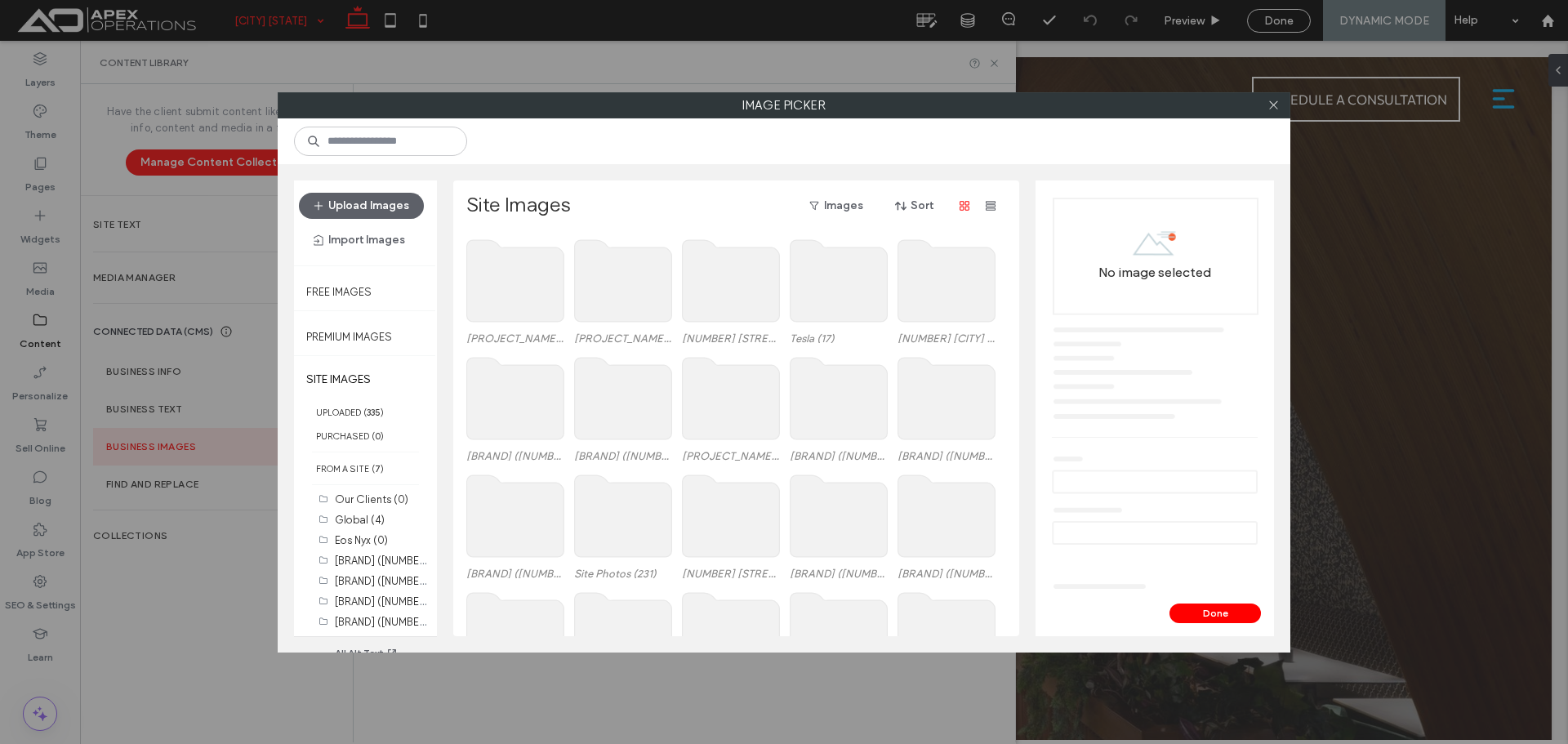 click 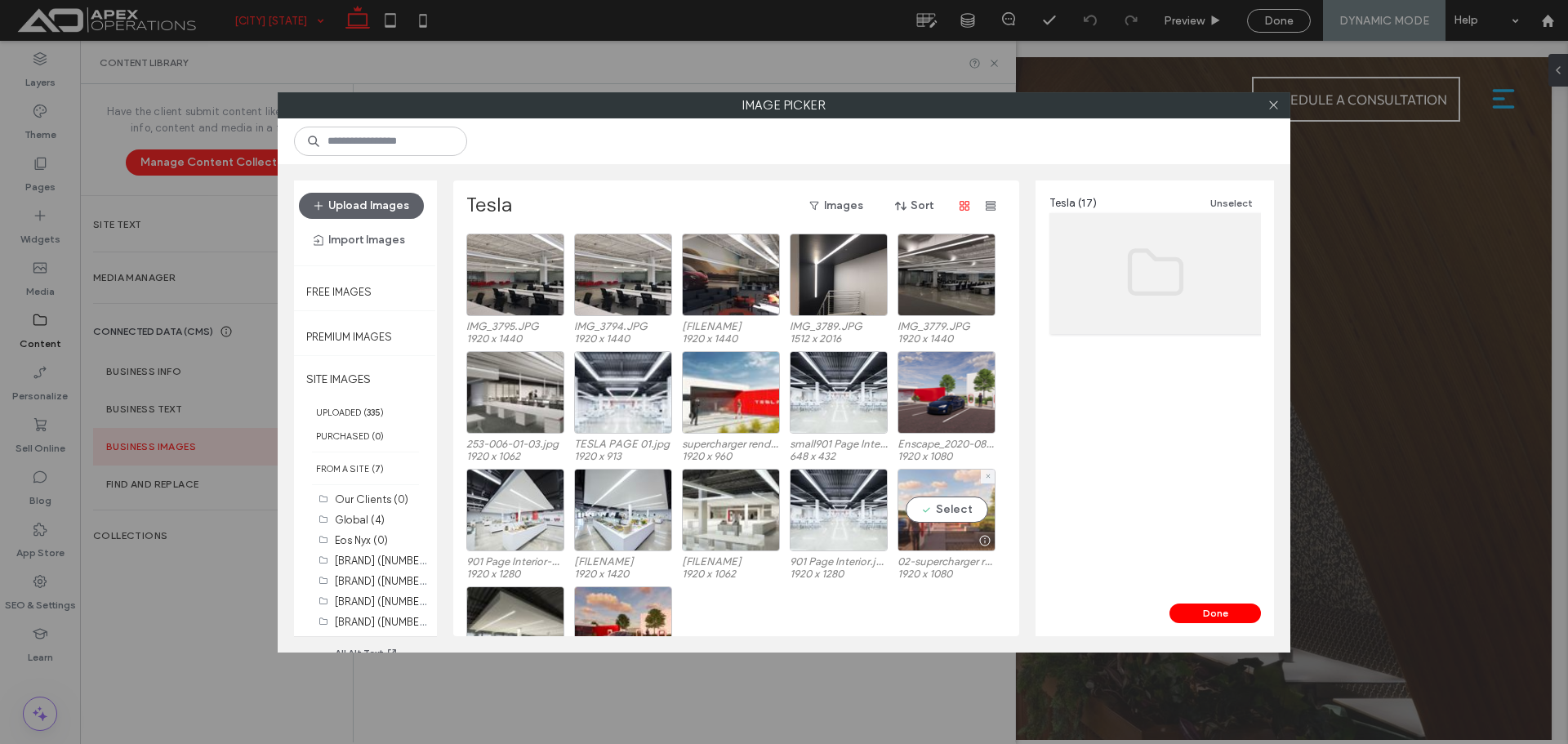 click on "Select" at bounding box center (947, 510) 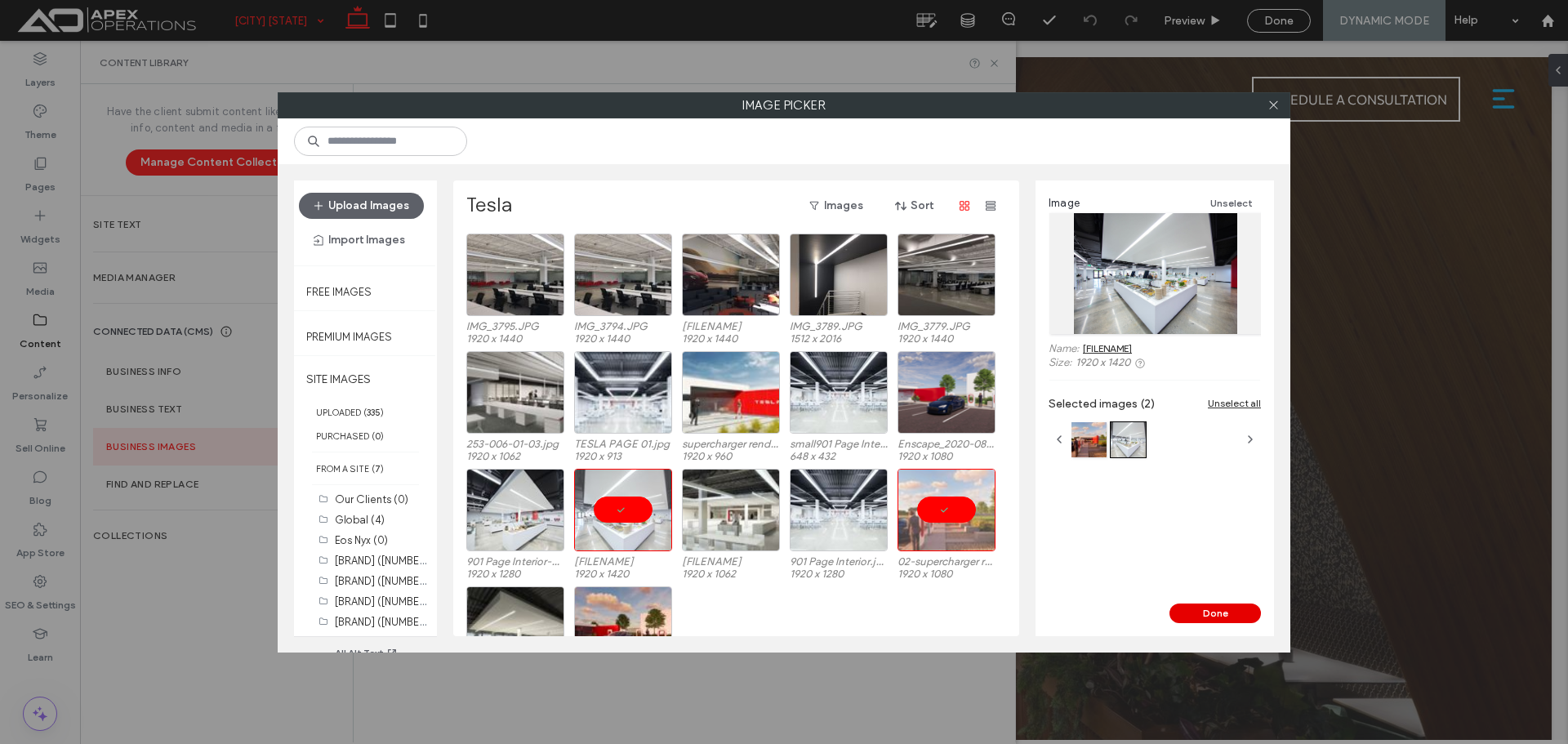 click on "Done" at bounding box center (1215, 613) 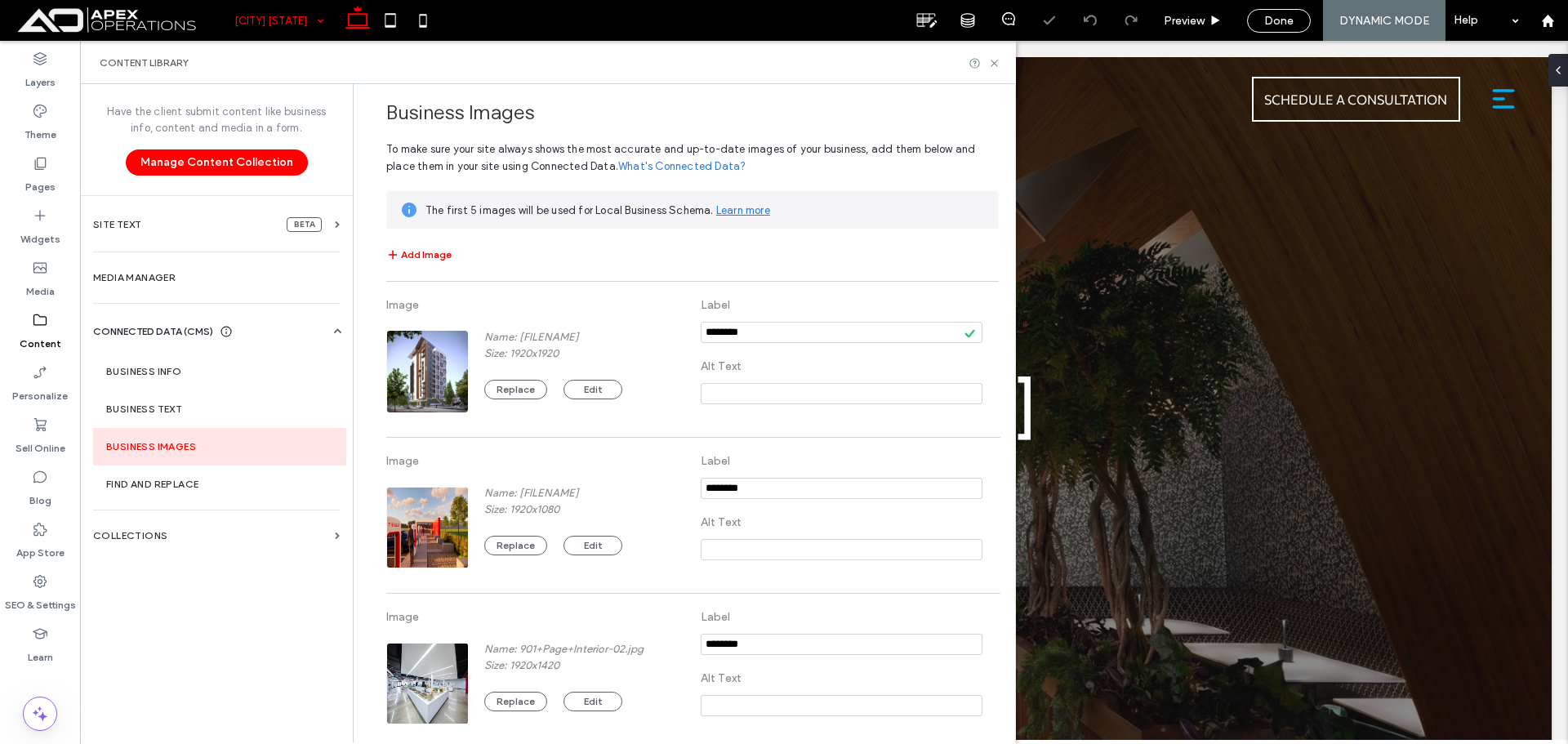 click on "Add Image" at bounding box center [419, 255] 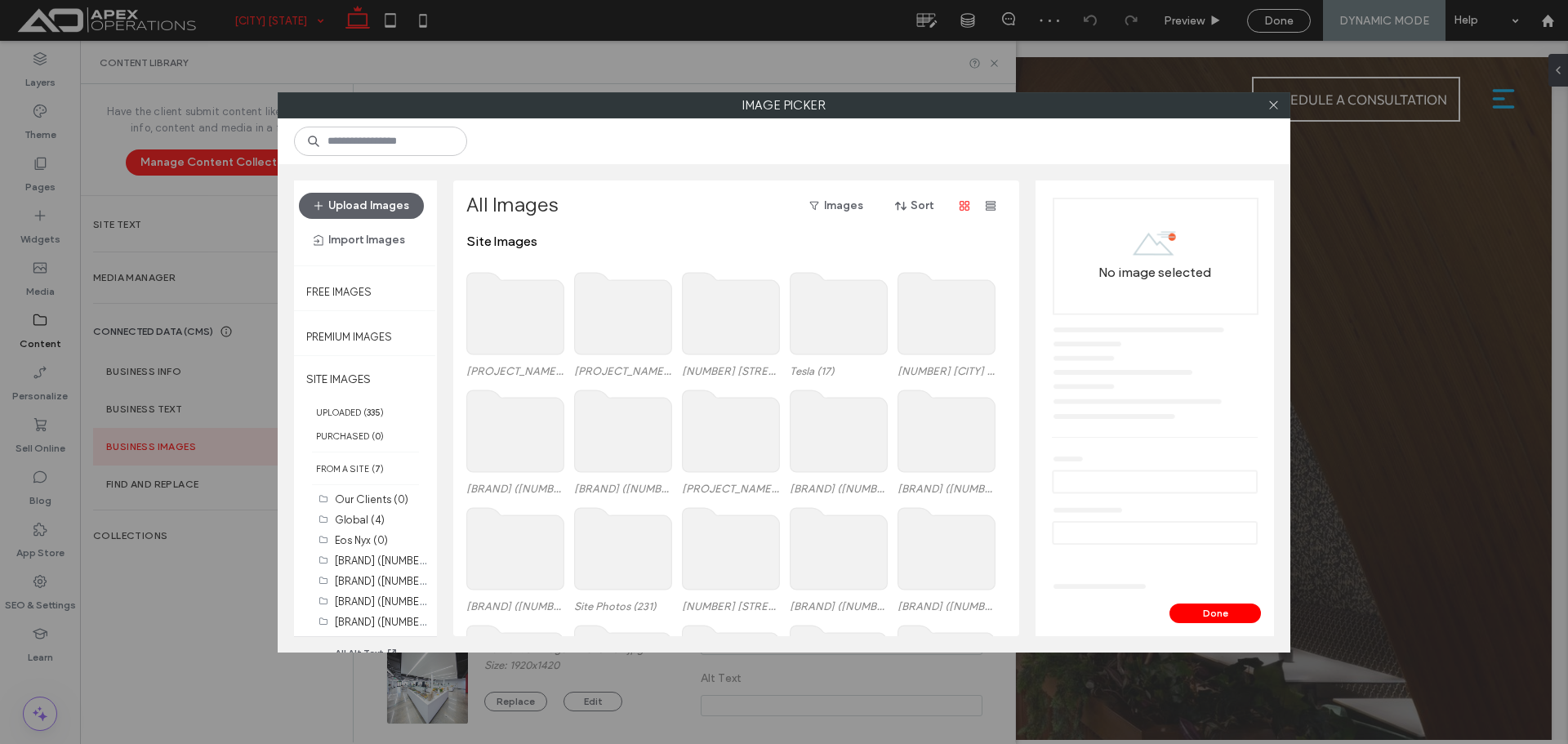 click 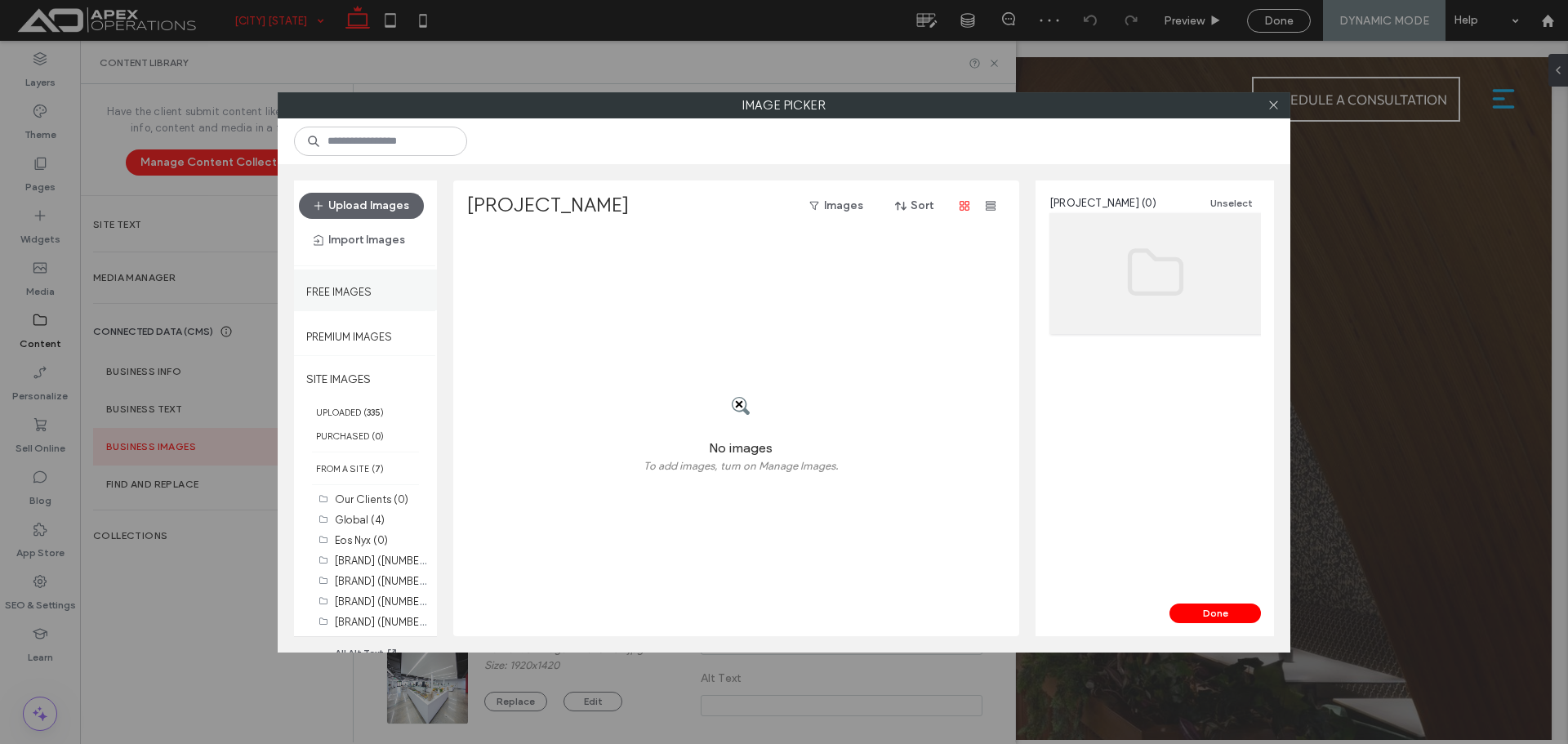 click on "Free Images" at bounding box center (365, 290) 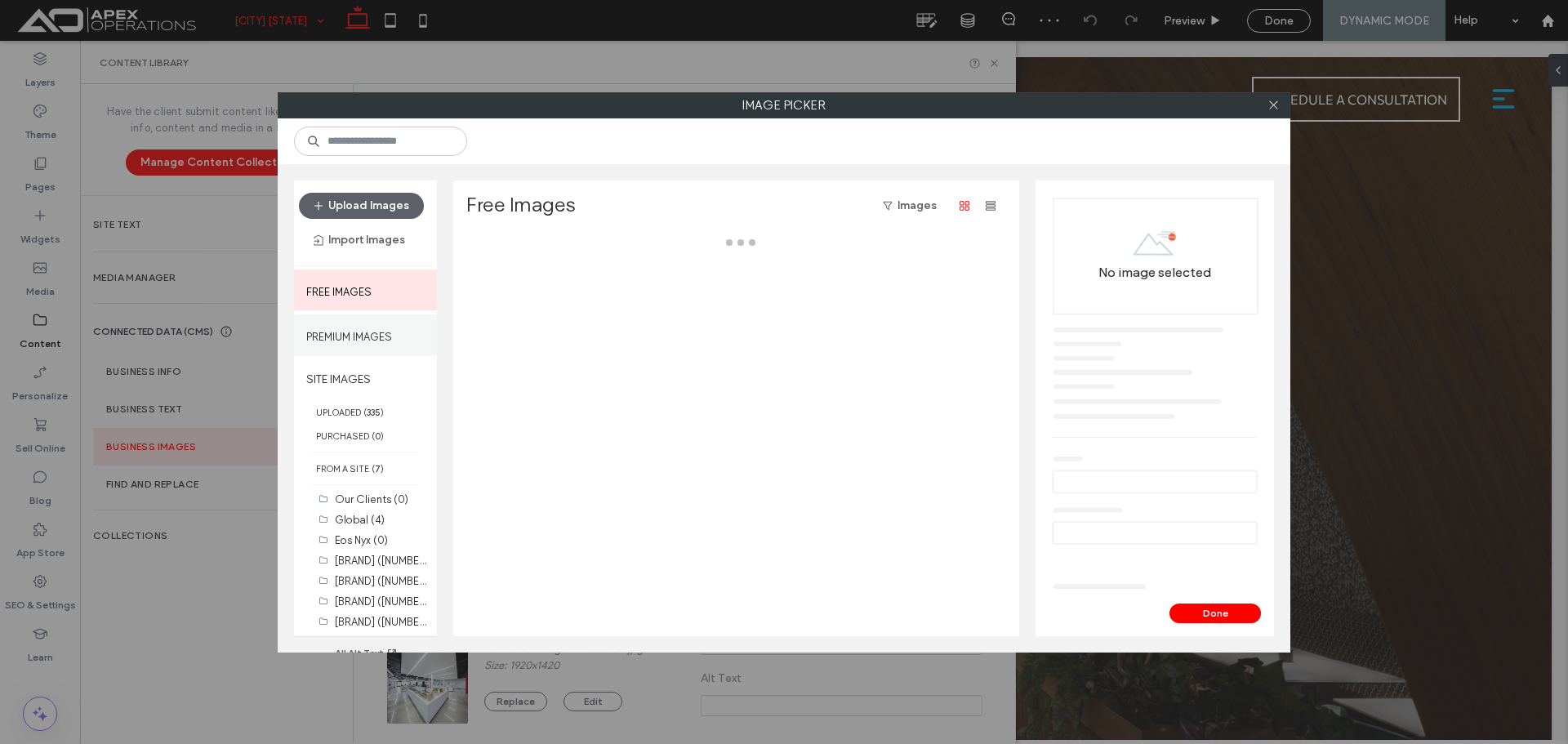 click on "Premium Images" at bounding box center [349, 332] 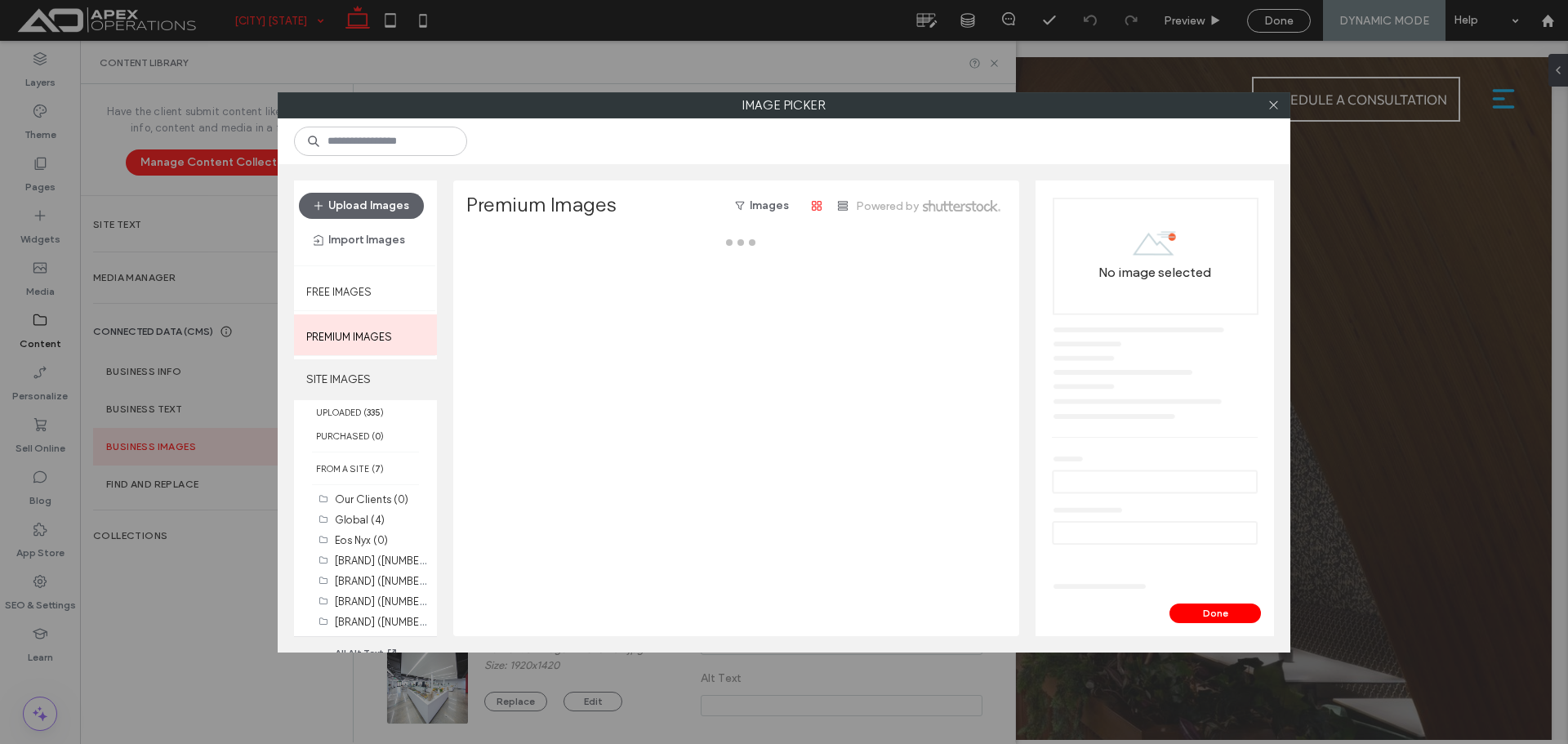 click on "SITE IMAGES" at bounding box center (365, 380) 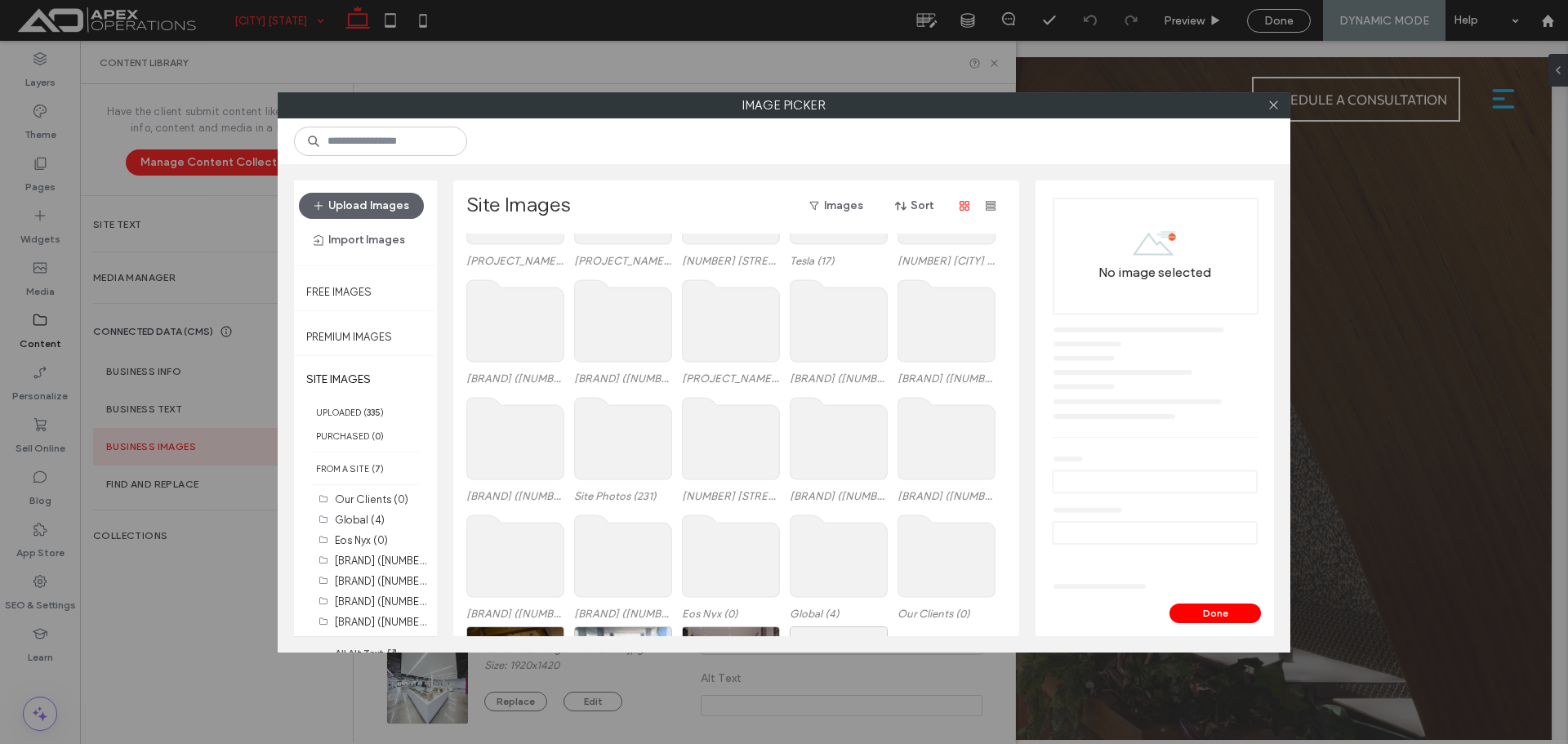 scroll, scrollTop: 82, scrollLeft: 0, axis: vertical 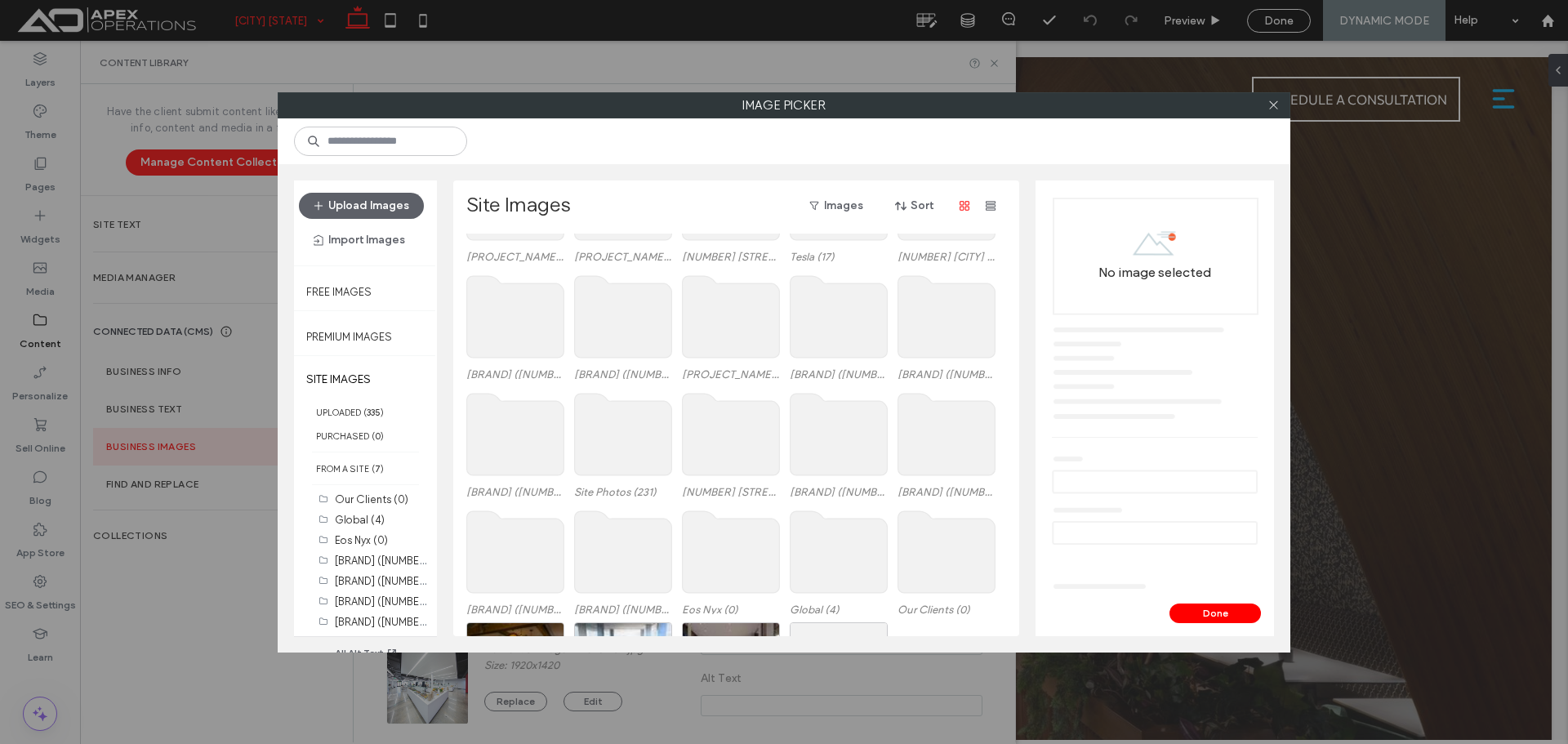 click 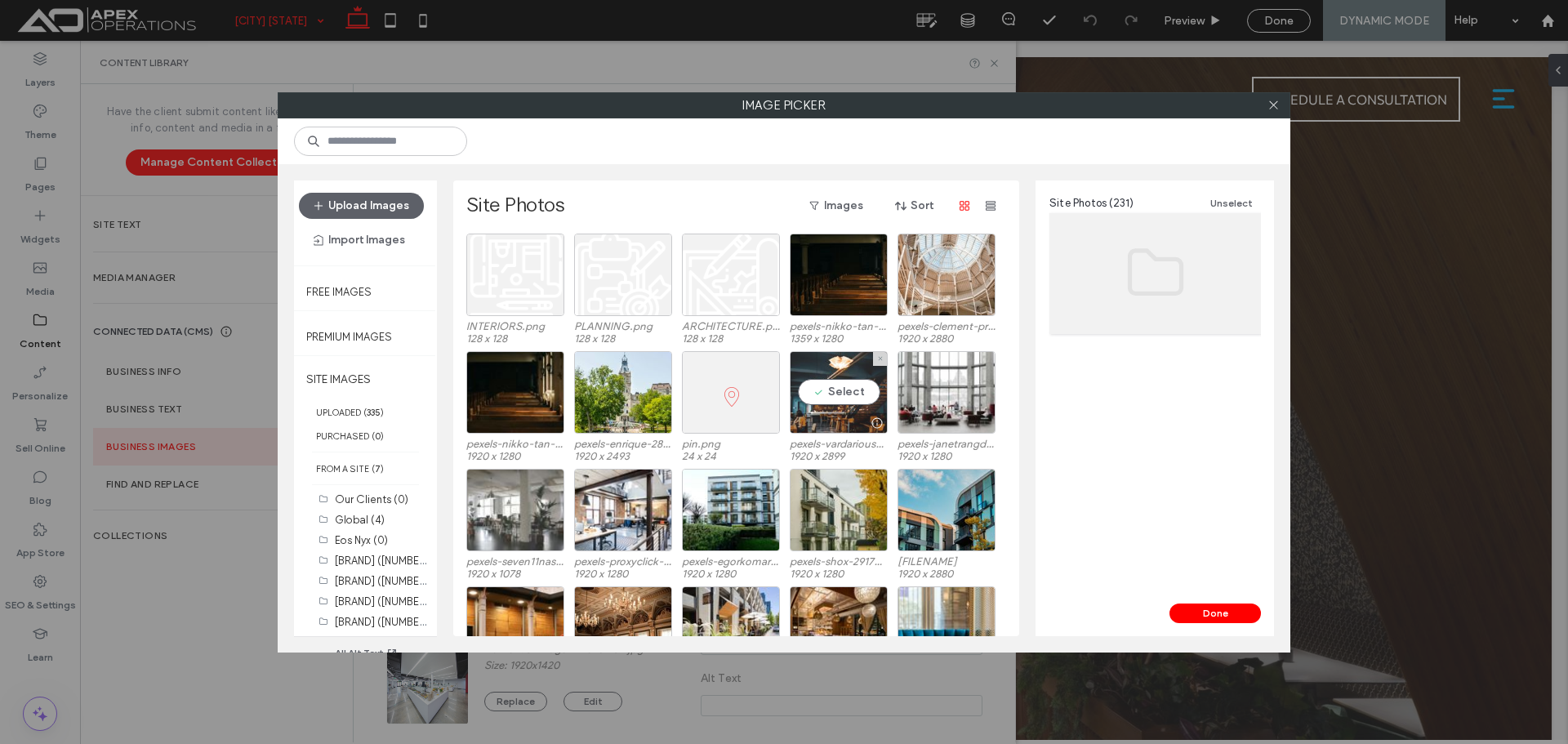 click on "Select" at bounding box center (839, 392) 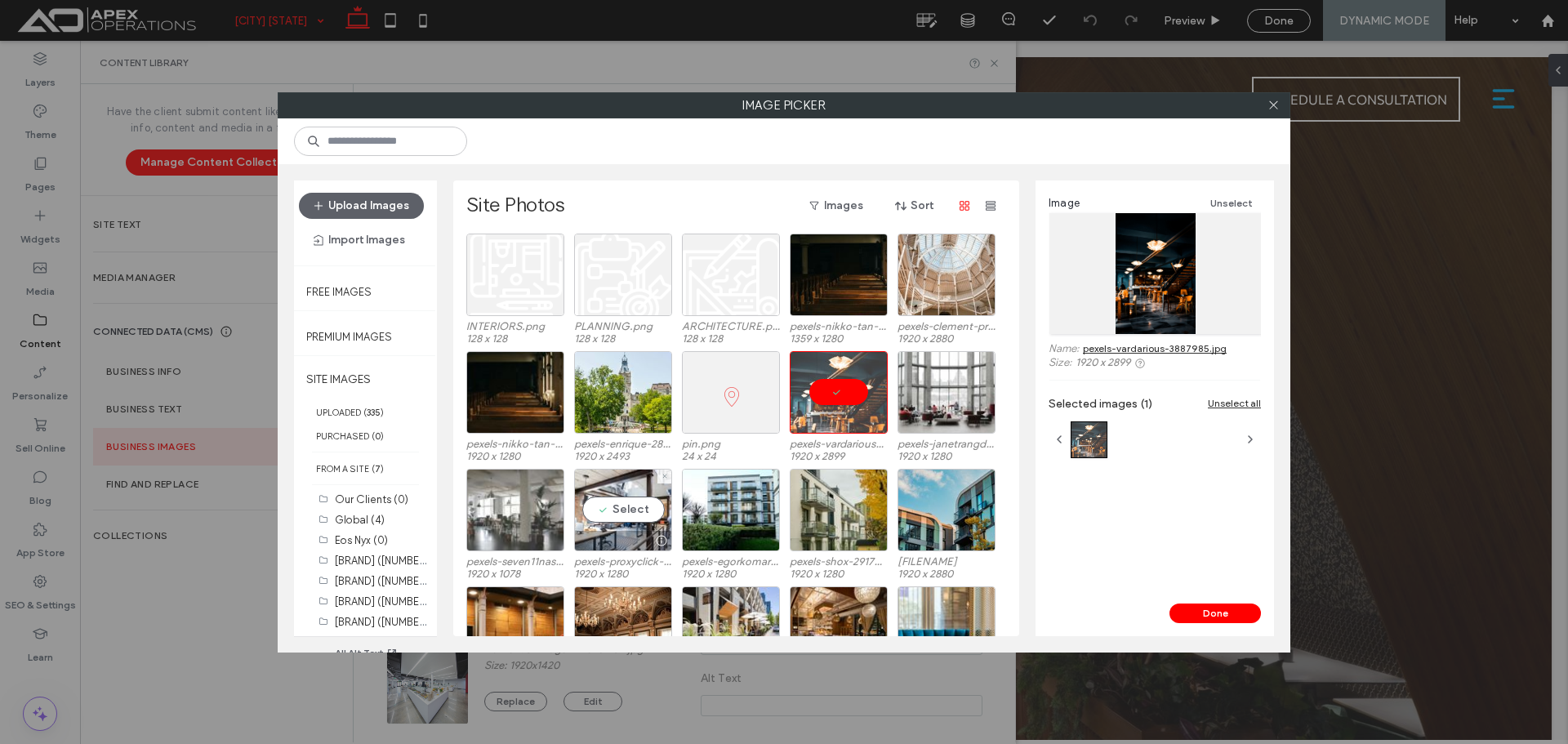 drag, startPoint x: 634, startPoint y: 516, endPoint x: 858, endPoint y: 557, distance: 227.72132 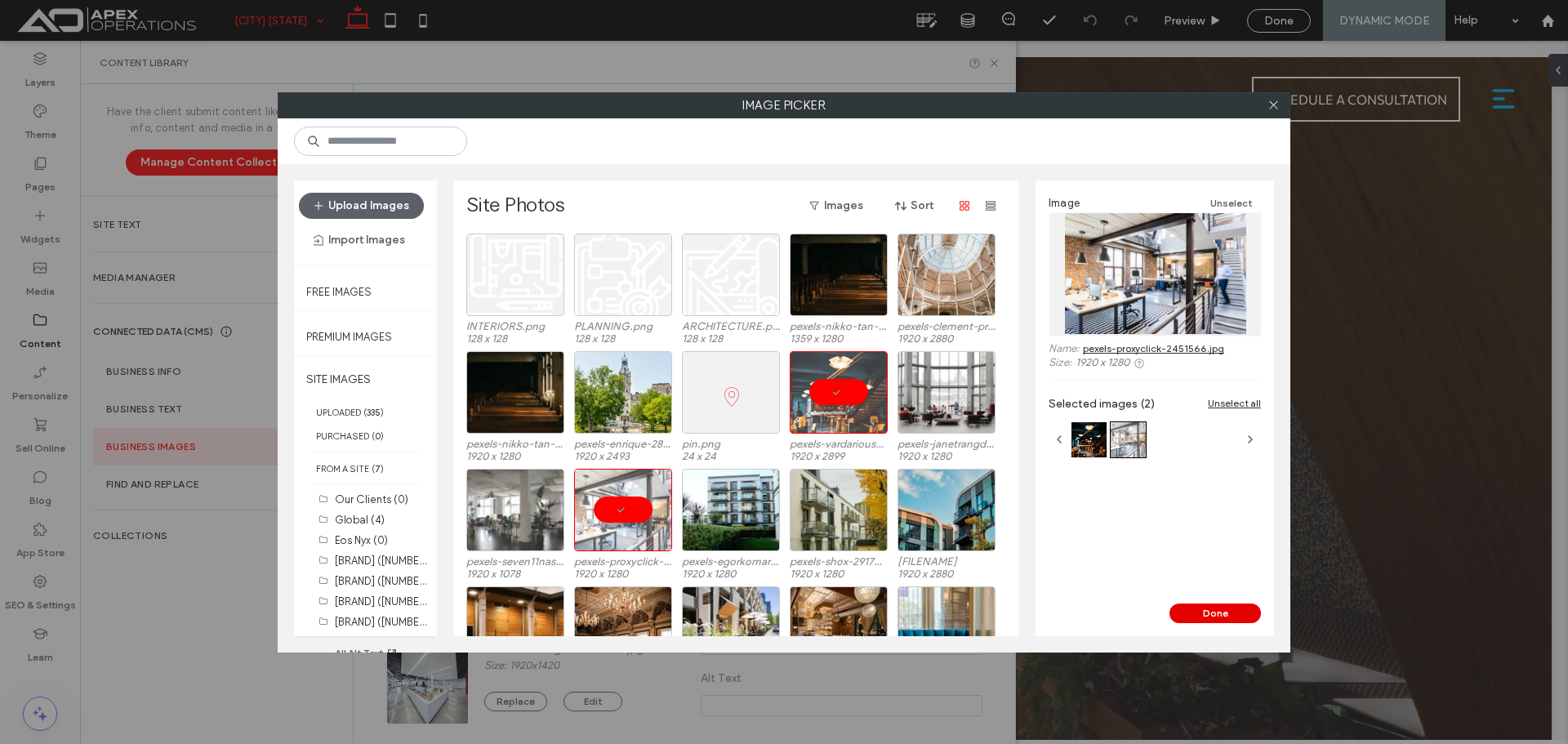 click on "Done" at bounding box center [1215, 613] 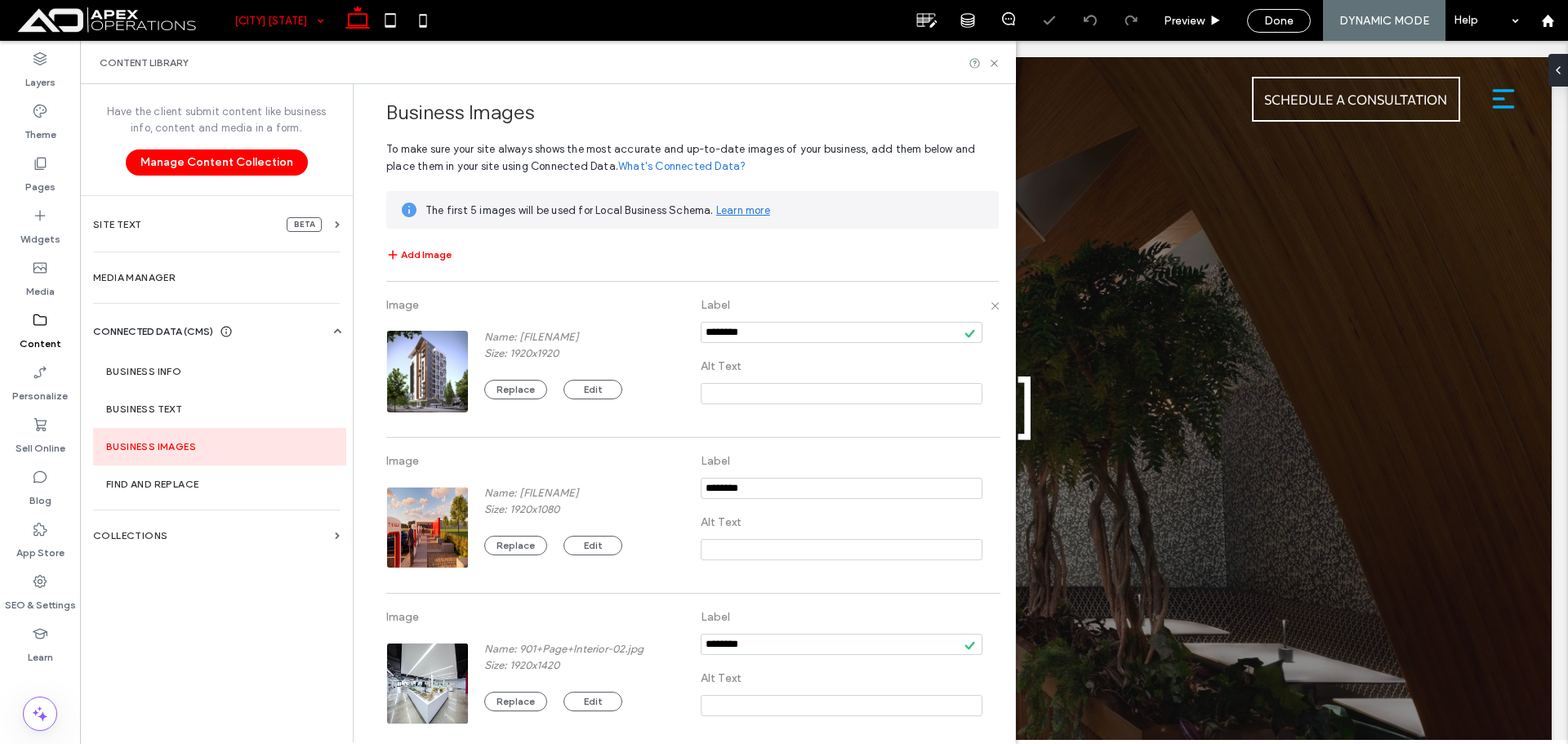 scroll, scrollTop: 363, scrollLeft: 0, axis: vertical 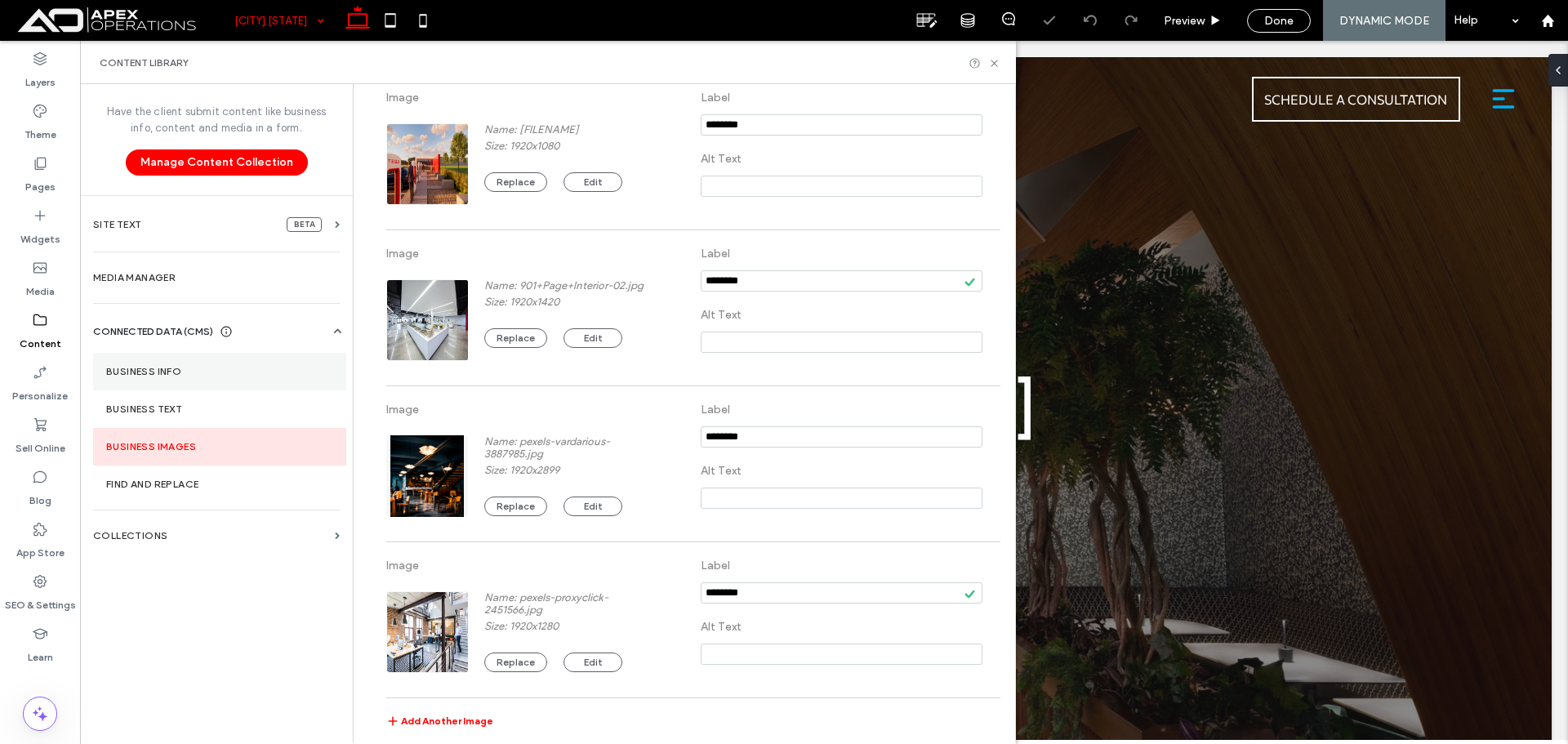 click on "Business Info" at bounding box center (220, 372) 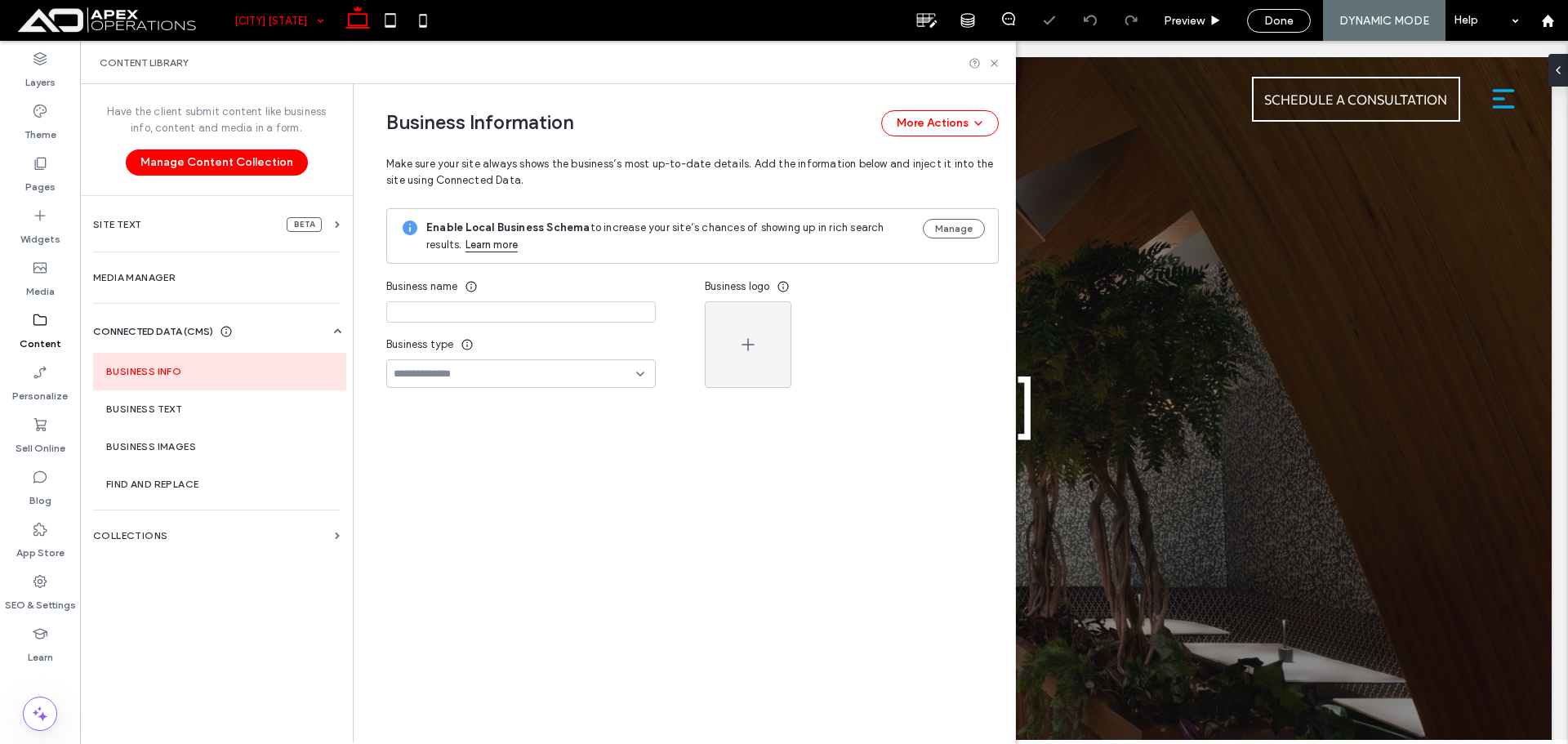 type on "**********" 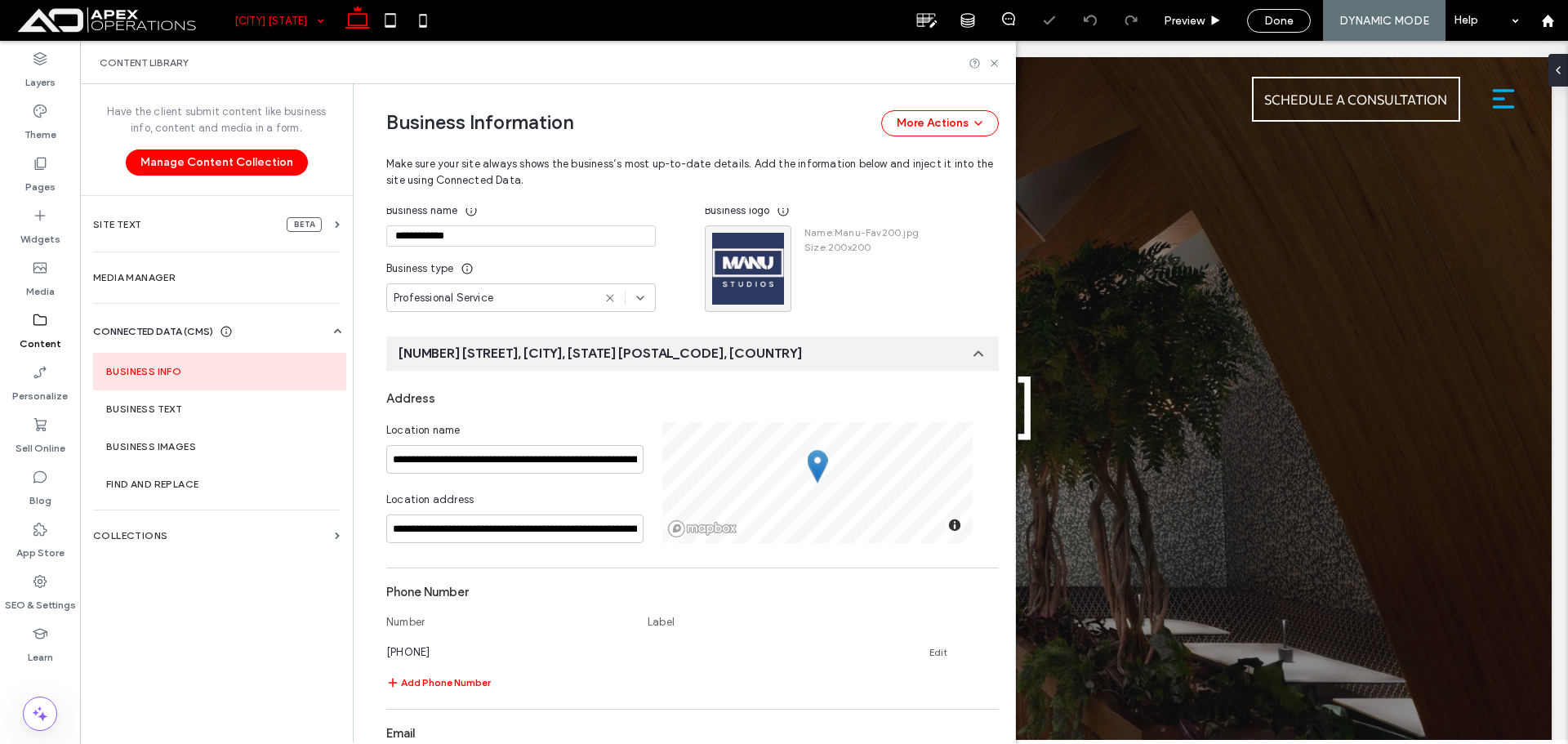scroll, scrollTop: 614, scrollLeft: 0, axis: vertical 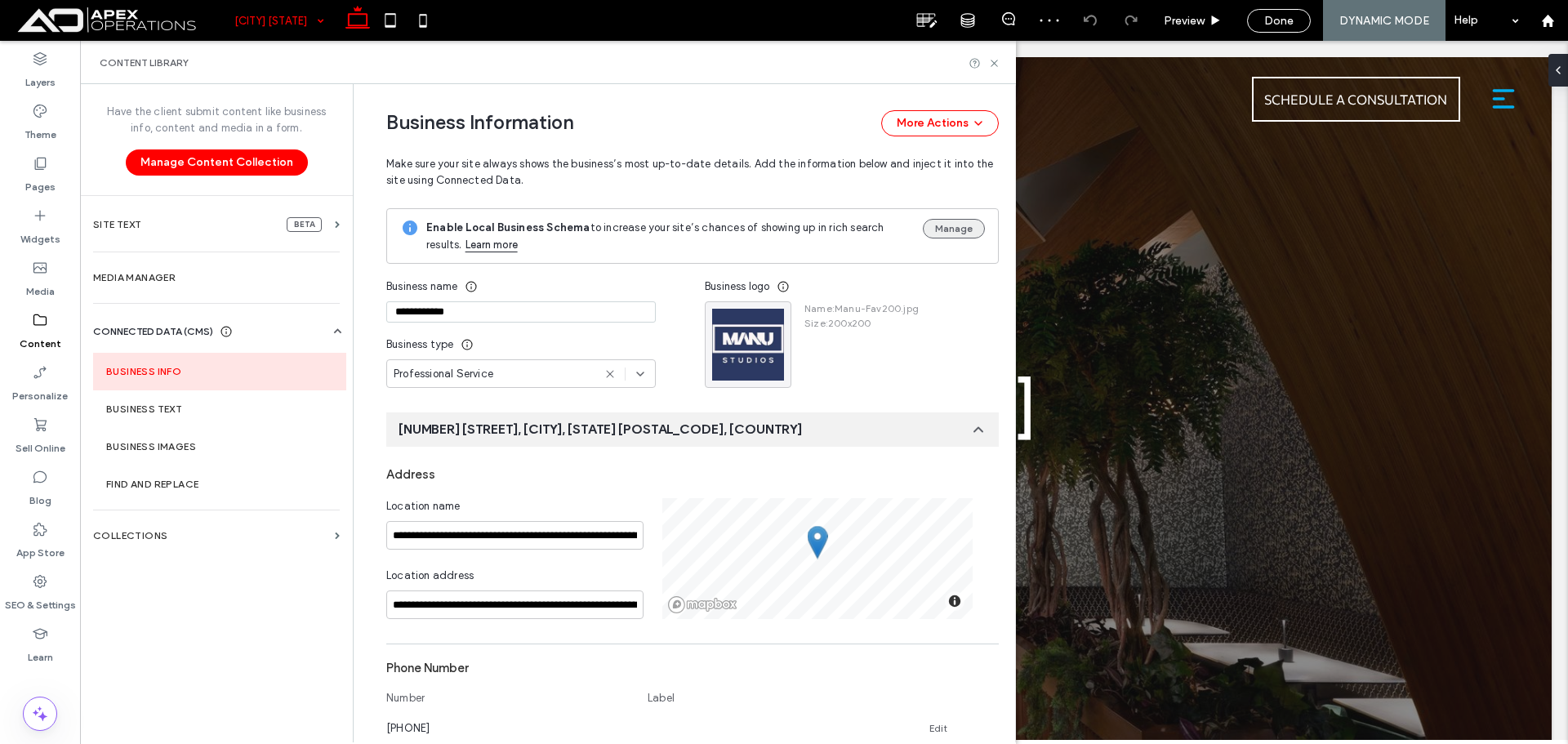 click on "Manage" at bounding box center [954, 229] 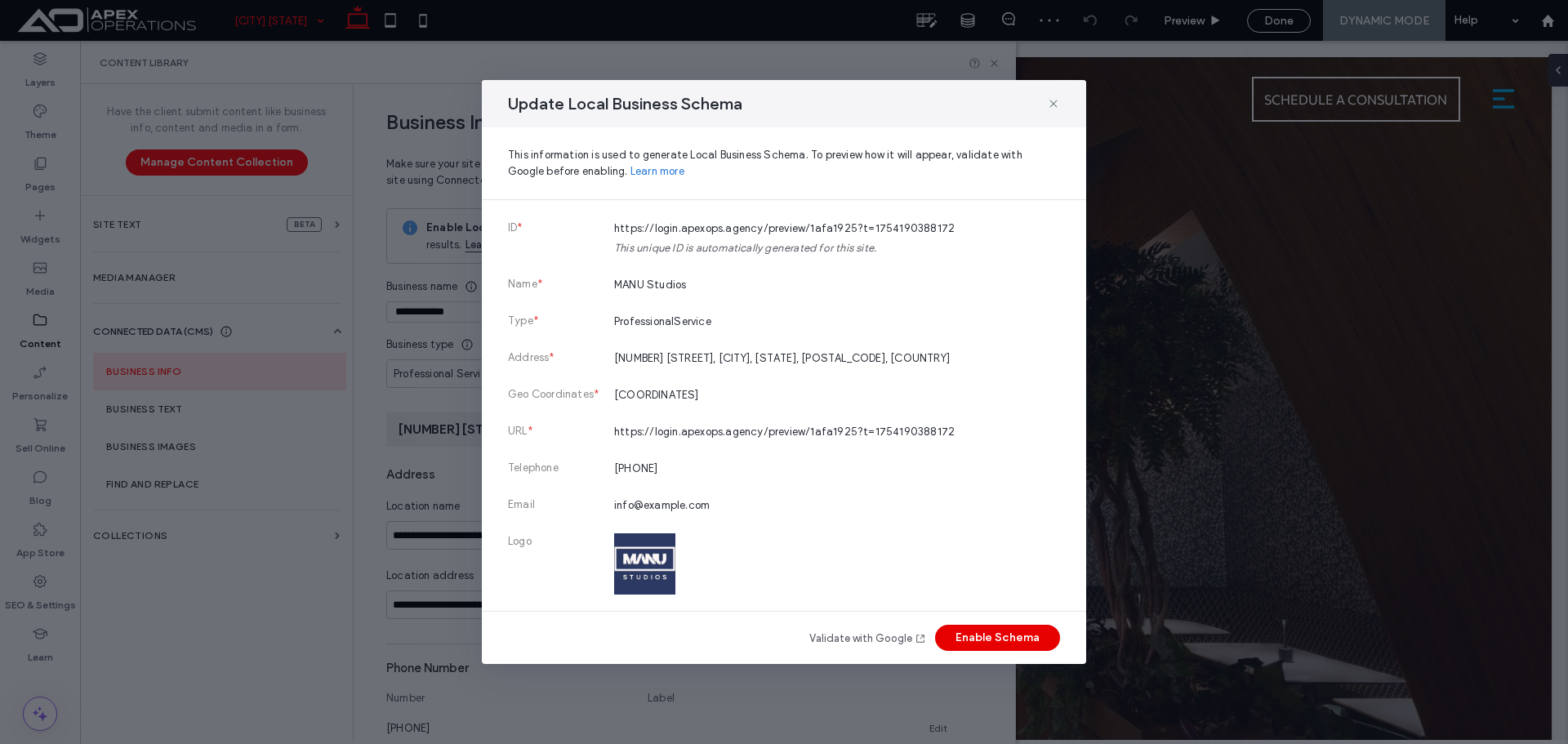 click on "Enable Schema" at bounding box center [997, 638] 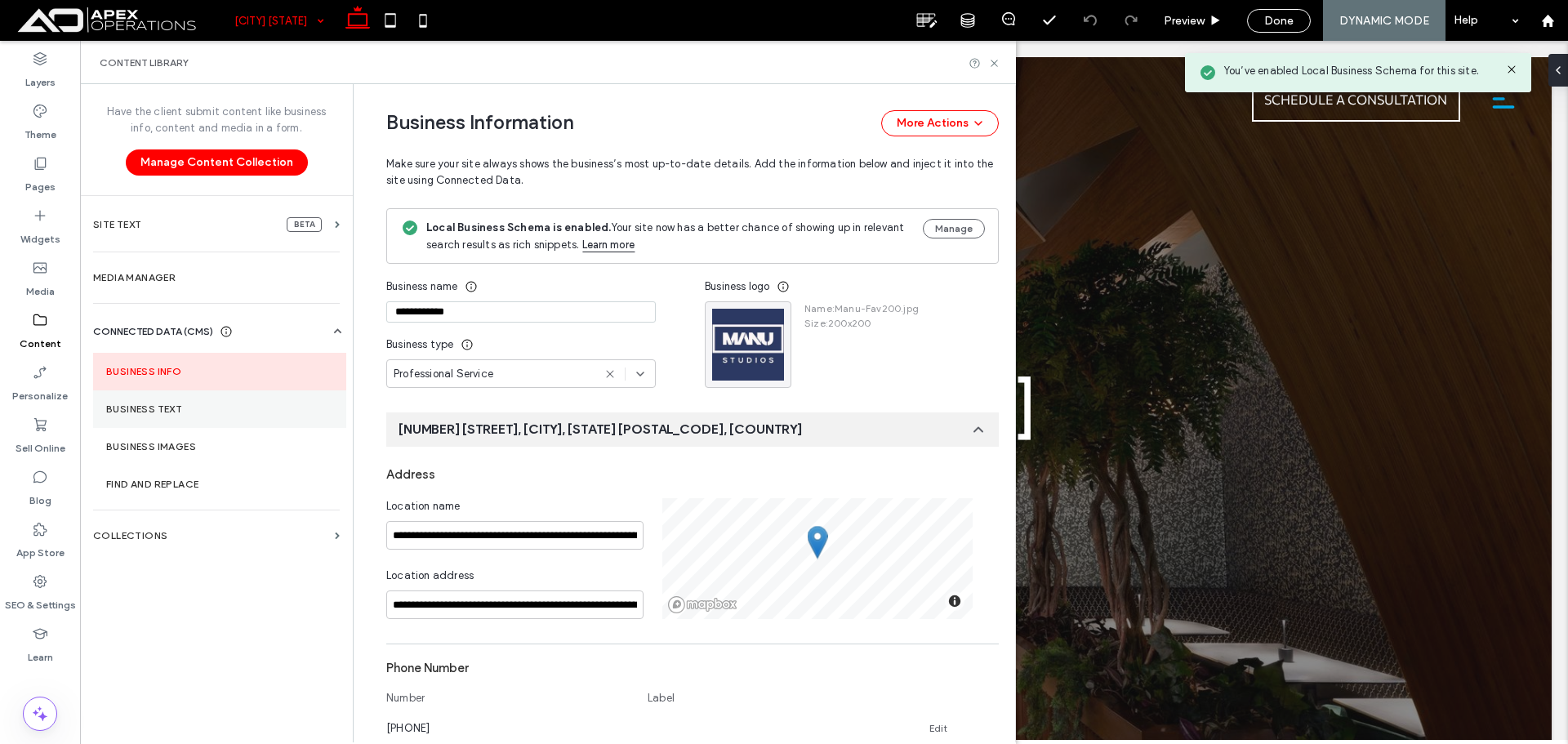 click on "Business Text" at bounding box center [220, 409] 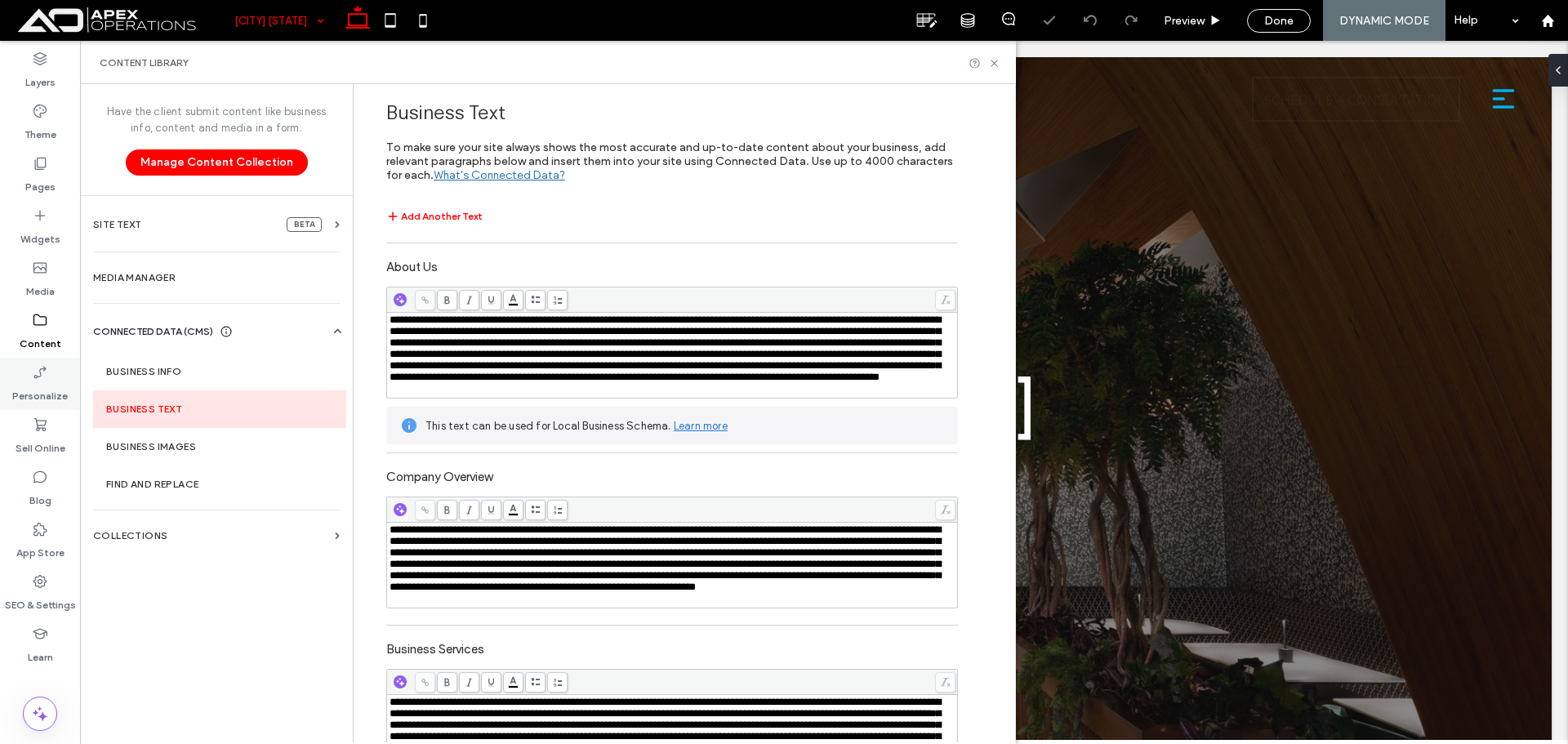 scroll, scrollTop: 0, scrollLeft: 0, axis: both 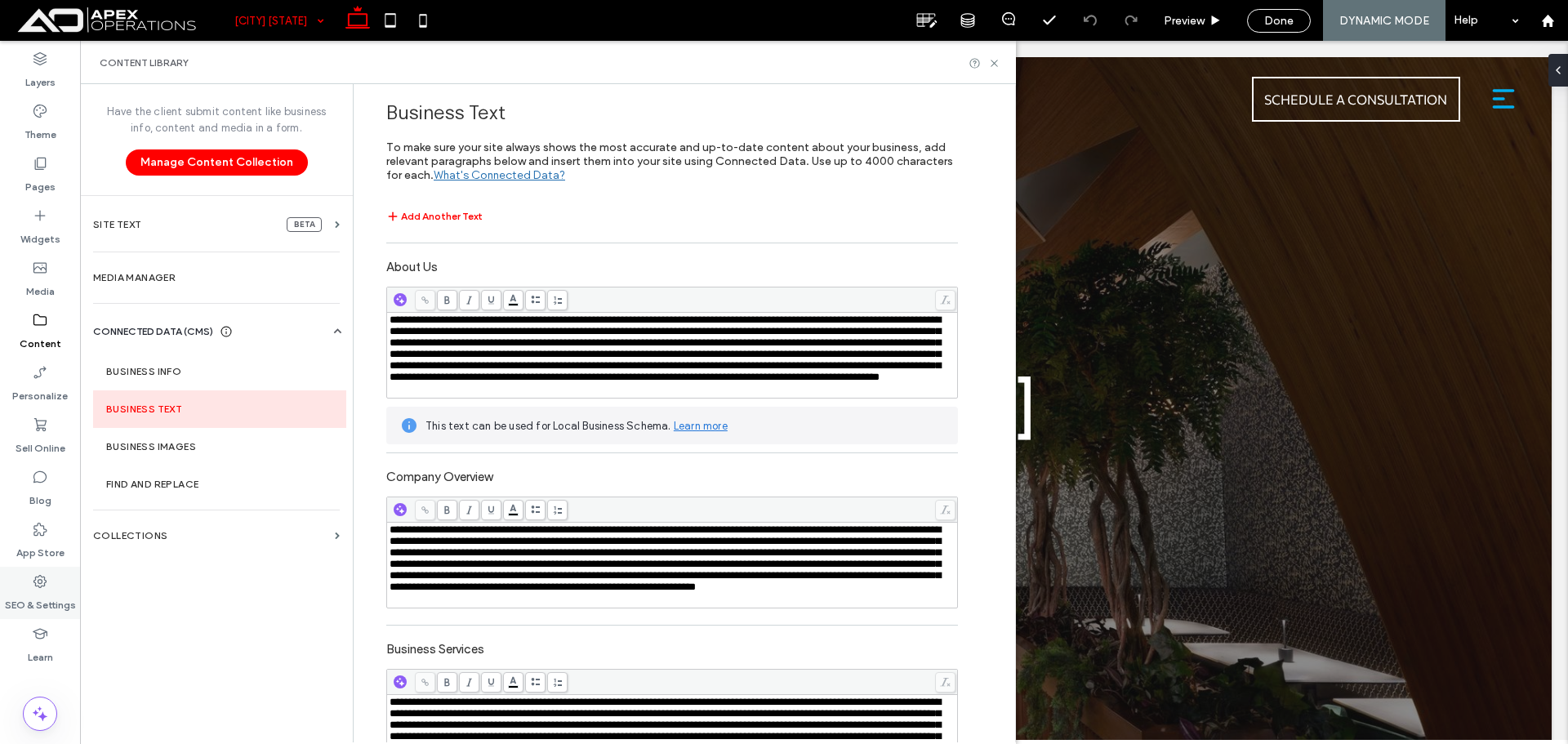 click on "SEO & Settings" at bounding box center [40, 601] 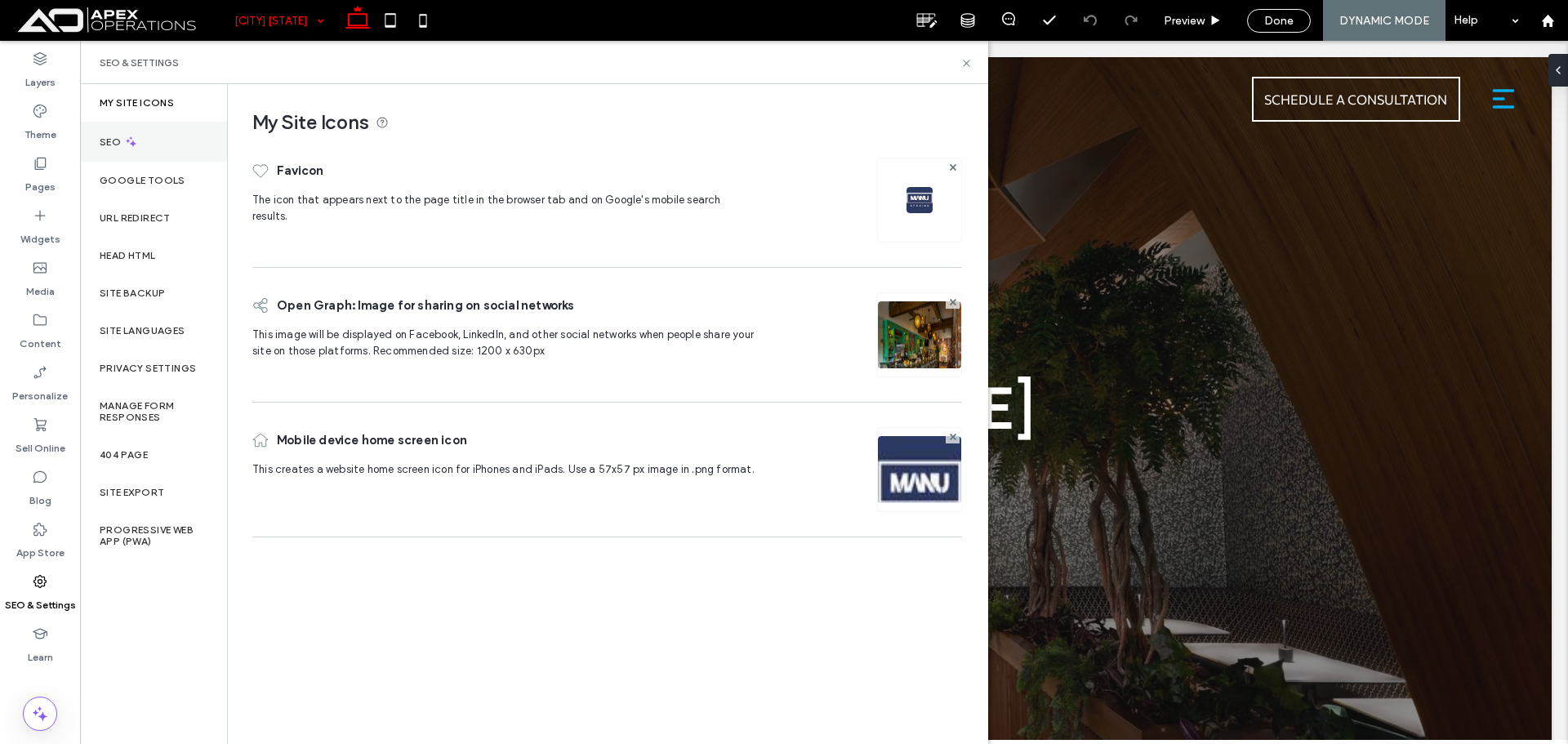 click 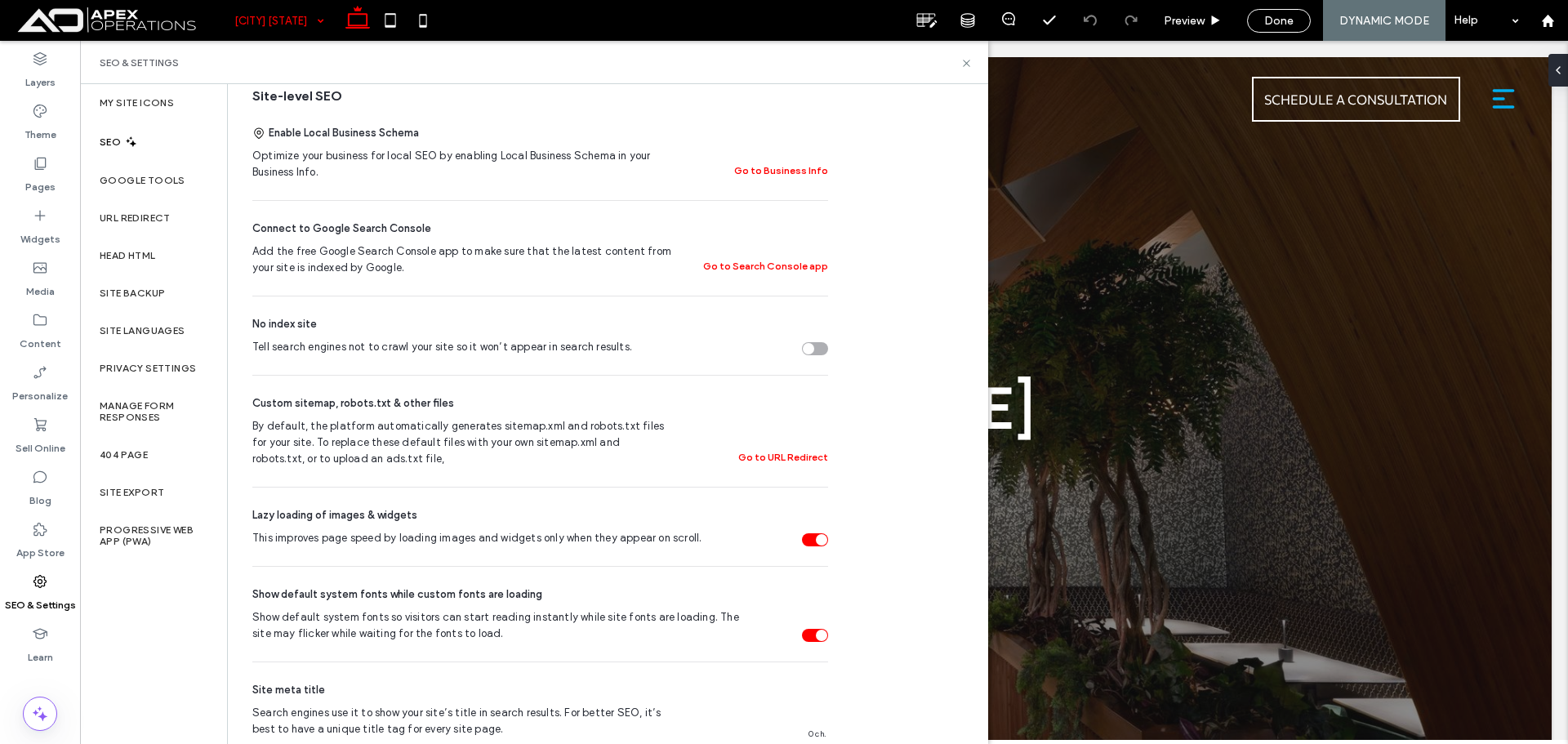 click on "SEO" at bounding box center [154, 141] 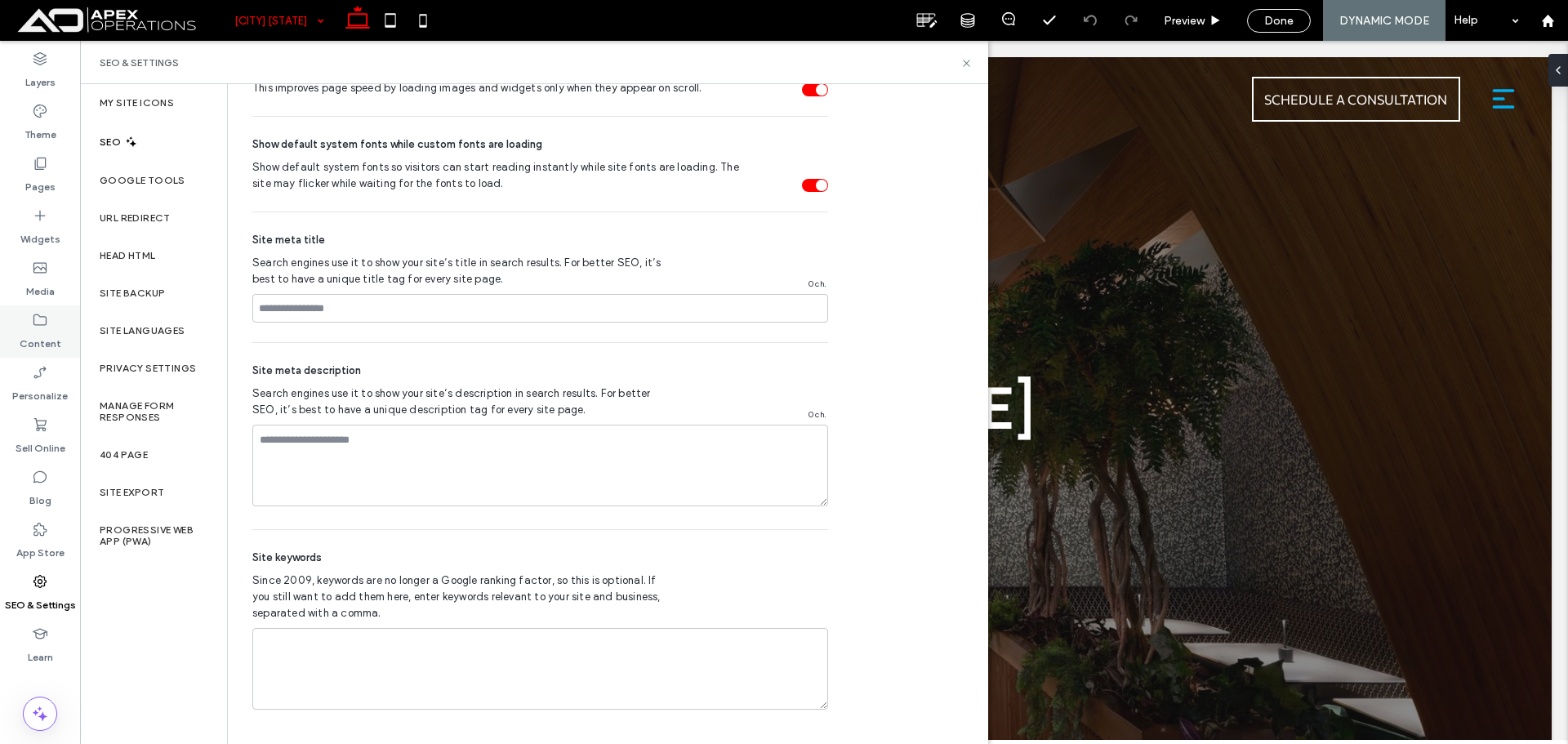 click 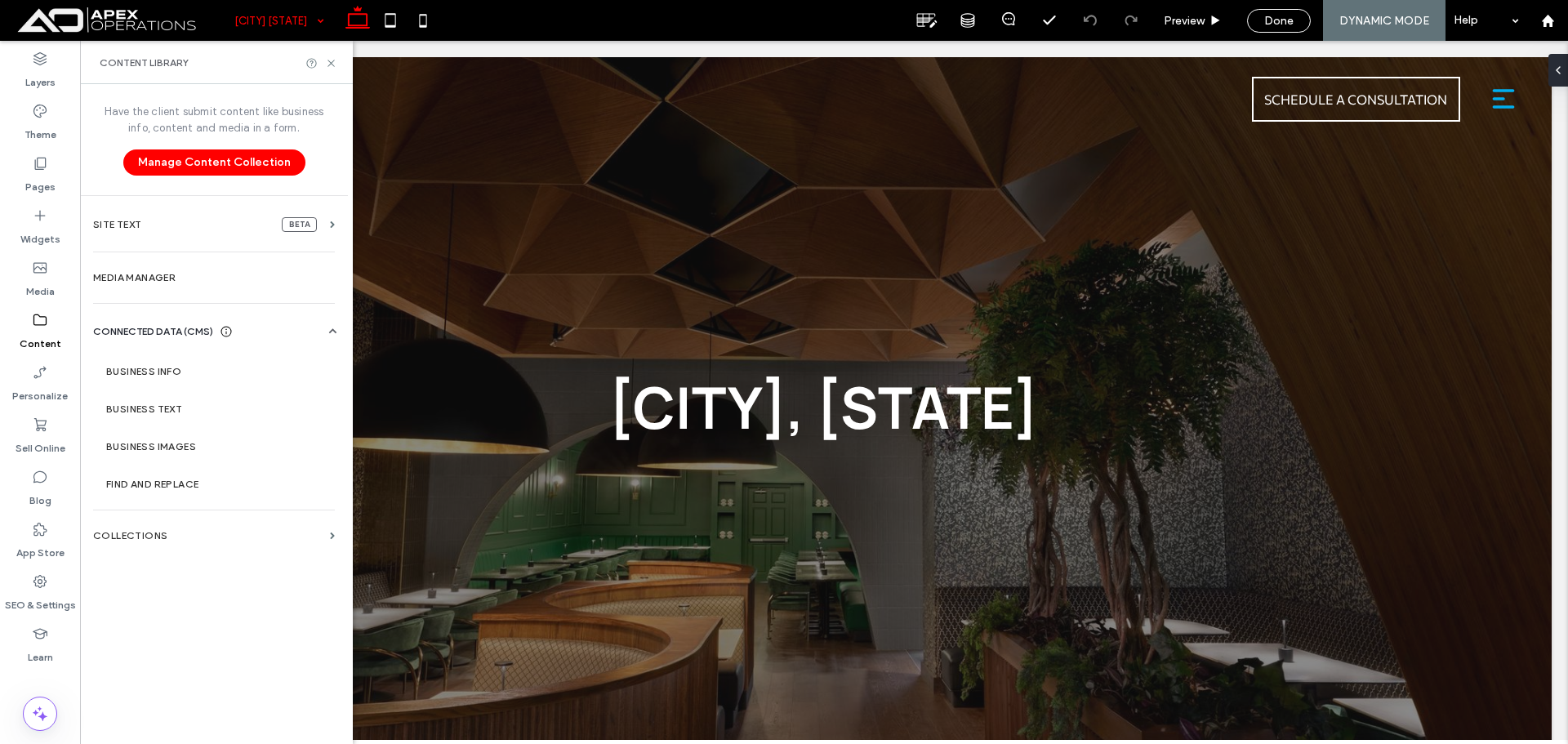 click on "Privacy Settings" at bounding box center [148, 368] 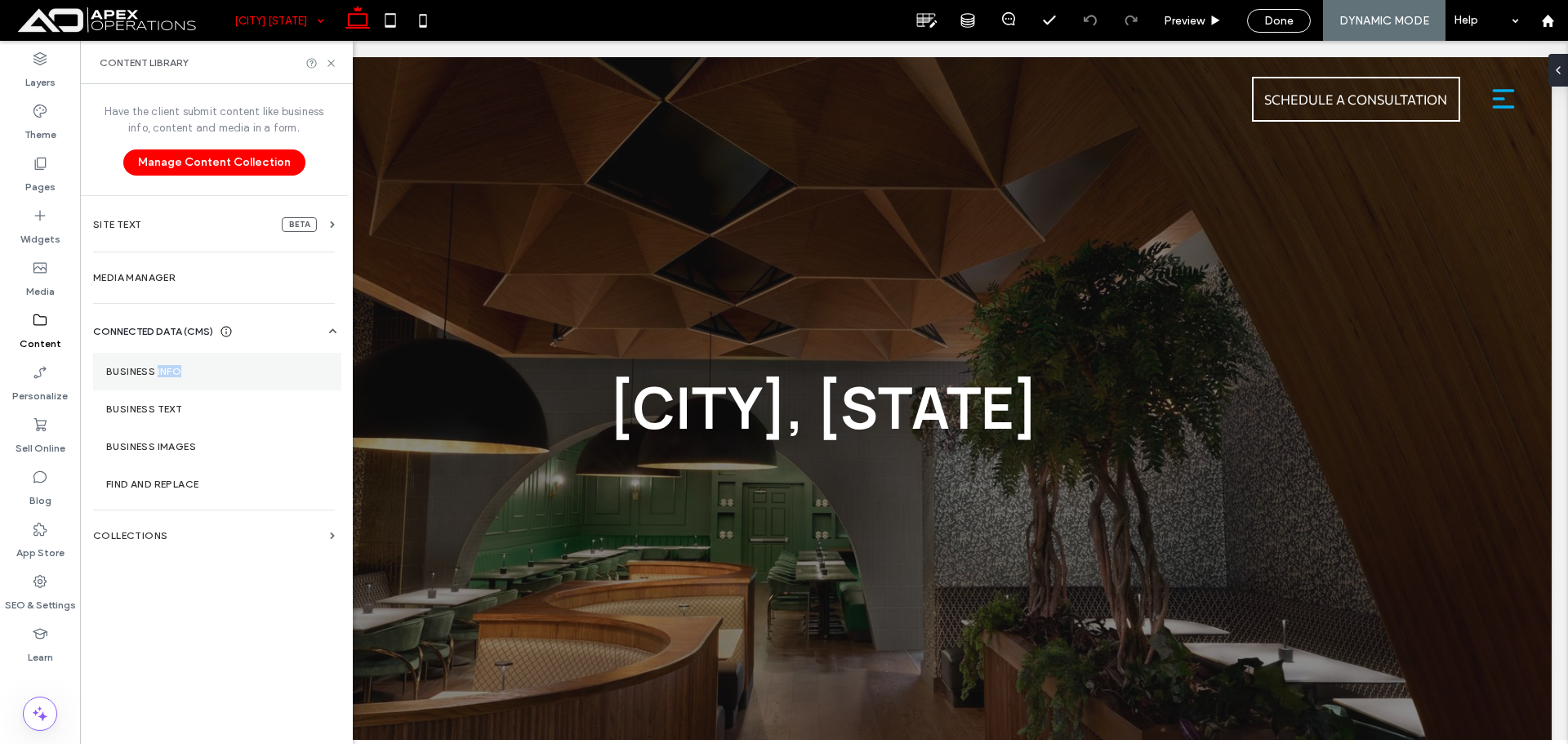 click on "Business Info" at bounding box center [217, 372] 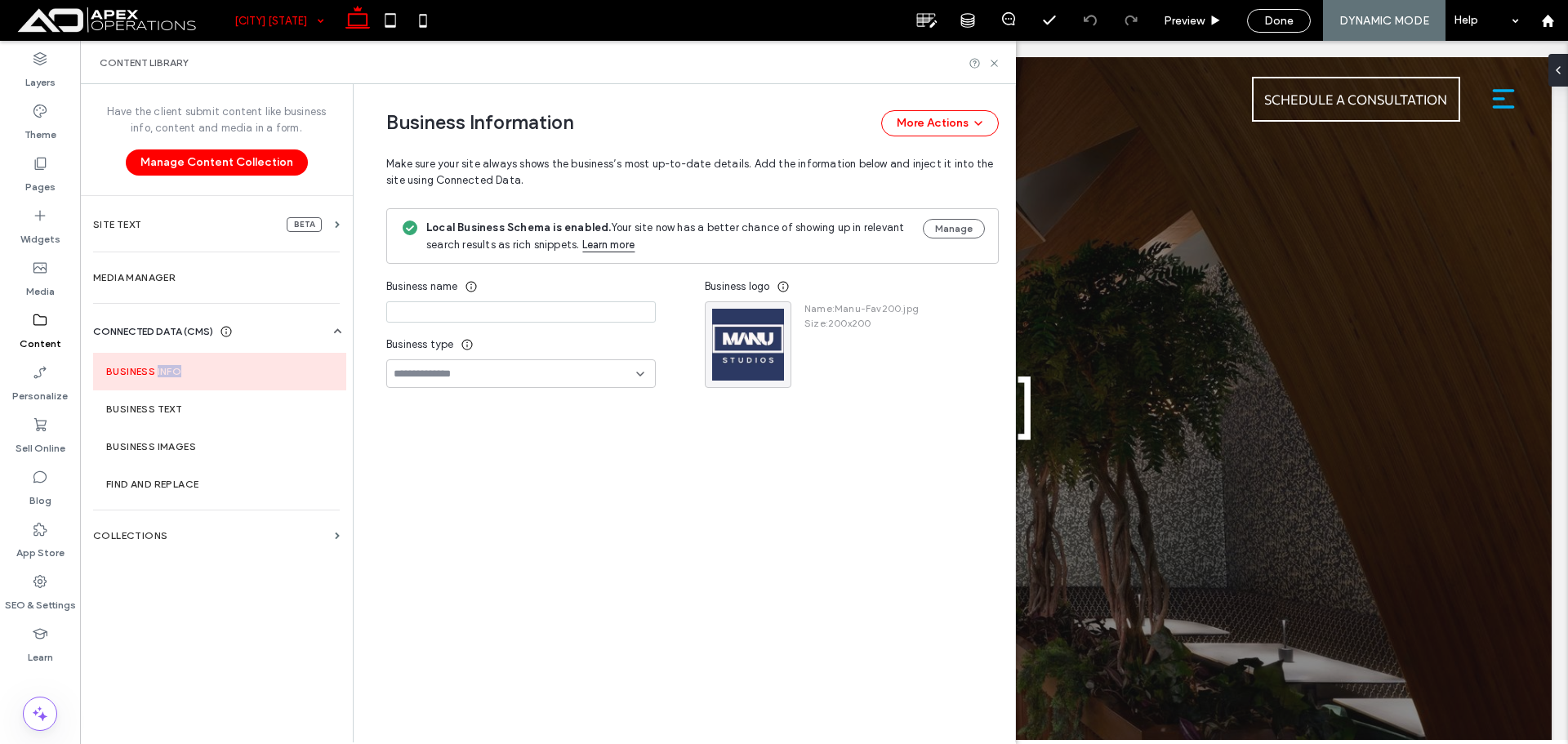 type on "**********" 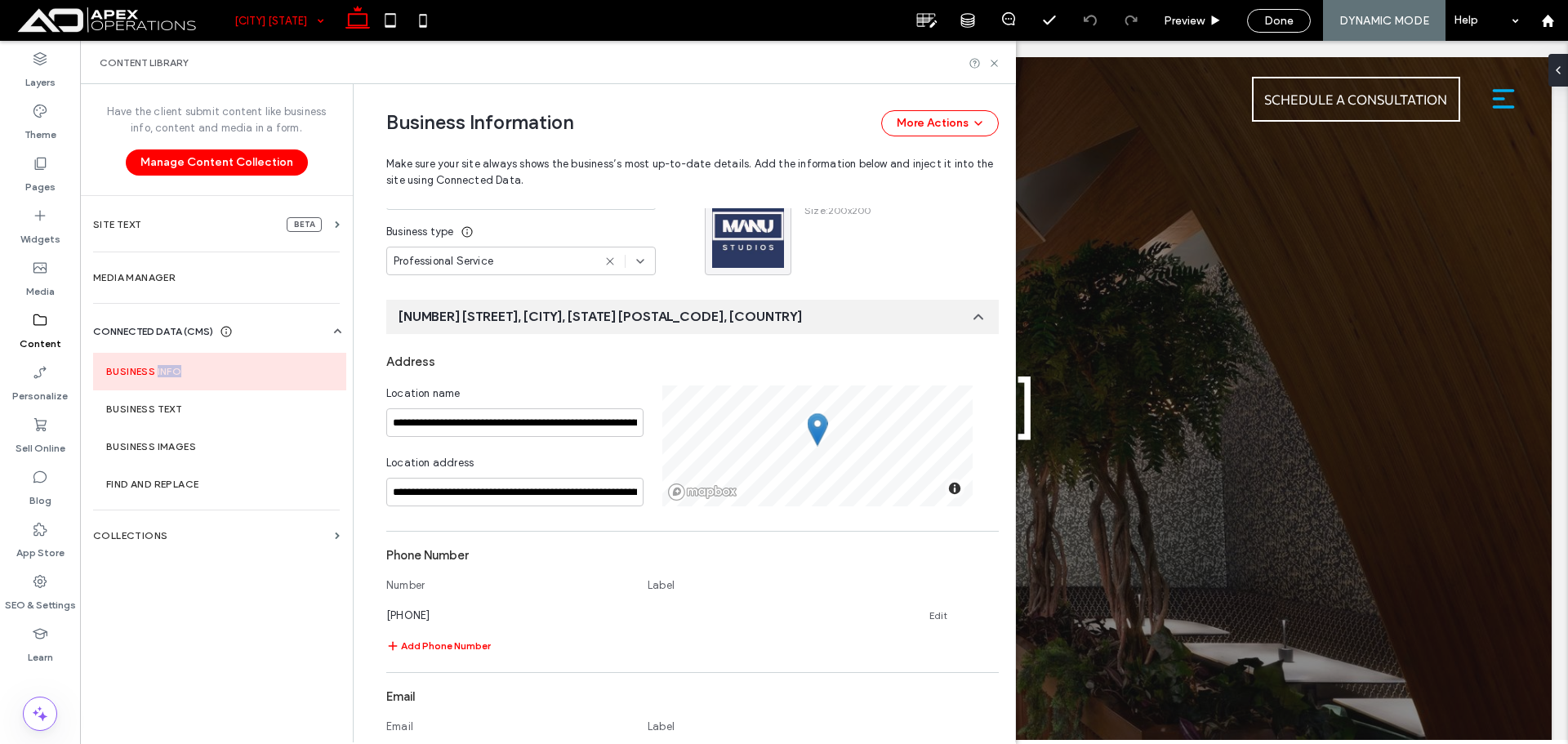 scroll, scrollTop: 0, scrollLeft: 0, axis: both 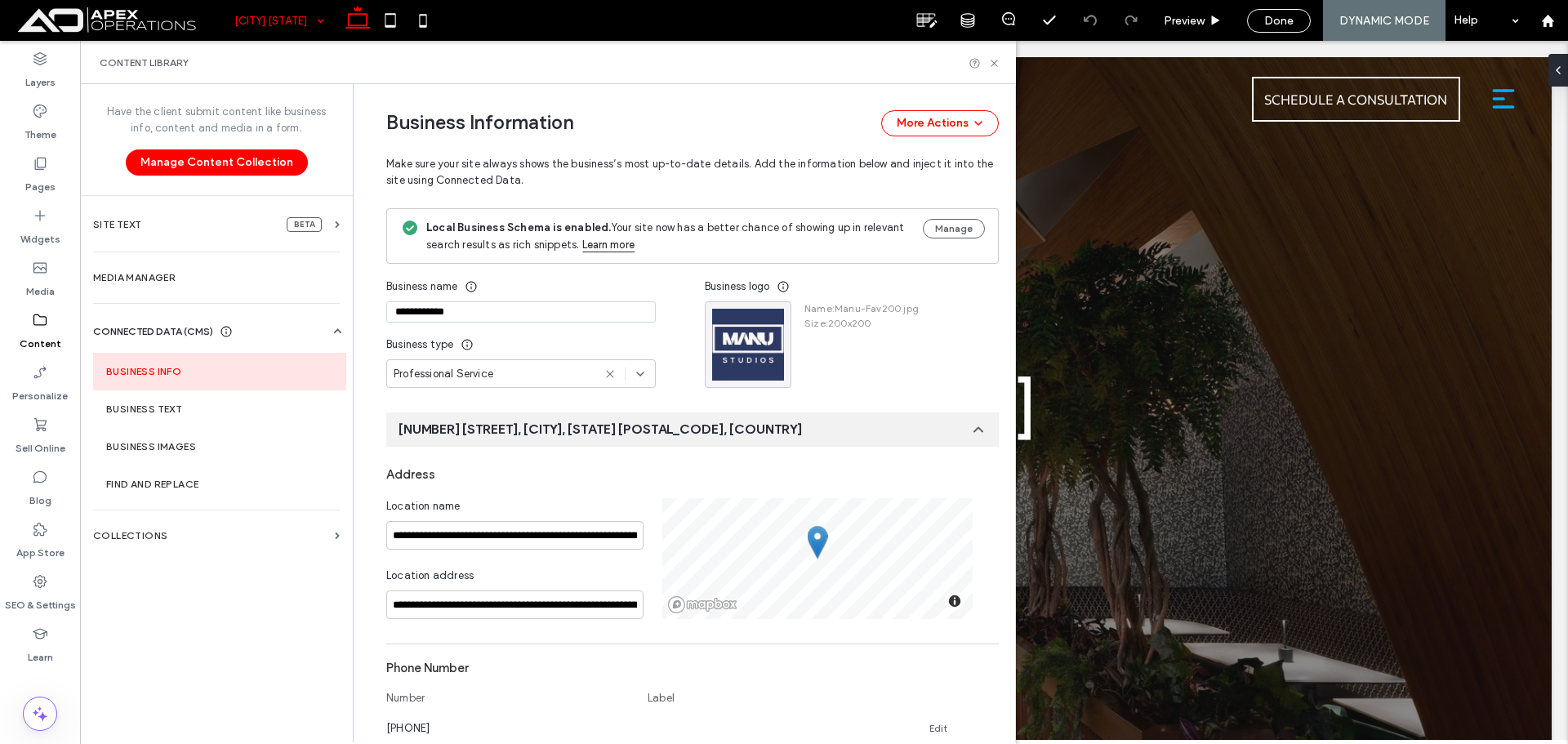 click on "Business name" at bounding box center [521, 287] 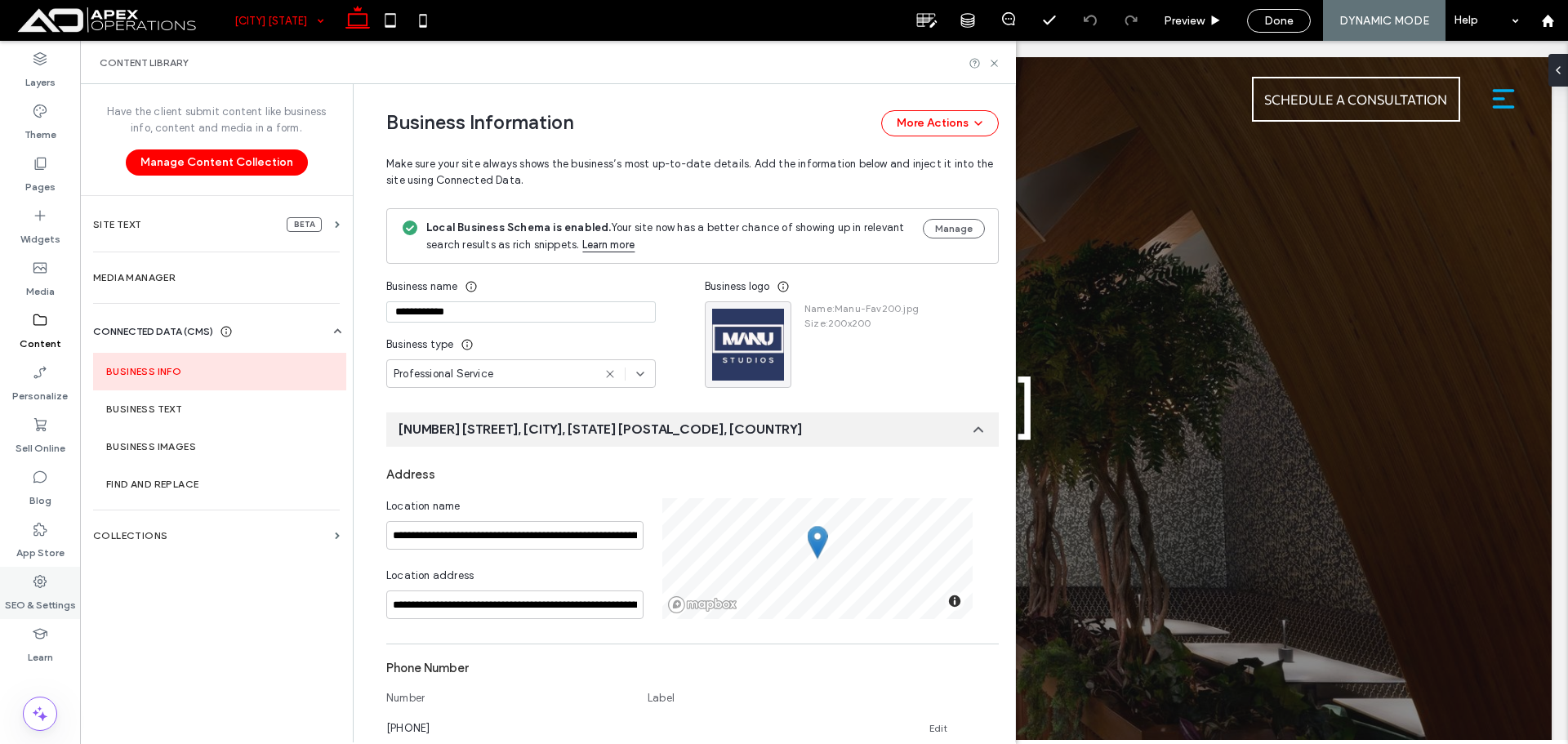 click on "SEO & Settings" at bounding box center [40, 601] 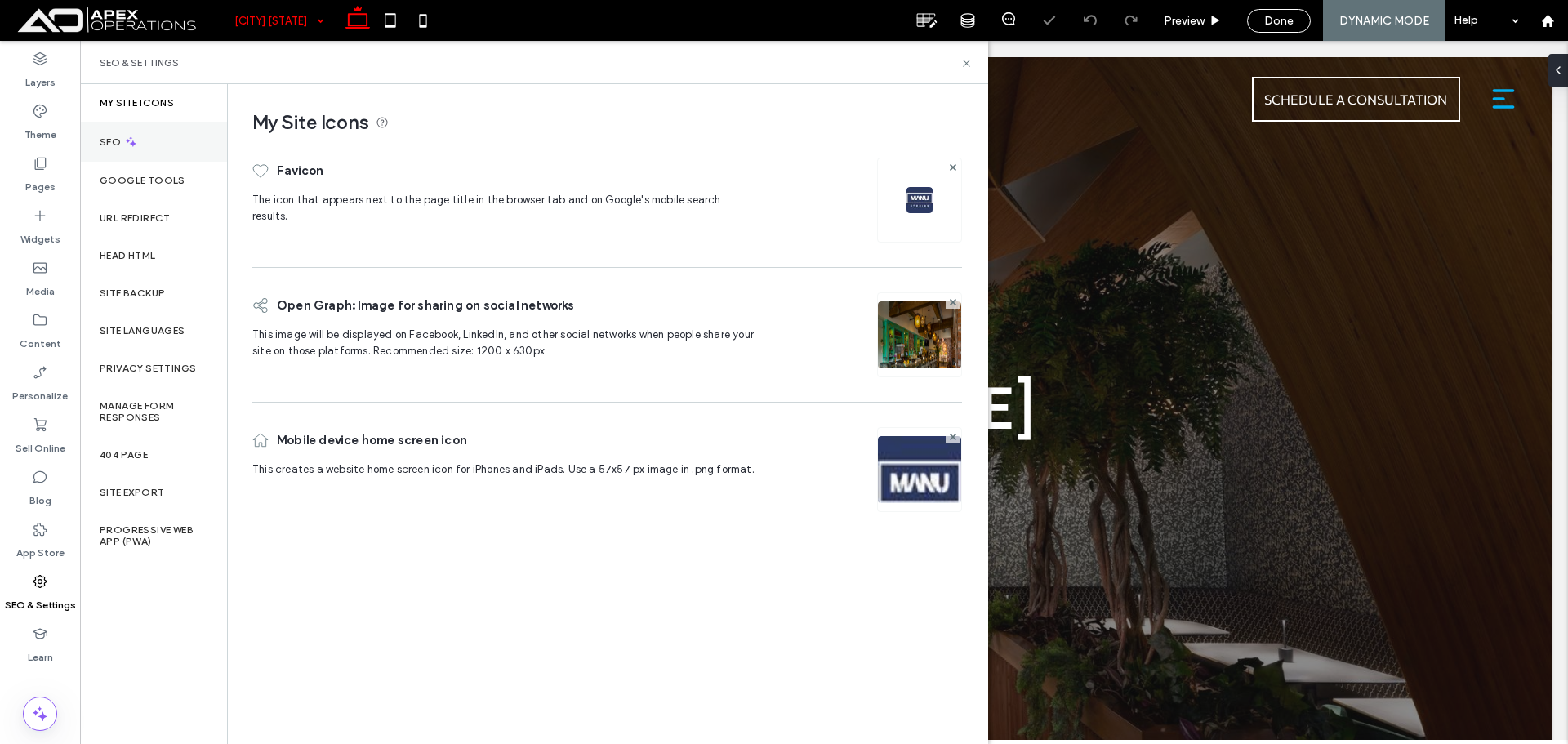 click 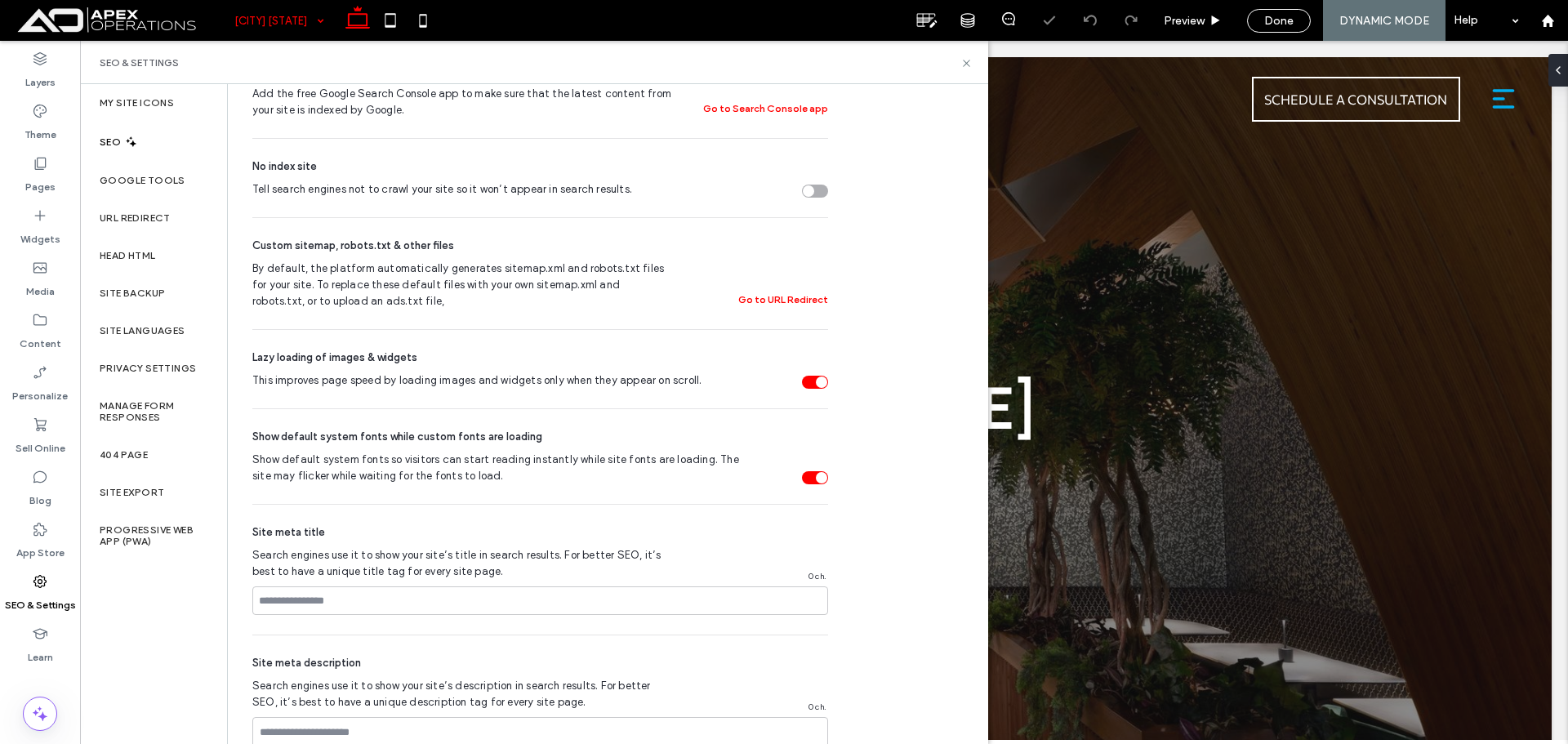 scroll, scrollTop: 490, scrollLeft: 0, axis: vertical 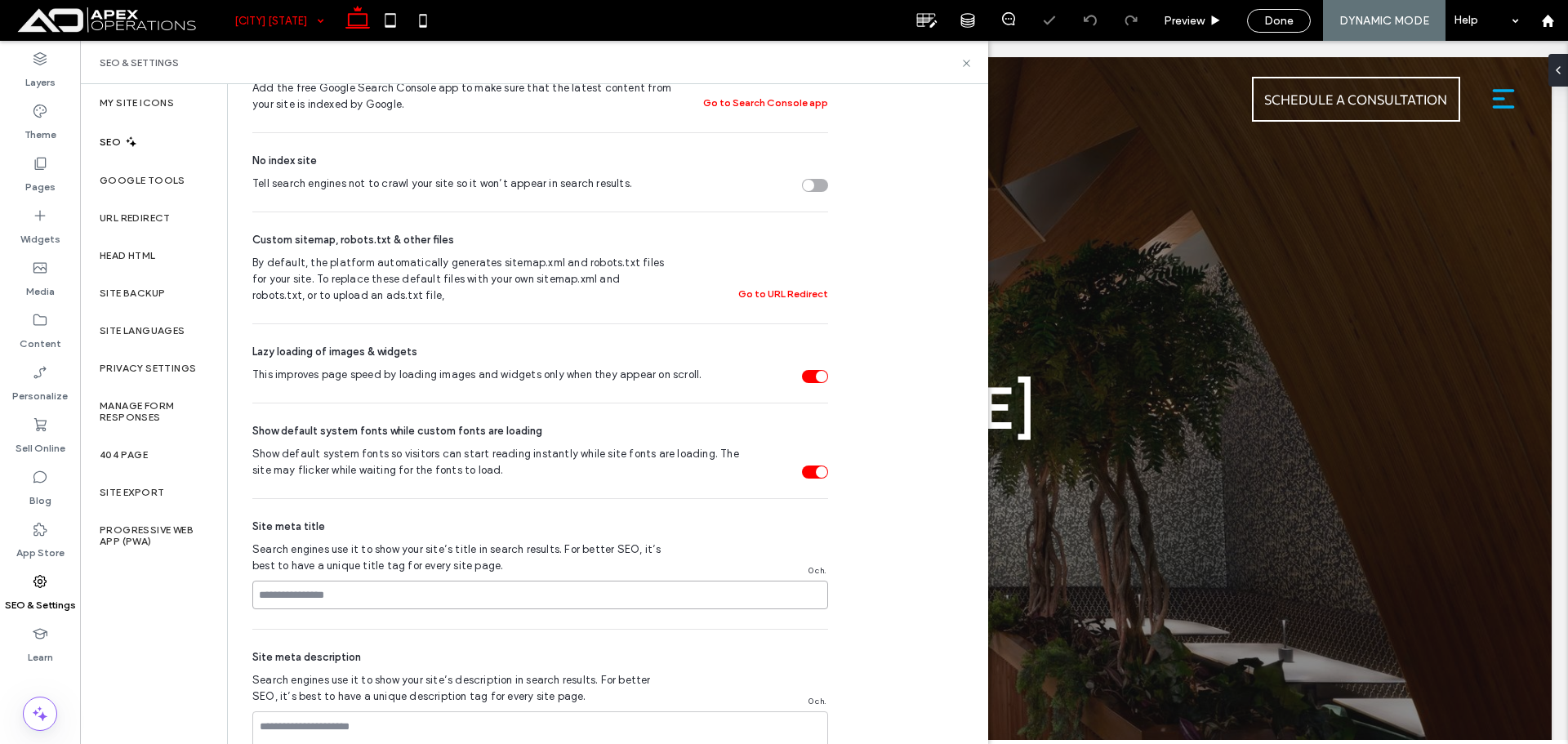 click at bounding box center [540, 595] 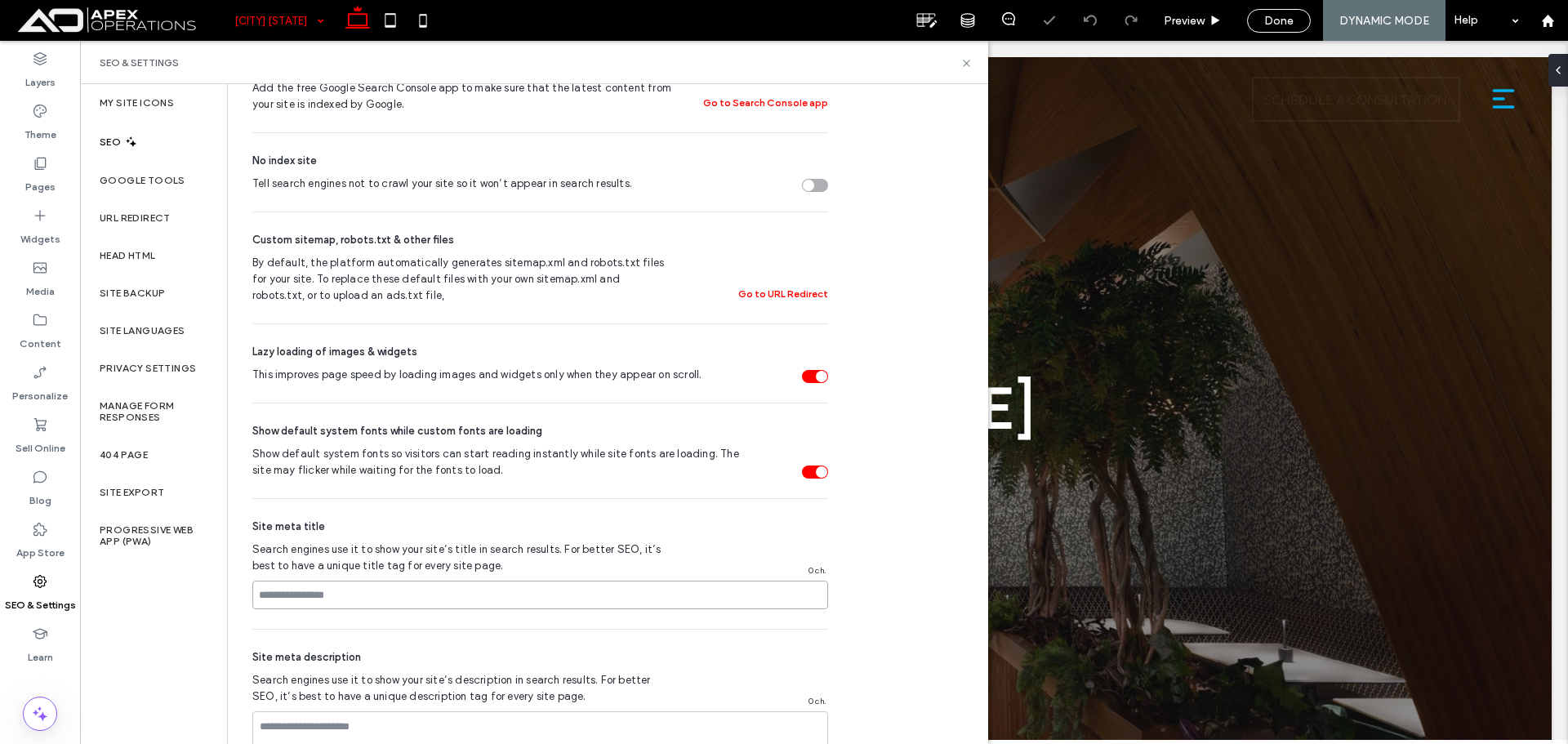 scroll, scrollTop: 0, scrollLeft: 0, axis: both 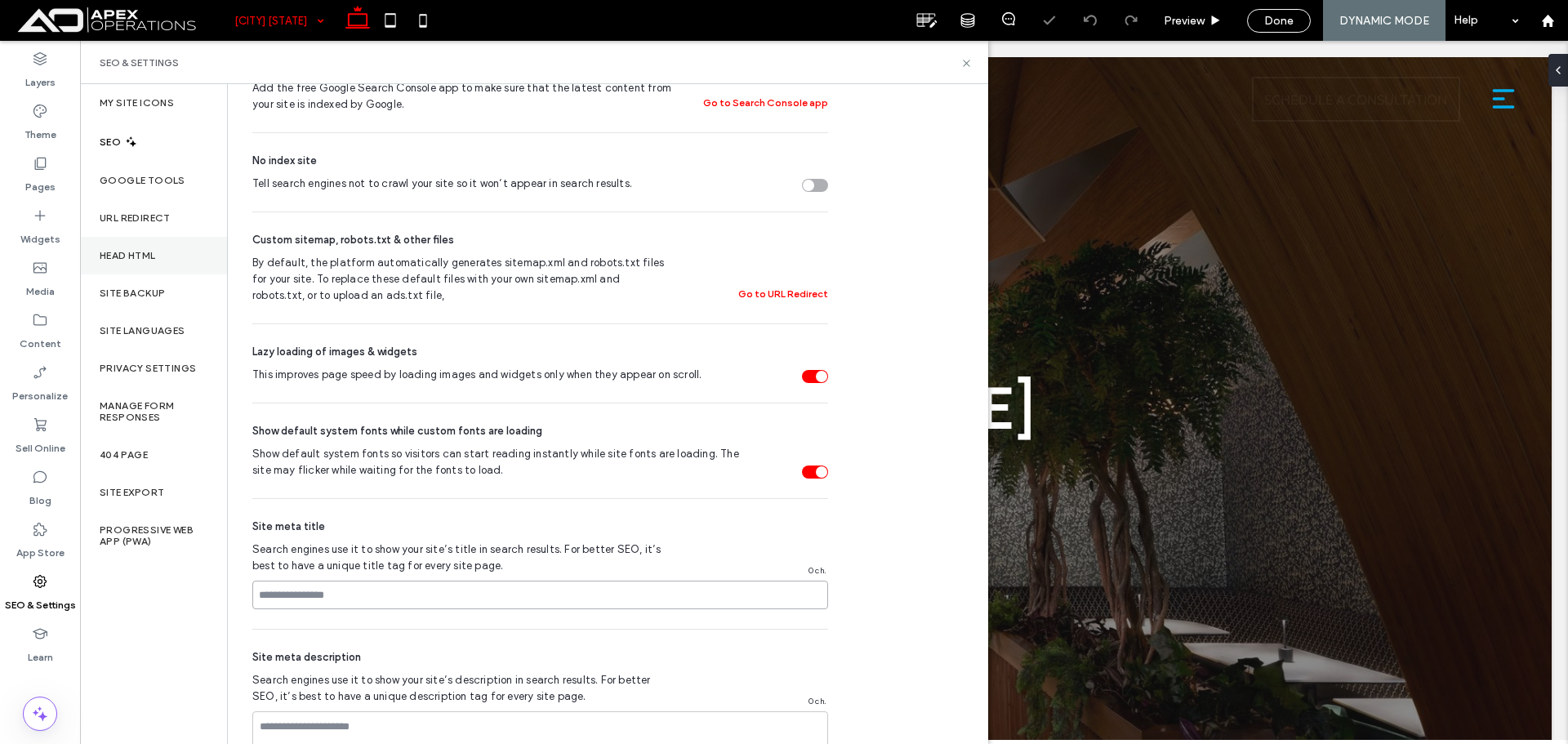 paste on "**********" 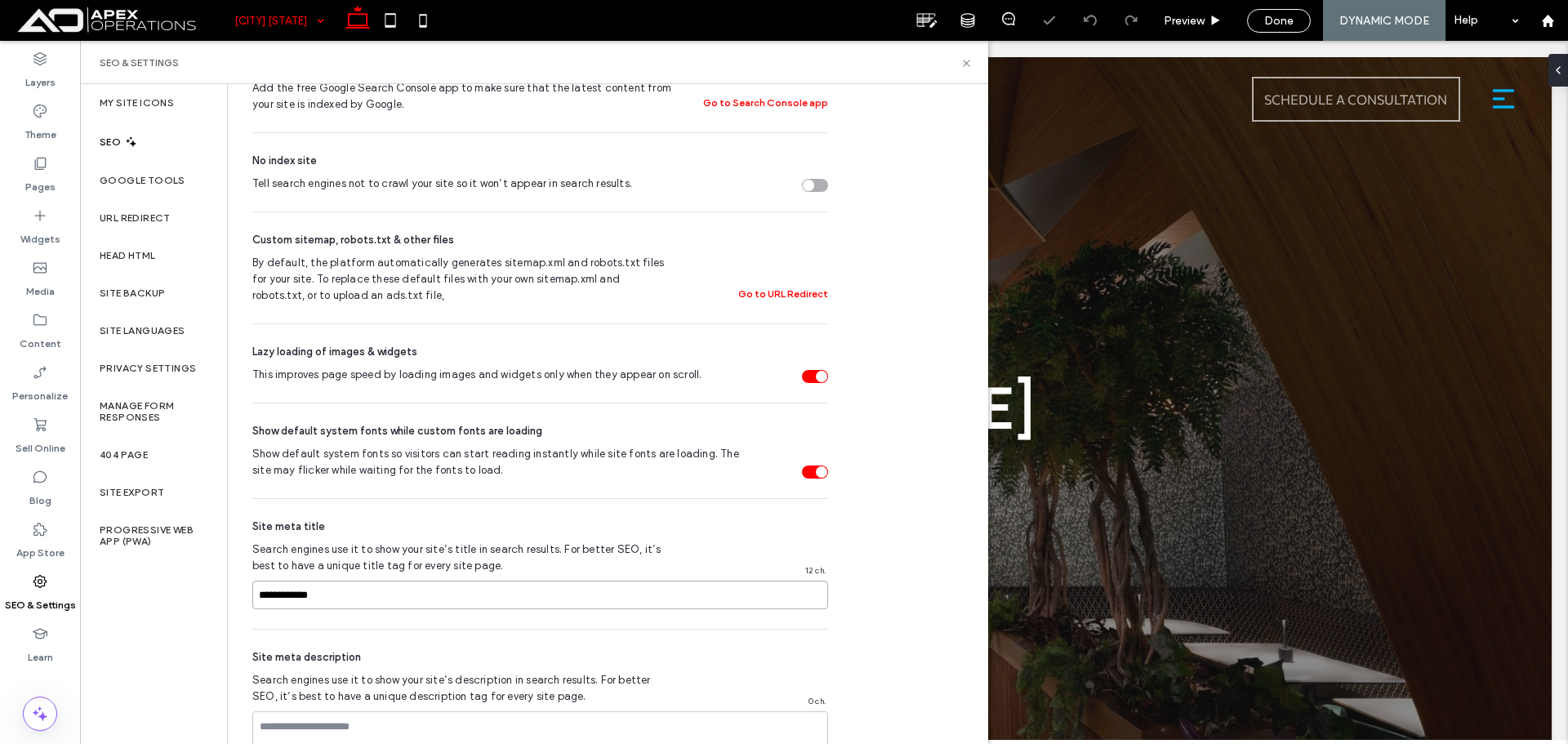 type on "**********" 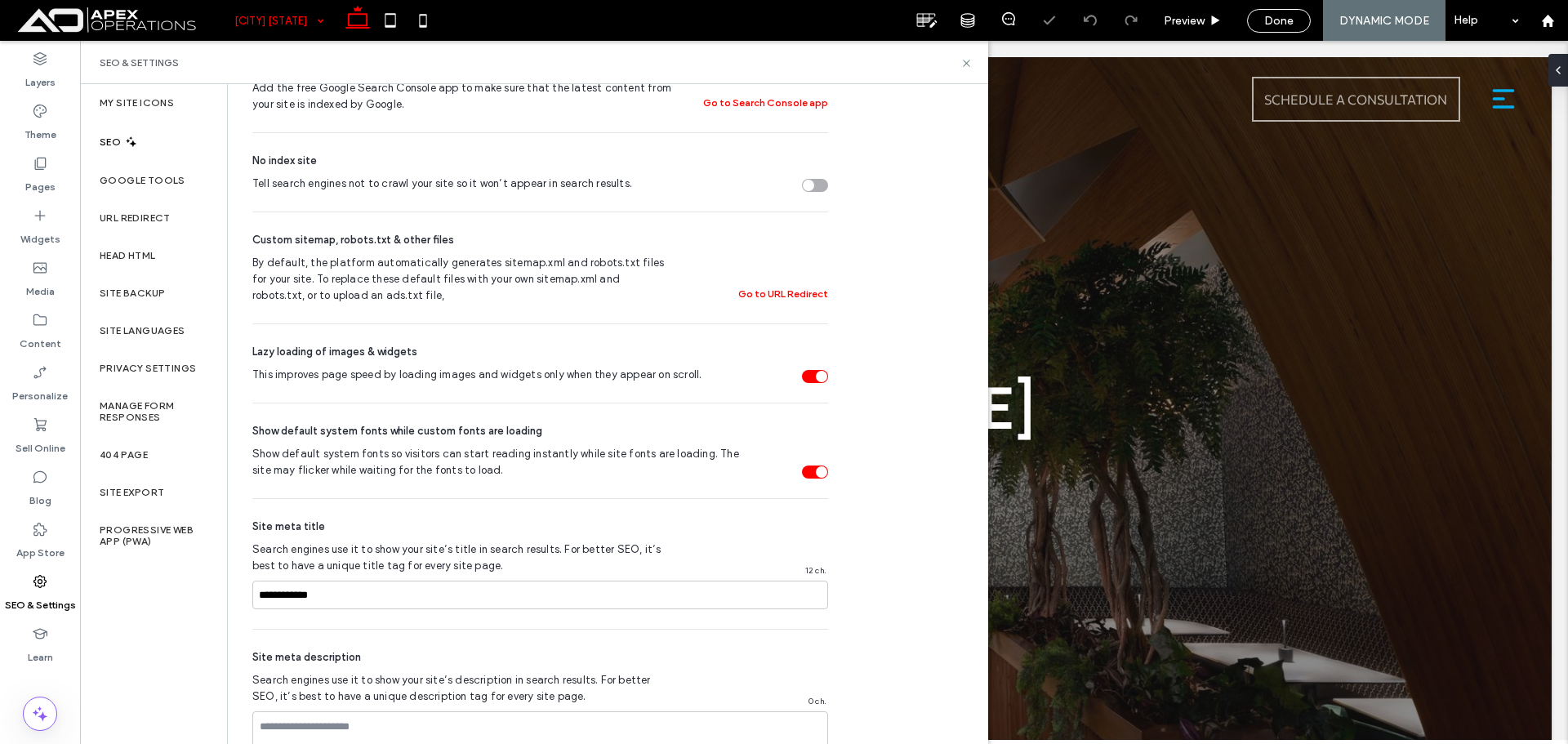 click 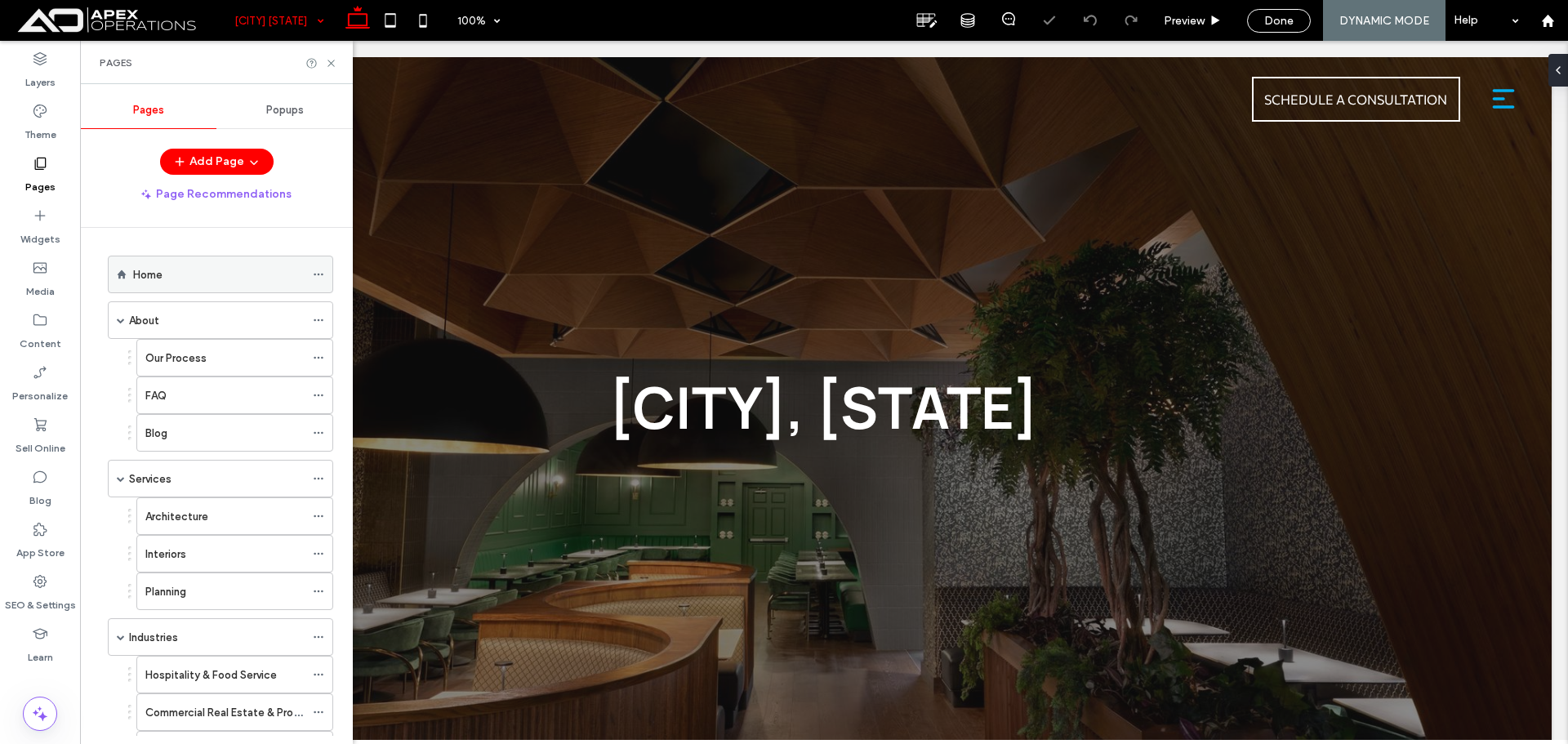 click 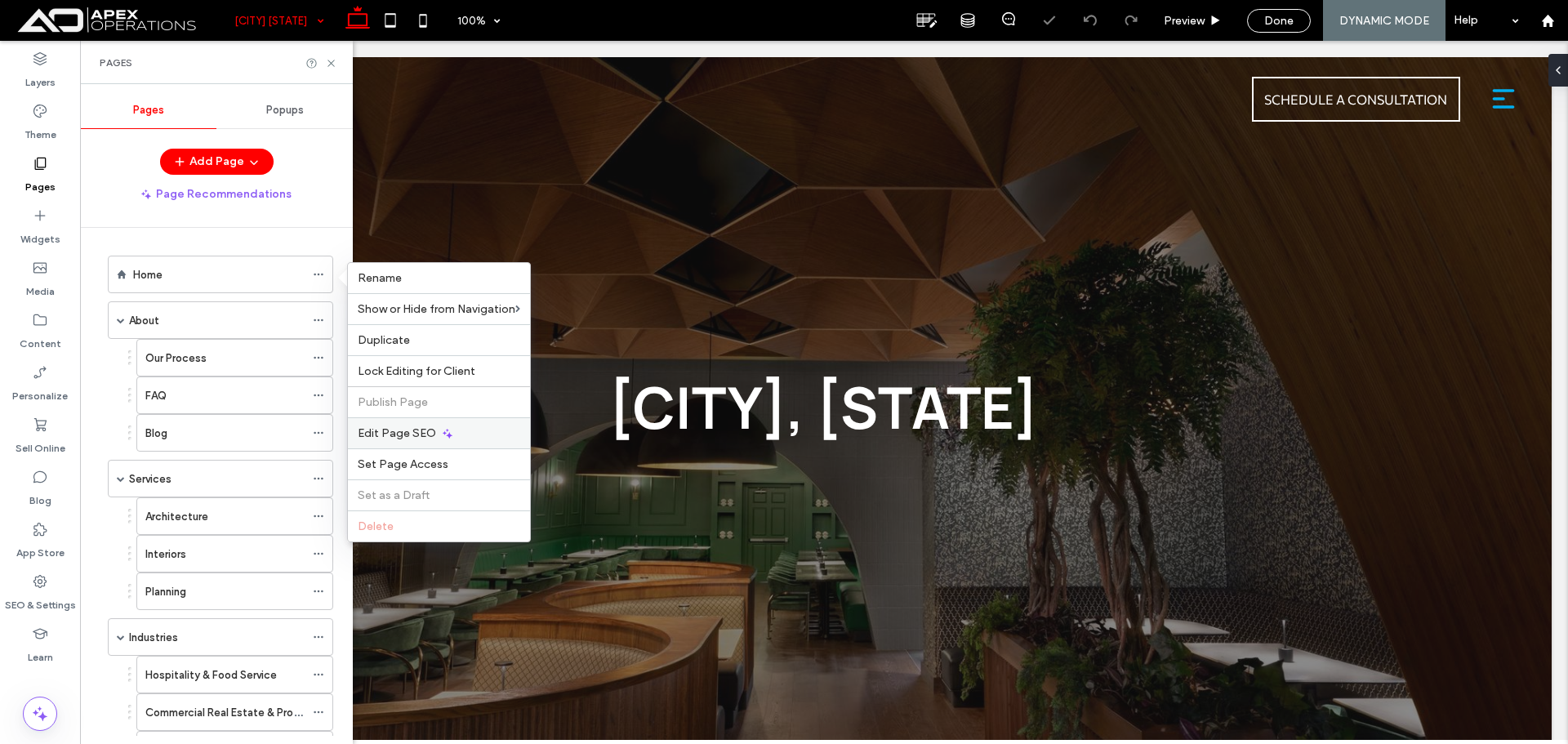 click on "Edit Page SEO" at bounding box center (397, 433) 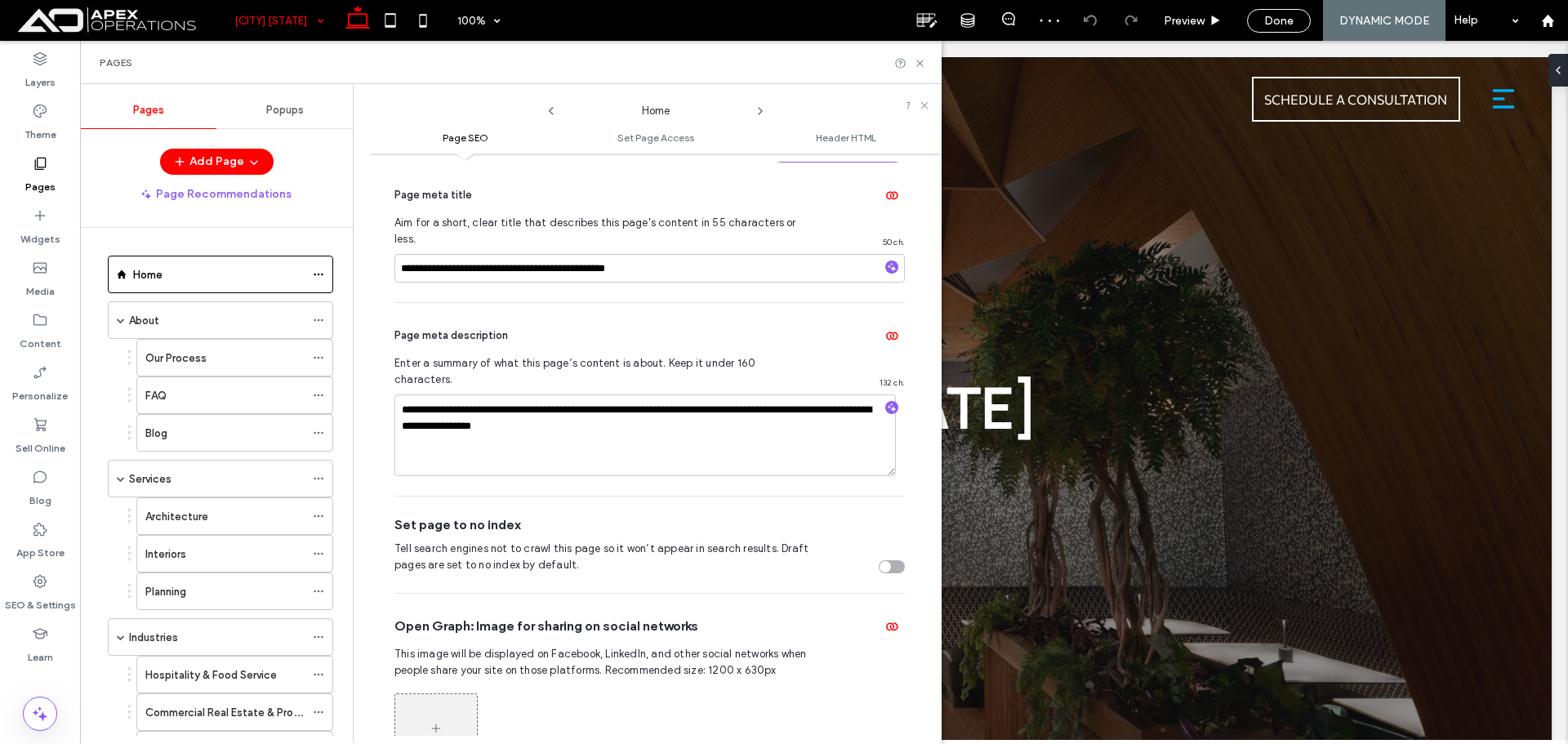 scroll, scrollTop: 172, scrollLeft: 0, axis: vertical 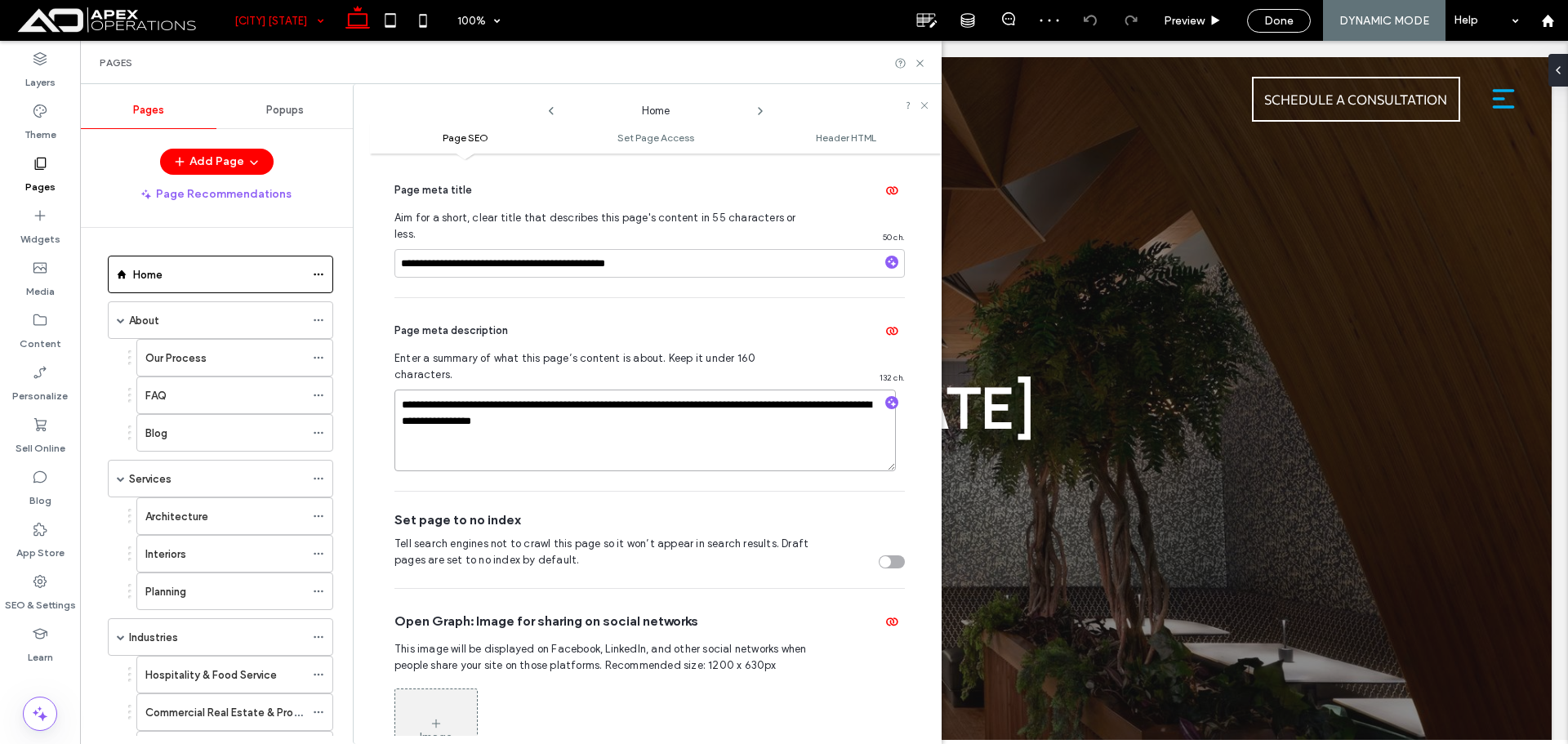 click on "**********" at bounding box center (645, 430) 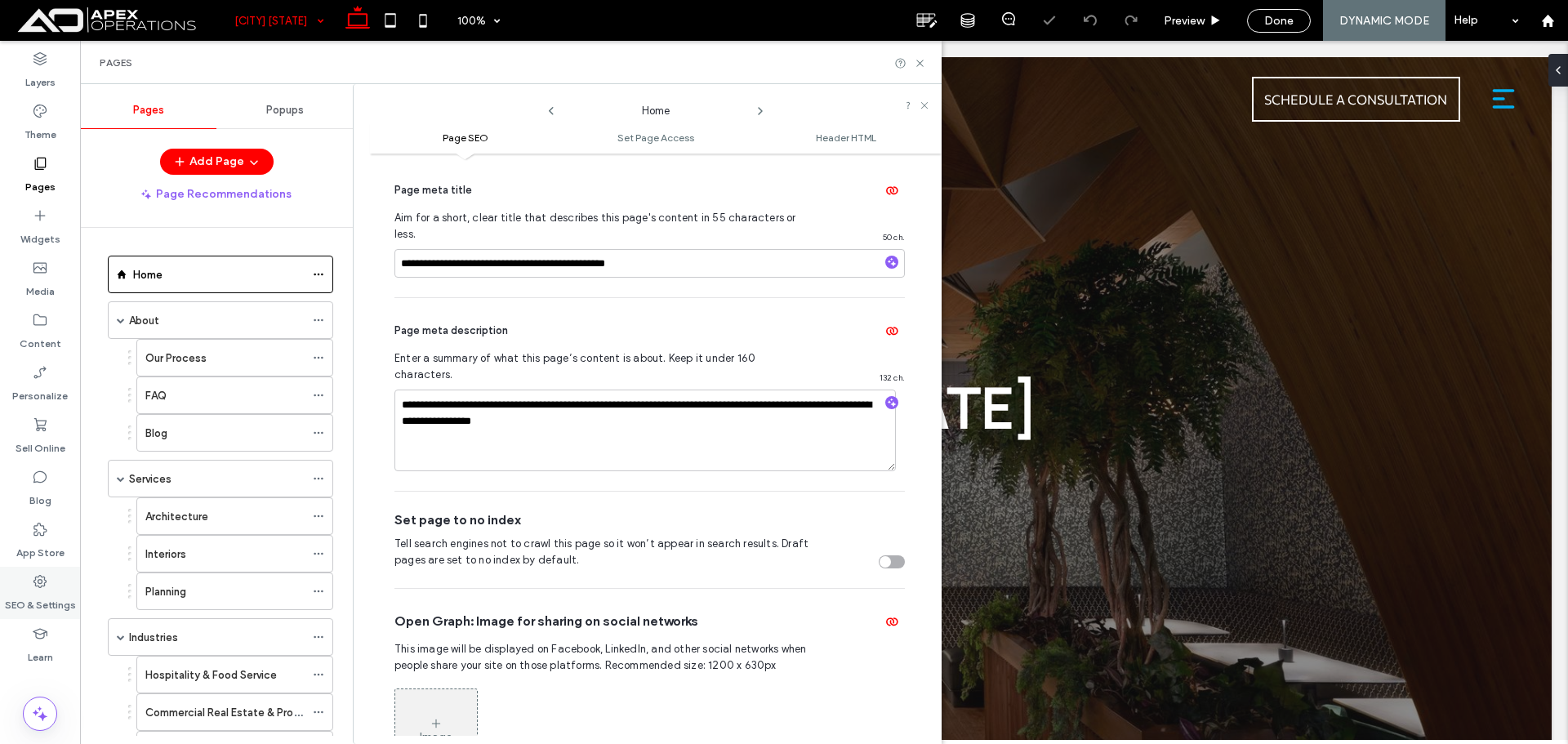 click on "SEO & Settings" at bounding box center (40, 601) 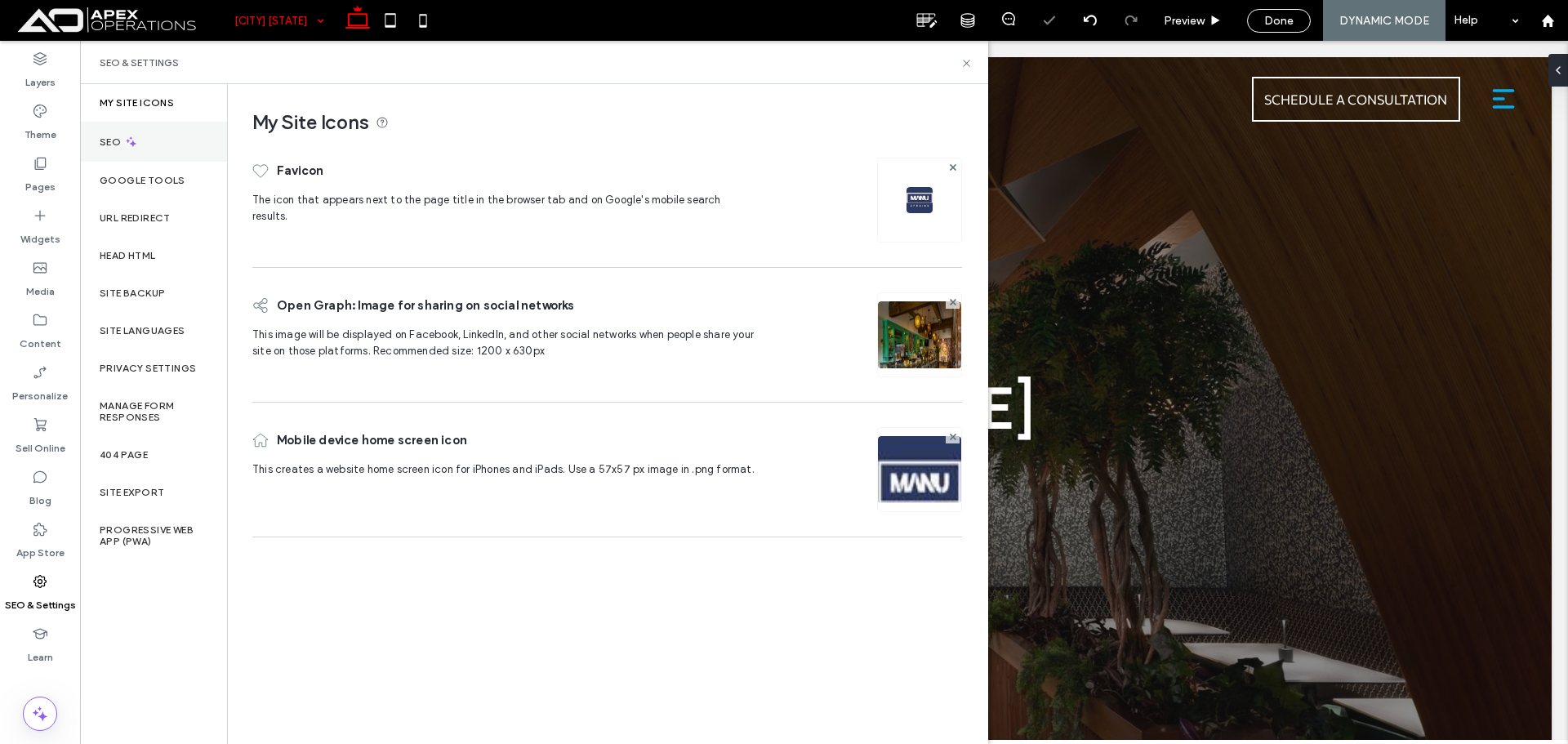 click 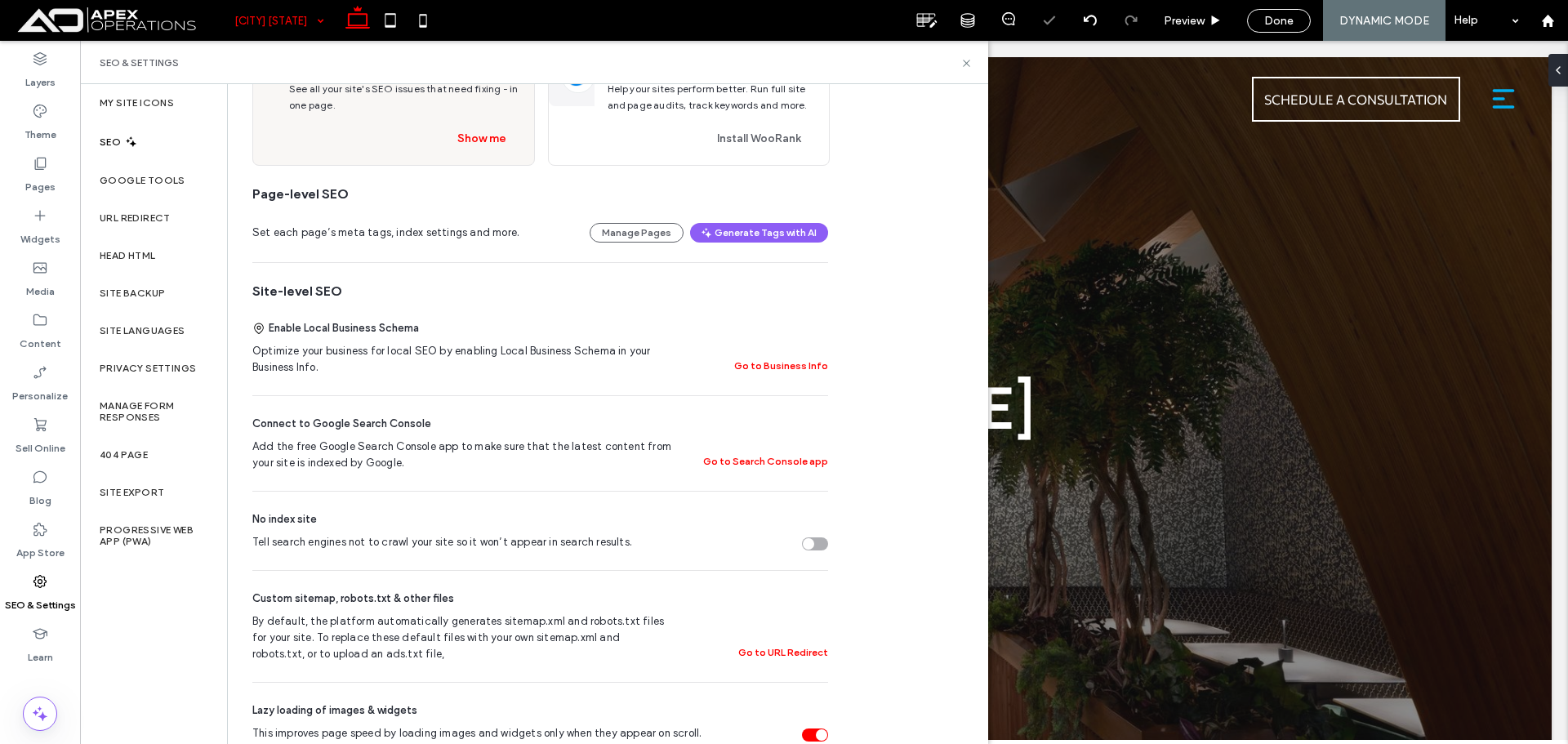 scroll, scrollTop: 777, scrollLeft: 0, axis: vertical 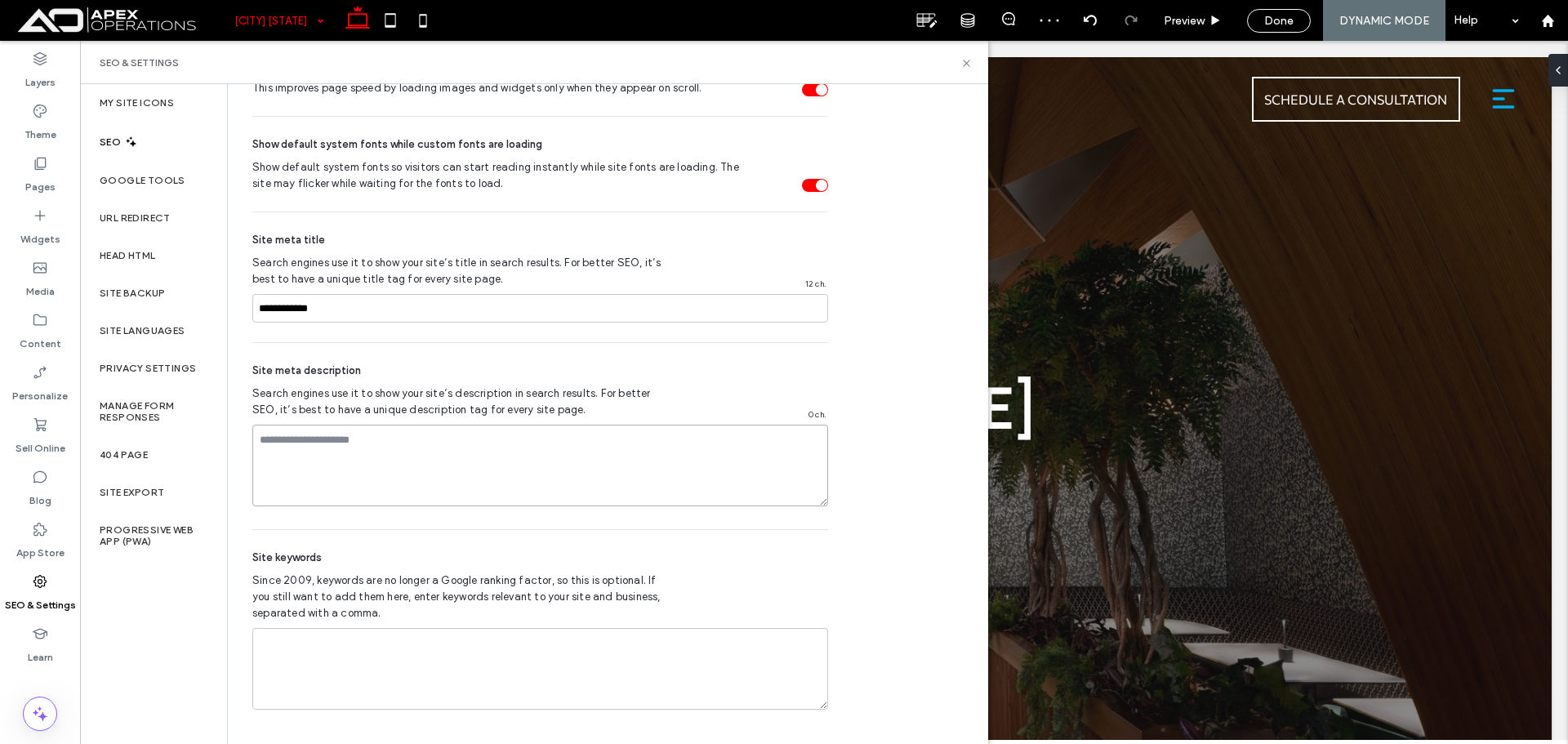 click at bounding box center [540, 466] 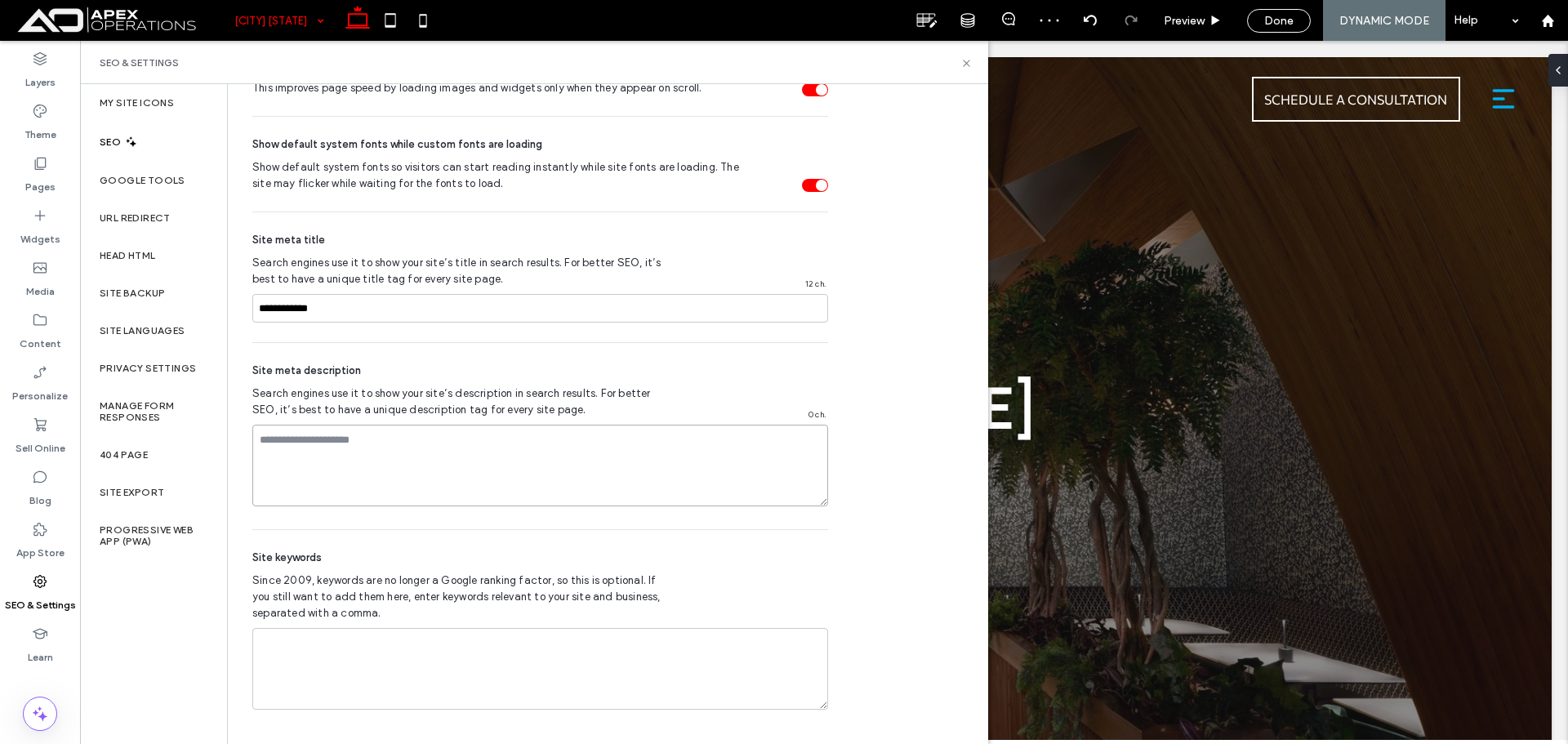 paste on "**********" 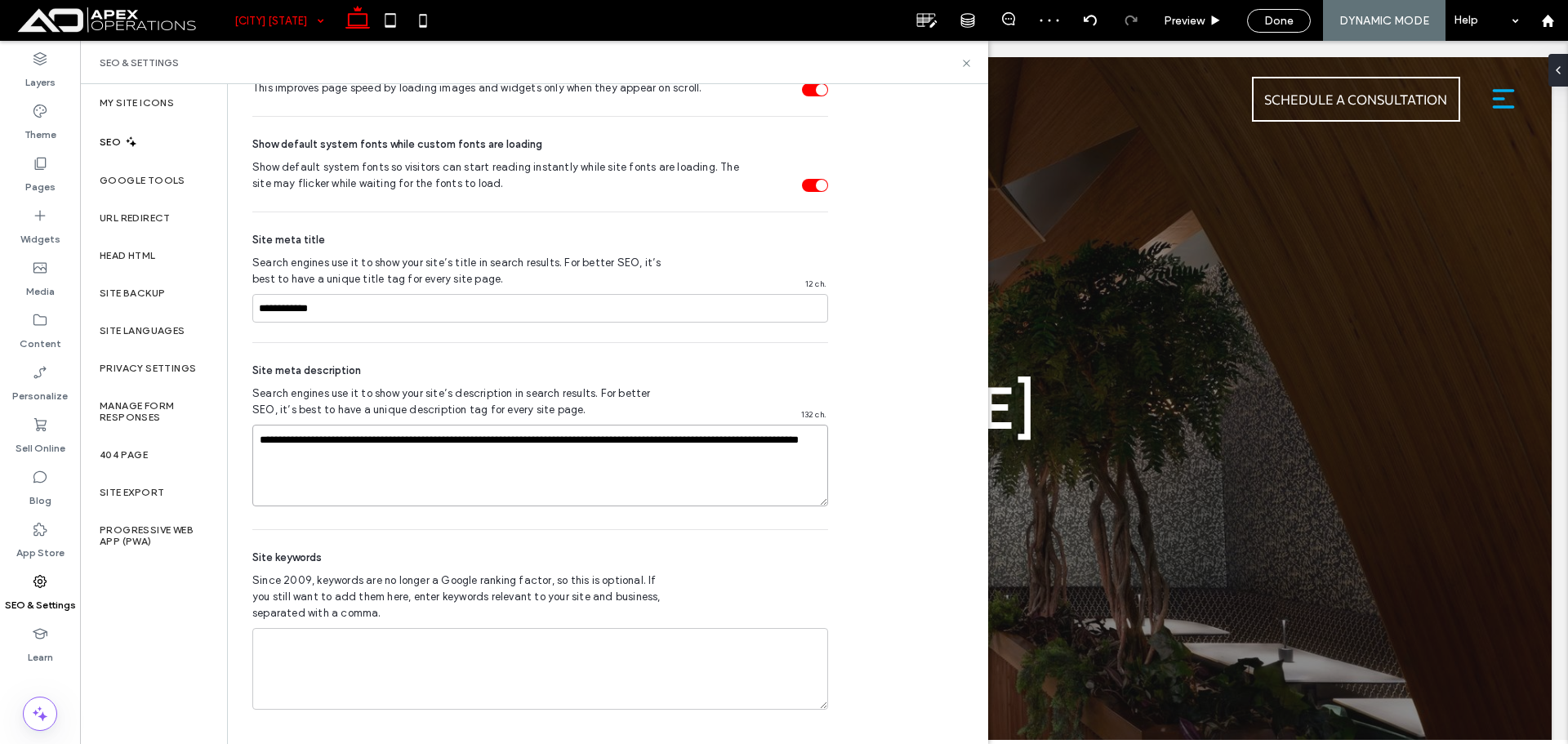 type on "**********" 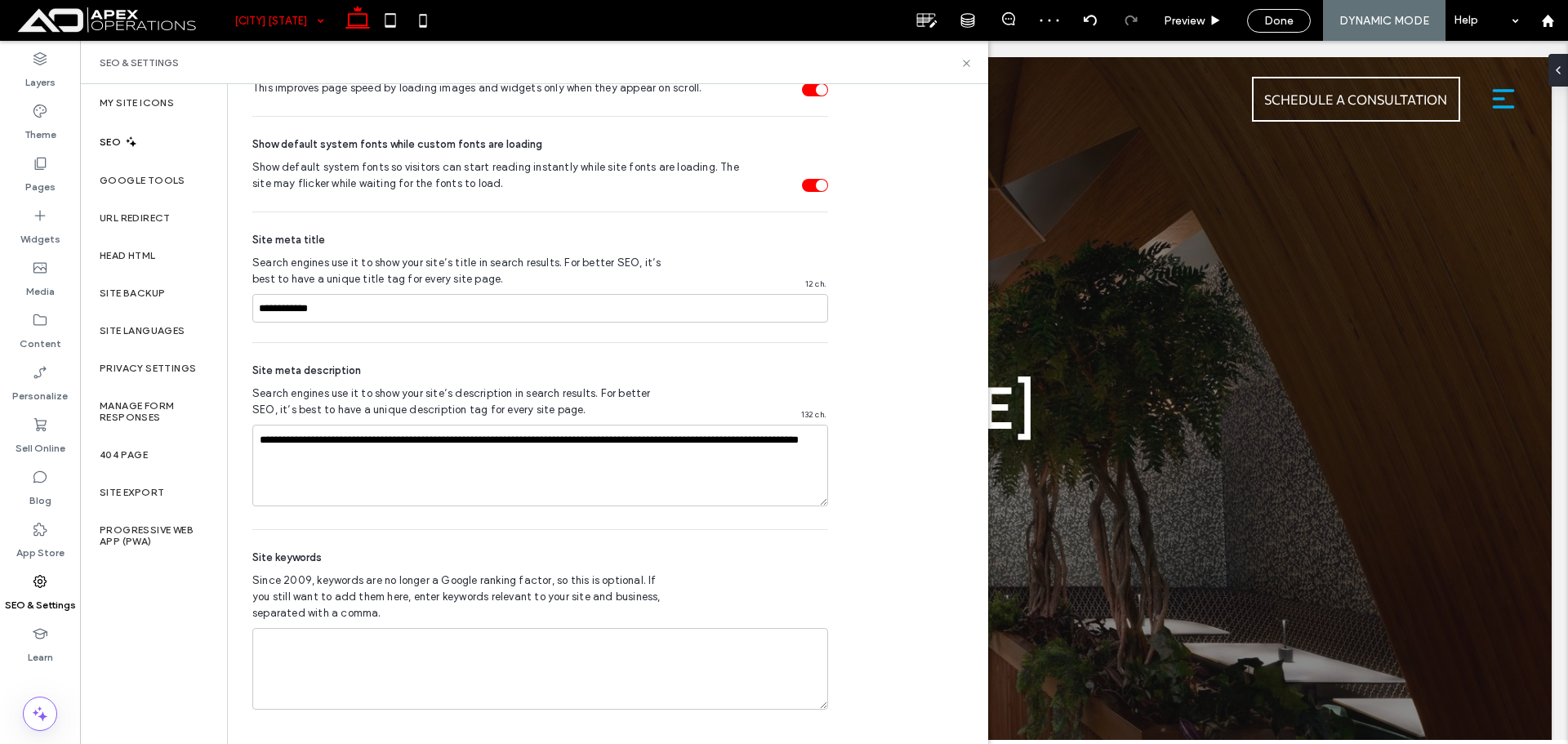 click on "My Site Icons SEO Google Tools URL Redirect Head HTML Site Backup Site Languages Privacy Settings Manage Form Responses 404 Page Site Export Progressive Web App (PWA)" at bounding box center (154, 414) 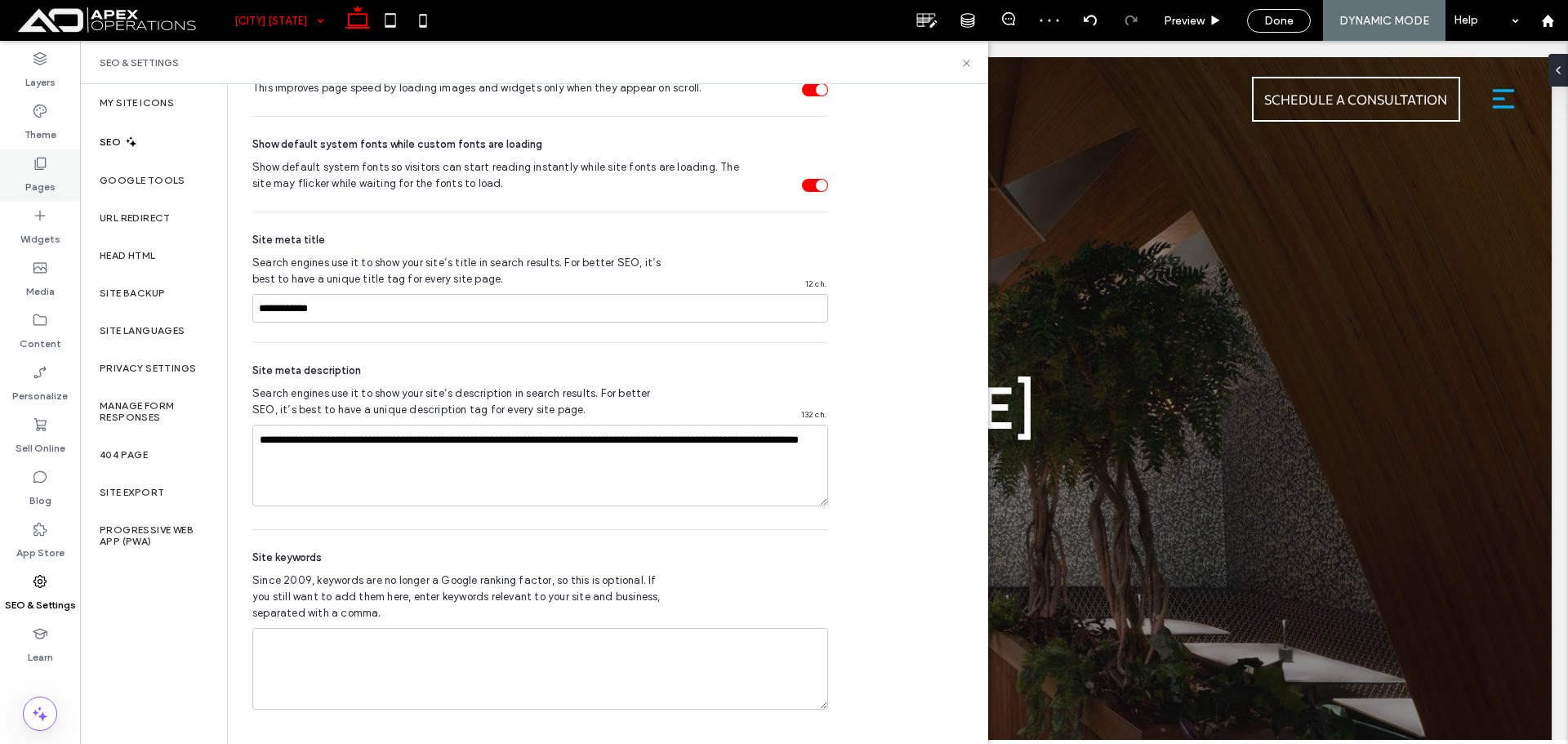 click 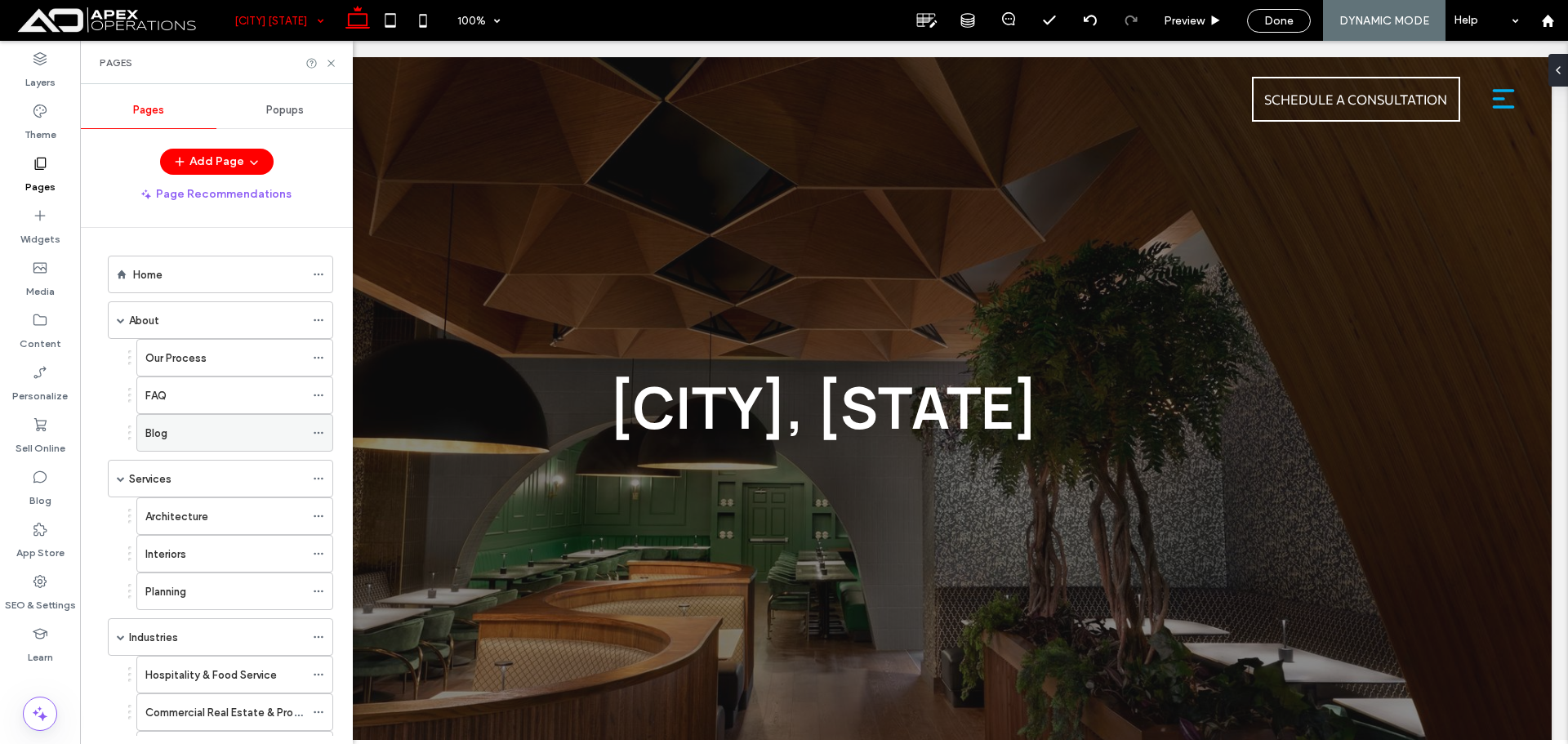 click on "SEO & Settings" at bounding box center (40, 601) 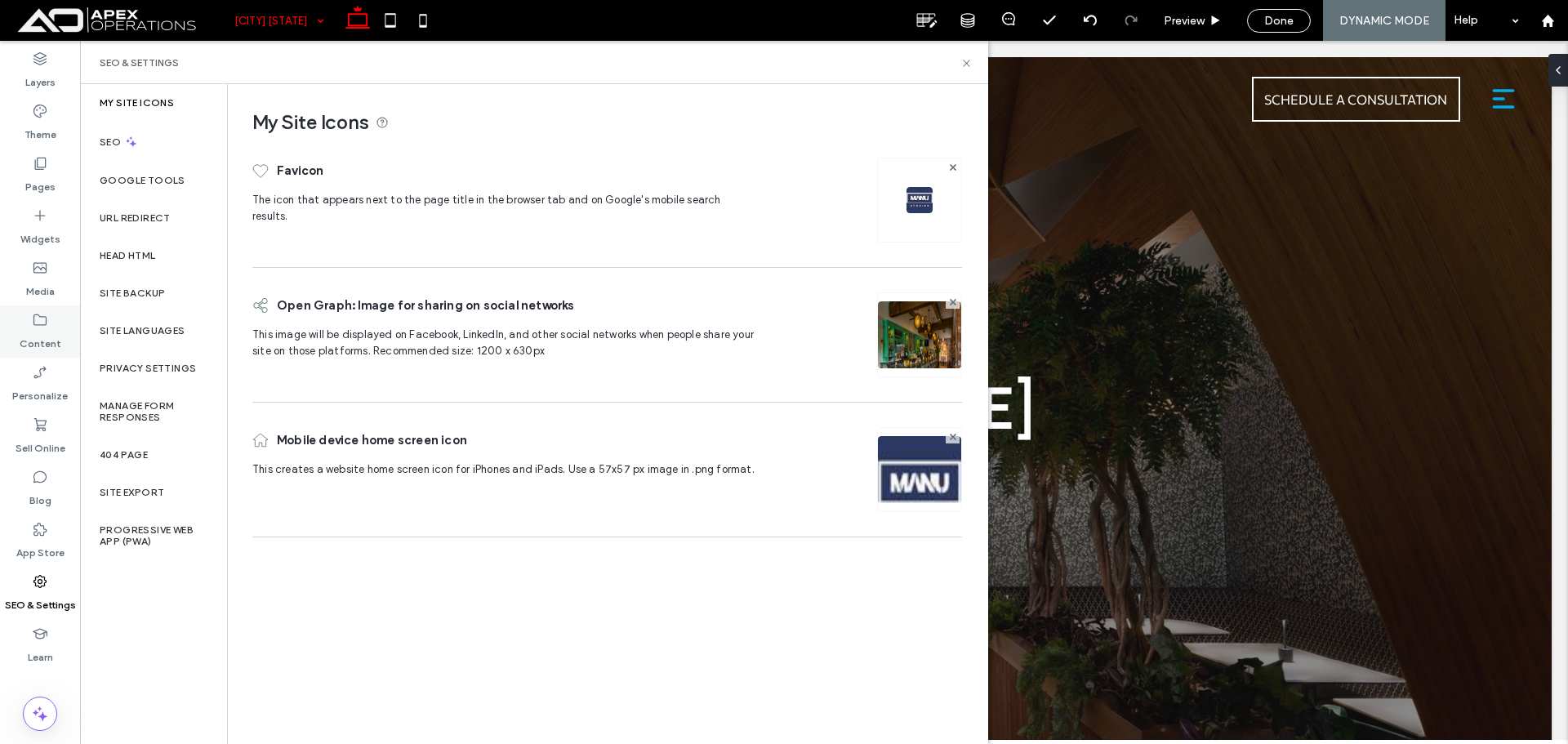 click on "Content" at bounding box center (40, 340) 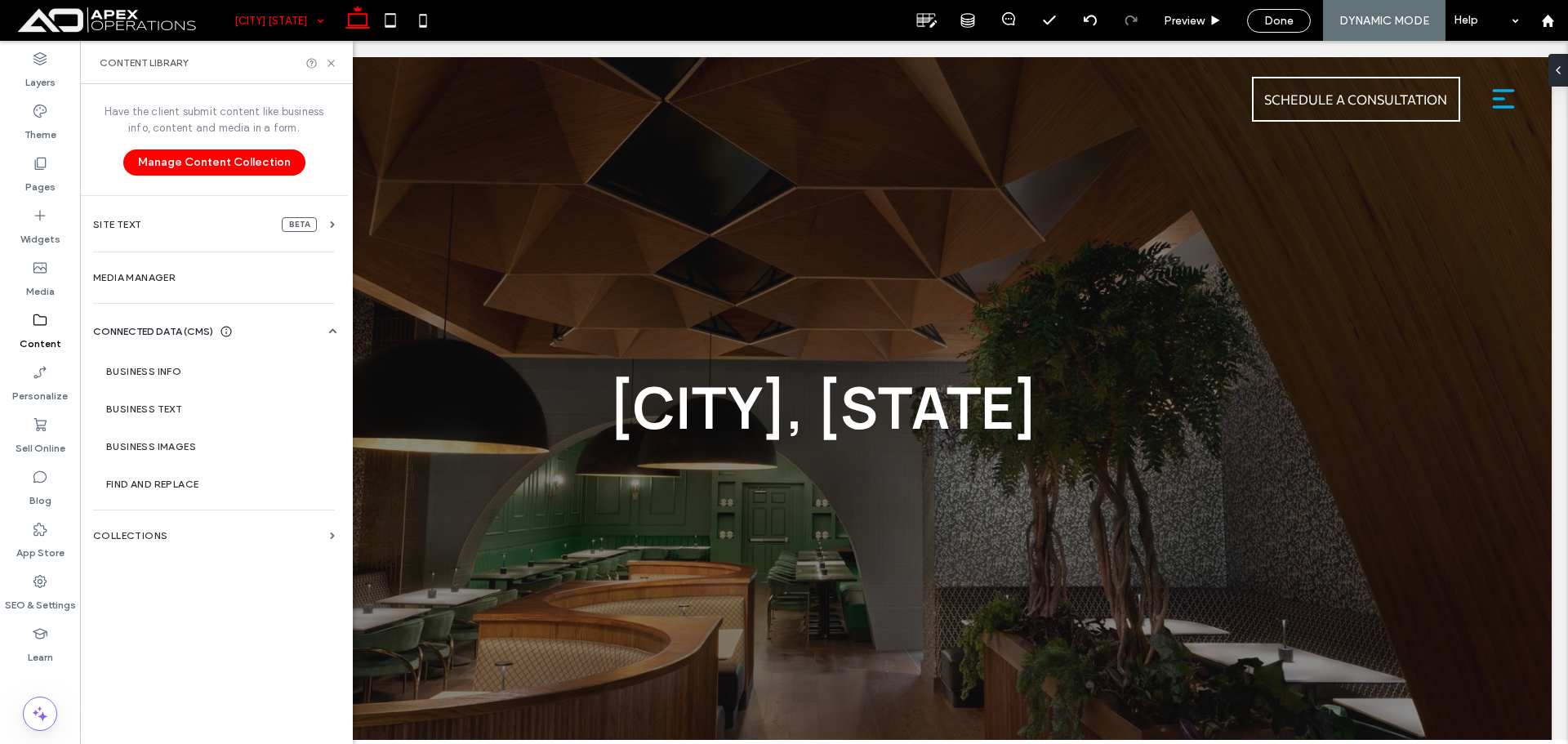 click on "Business Info" at bounding box center (217, 372) 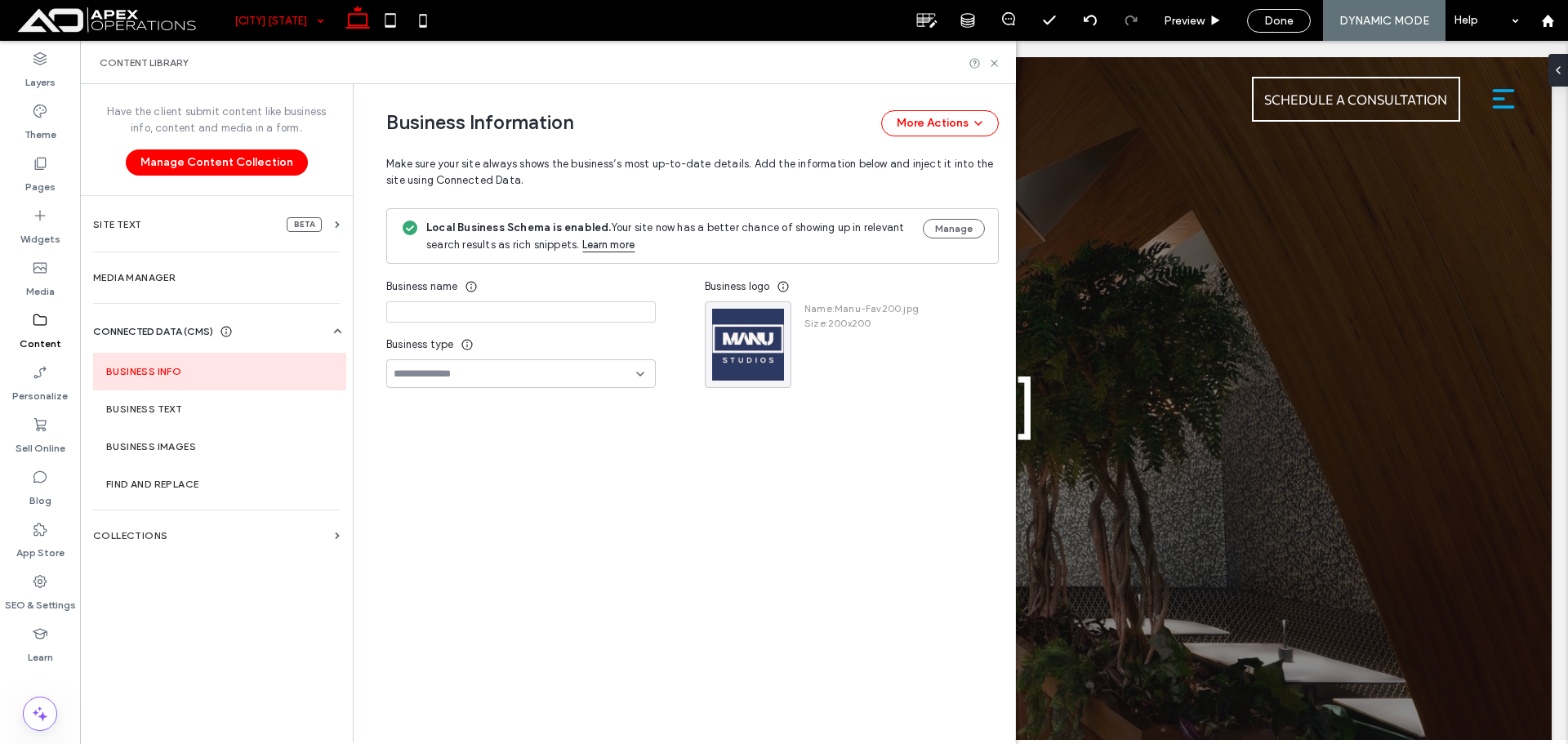 type on "**********" 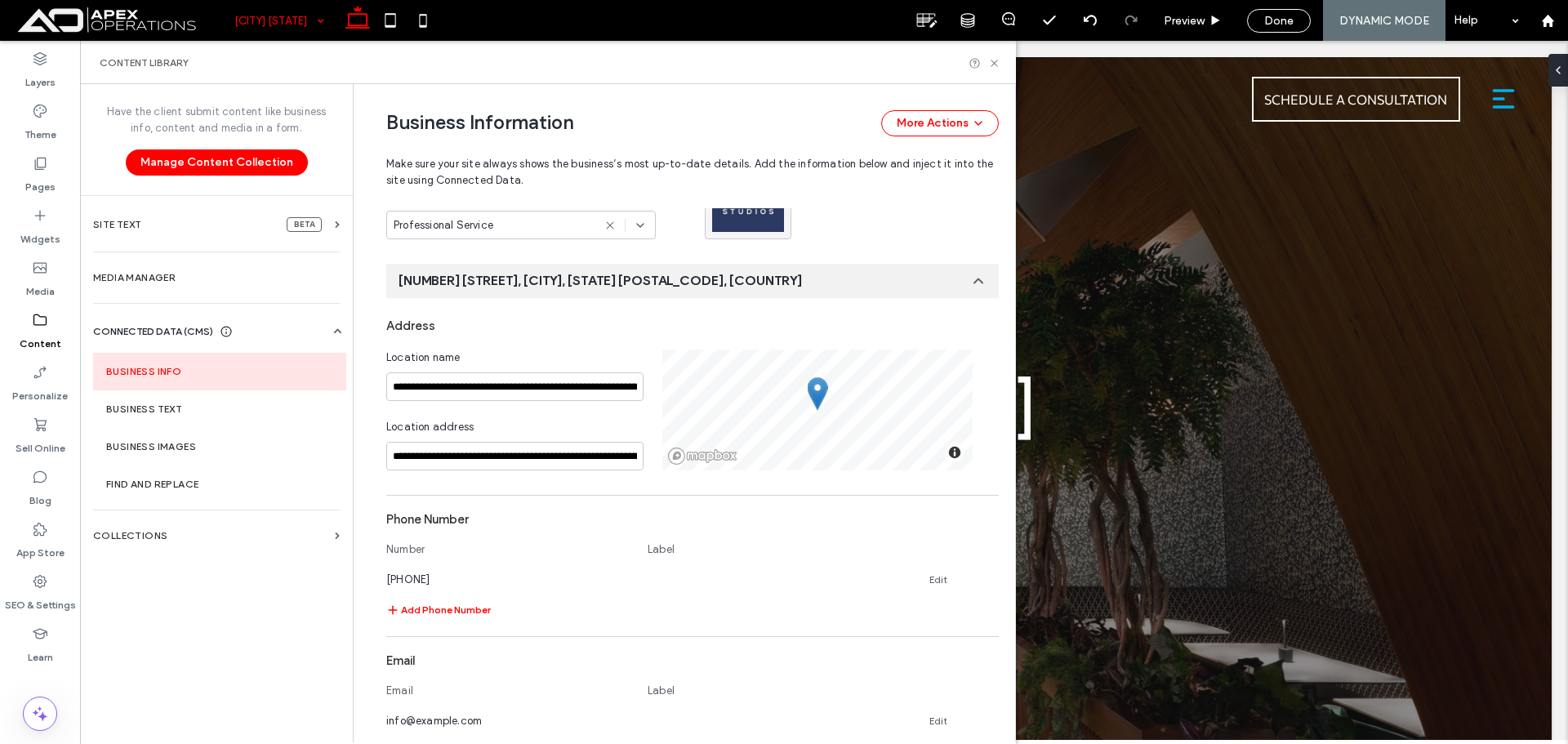 scroll, scrollTop: 0, scrollLeft: 0, axis: both 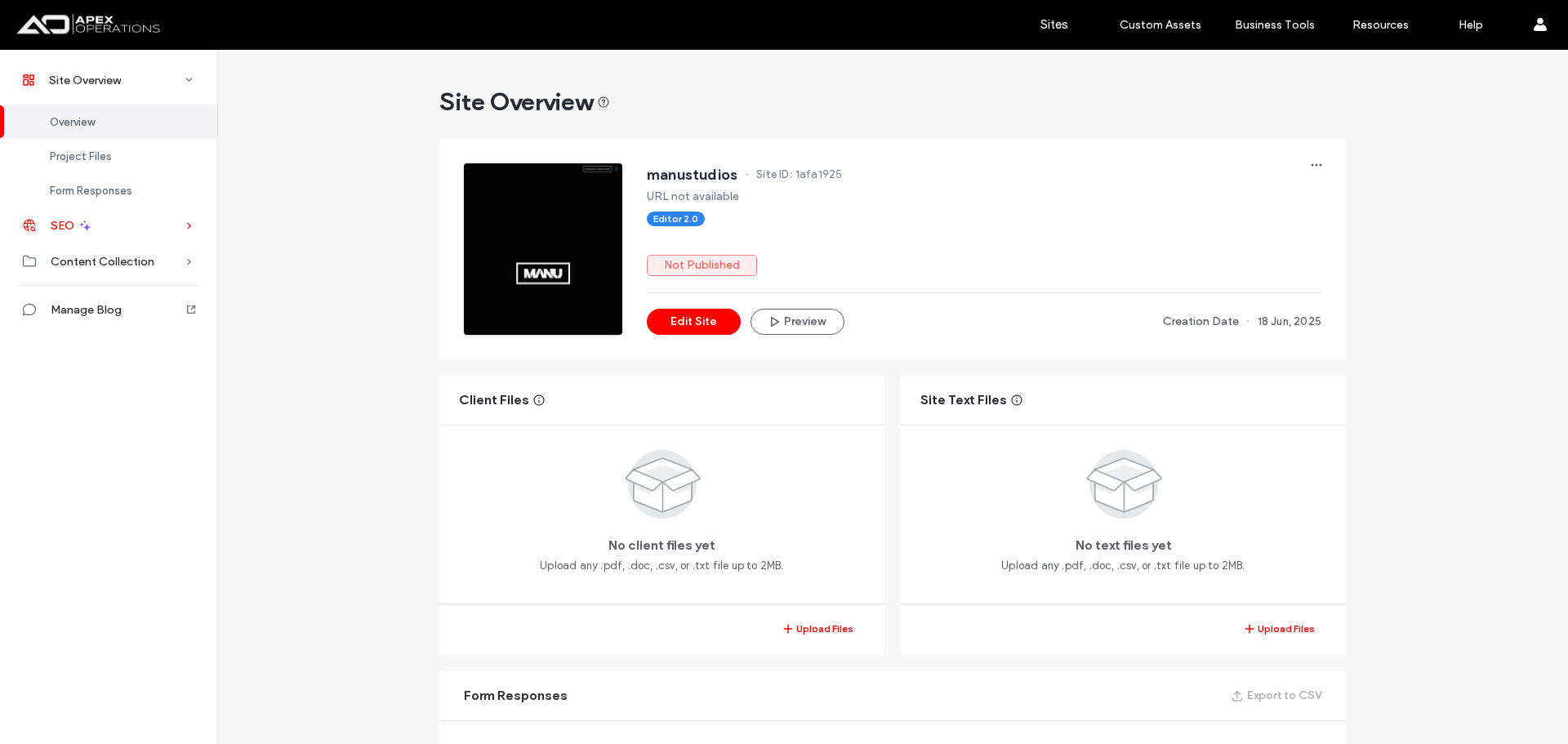click on "SEO" at bounding box center [109, 225] 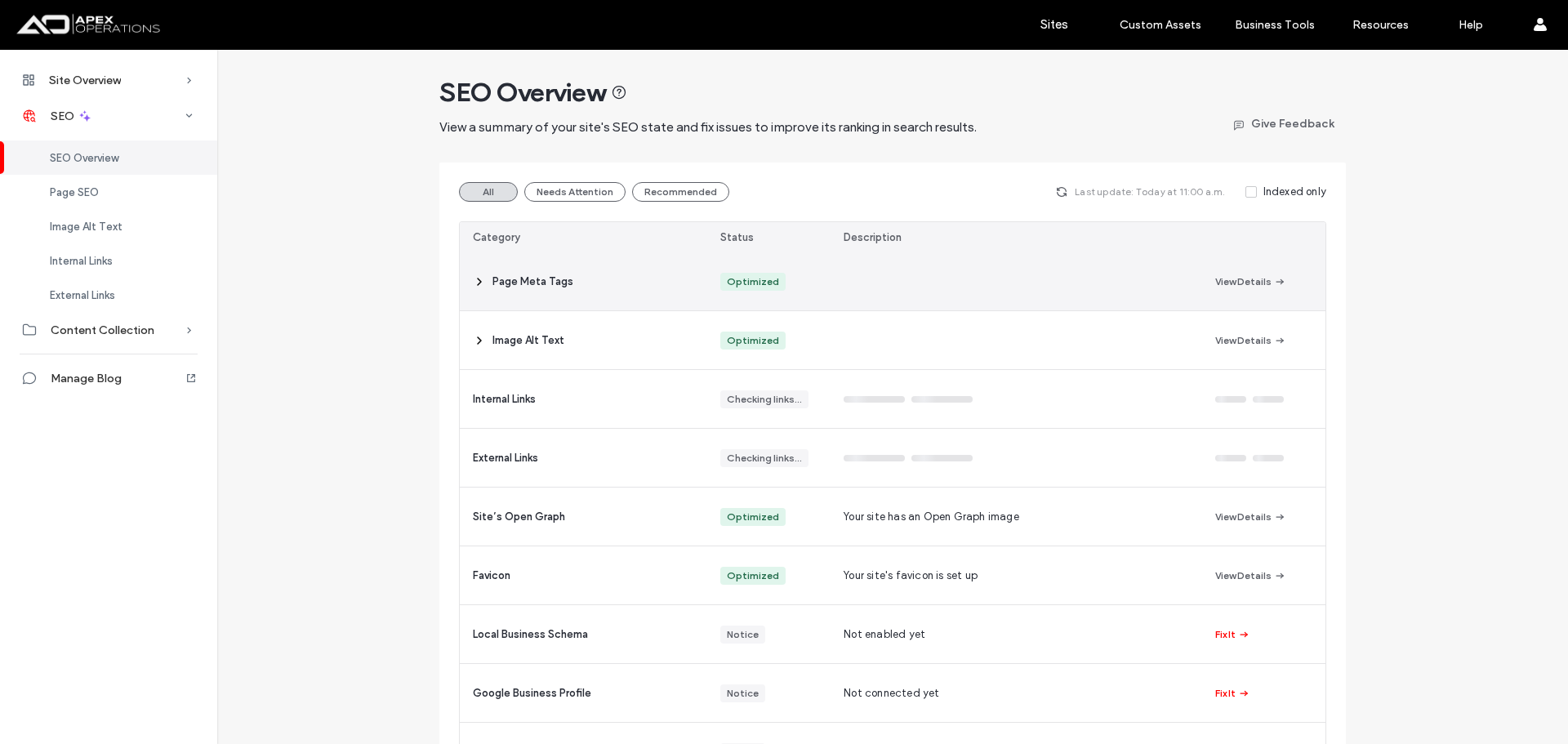 click on "Page Meta Tags" at bounding box center (532, 282) 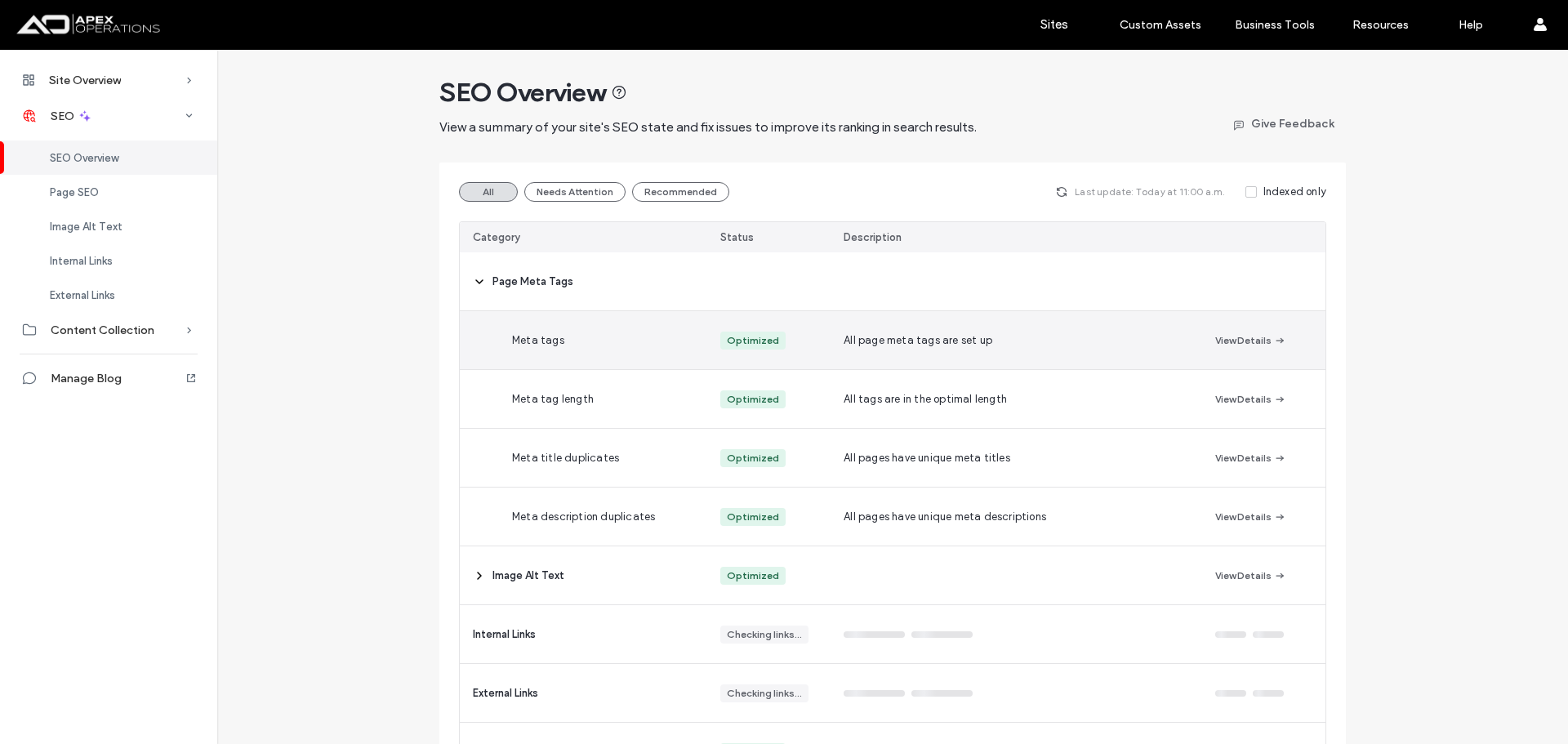 click on "View Details" at bounding box center [1250, 341] 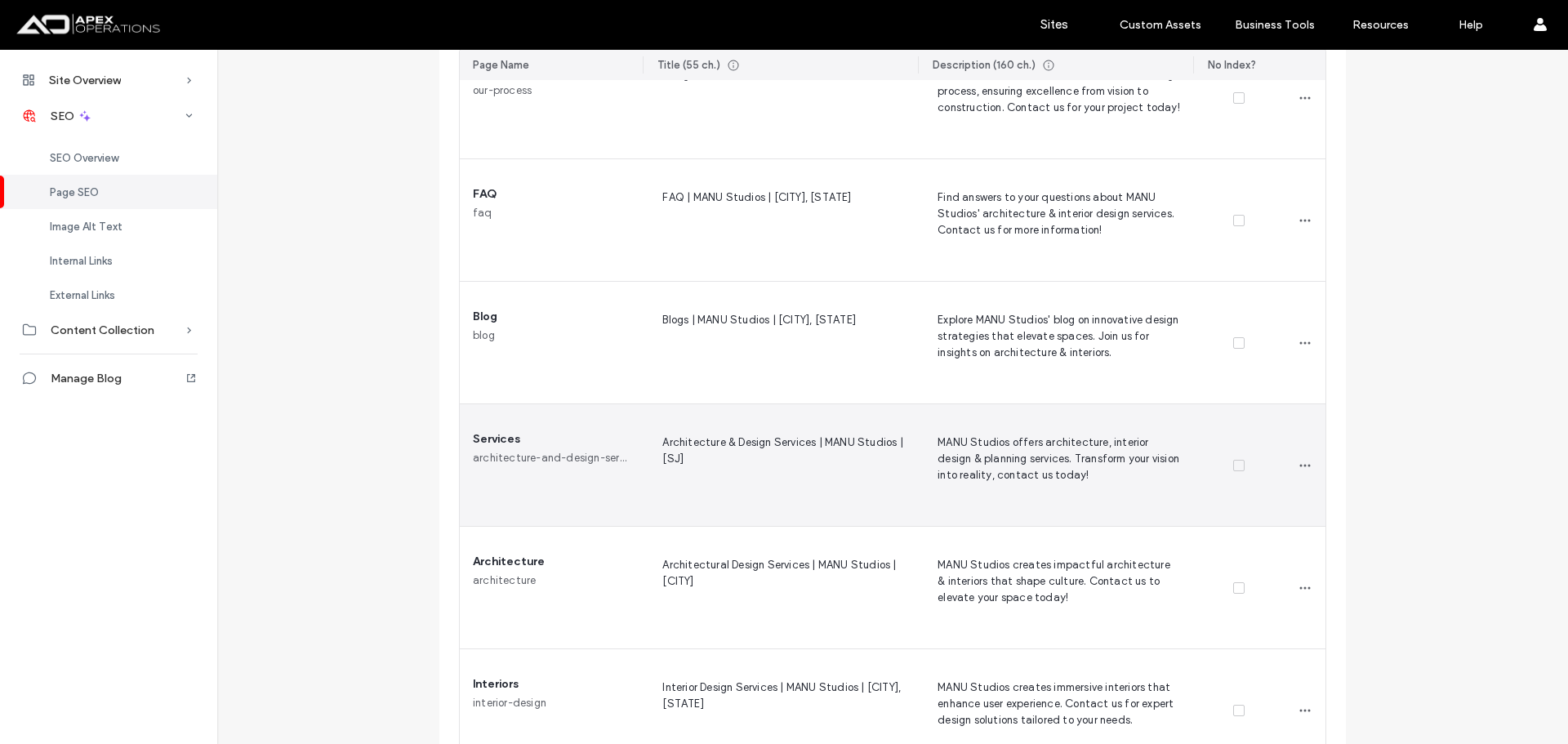 scroll, scrollTop: 735, scrollLeft: 0, axis: vertical 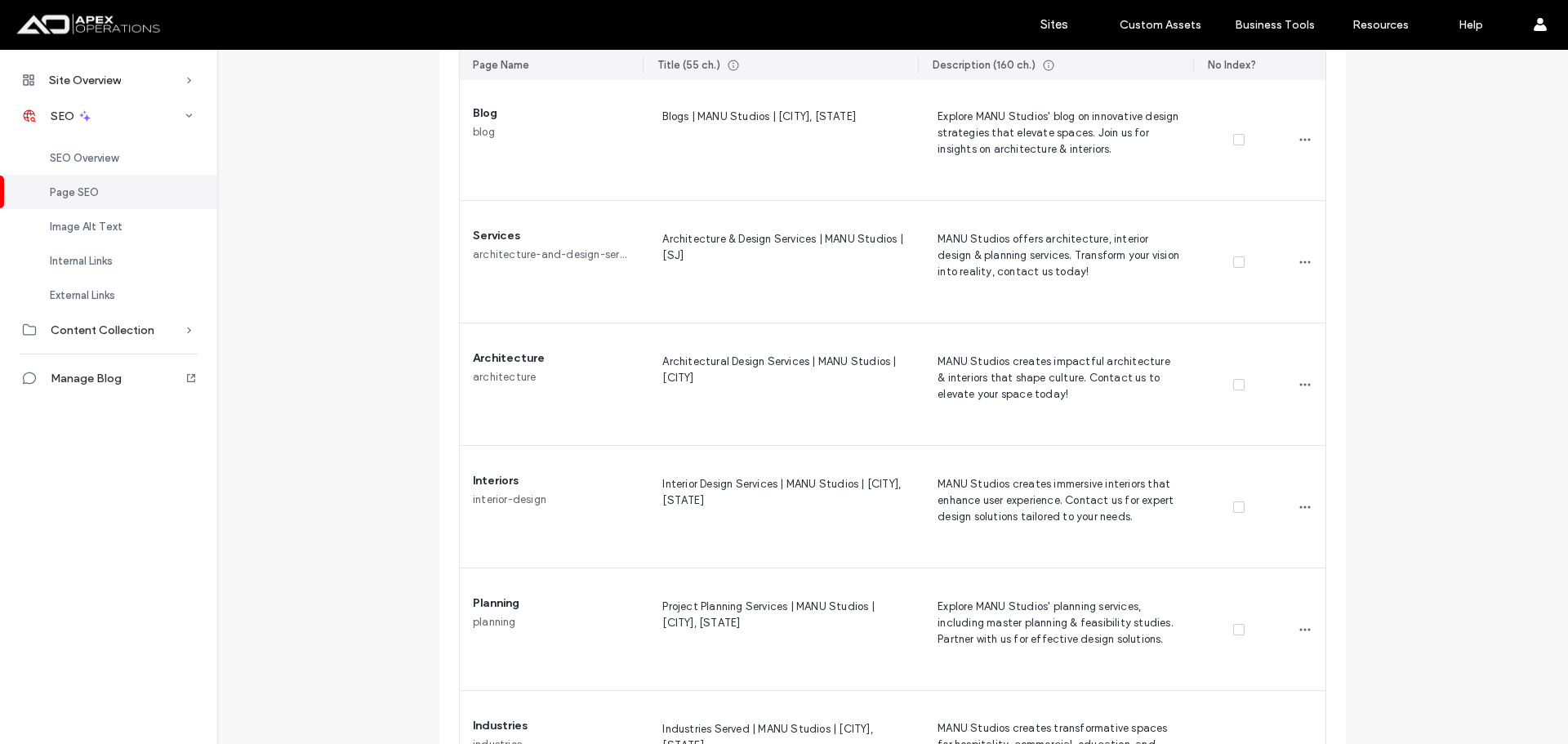 click on "Page SEO Manage the meta tags of all your site pages. To make changes live, republish the site.
It can take 4-12 weeks to see these on Google. Give Feedback Generate Meta Tags Site pages This site has 36 pages in total Indexed only Missing Meta Tags All Pages Needs Attention (0) Page Name Title (55 ch.) Description (160 ch.) No Index? Home home Architecture & Interior Design | MANU Studios | SJ MANU Studios creates immersive, culturally informed spaces. Contact us to bring your vision to life with our expert design services. About about About Us | MANU Studios | San Jose, CA Learn about MANU Studios, an architecture & interior design firm creating transformative spaces. Contact us to elevate your project! Our Process our-process Design Process | MANU Studios | San Jose, CA Learn about MANU Studios' collaborative design process, ensuring excellence from vision to construction. Contact us for your project today! FAQ faq FAQ | MANU Studios | San Jose, CA Blog blog Blogs | MANU Studios | San Jose, CA Services" at bounding box center [893, 1667] 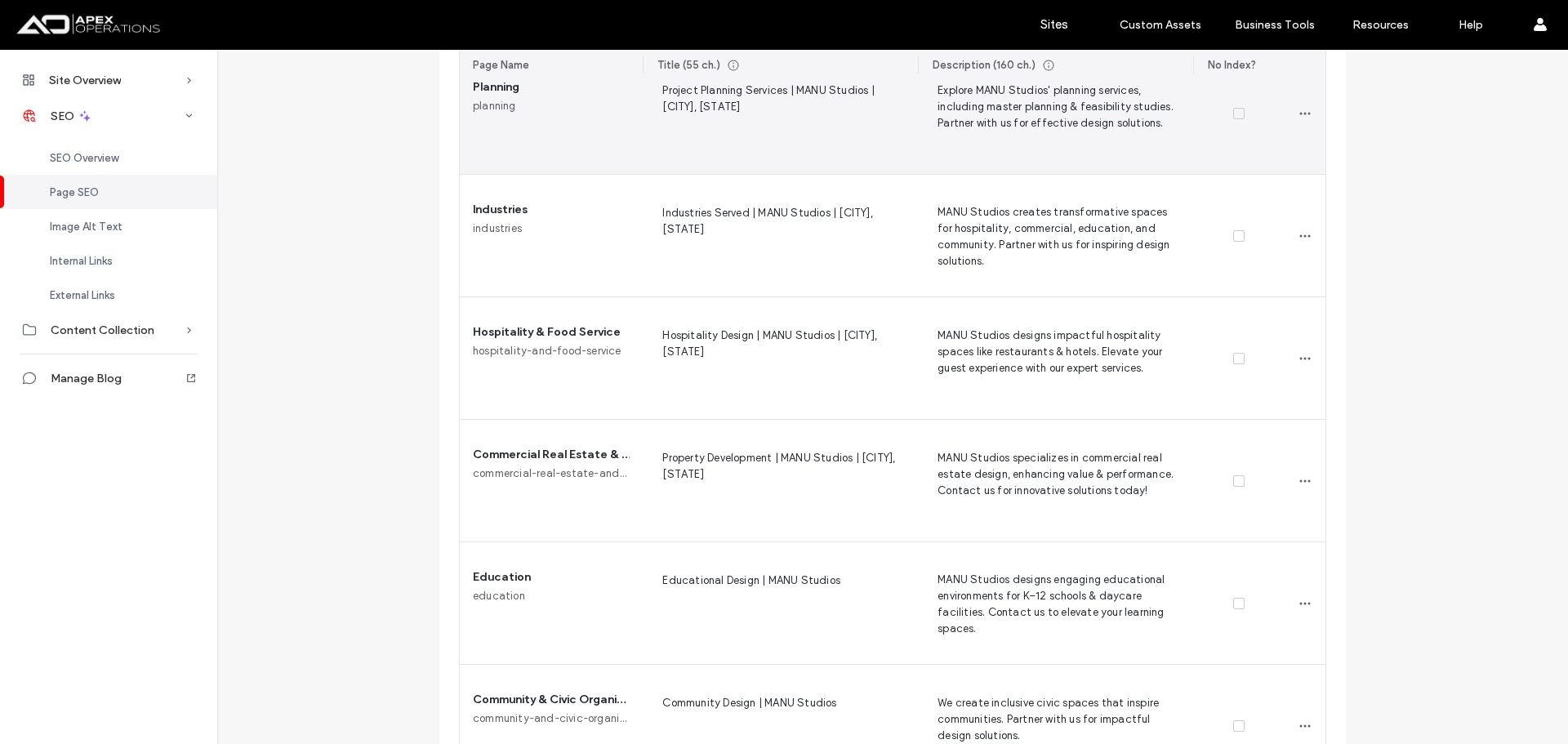 scroll, scrollTop: 1246, scrollLeft: 0, axis: vertical 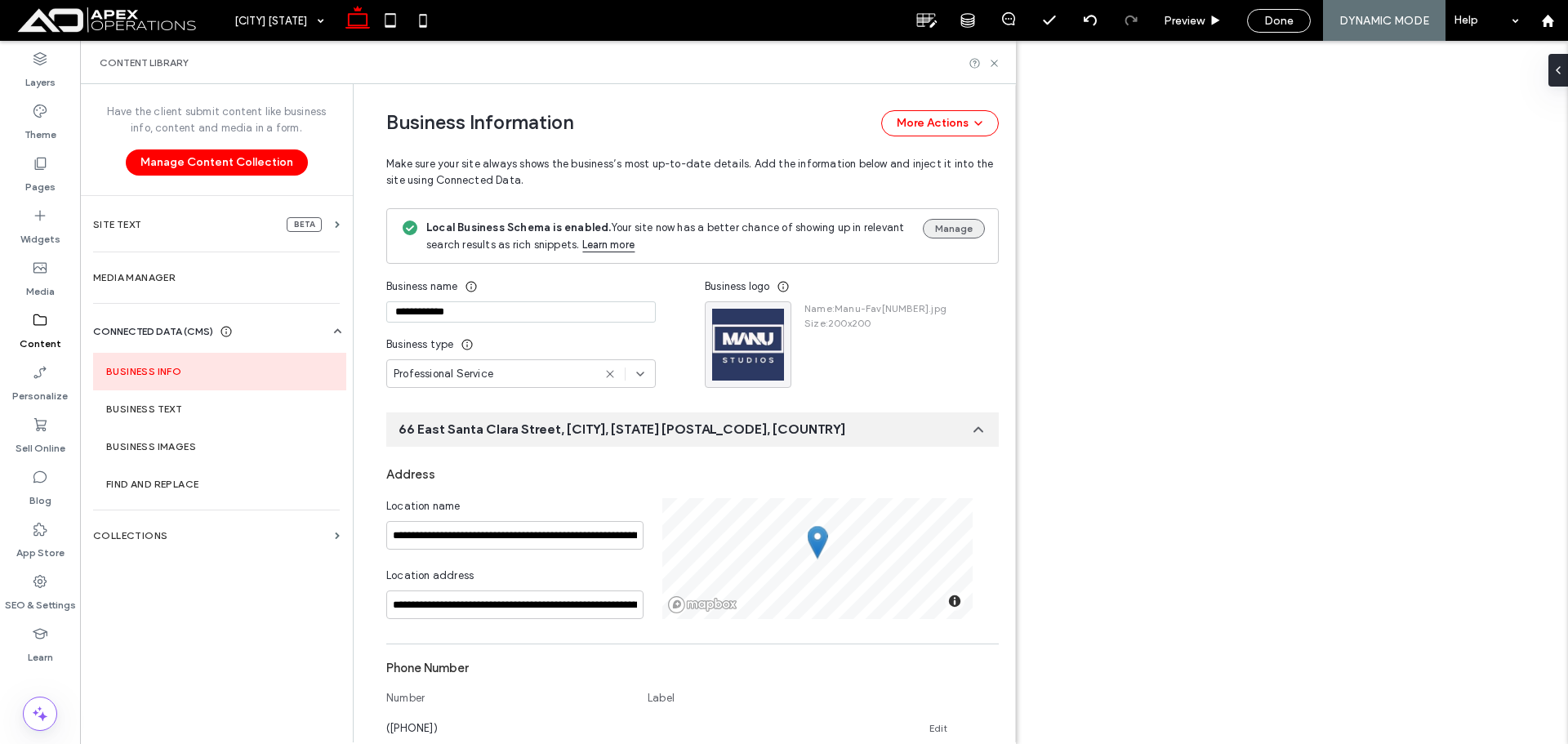click on "Manage" at bounding box center [954, 229] 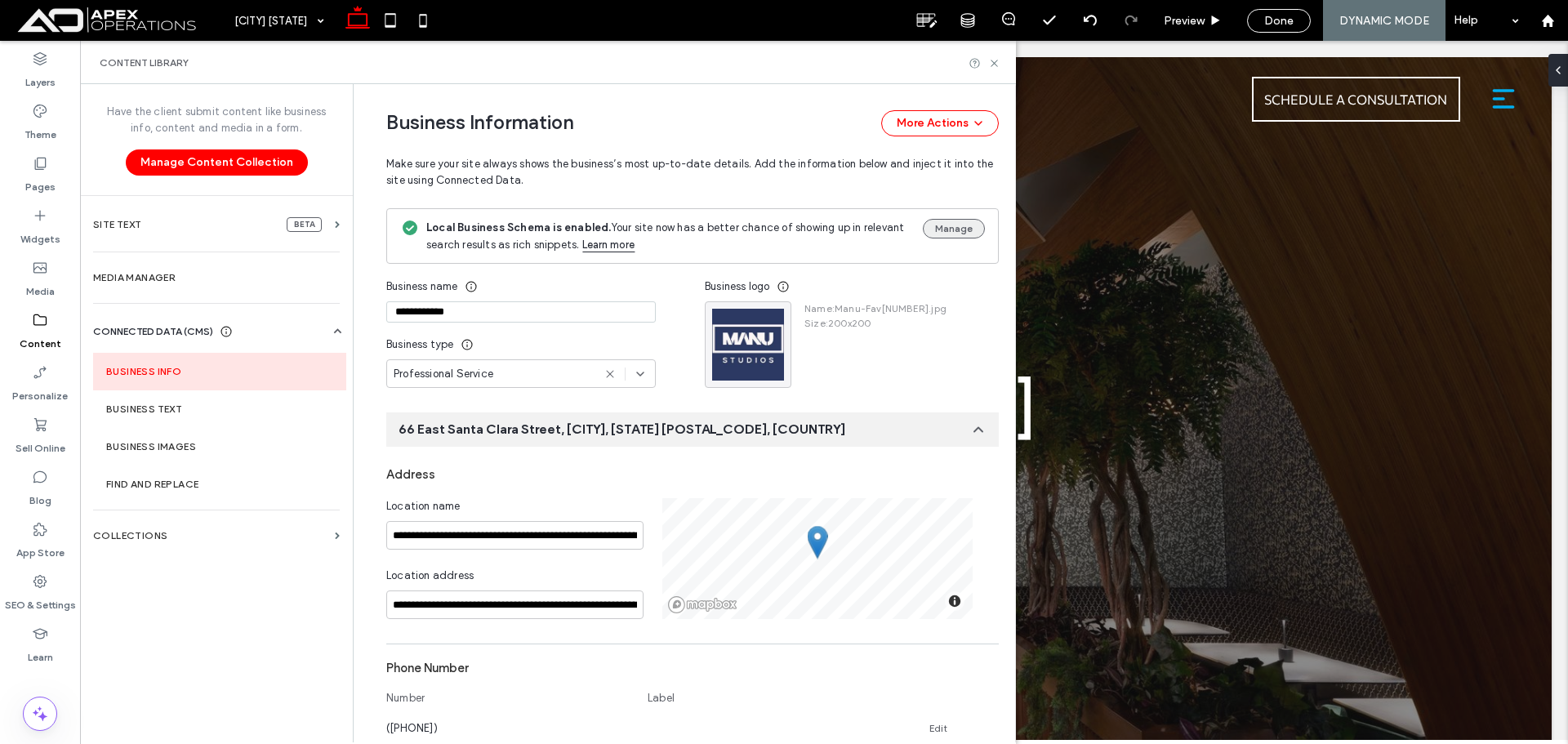 scroll, scrollTop: 0, scrollLeft: 0, axis: both 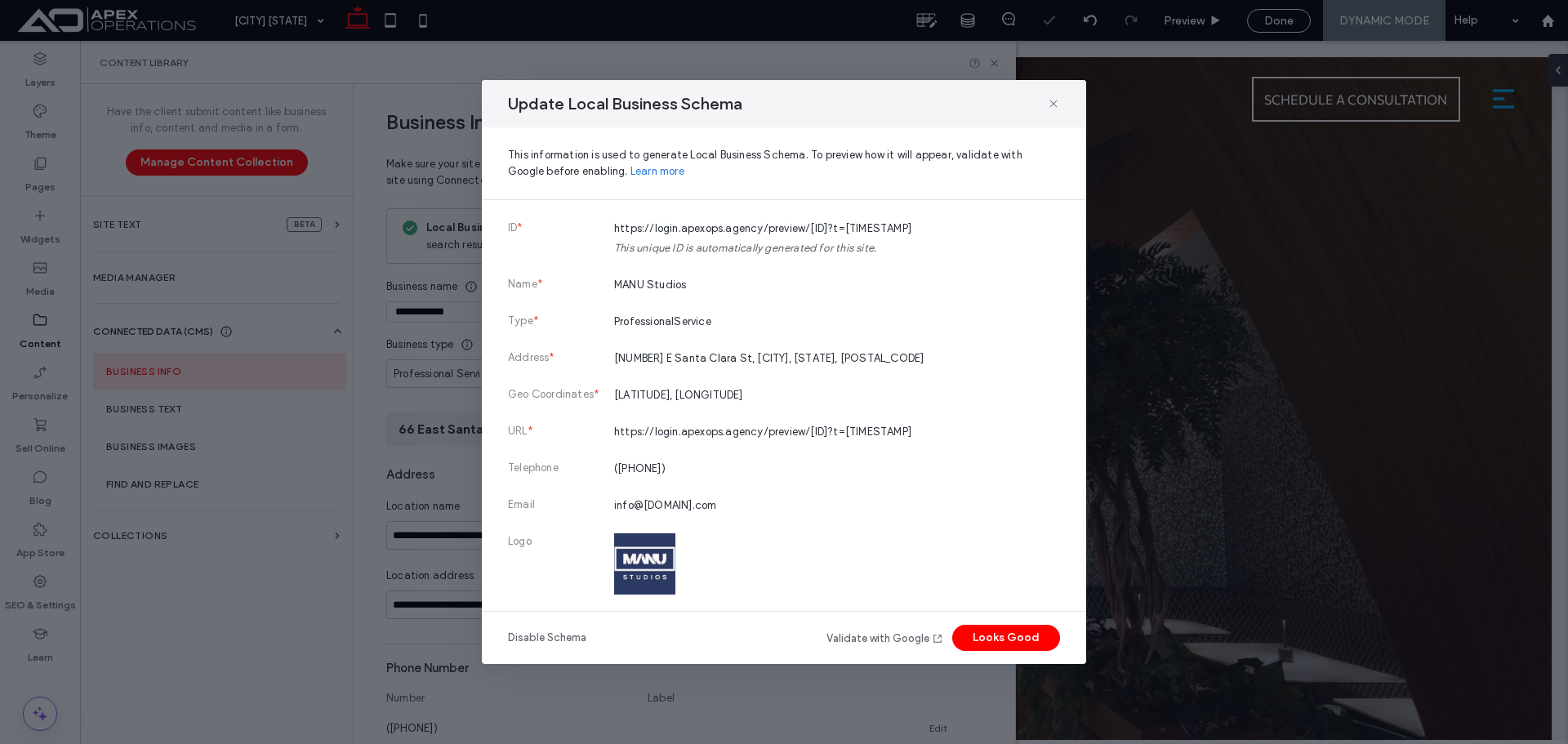 type 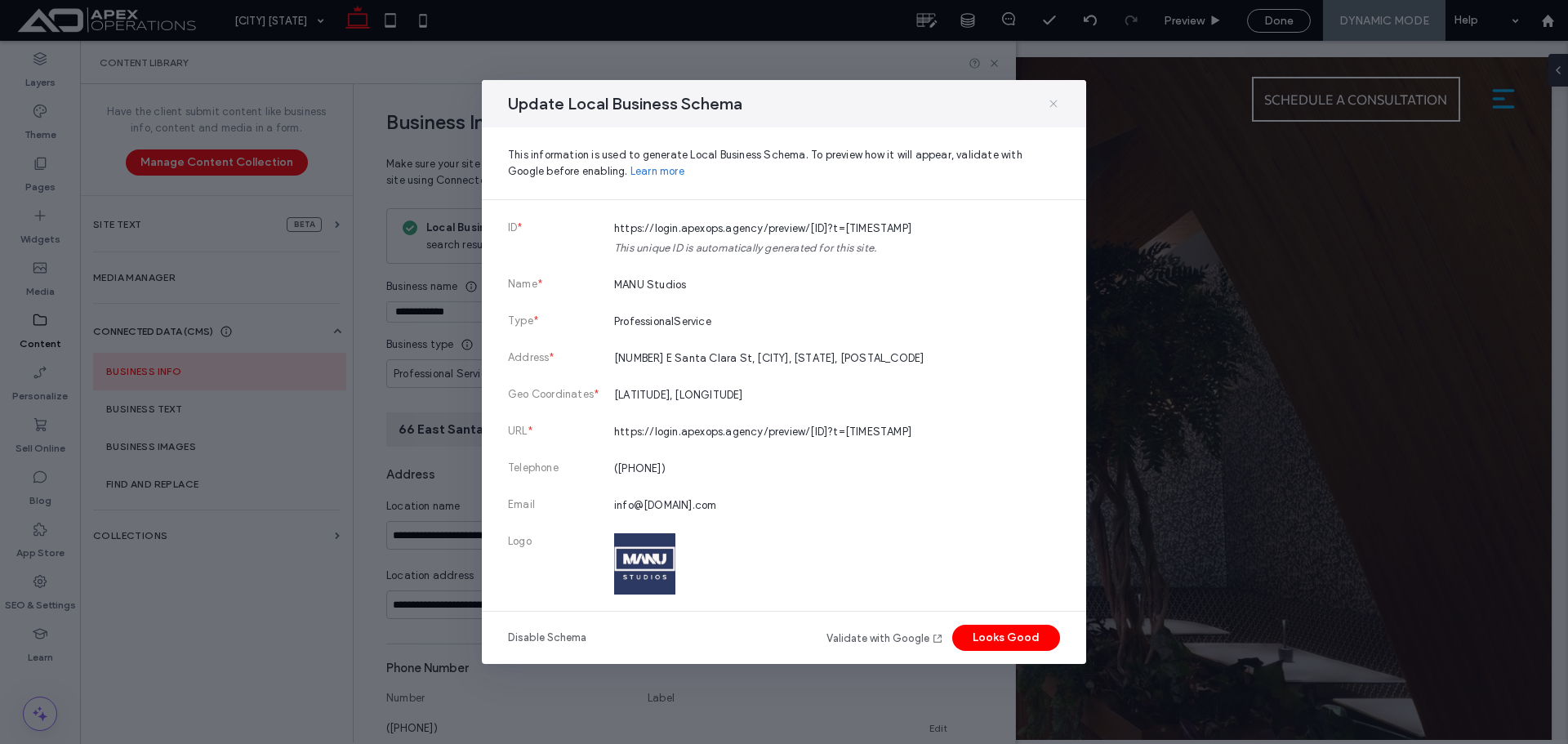 click 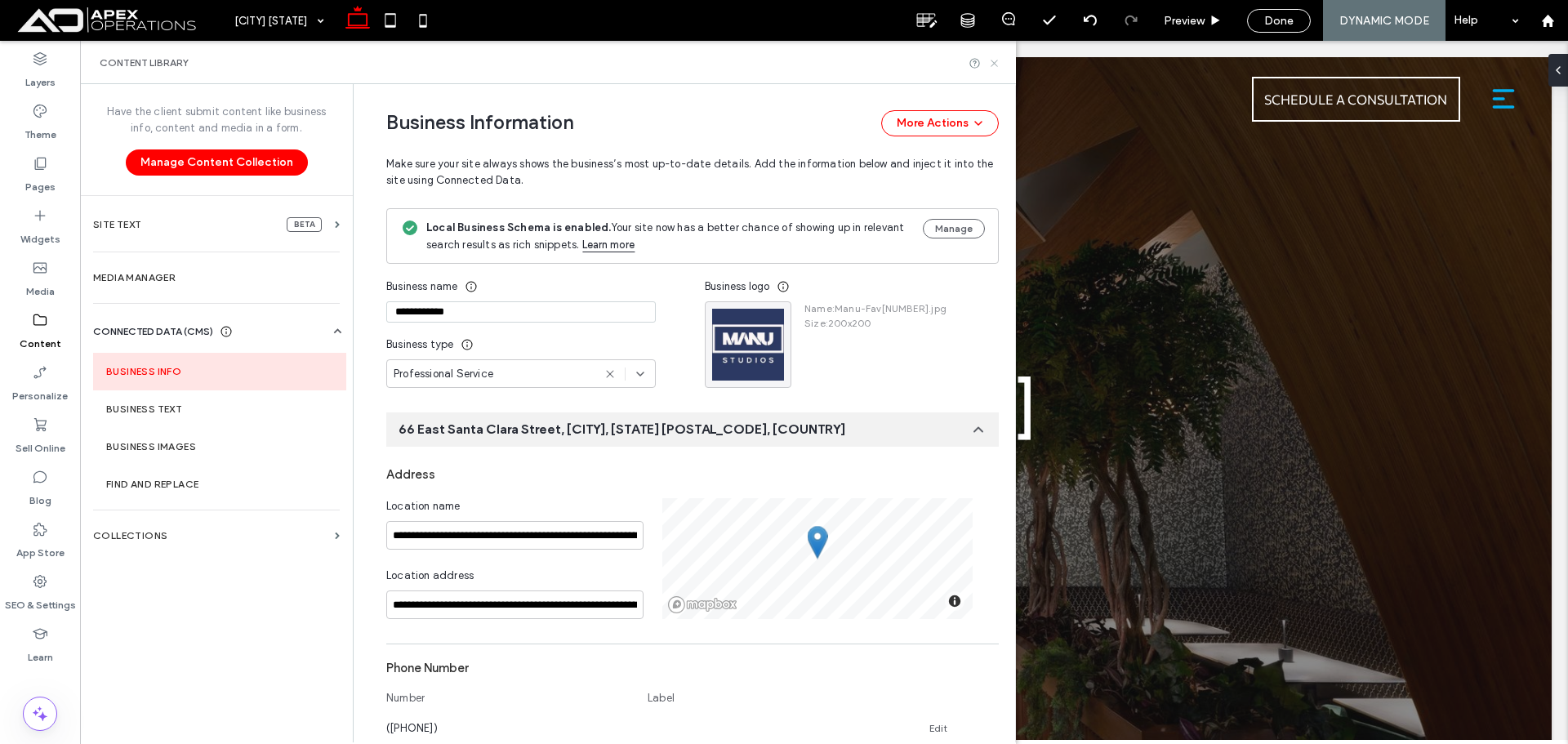 drag, startPoint x: 996, startPoint y: 60, endPoint x: 908, endPoint y: 20, distance: 96.6644 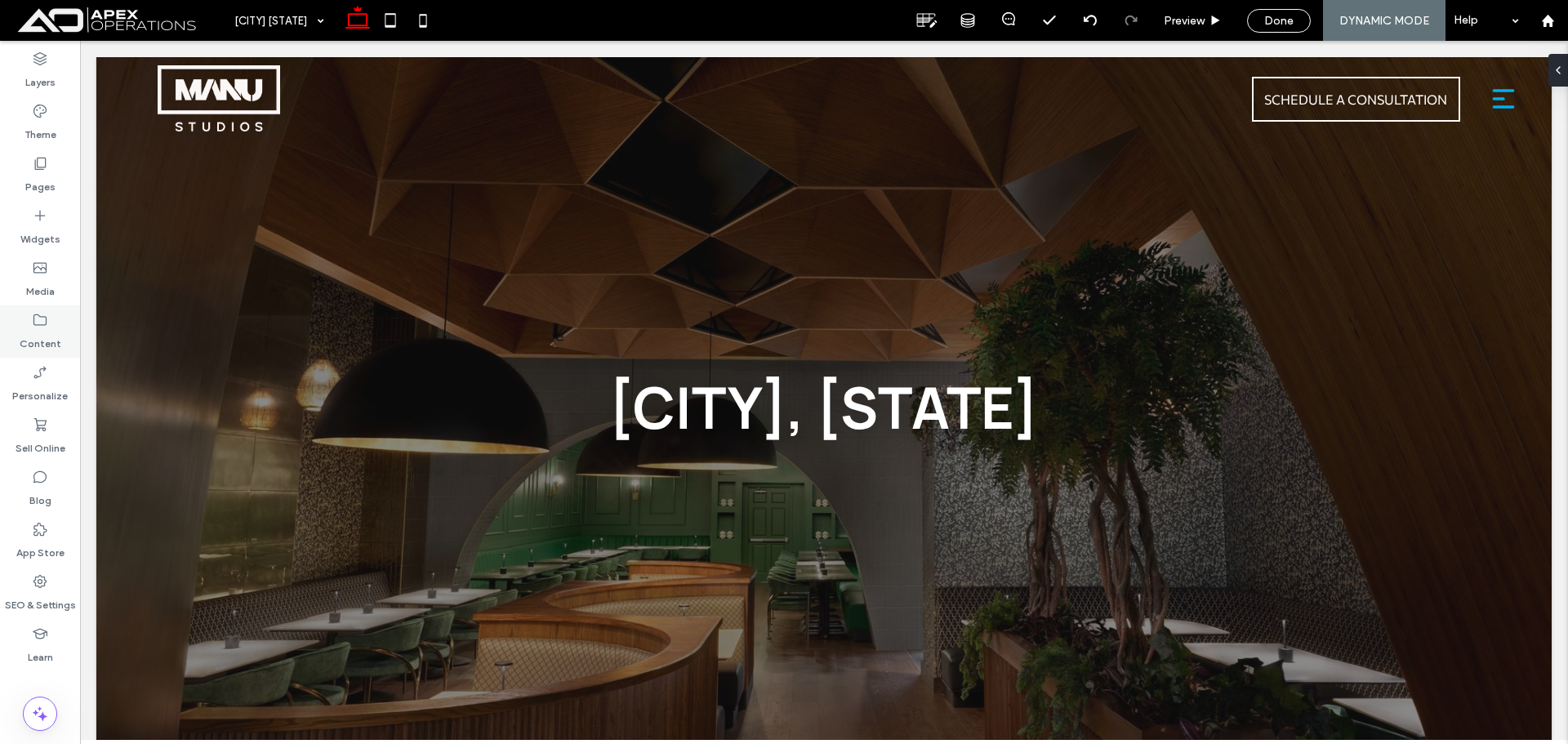click 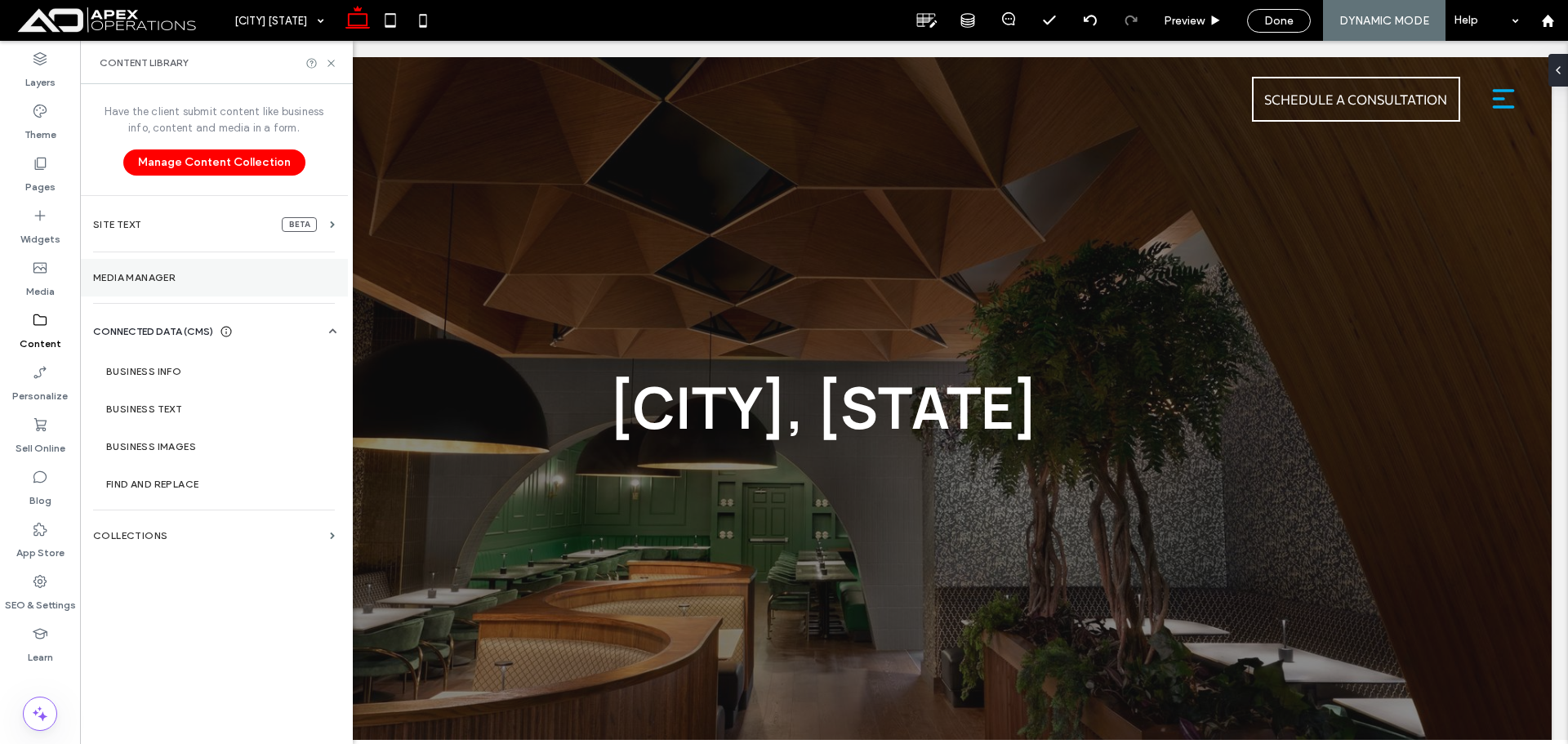 click on "Media Manager" at bounding box center (214, 278) 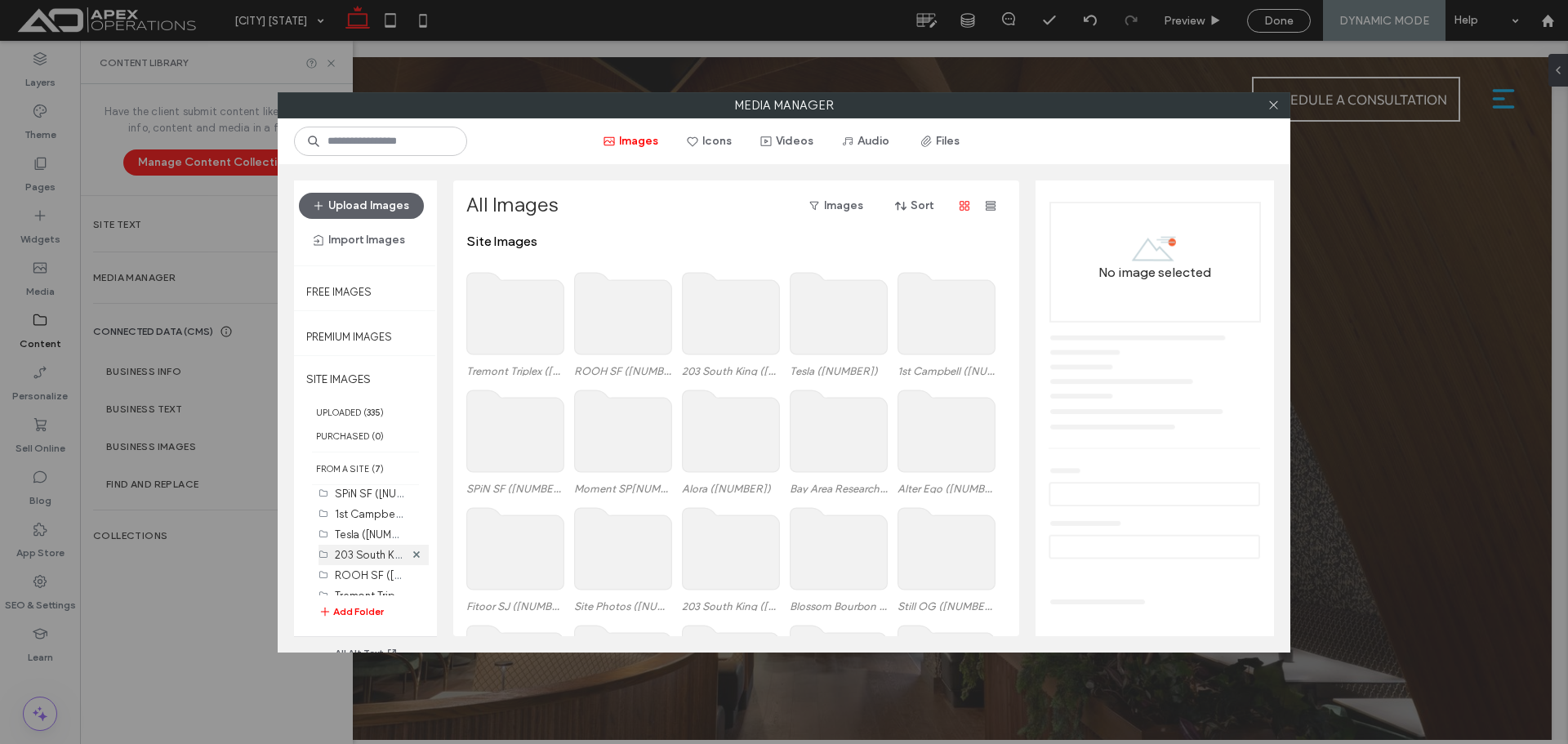 scroll, scrollTop: 304, scrollLeft: 0, axis: vertical 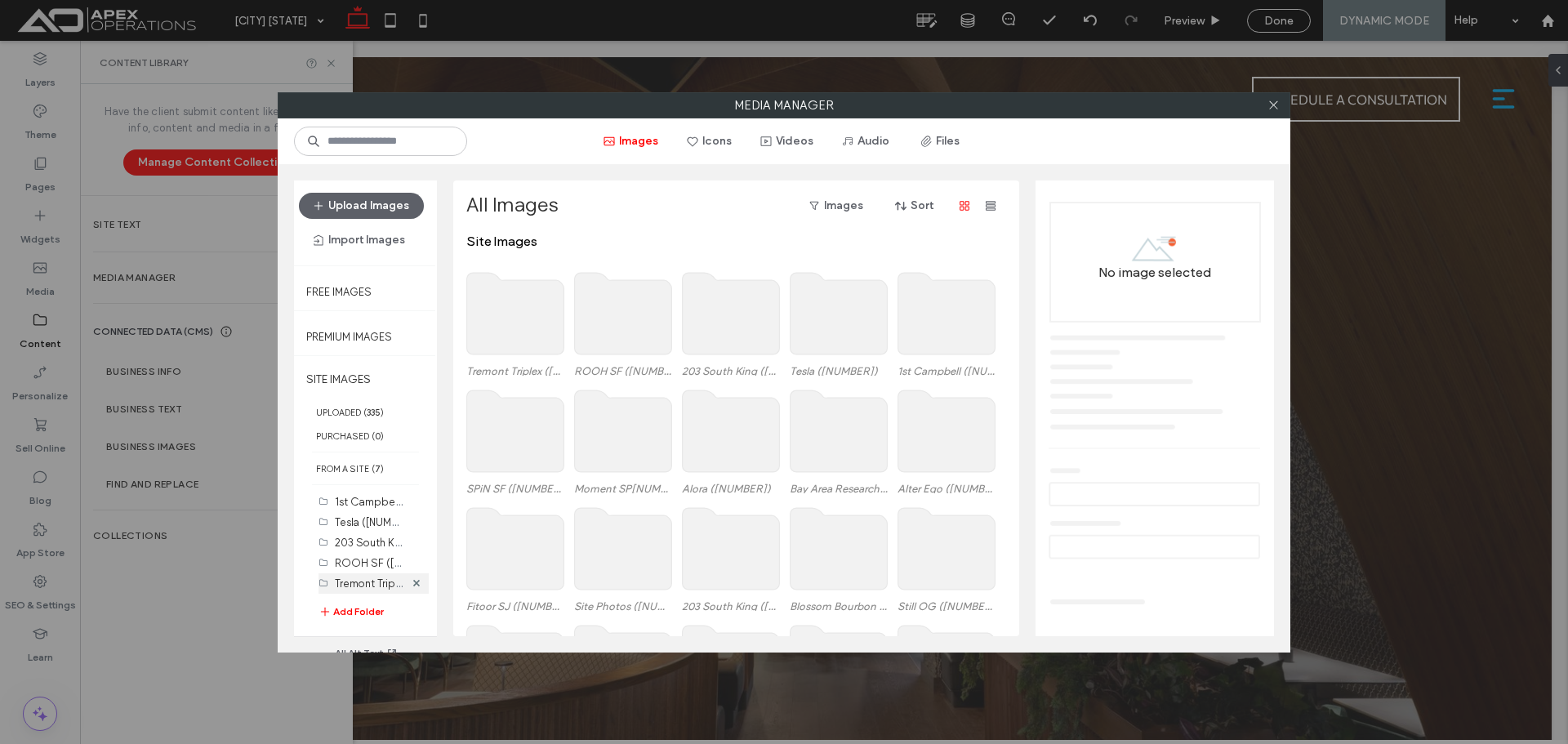 click on "Tremont Triplex (0)" at bounding box center (400, 582) 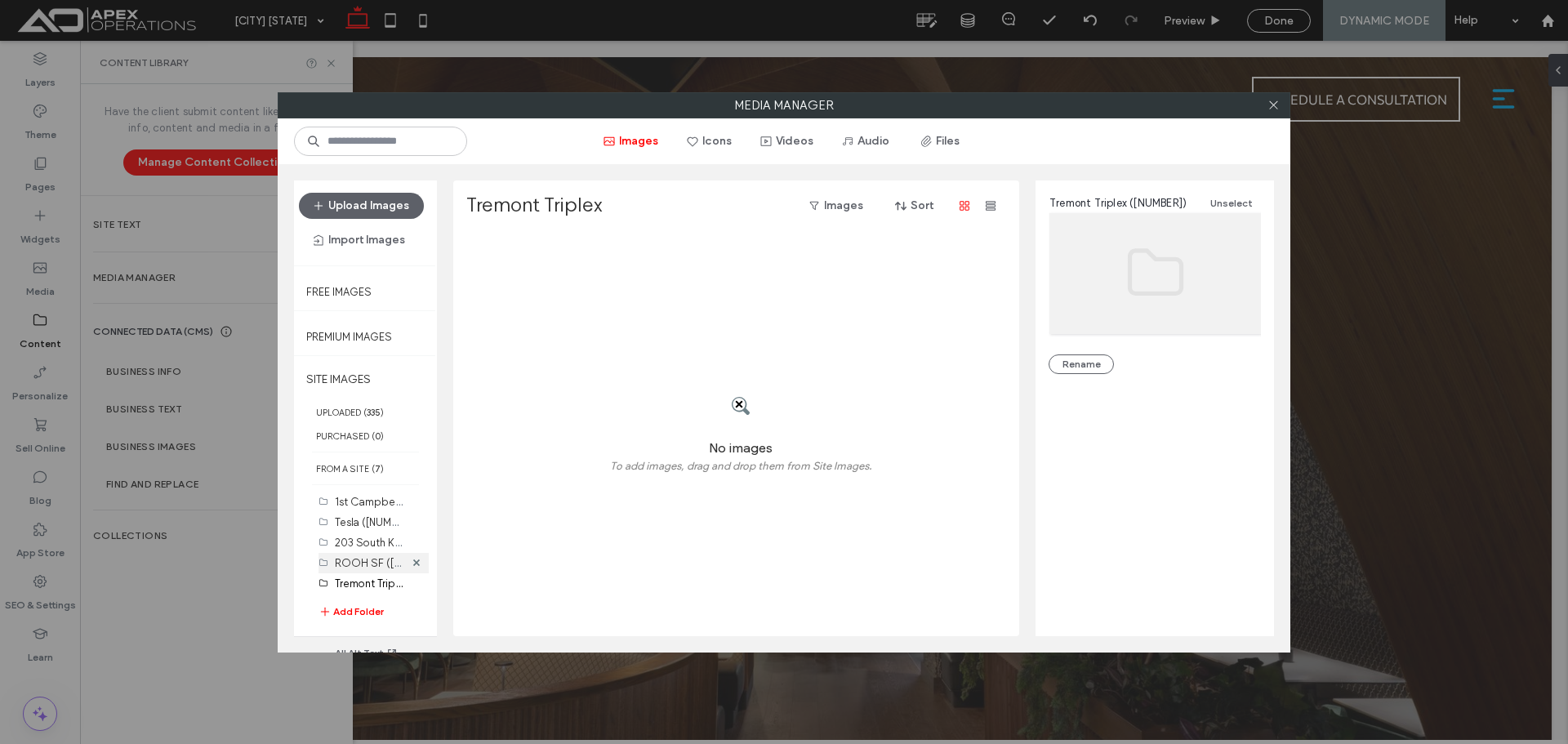 click on "ROOH SF (37)" at bounding box center (388, 562) 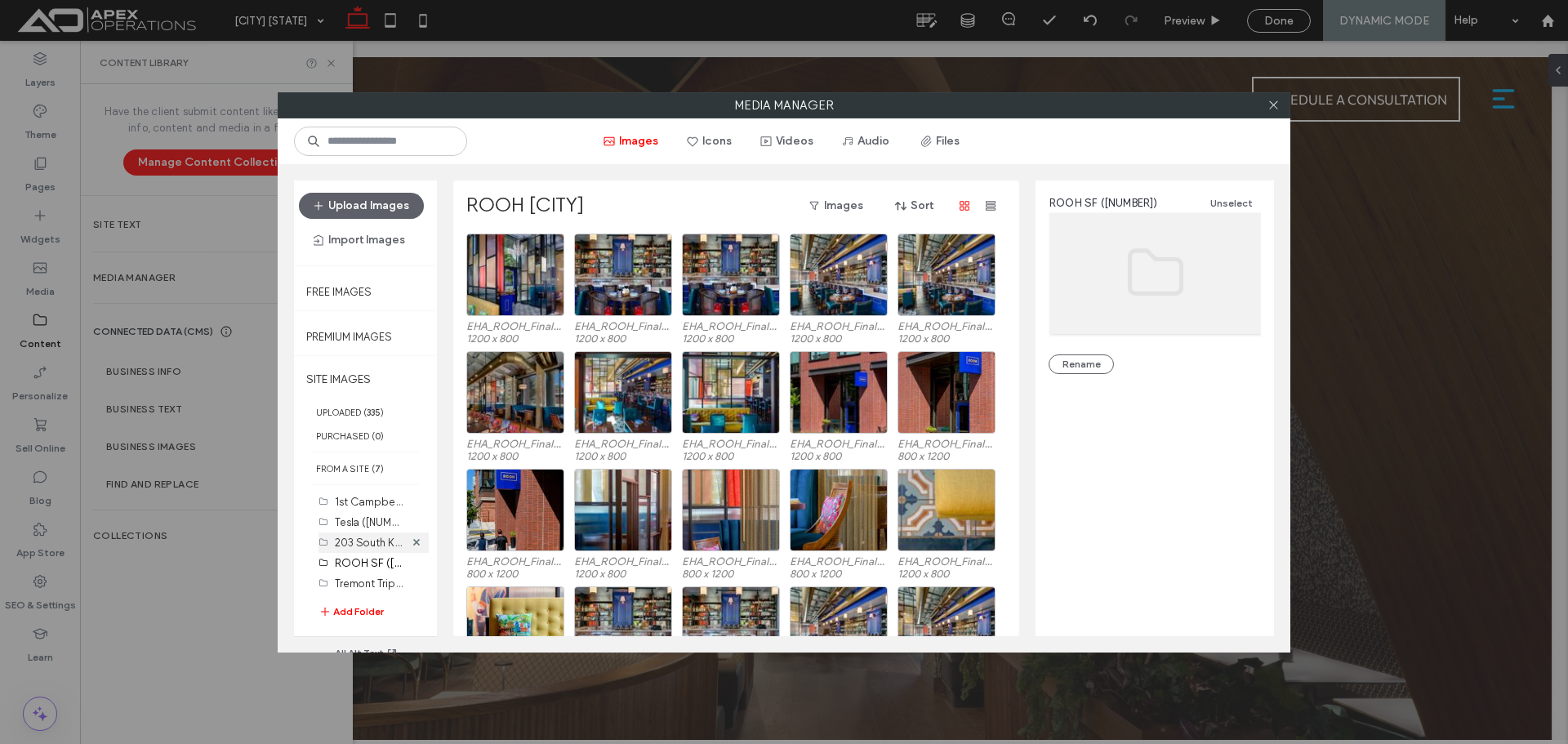 click on "203 South King (0)" at bounding box center [400, 541] 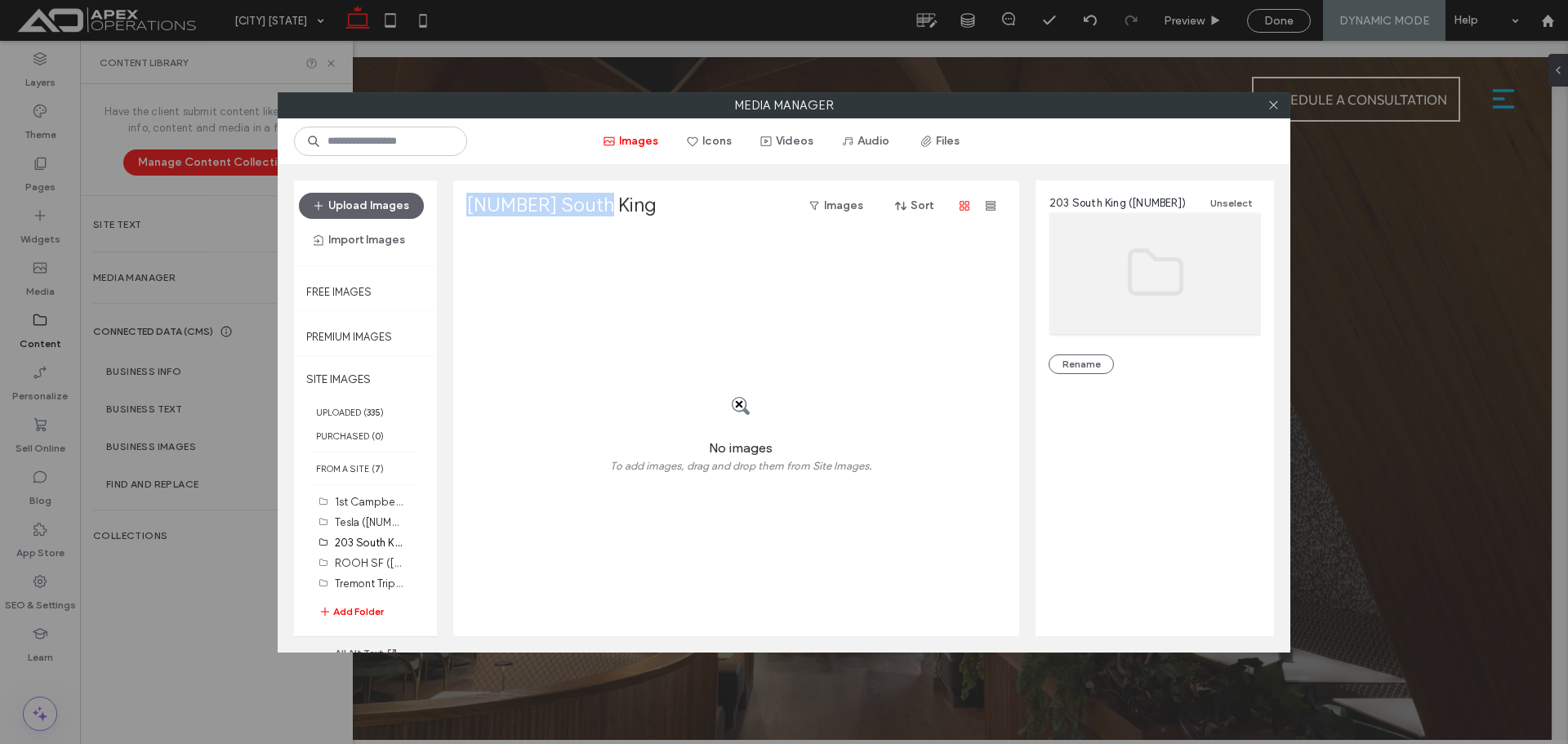 drag, startPoint x: 606, startPoint y: 202, endPoint x: 466, endPoint y: 207, distance: 140.08926 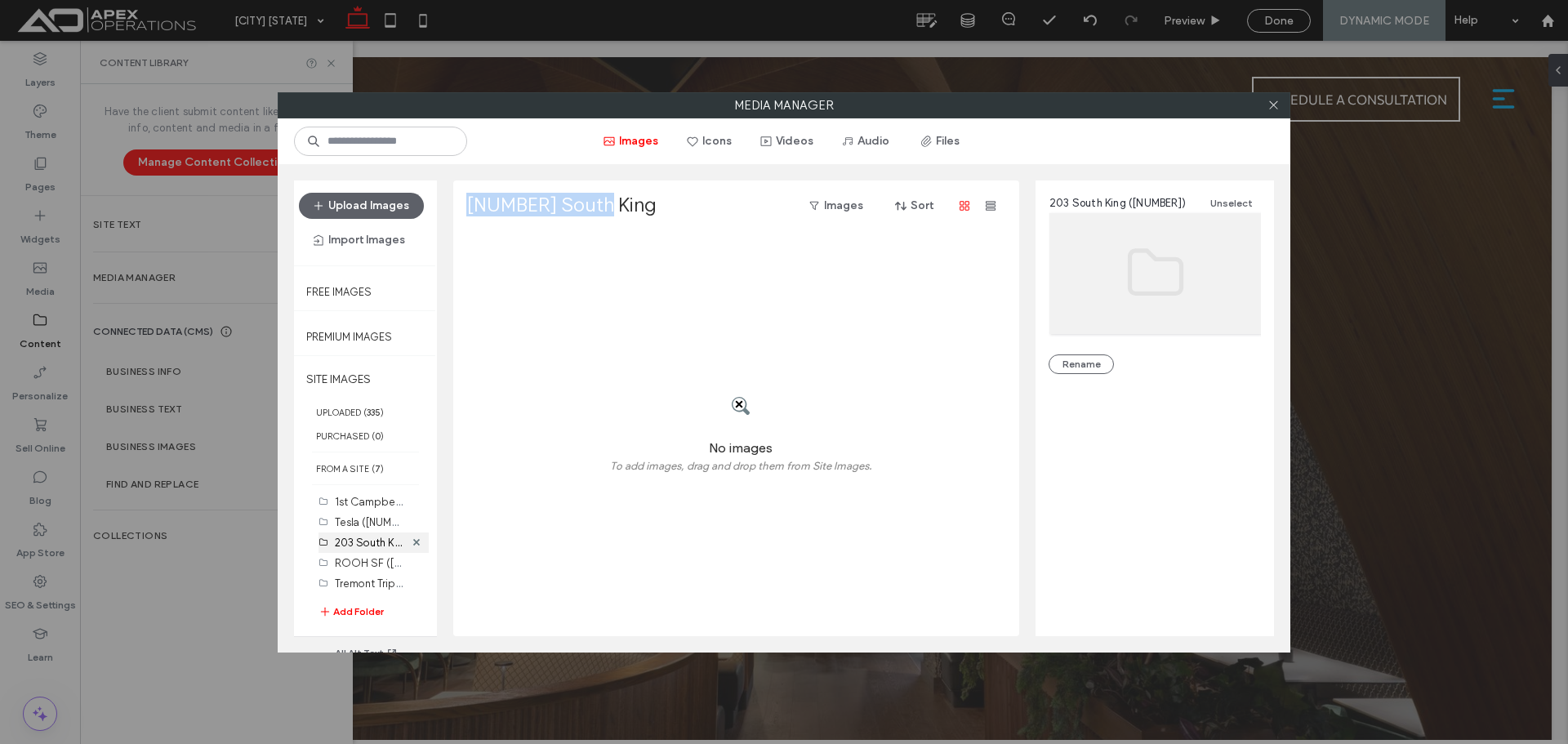 click on "203 South King (0)" at bounding box center (400, 541) 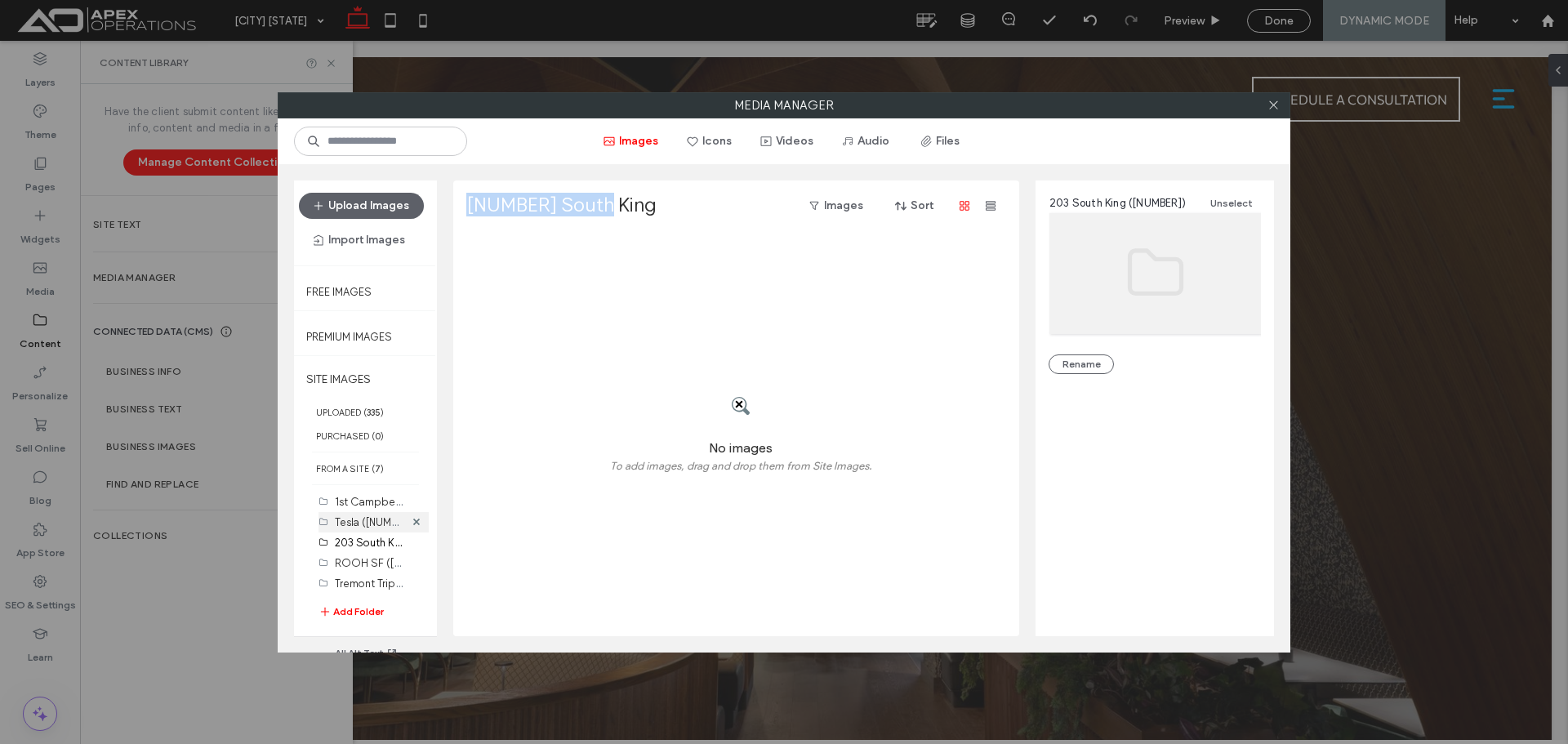 click on "Tesla (17)" at bounding box center (376, 521) 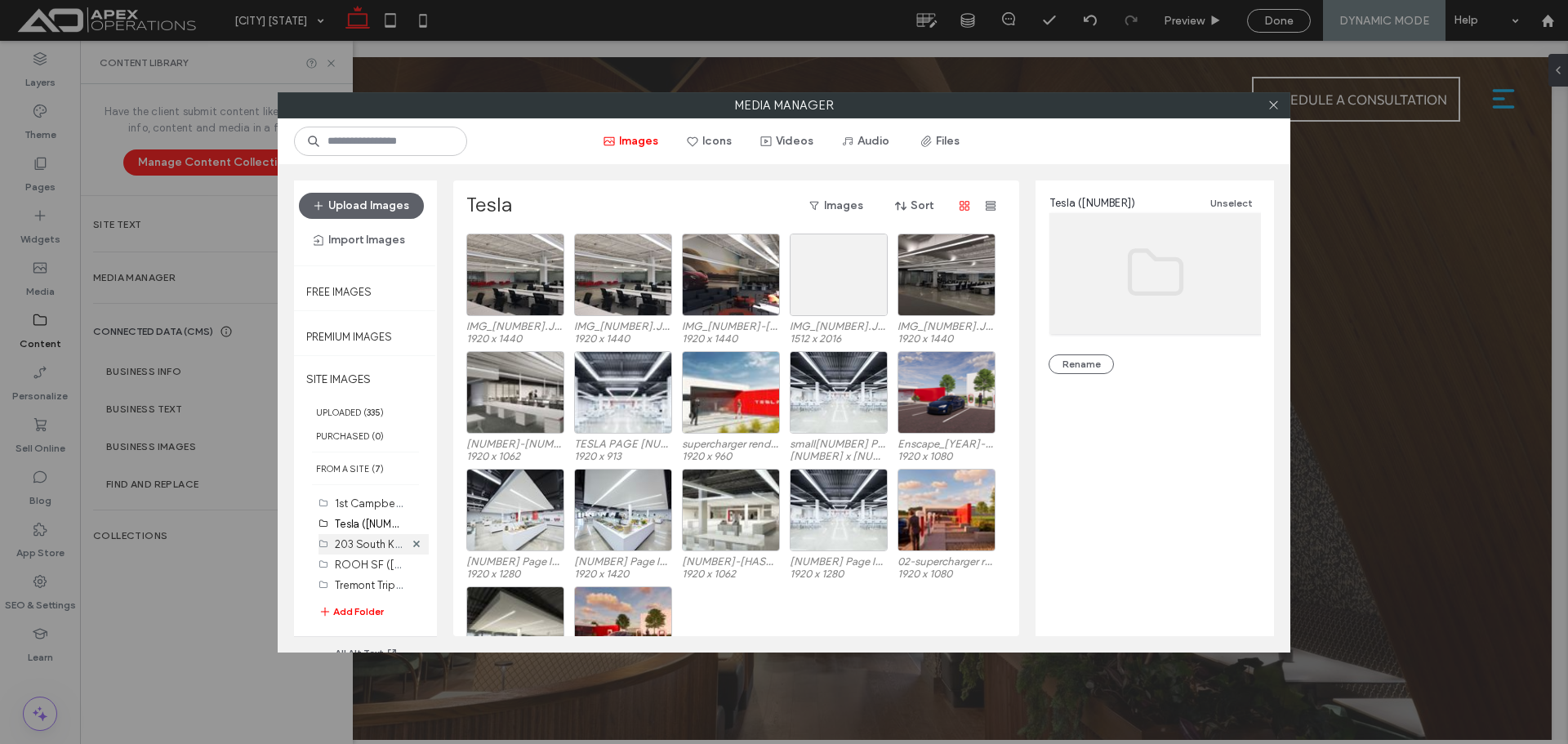 scroll, scrollTop: 304, scrollLeft: 0, axis: vertical 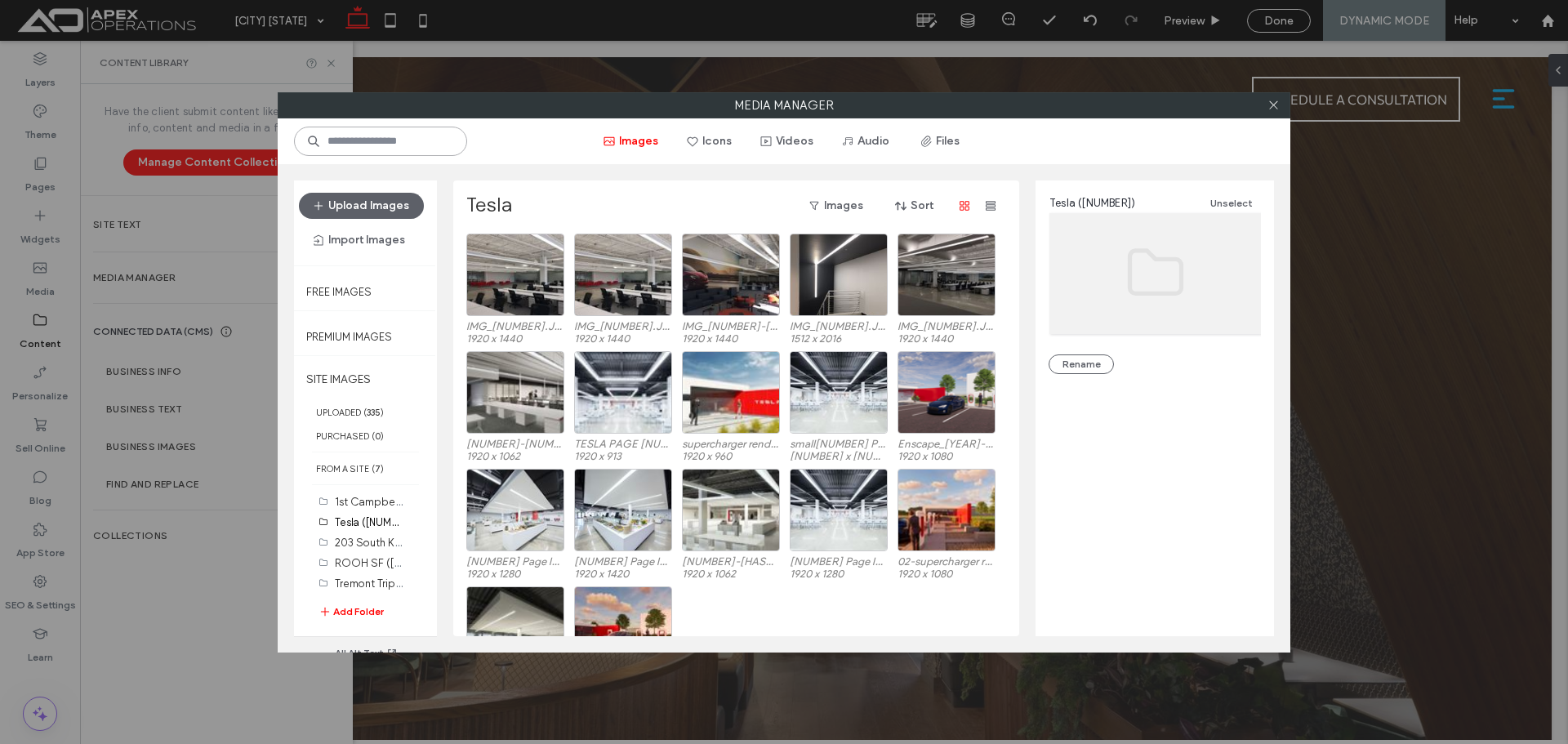 click at bounding box center (381, 141) 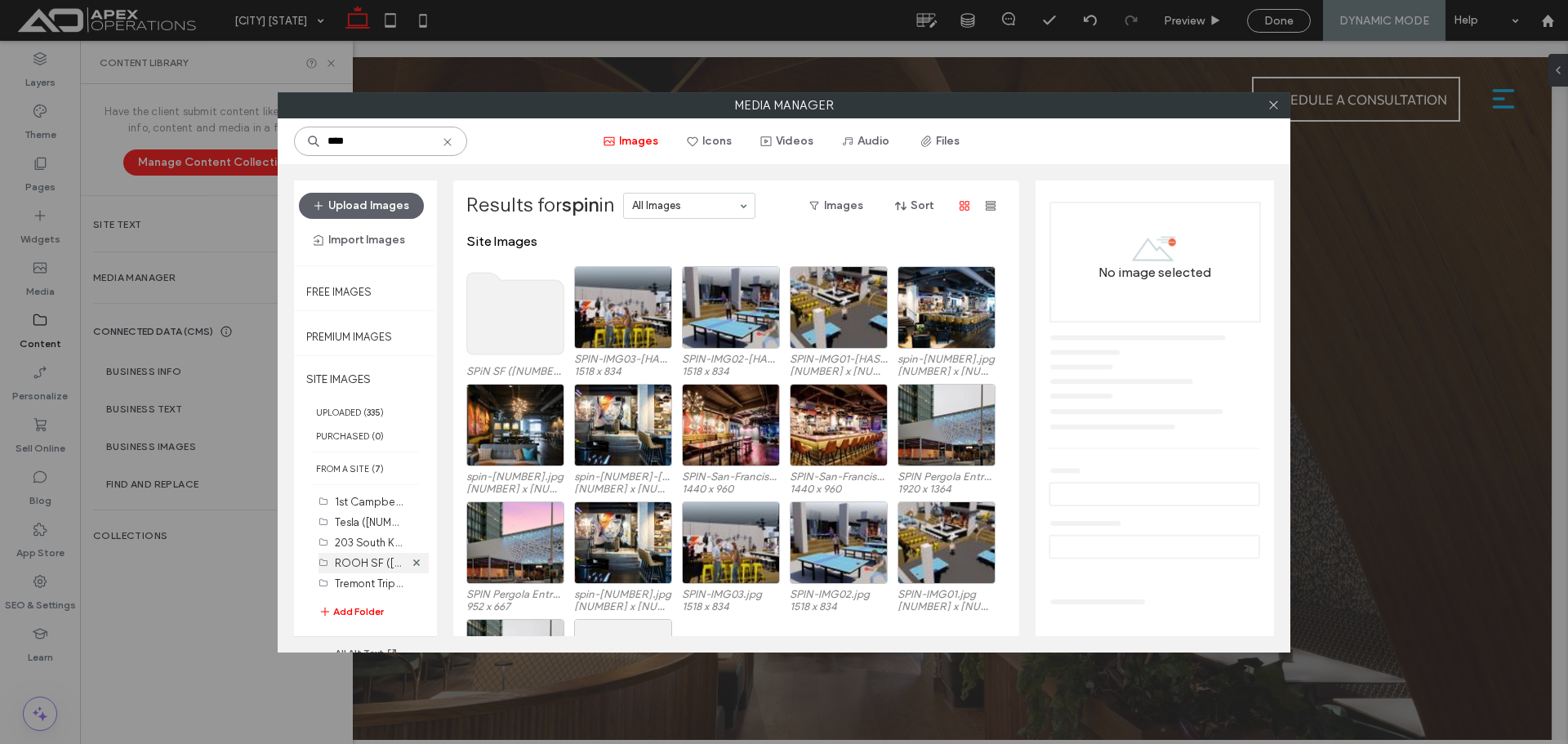 type on "****" 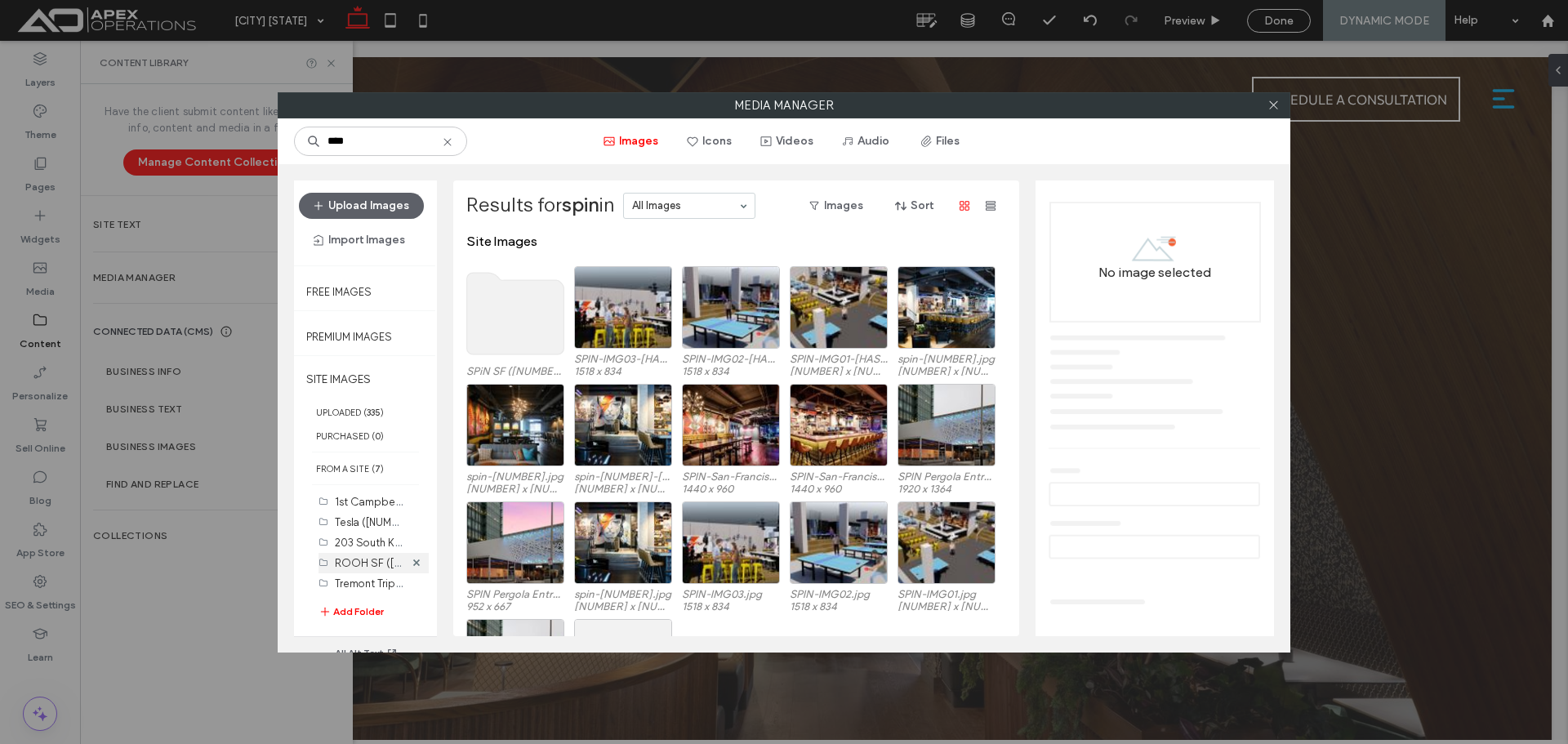 click on "ROOH SF (37)" at bounding box center (388, 562) 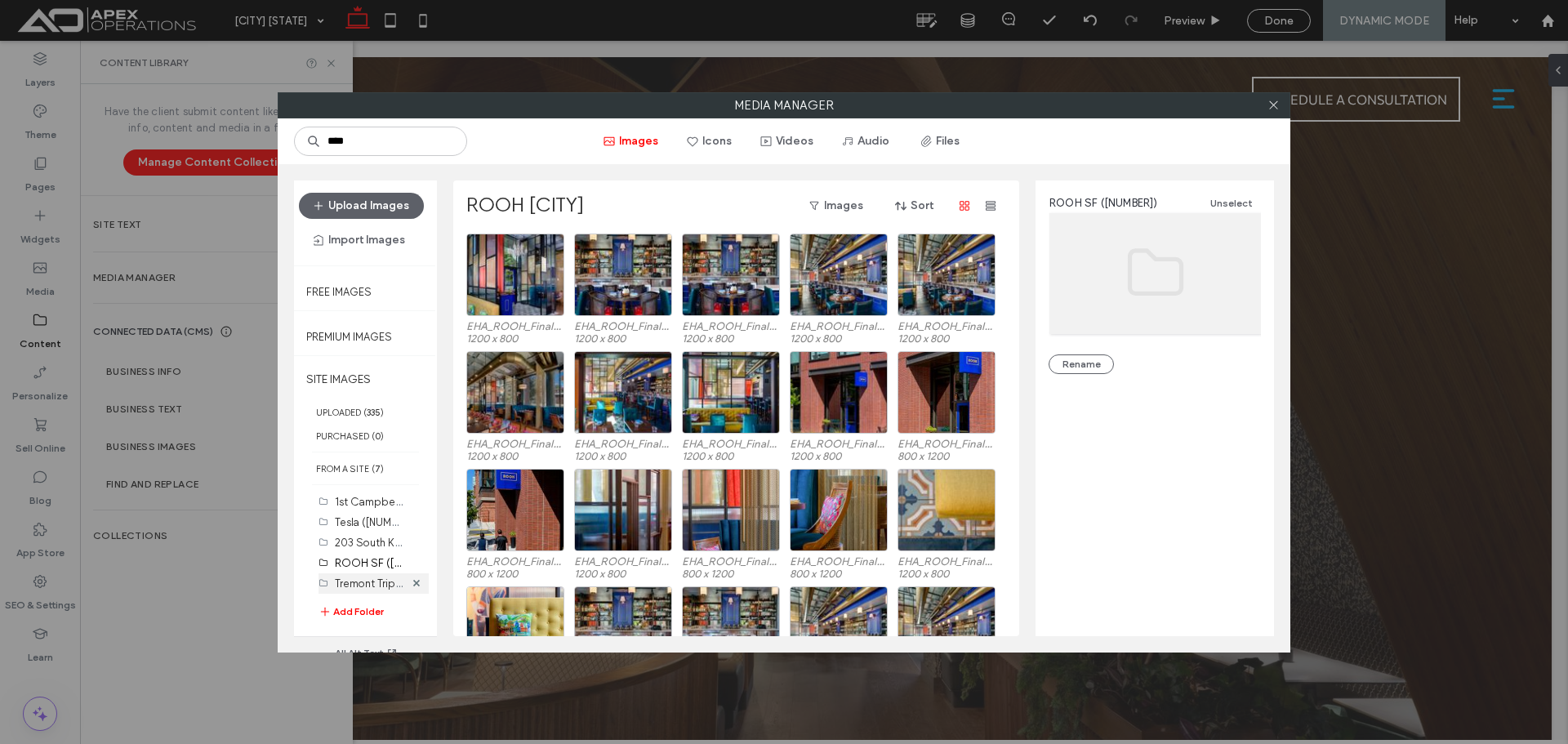 click on "Tremont Triplex (0)" at bounding box center [400, 582] 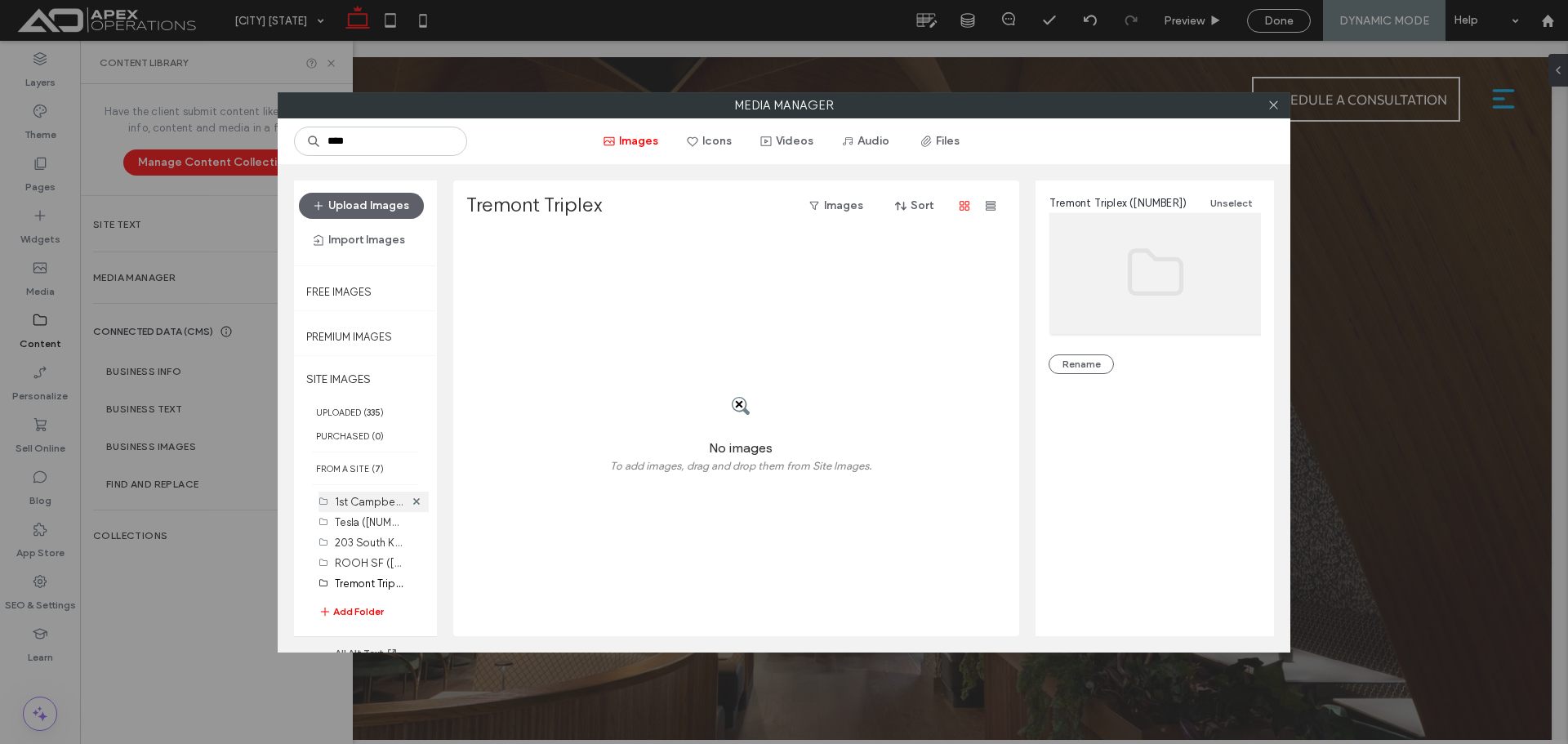click on "1st  Campbell (0)" at bounding box center (396, 501) 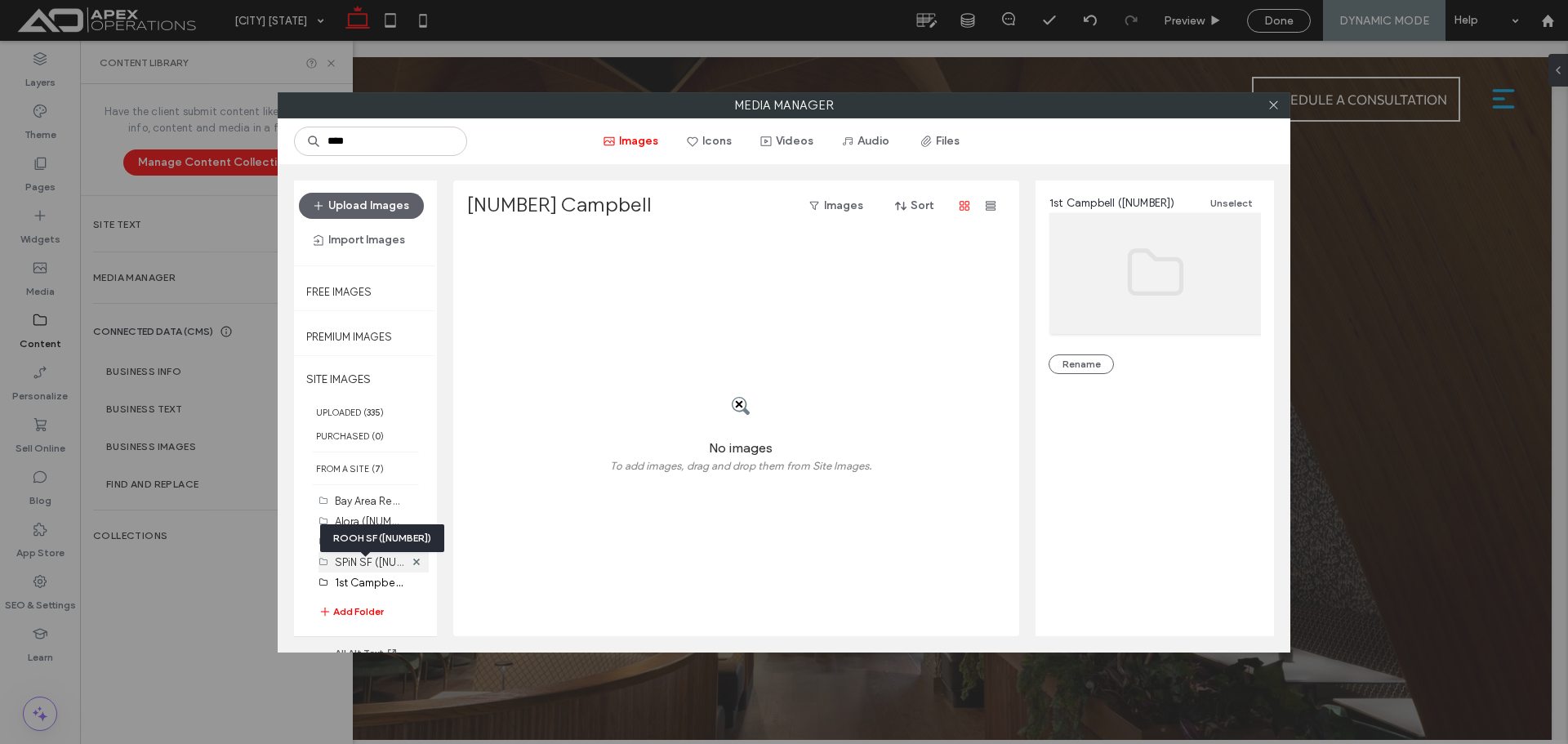 scroll, scrollTop: 222, scrollLeft: 0, axis: vertical 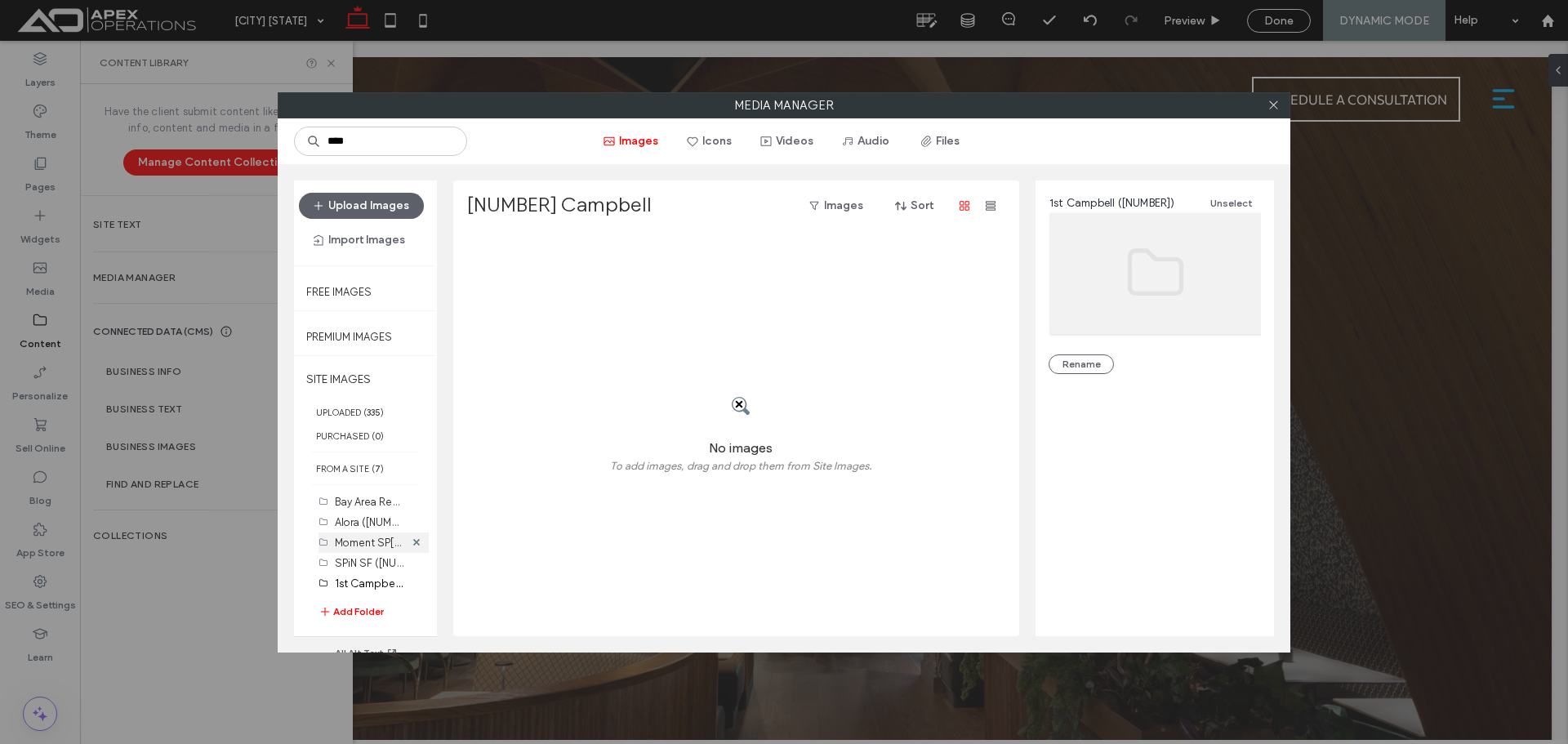 click on "Moment SP2 (16)" at bounding box center (369, 542) 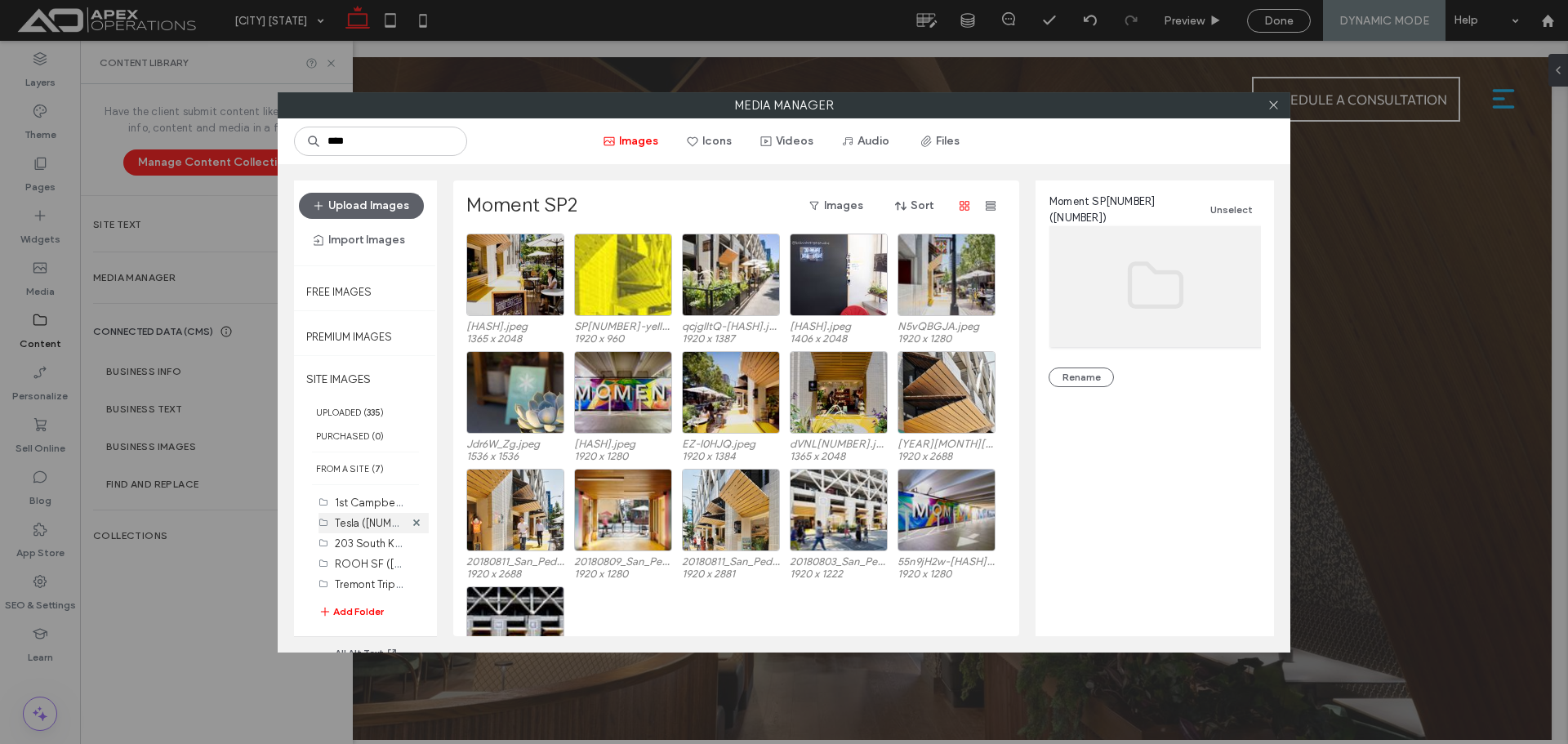 scroll, scrollTop: 304, scrollLeft: 0, axis: vertical 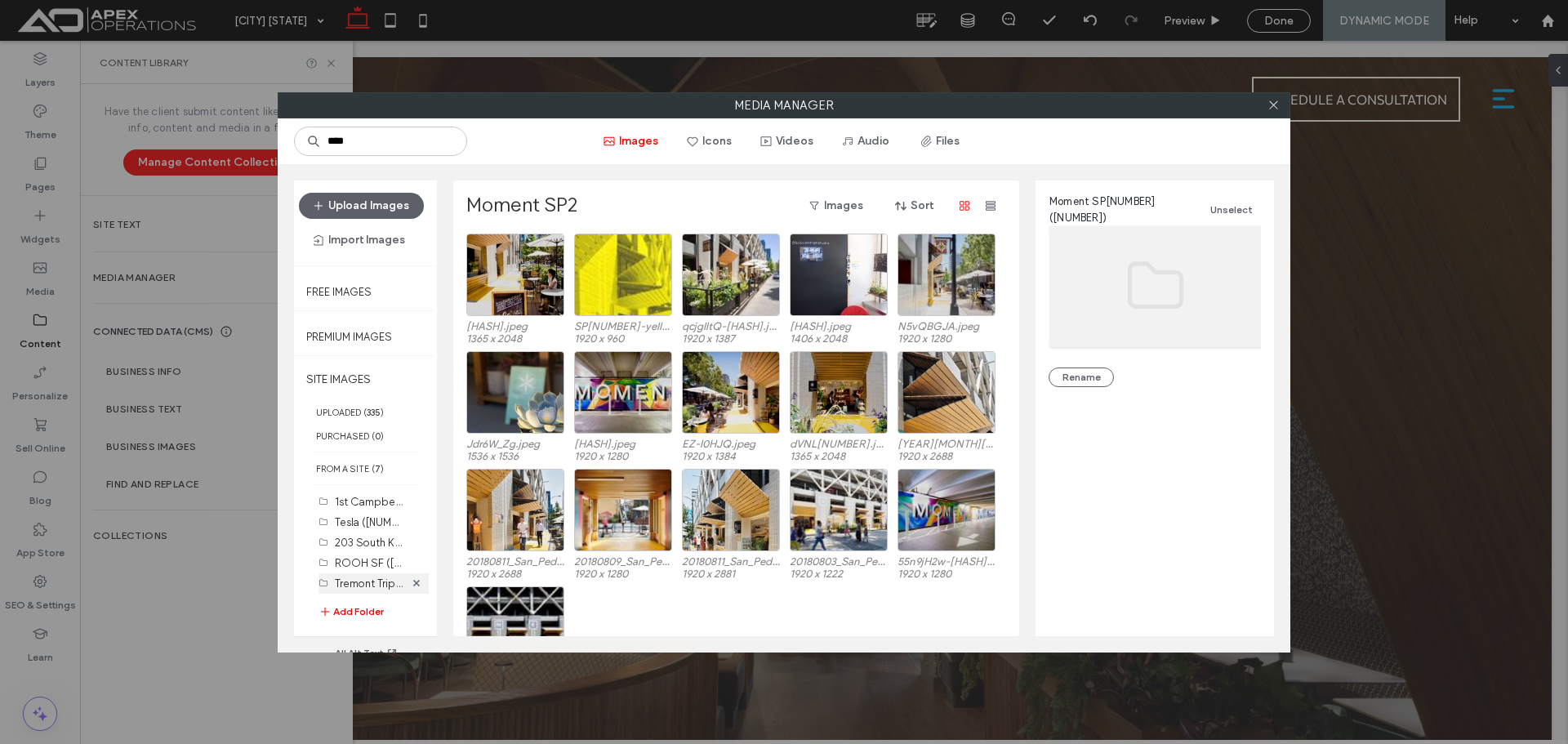 click on "Tremont Triplex (0)" at bounding box center [400, 582] 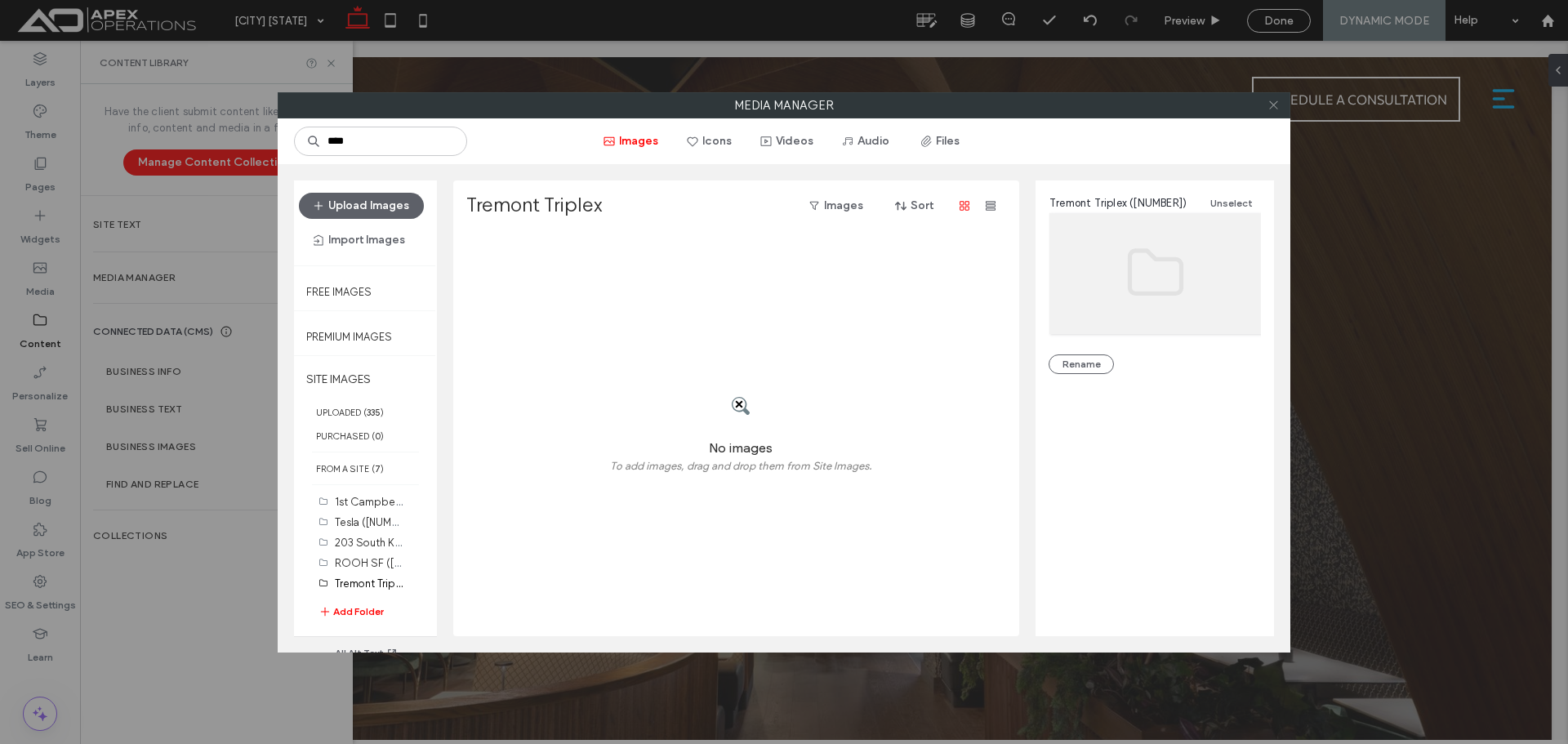 drag, startPoint x: 1273, startPoint y: 99, endPoint x: 950, endPoint y: 113, distance: 323.30326 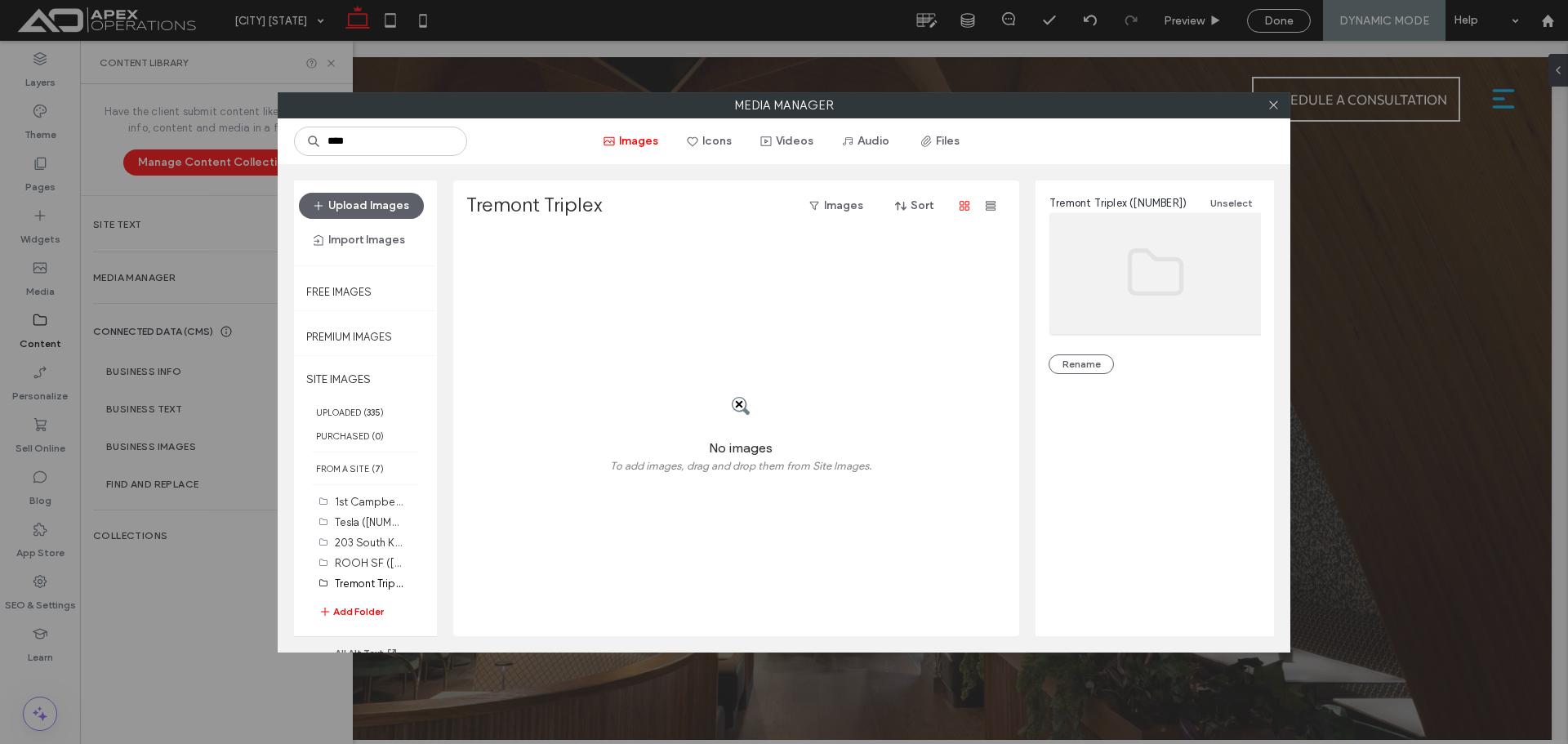 click 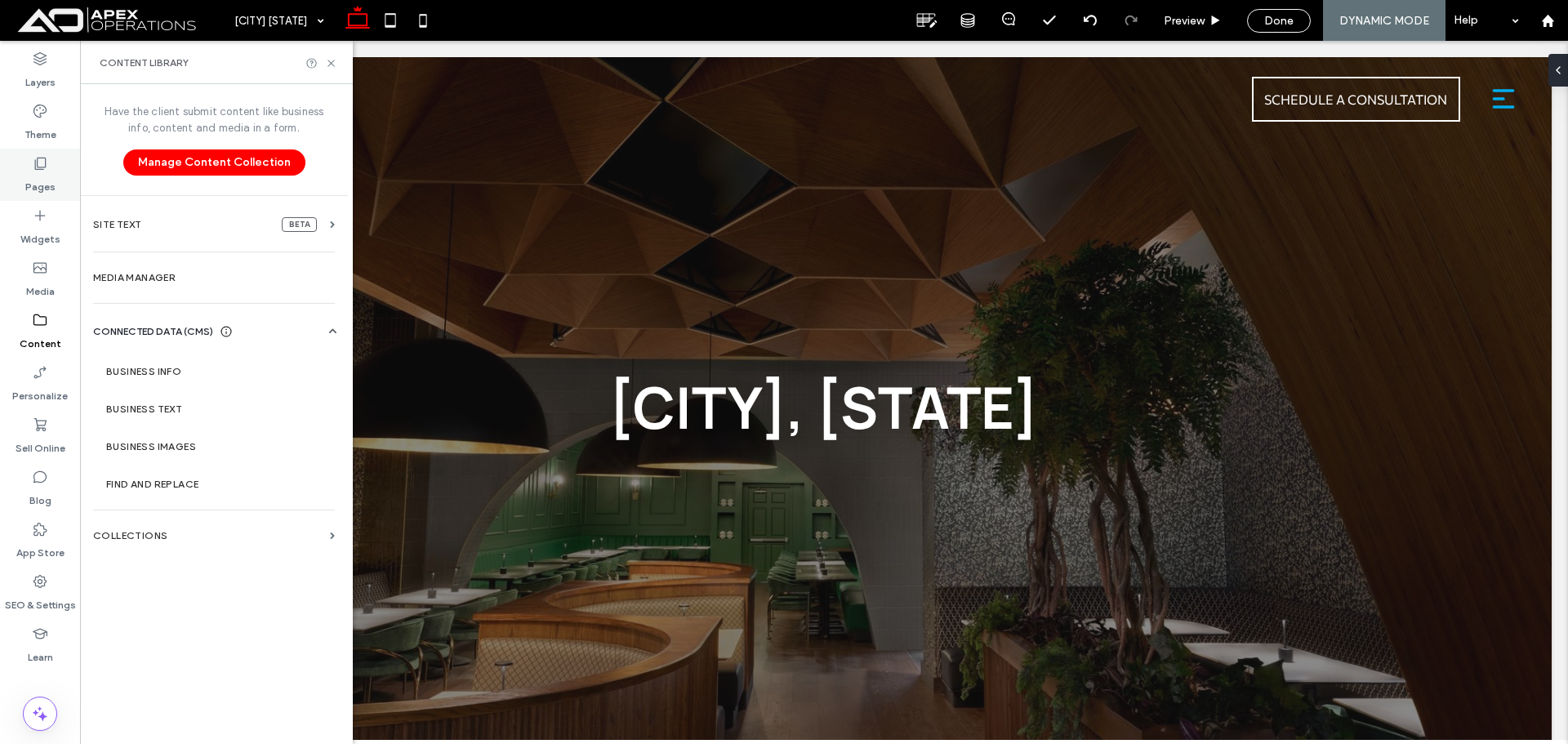 click on "Pages" at bounding box center (40, 183) 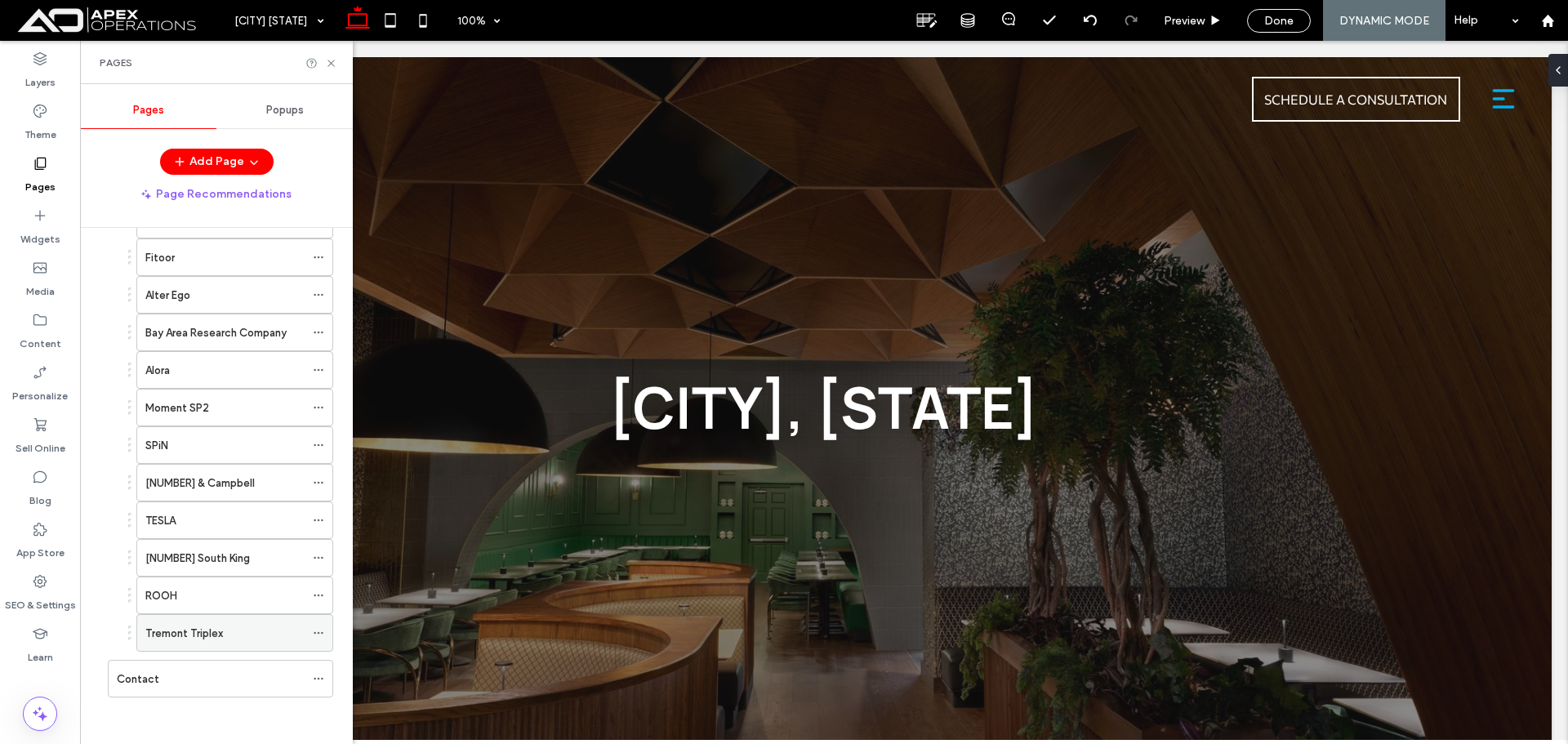 scroll, scrollTop: 1037, scrollLeft: 0, axis: vertical 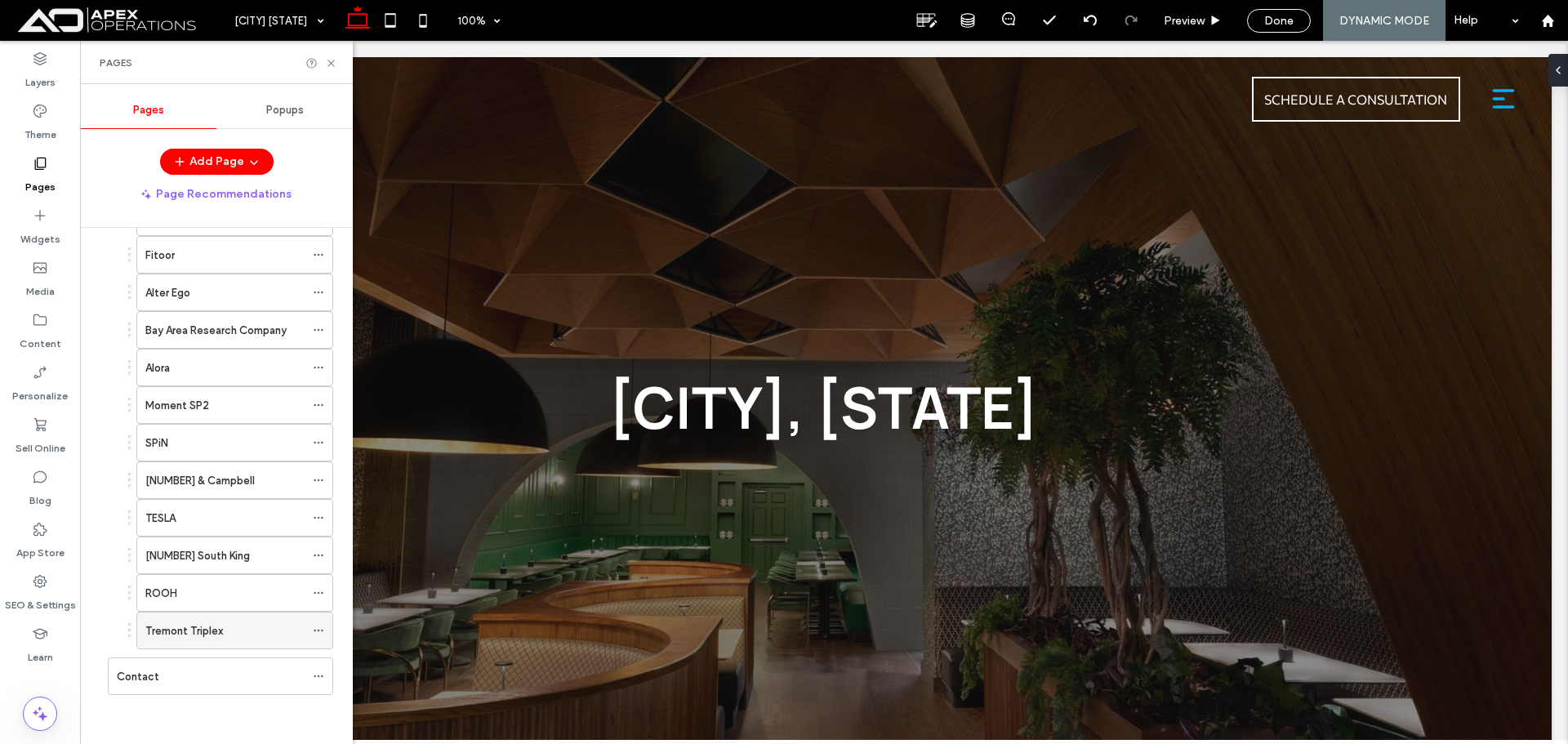 click on "Tremont Triplex" at bounding box center (184, 630) 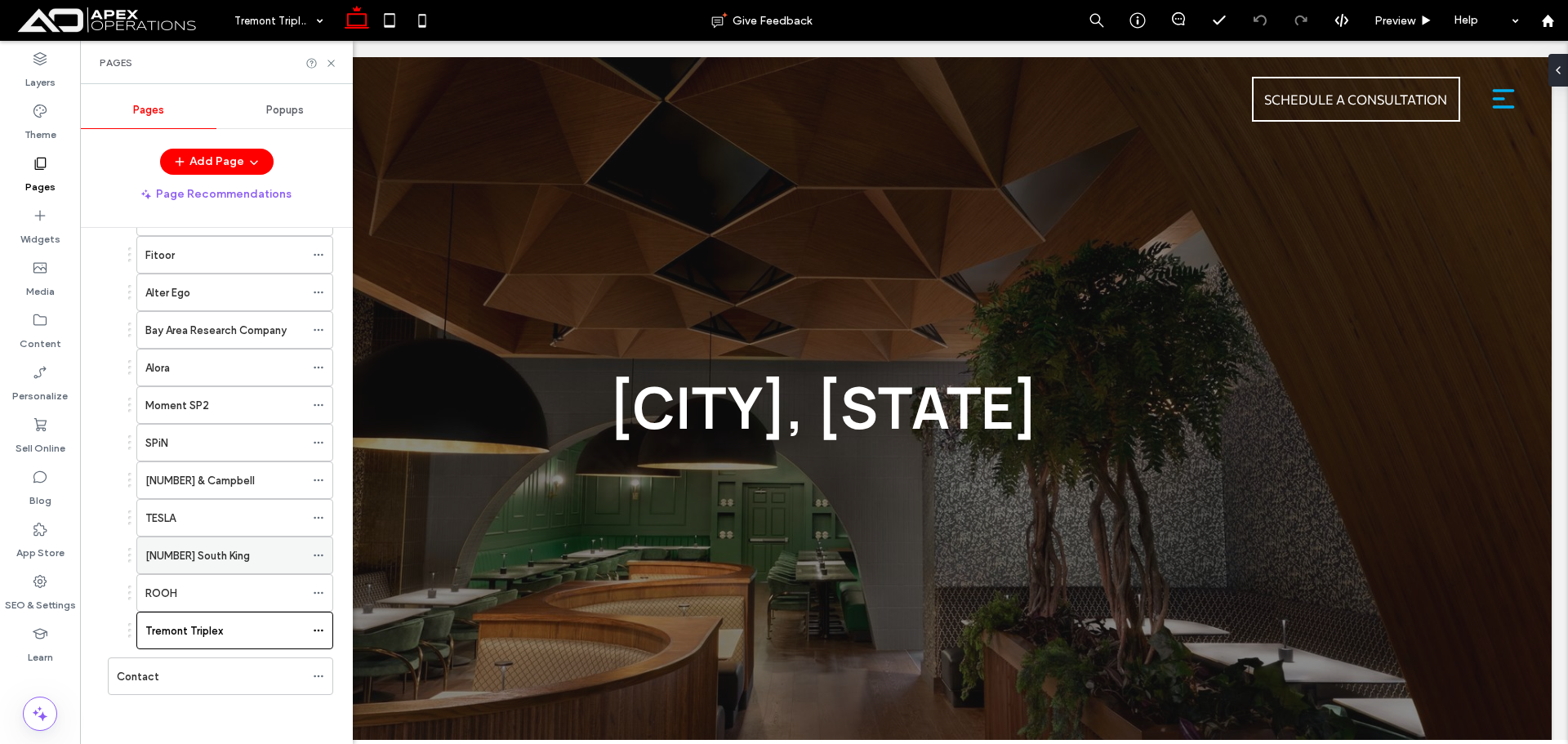 click on "203 South King" at bounding box center (198, 555) 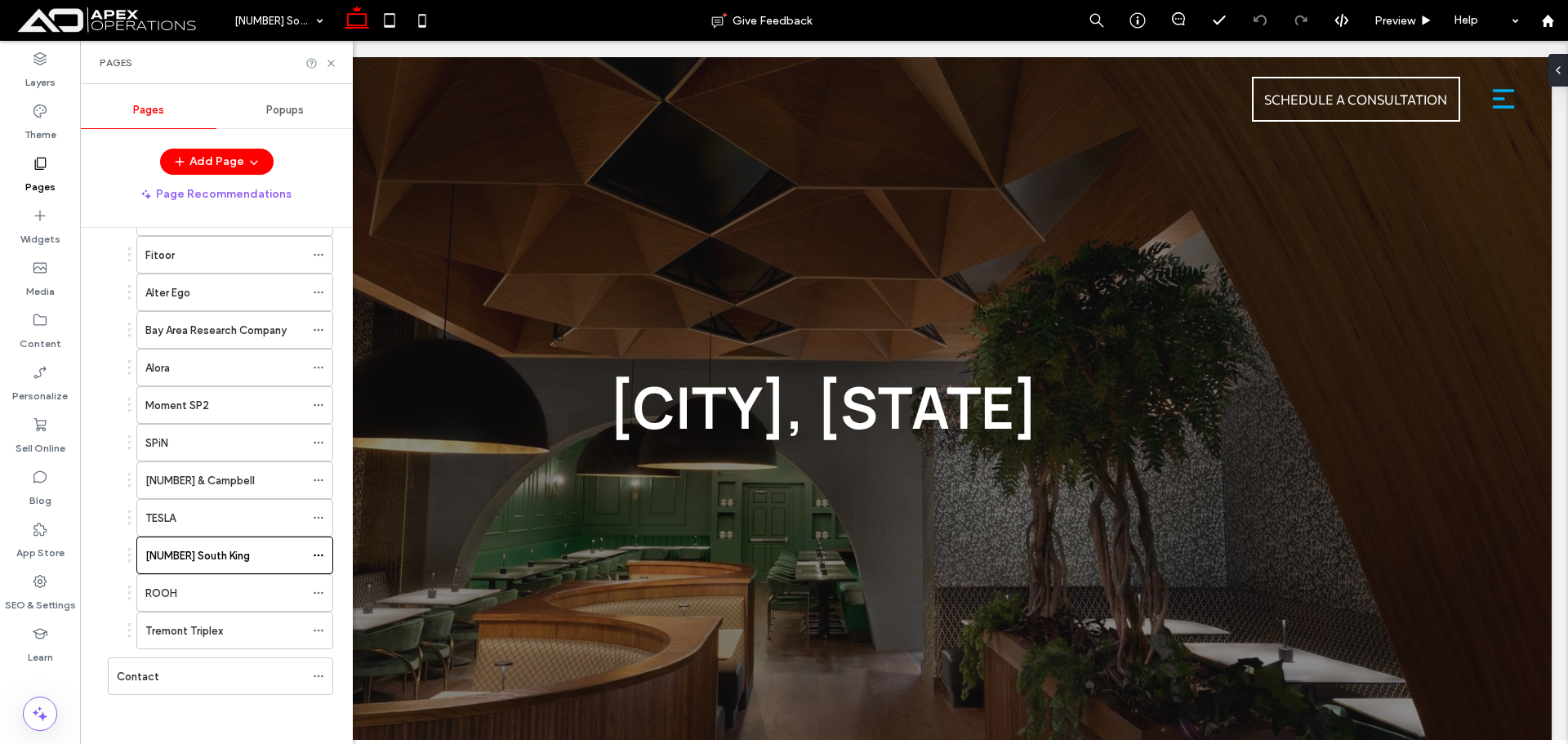 click on "ROOH" at bounding box center [225, 593] 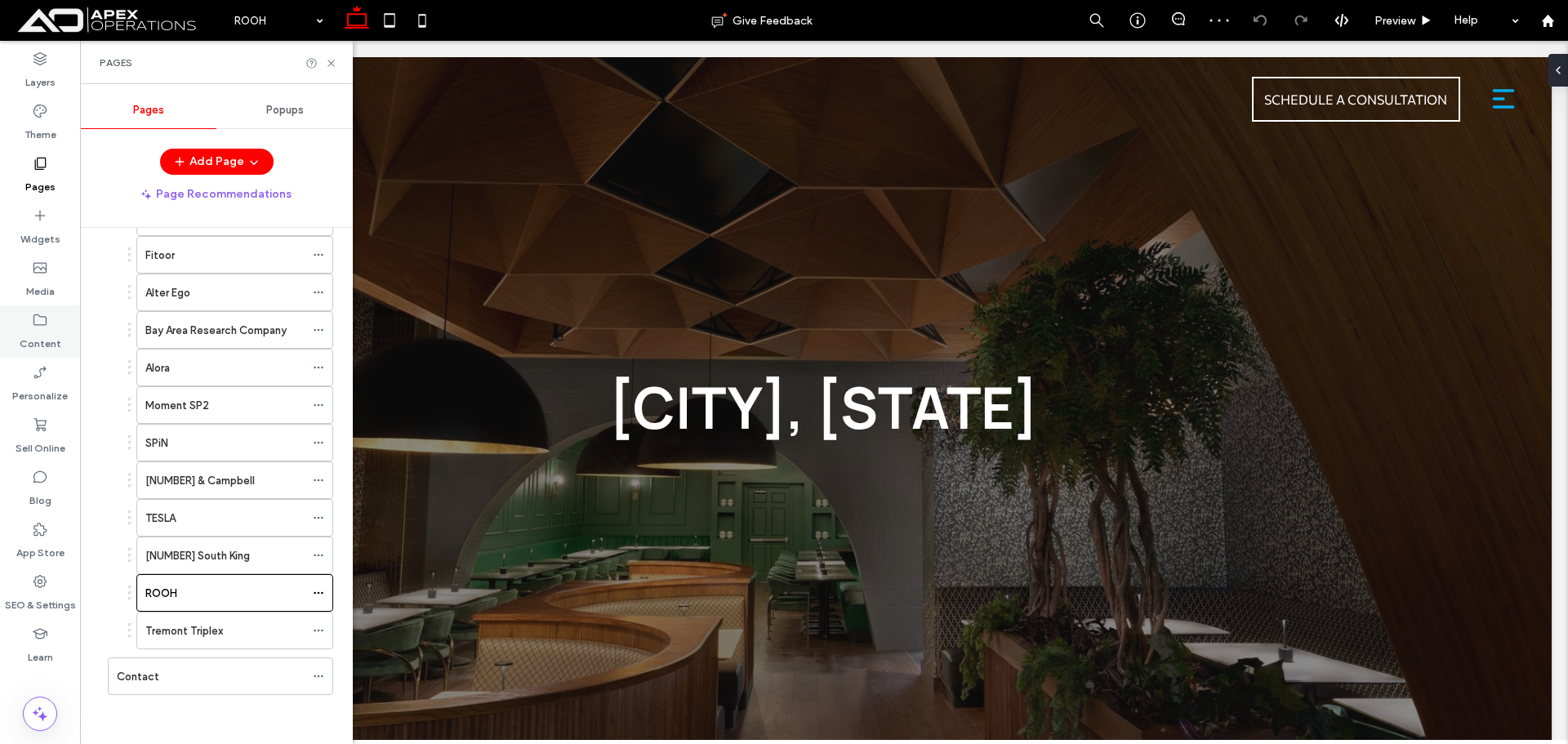 click 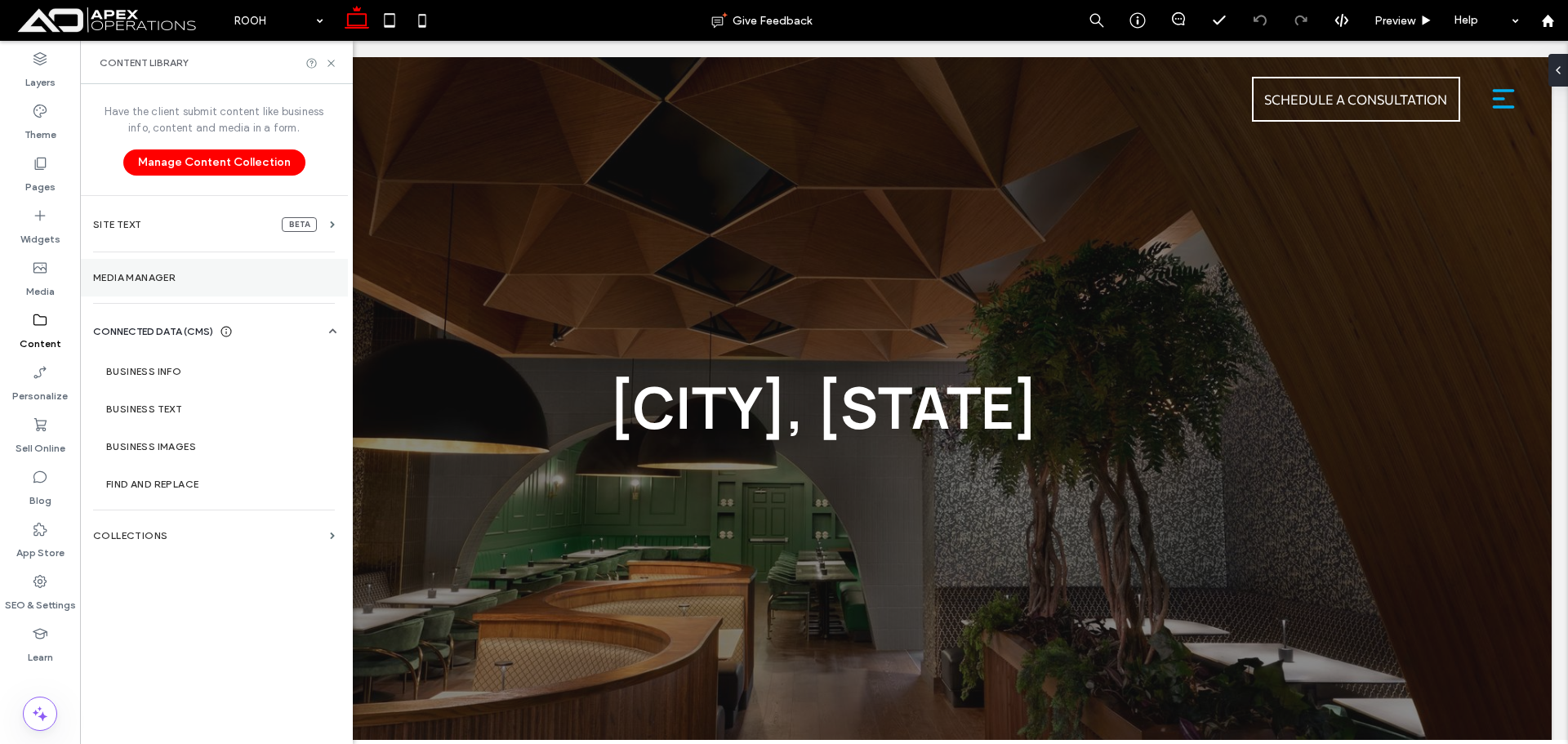 click on "Media Manager" at bounding box center (214, 278) 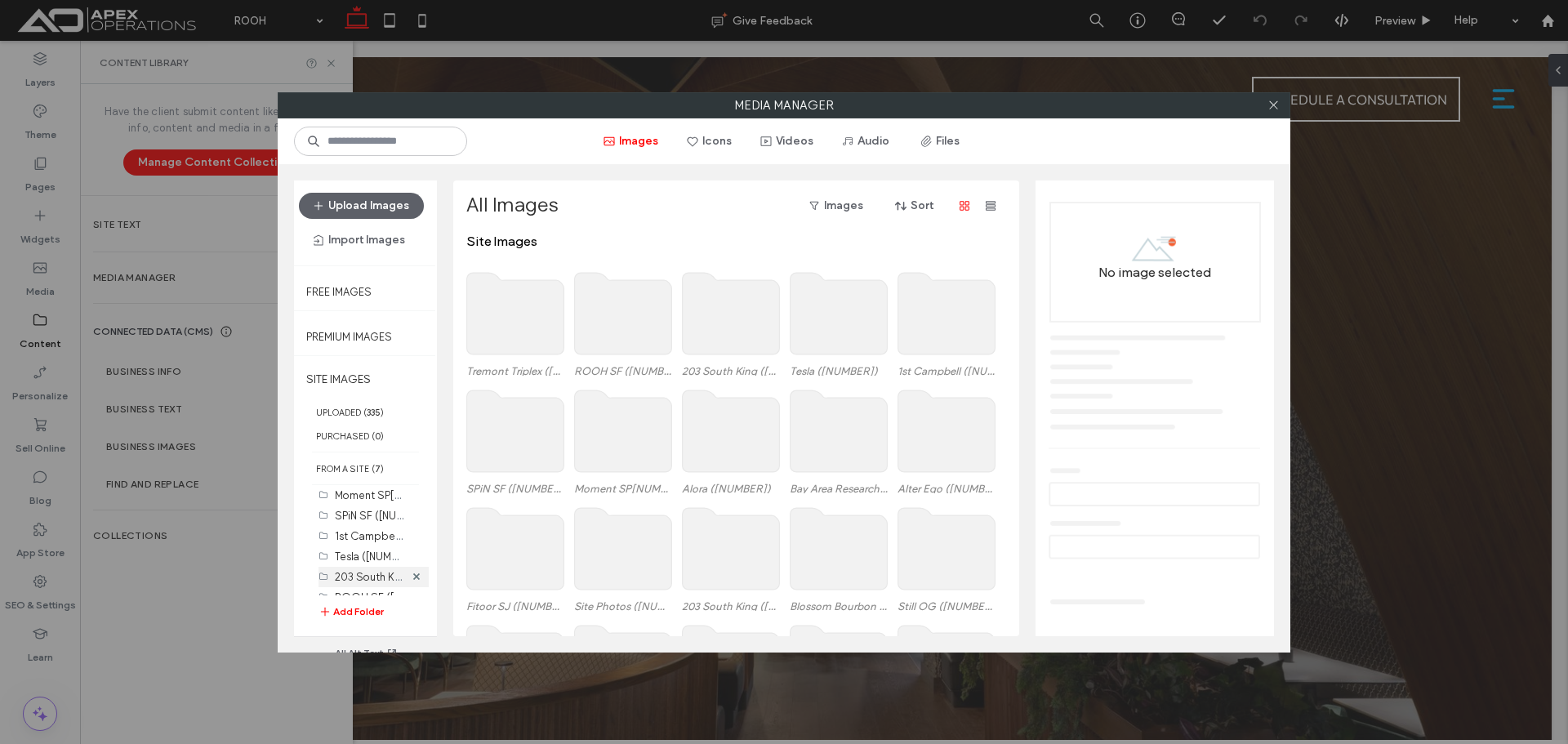 scroll, scrollTop: 304, scrollLeft: 0, axis: vertical 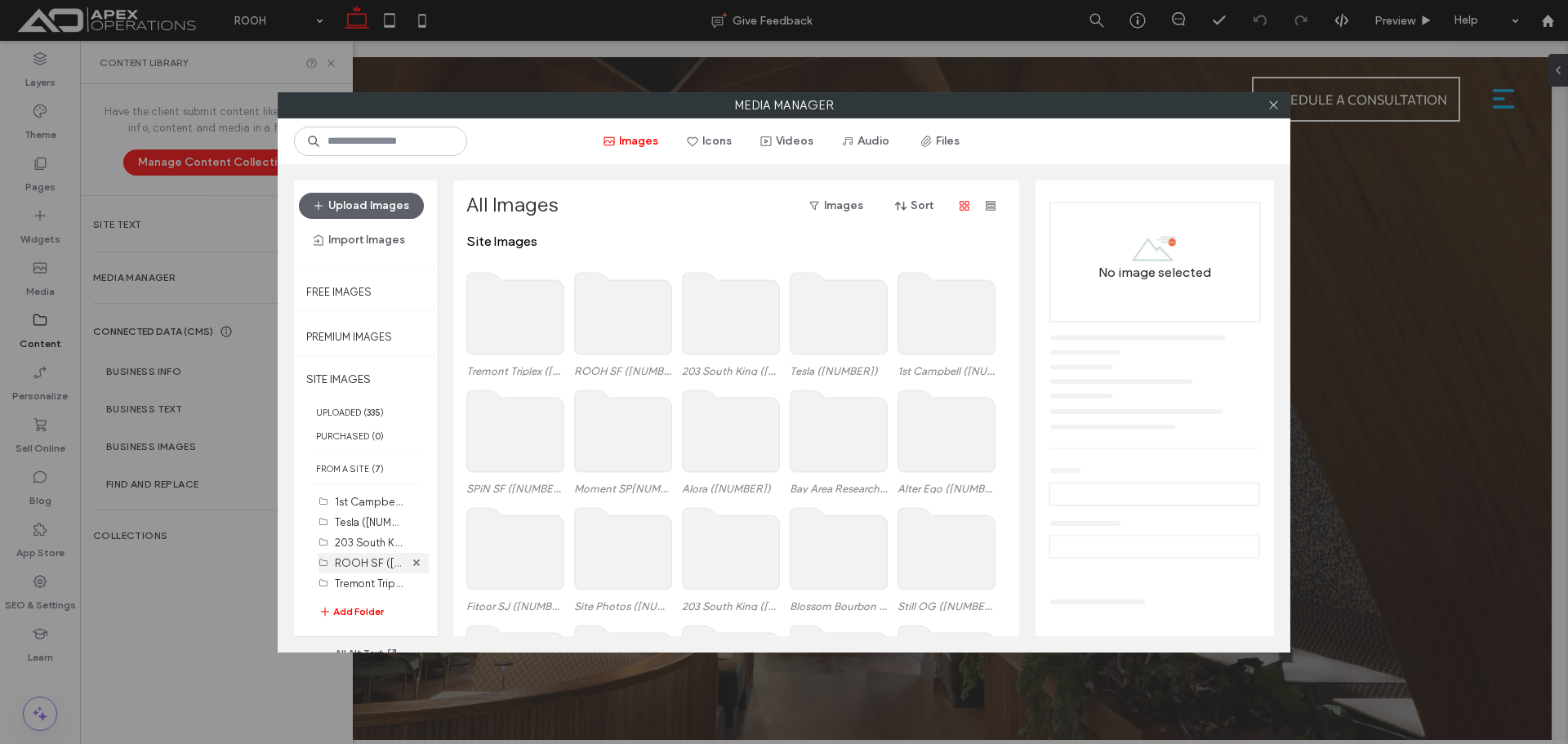 click on "ROOH SF (37)" at bounding box center (388, 562) 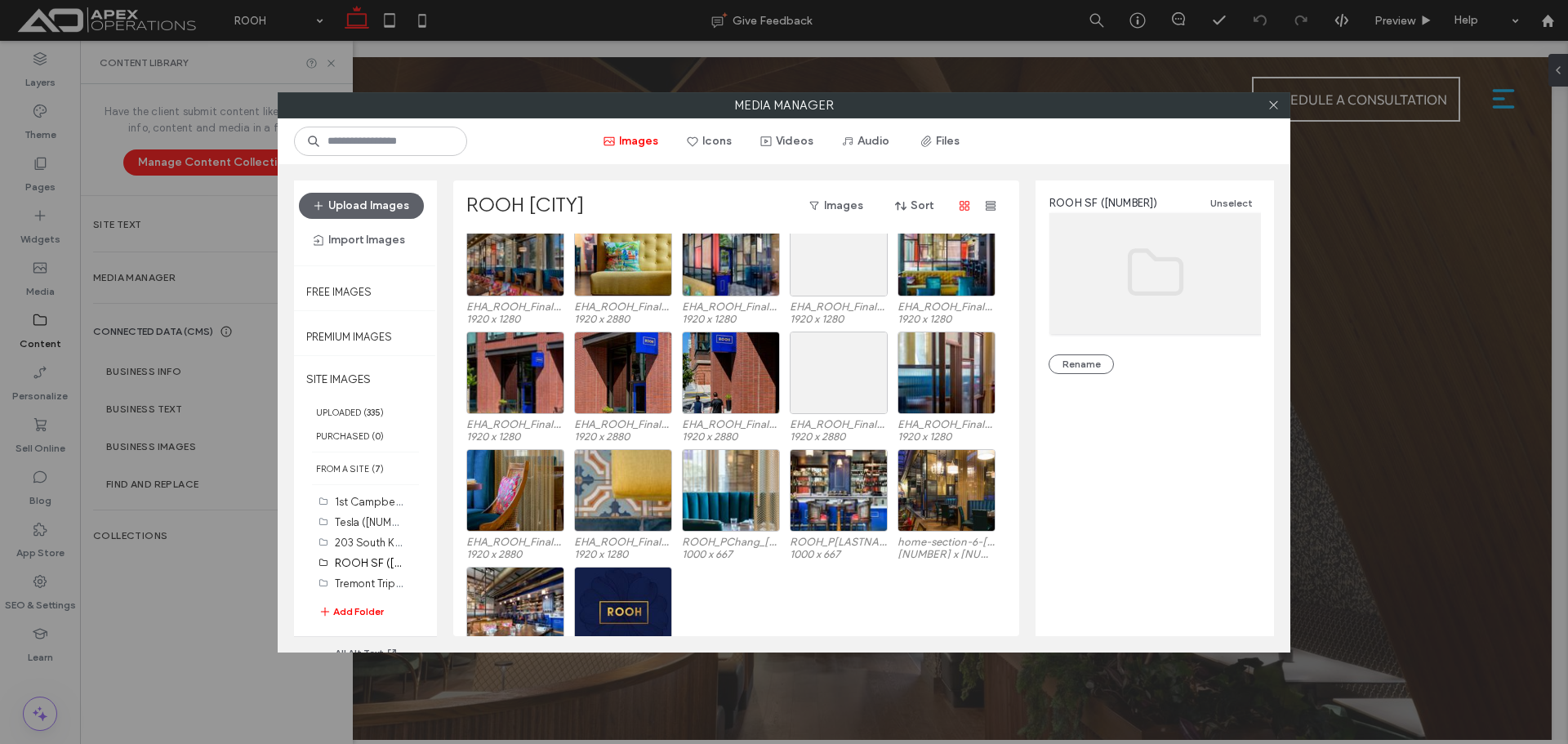 scroll, scrollTop: 538, scrollLeft: 0, axis: vertical 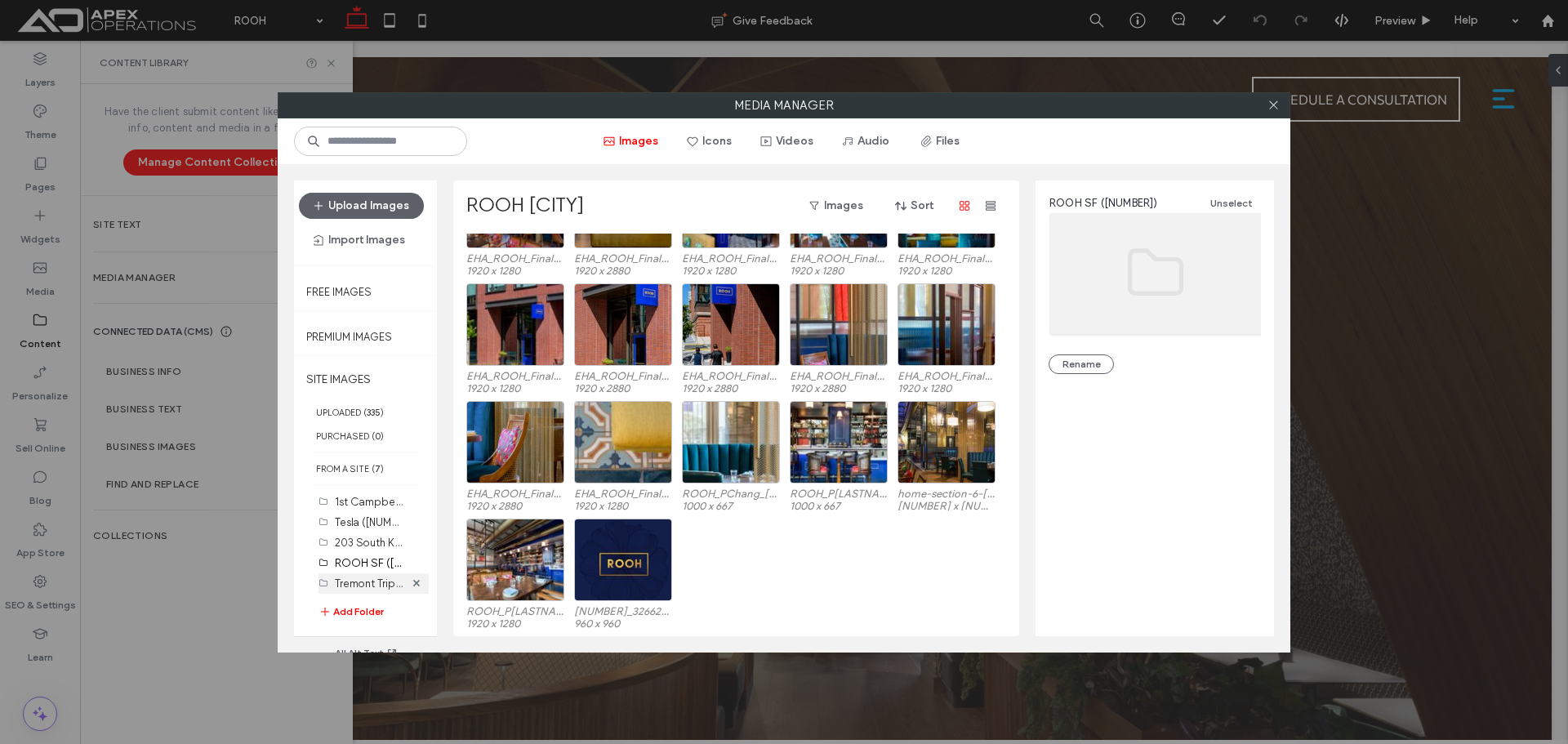 click on "Tremont Triplex (0)" at bounding box center (400, 582) 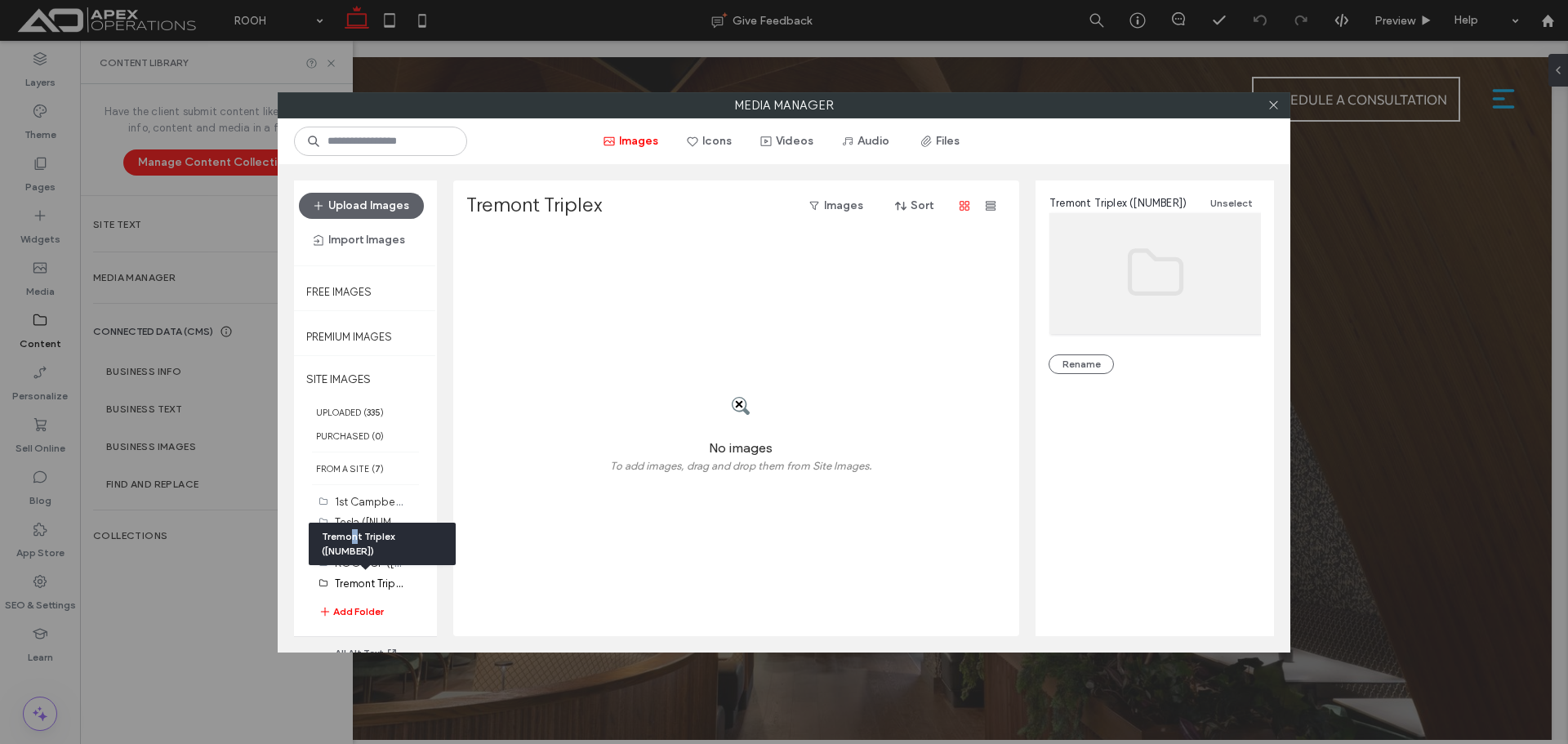 click on "Tremont Triplex (0)" at bounding box center (382, 544) 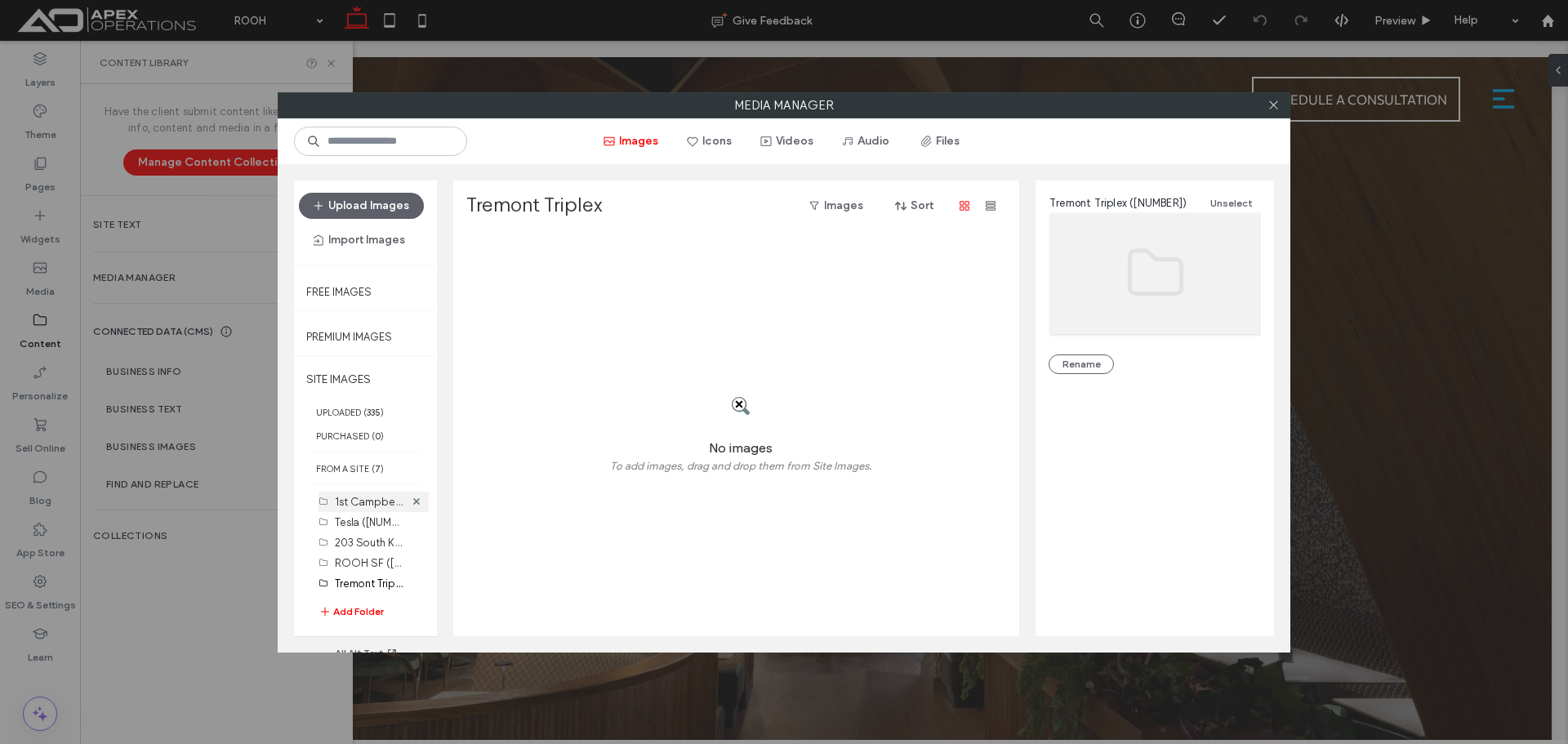 click on "1st  Campbell (0)" at bounding box center (396, 501) 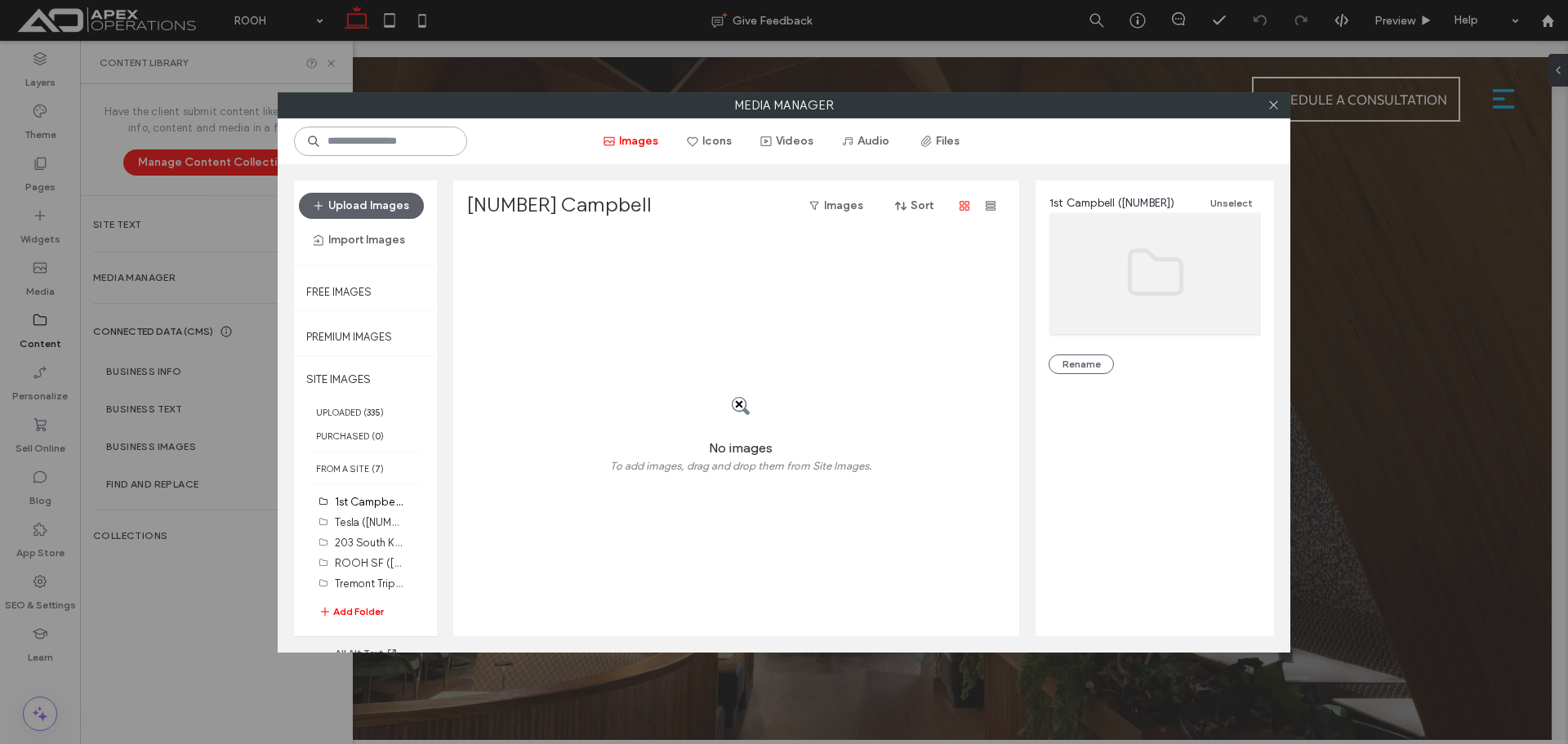 click at bounding box center (381, 141) 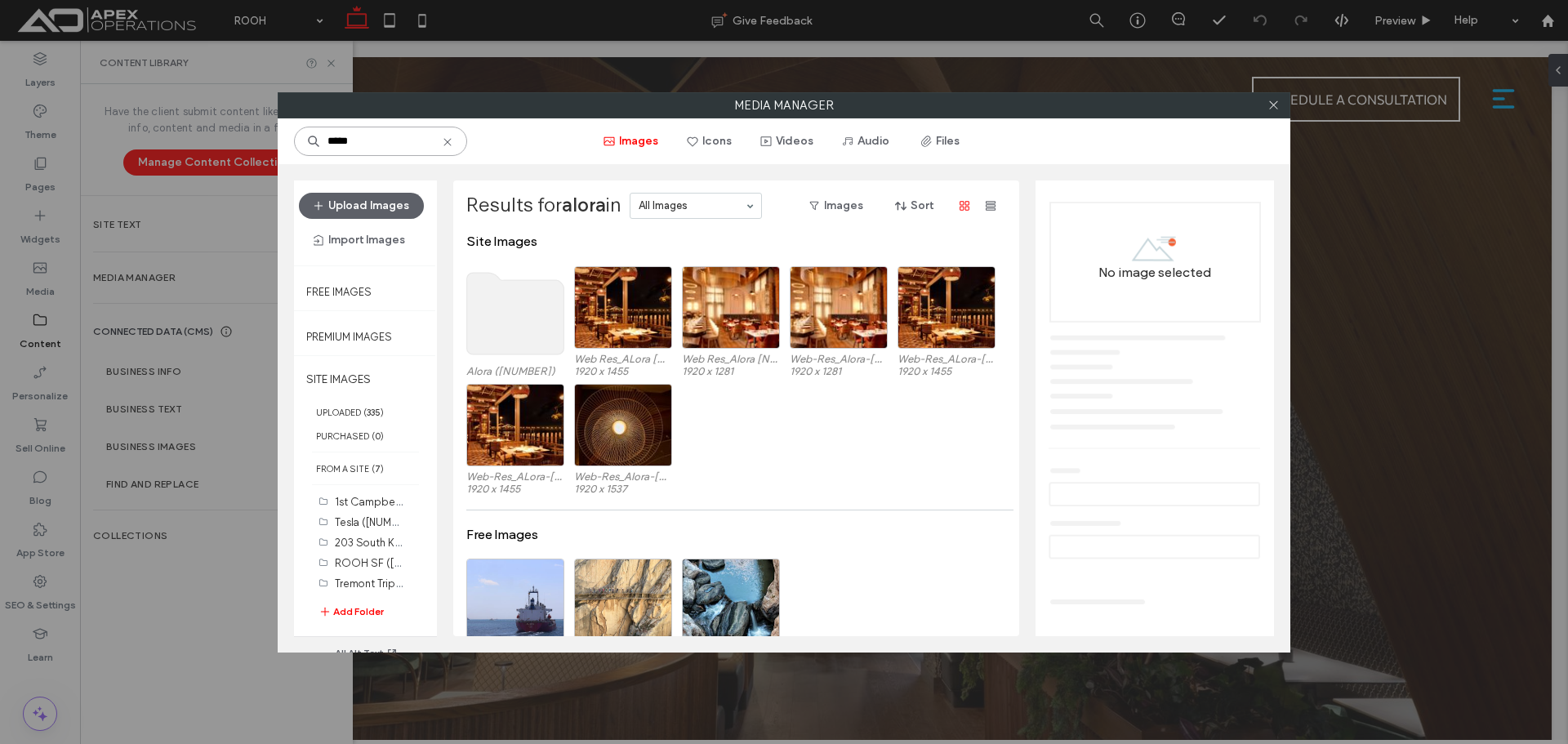 click on "*****" at bounding box center [381, 141] 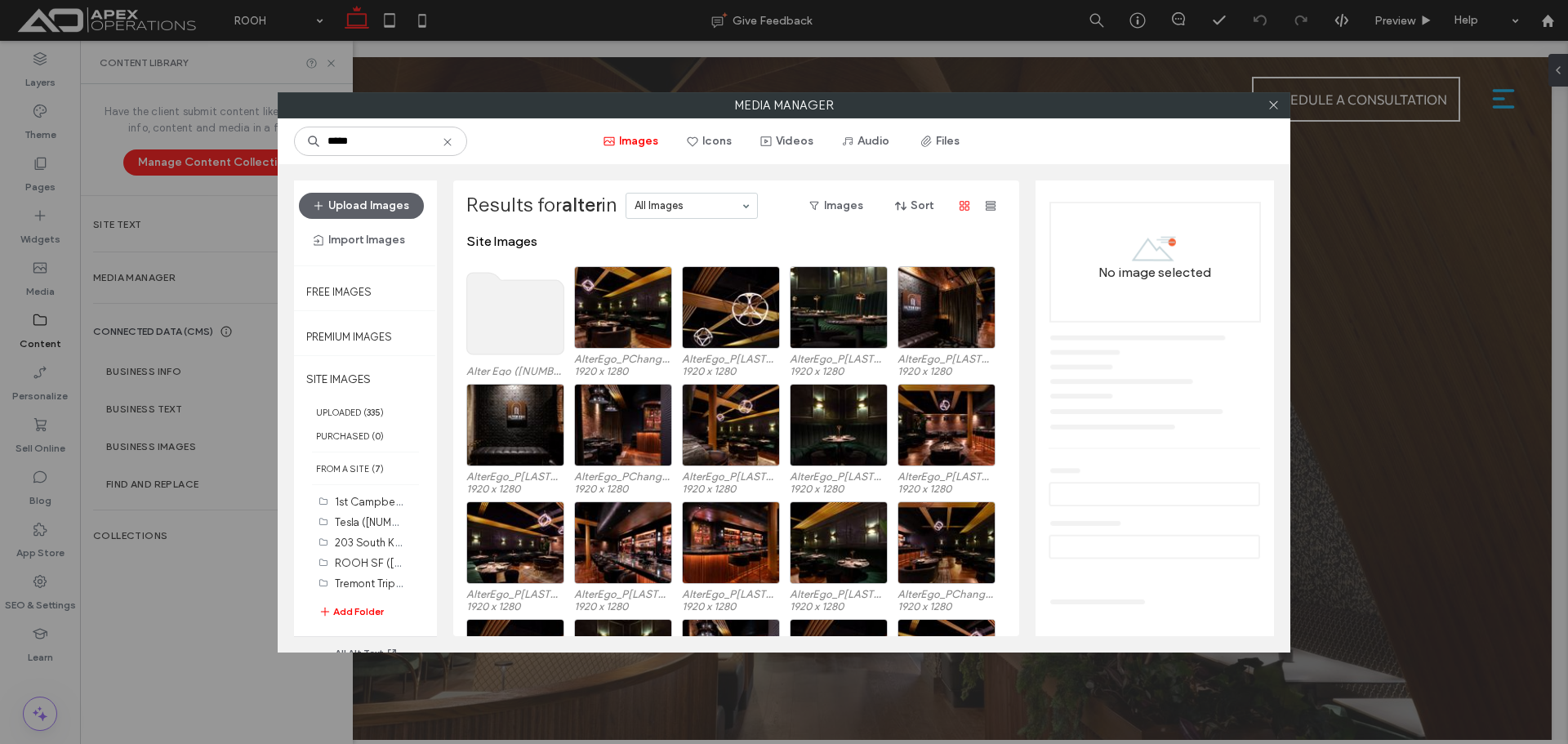drag, startPoint x: 366, startPoint y: 165, endPoint x: 372, endPoint y: 153, distance: 13.416408 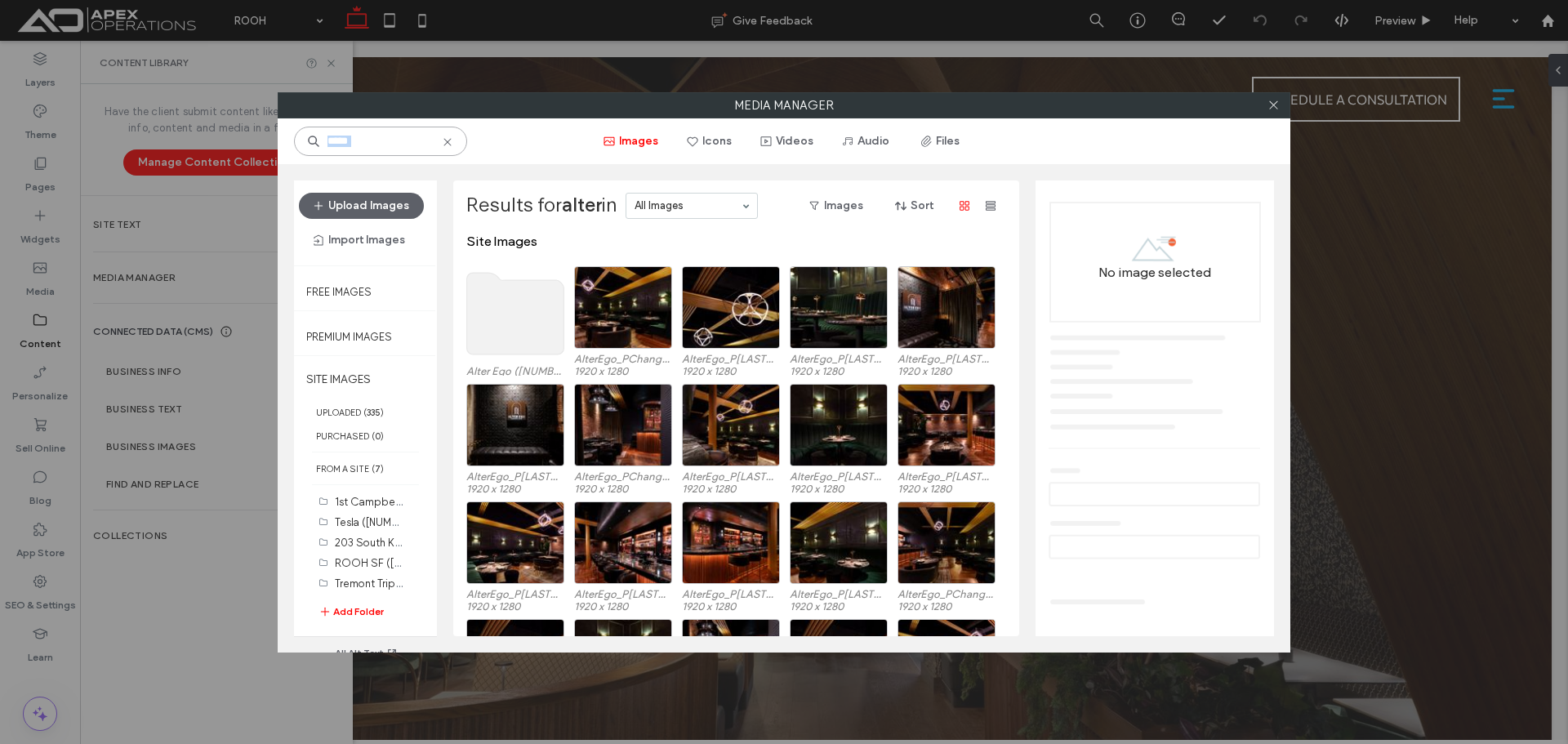 click on "*****" at bounding box center [381, 141] 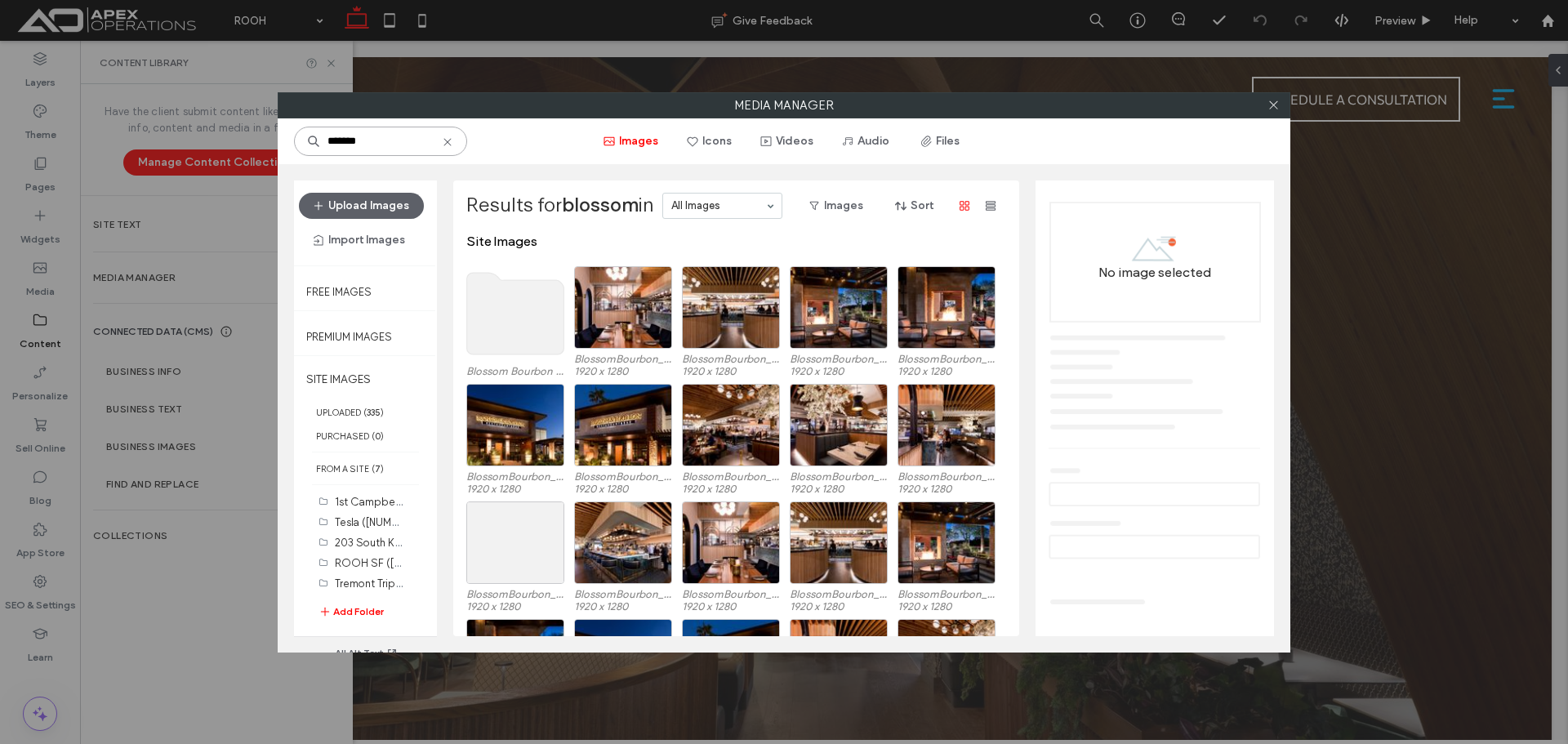 click on "*******" at bounding box center (381, 141) 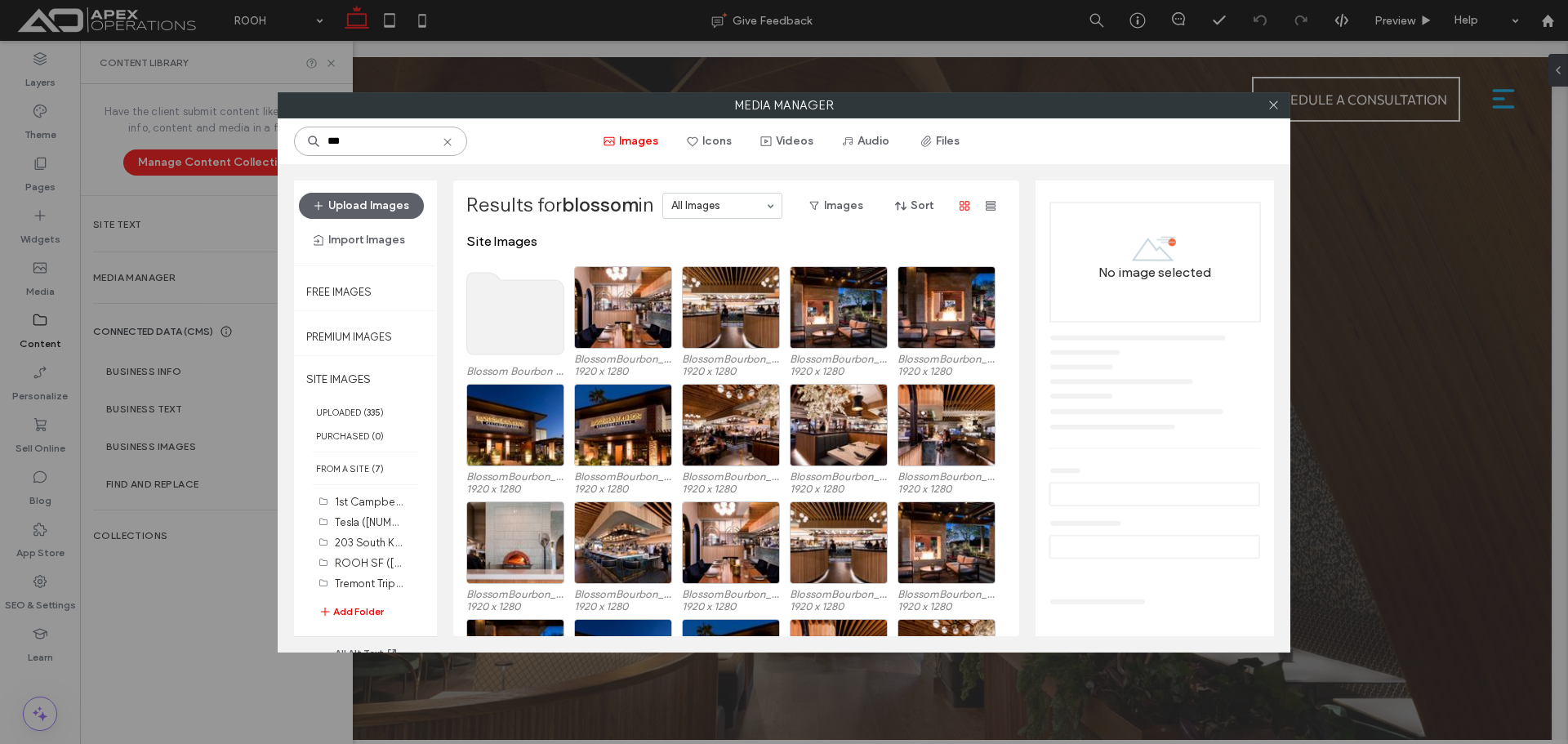 type on "***" 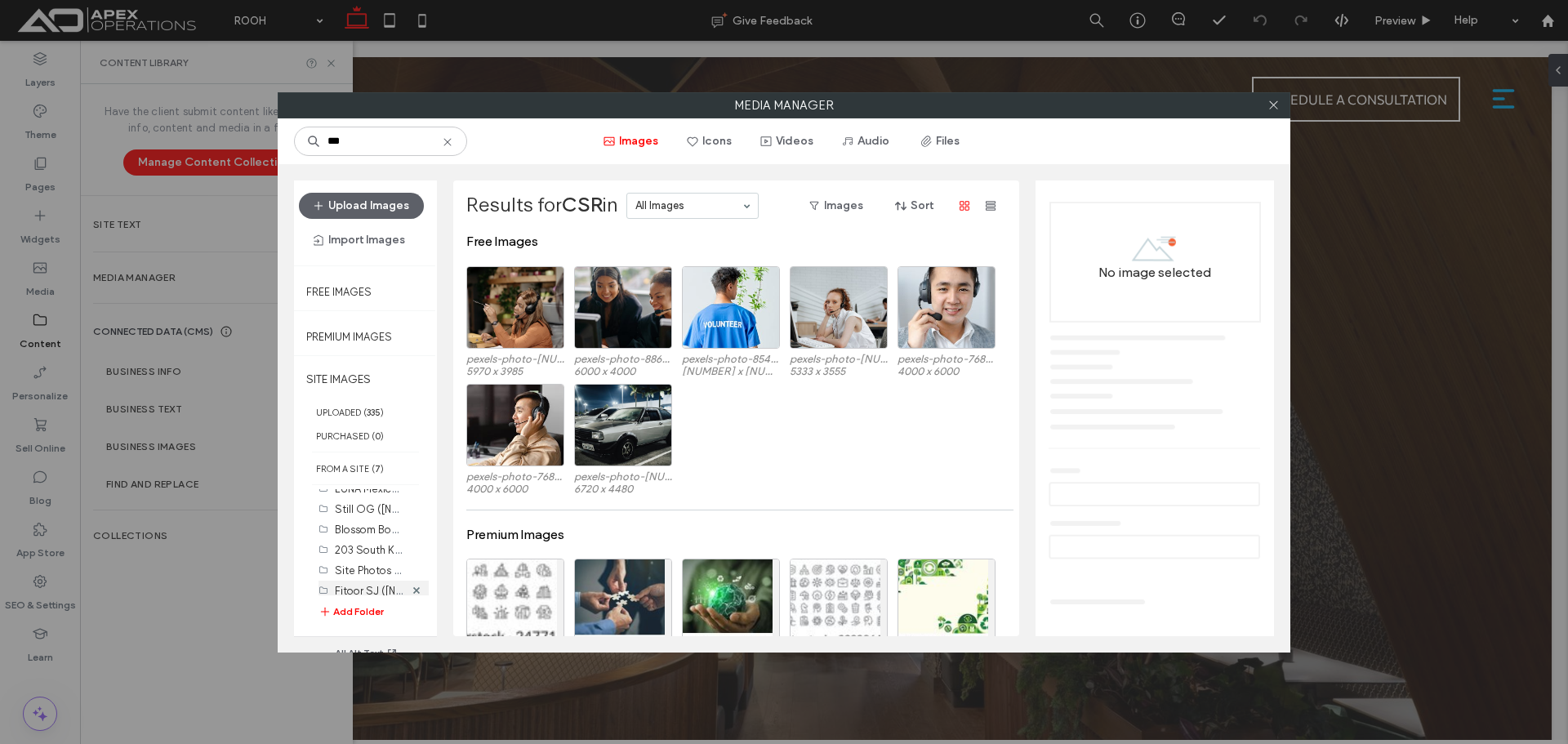 scroll, scrollTop: 59, scrollLeft: 0, axis: vertical 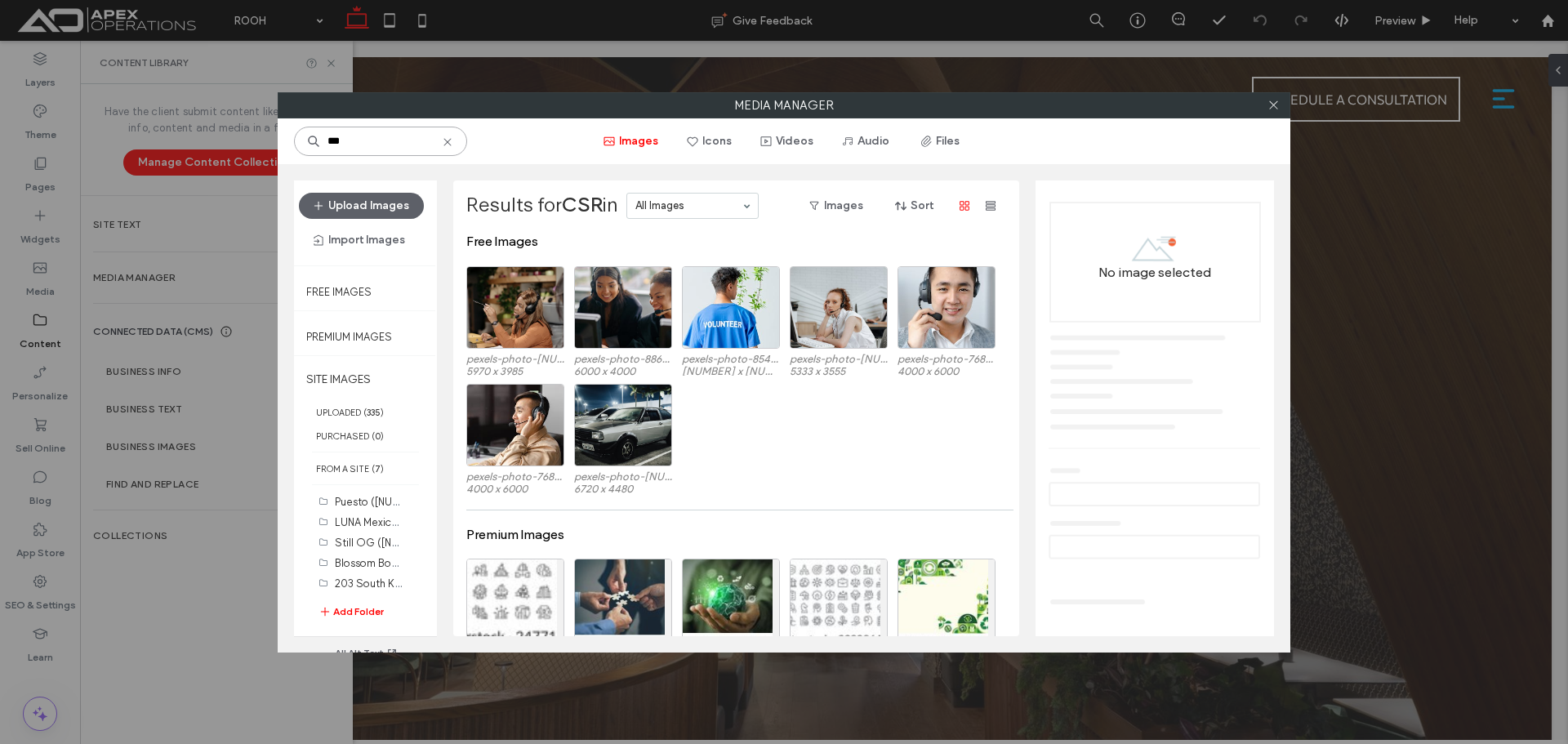 click on "***" at bounding box center (381, 141) 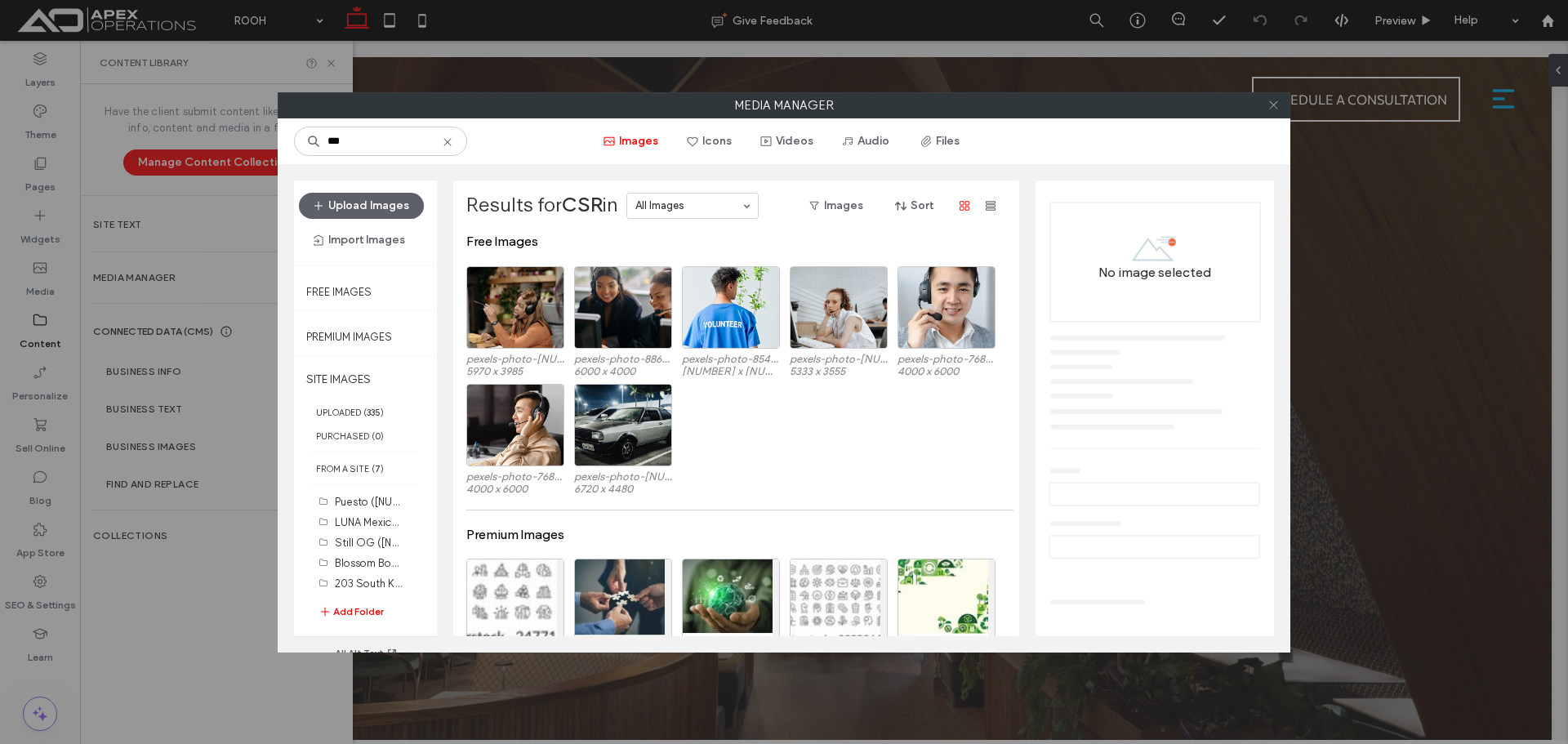 click 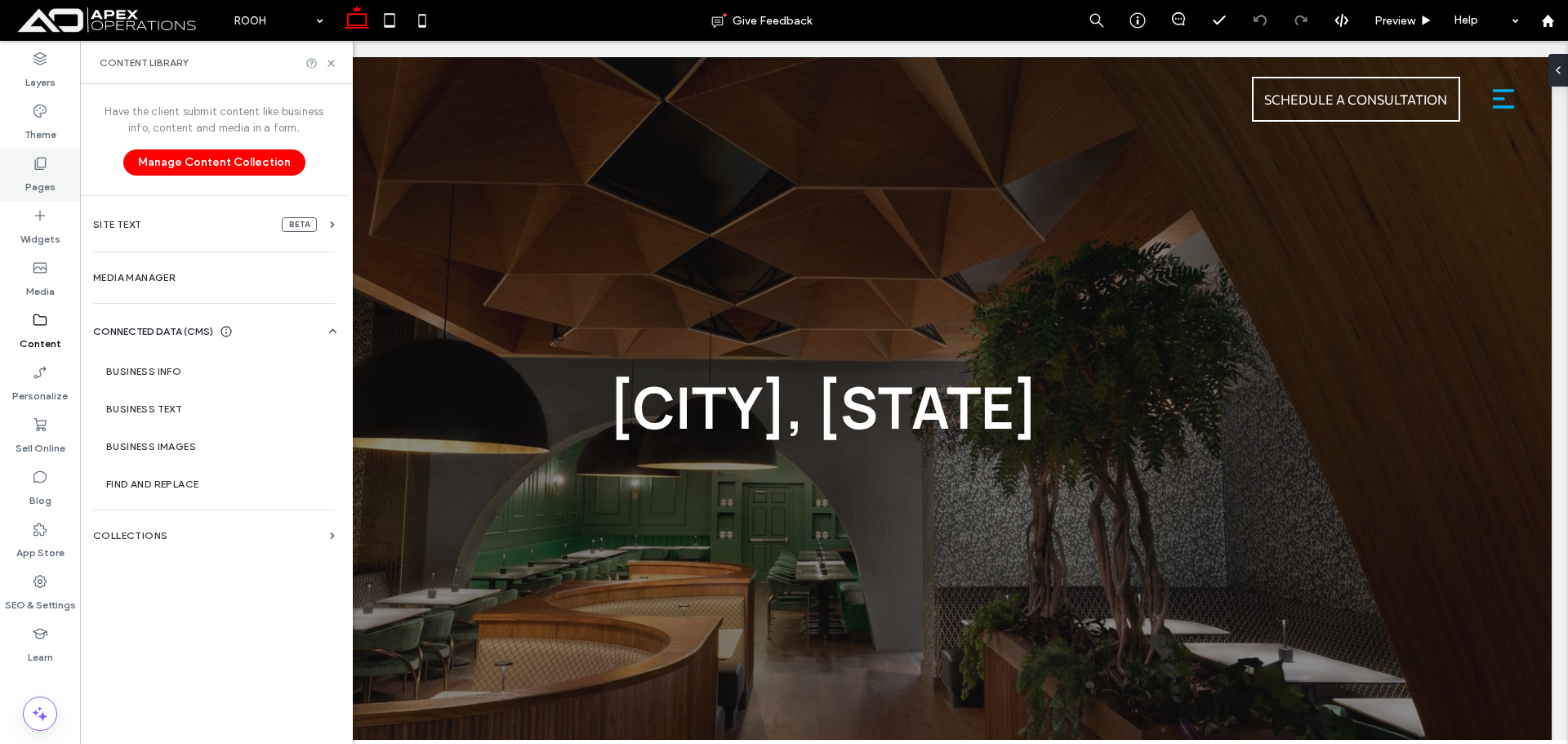 click on "Pages" at bounding box center [40, 183] 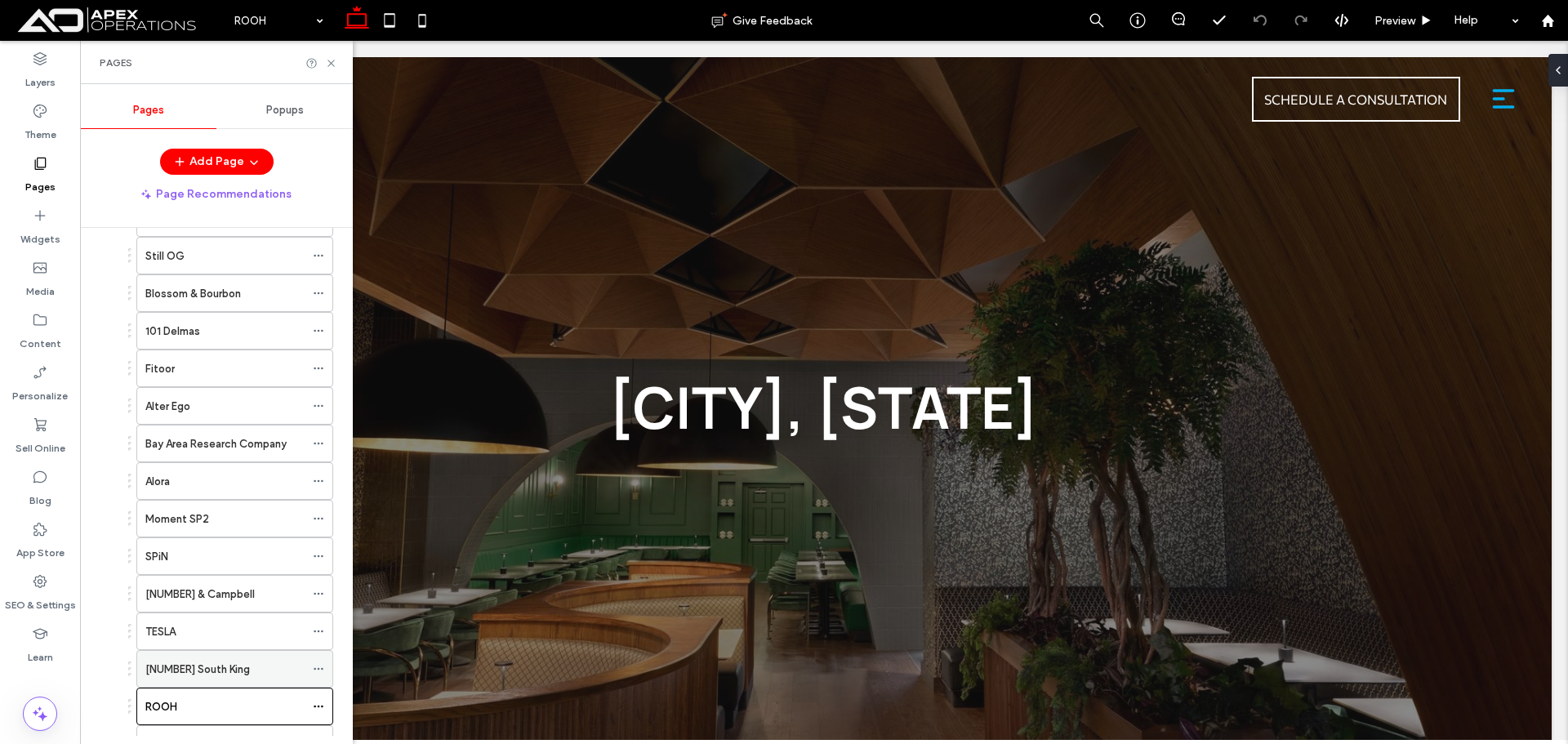 scroll, scrollTop: 1037, scrollLeft: 0, axis: vertical 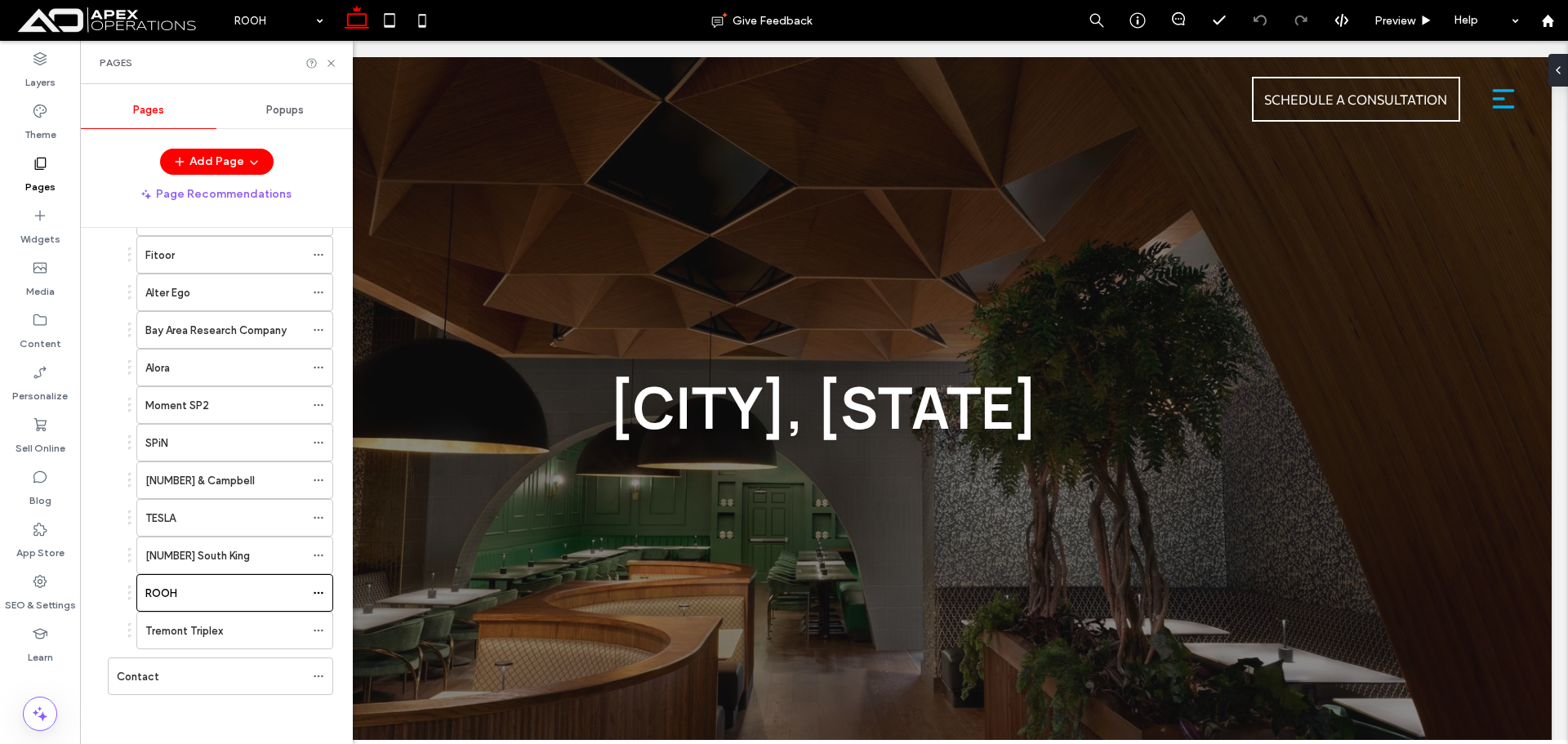 click on "203 South King" at bounding box center (225, 555) 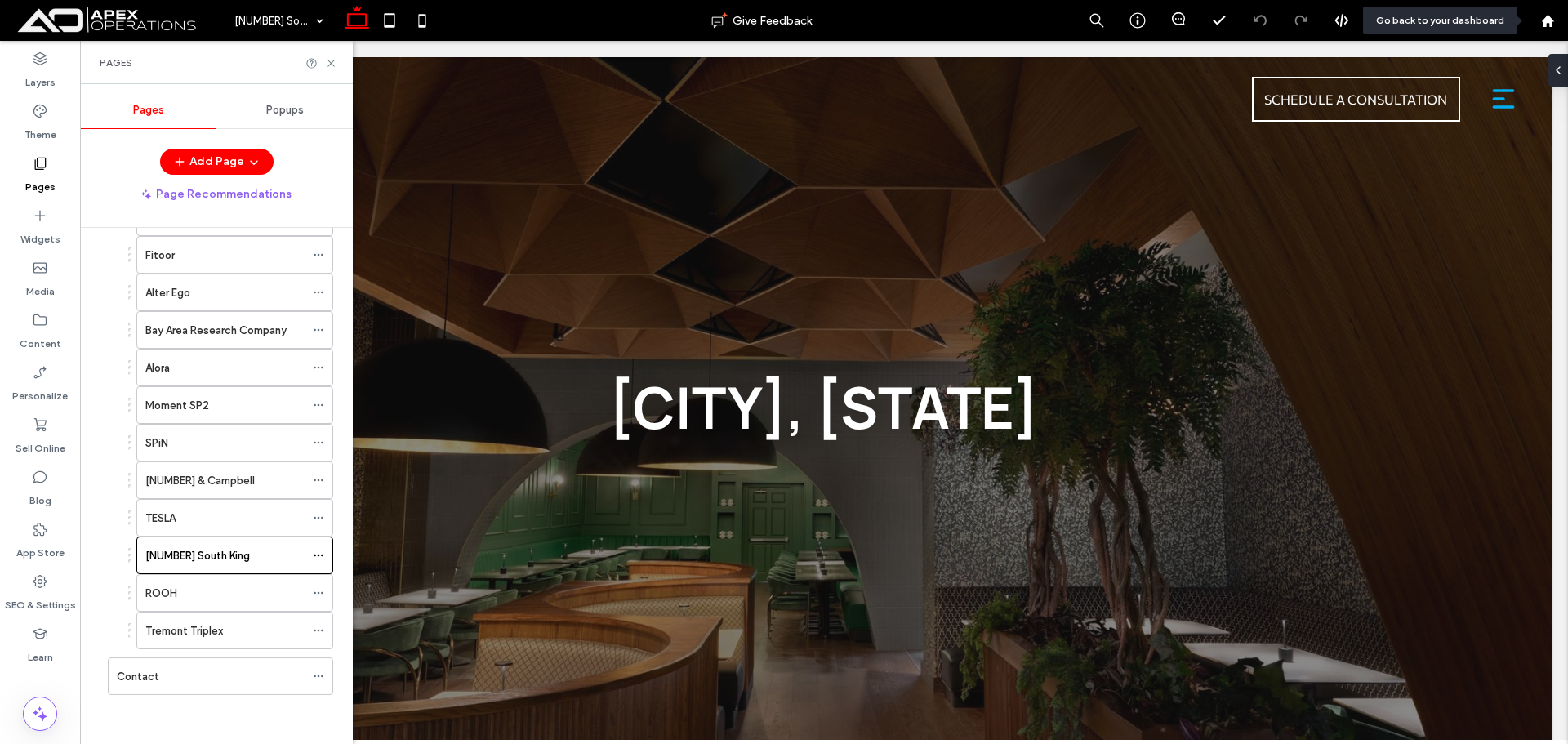 drag, startPoint x: 1549, startPoint y: 31, endPoint x: 1446, endPoint y: 38, distance: 103.2376 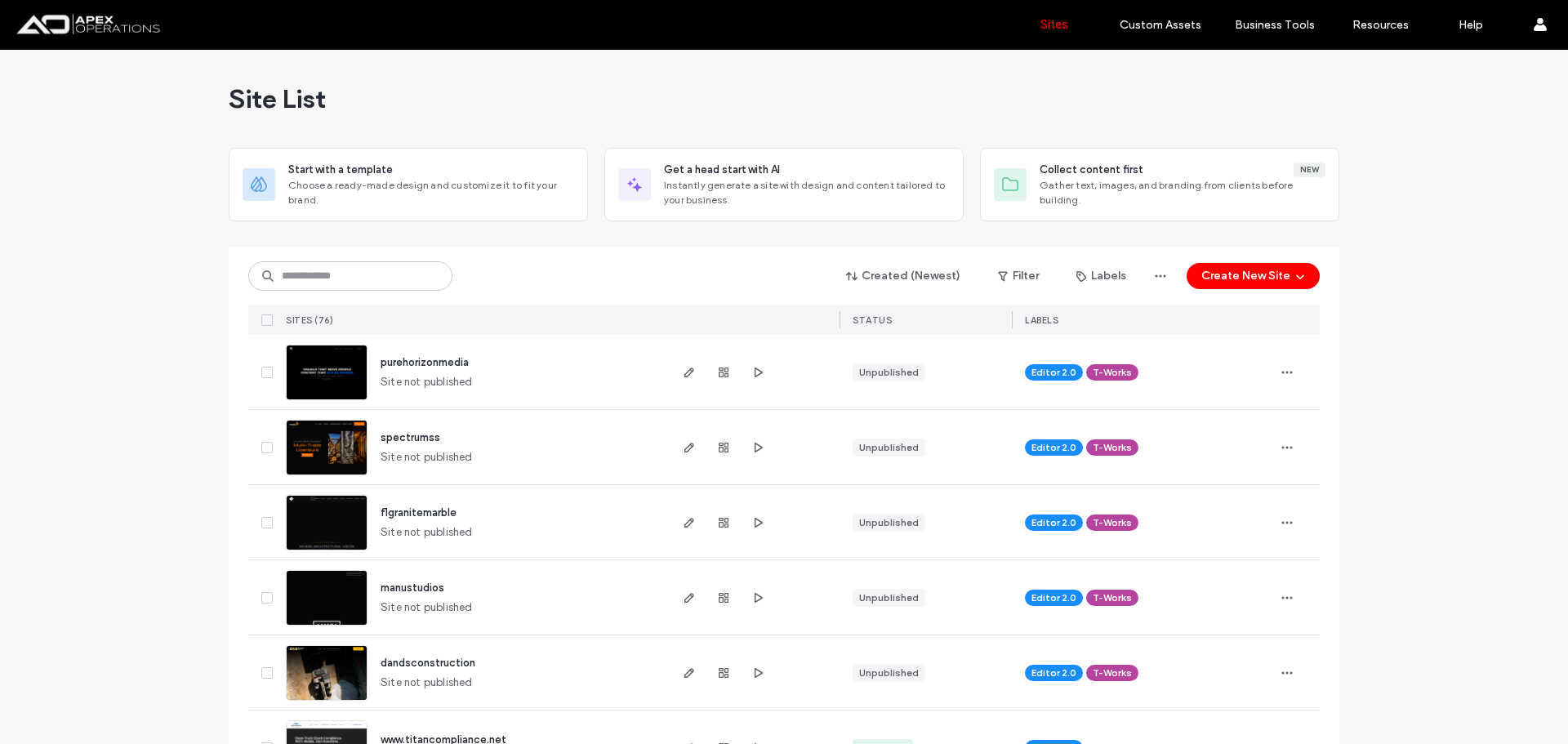 scroll, scrollTop: 0, scrollLeft: 0, axis: both 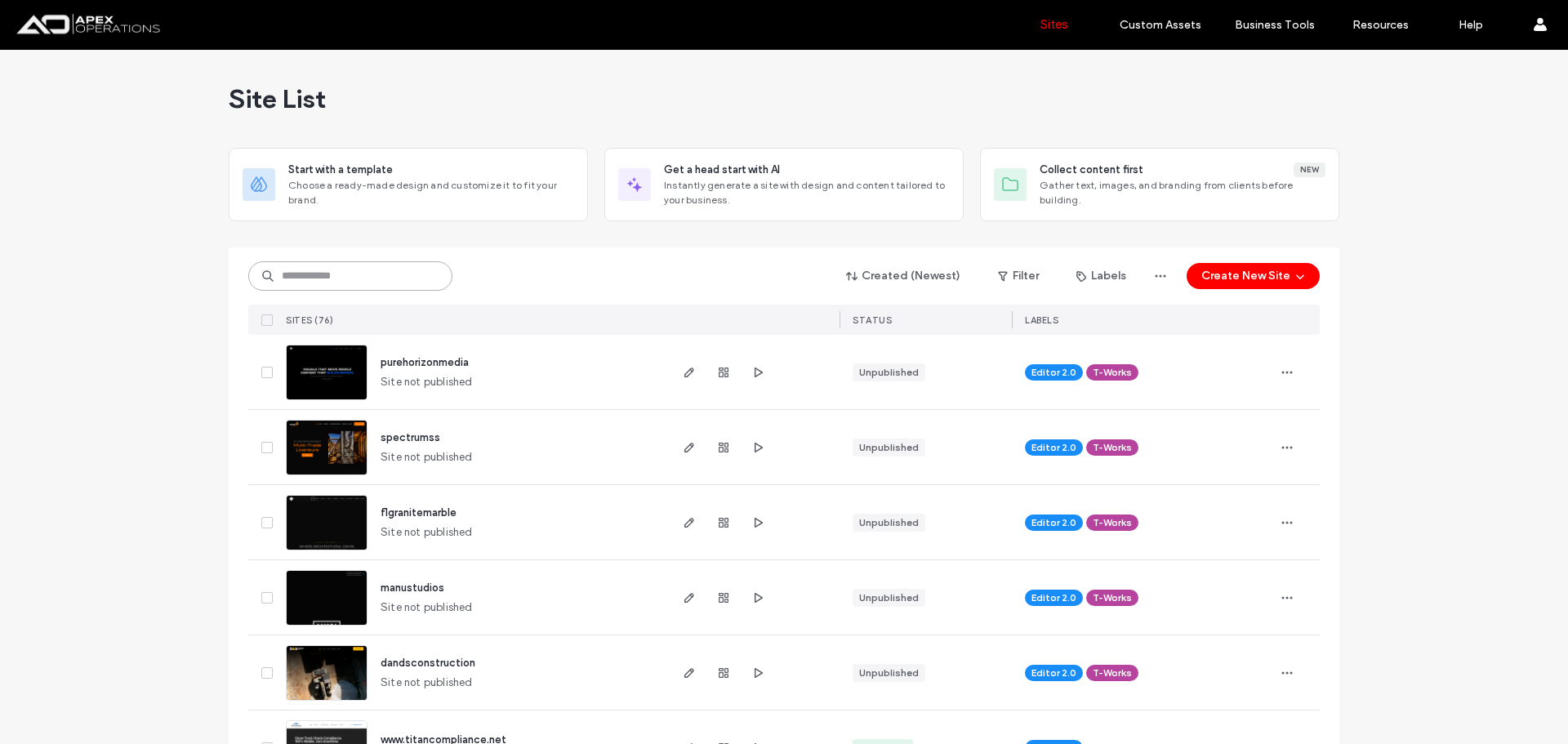 click at bounding box center (350, 276) 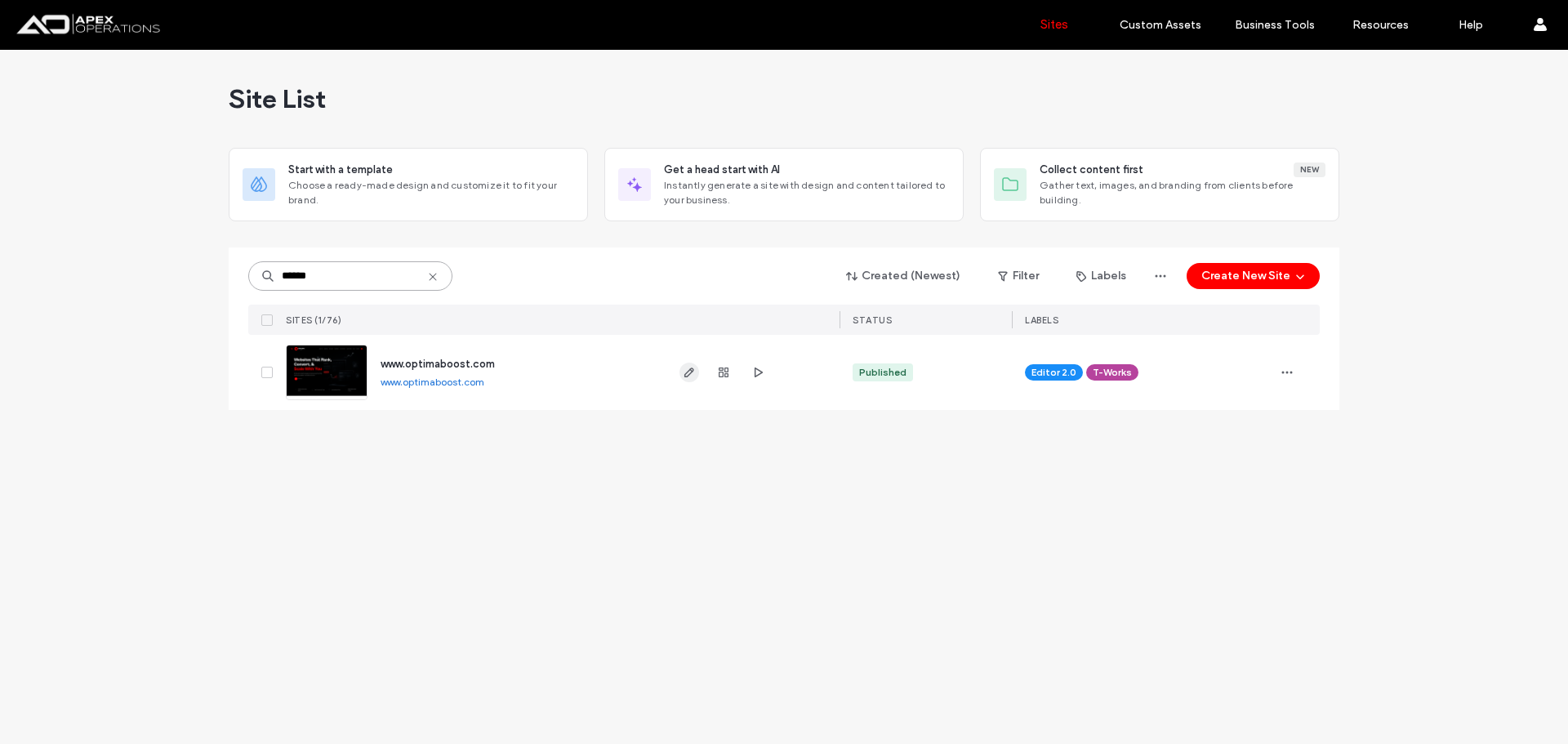 type on "******" 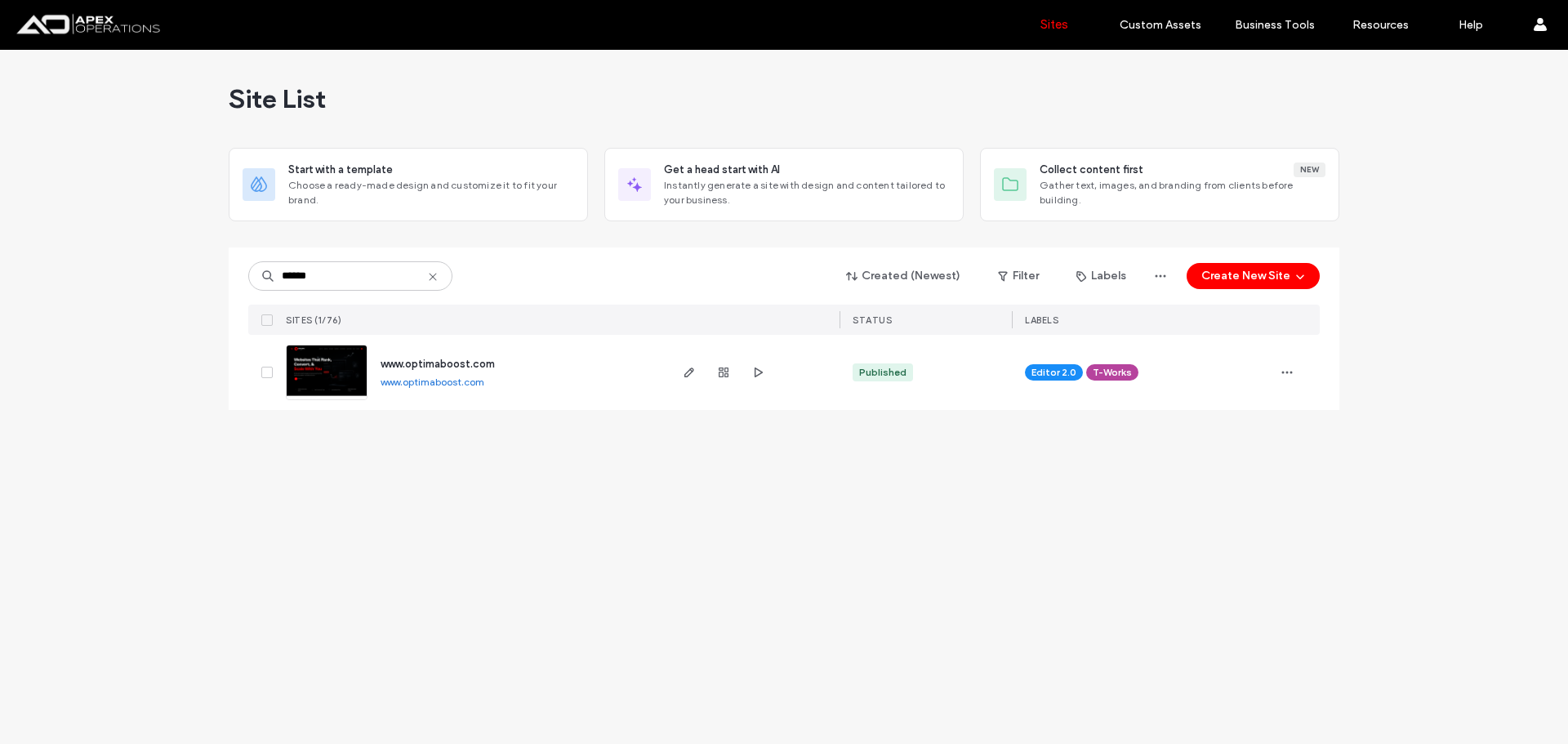 drag, startPoint x: 684, startPoint y: 375, endPoint x: 674, endPoint y: 379, distance: 10.77033 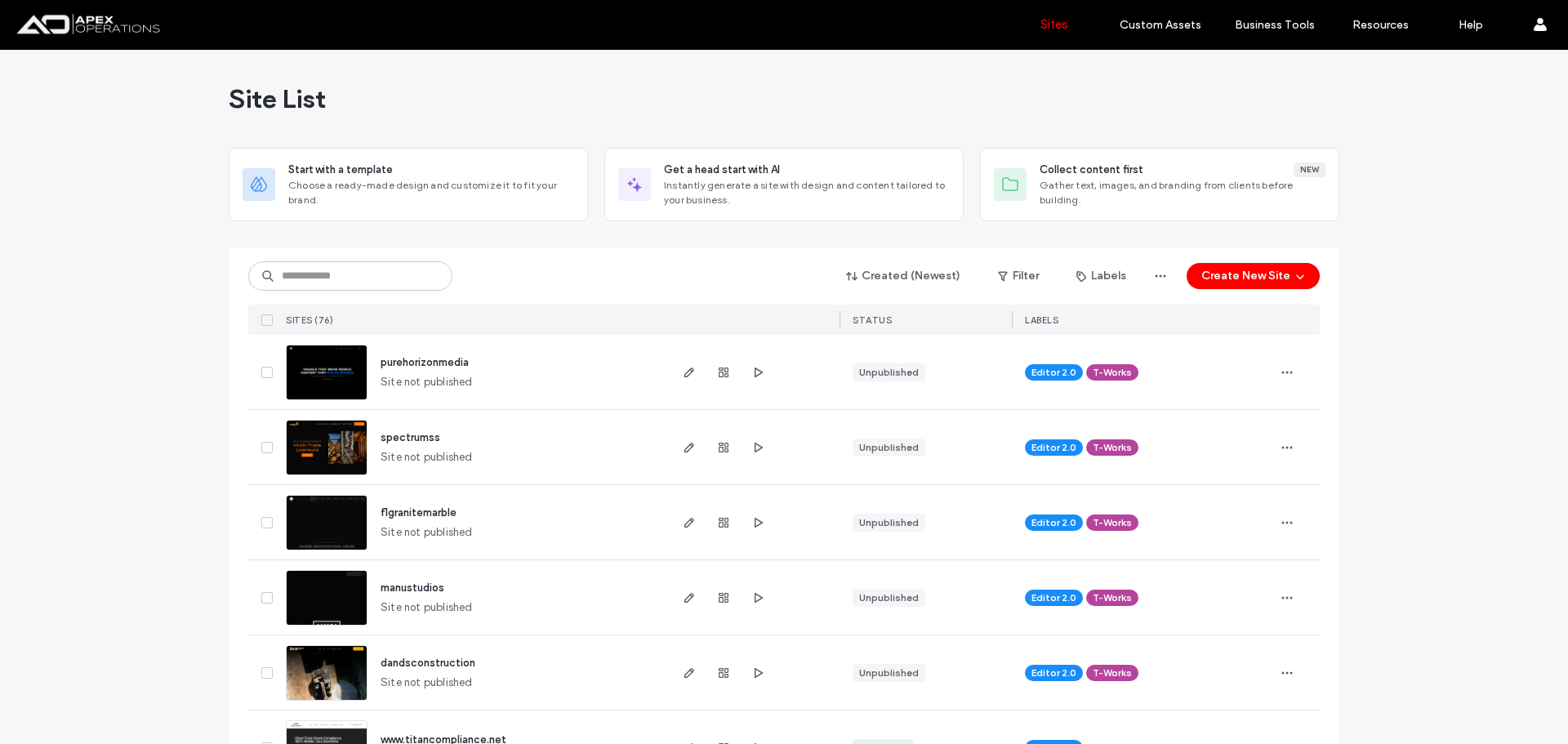 scroll, scrollTop: 0, scrollLeft: 0, axis: both 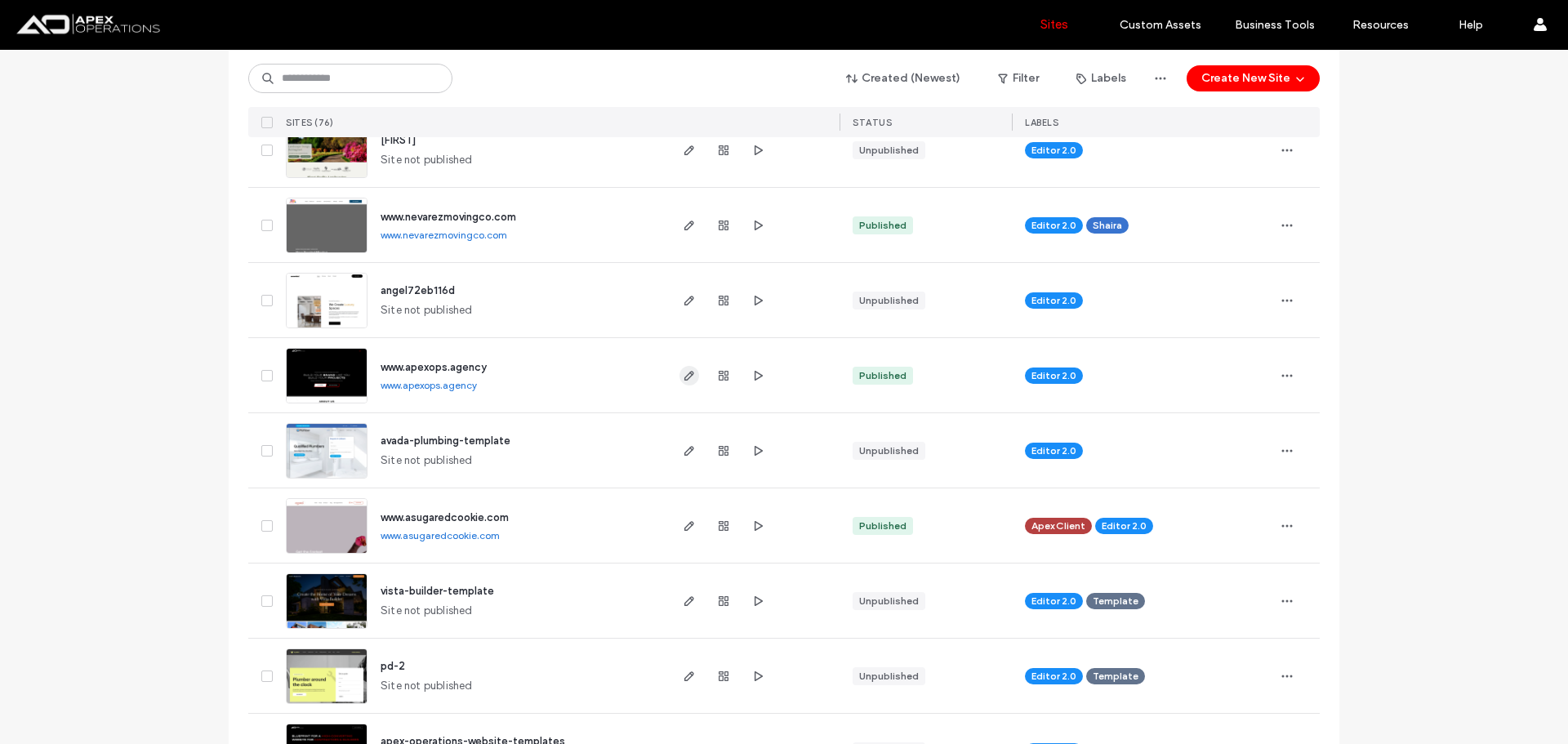 click 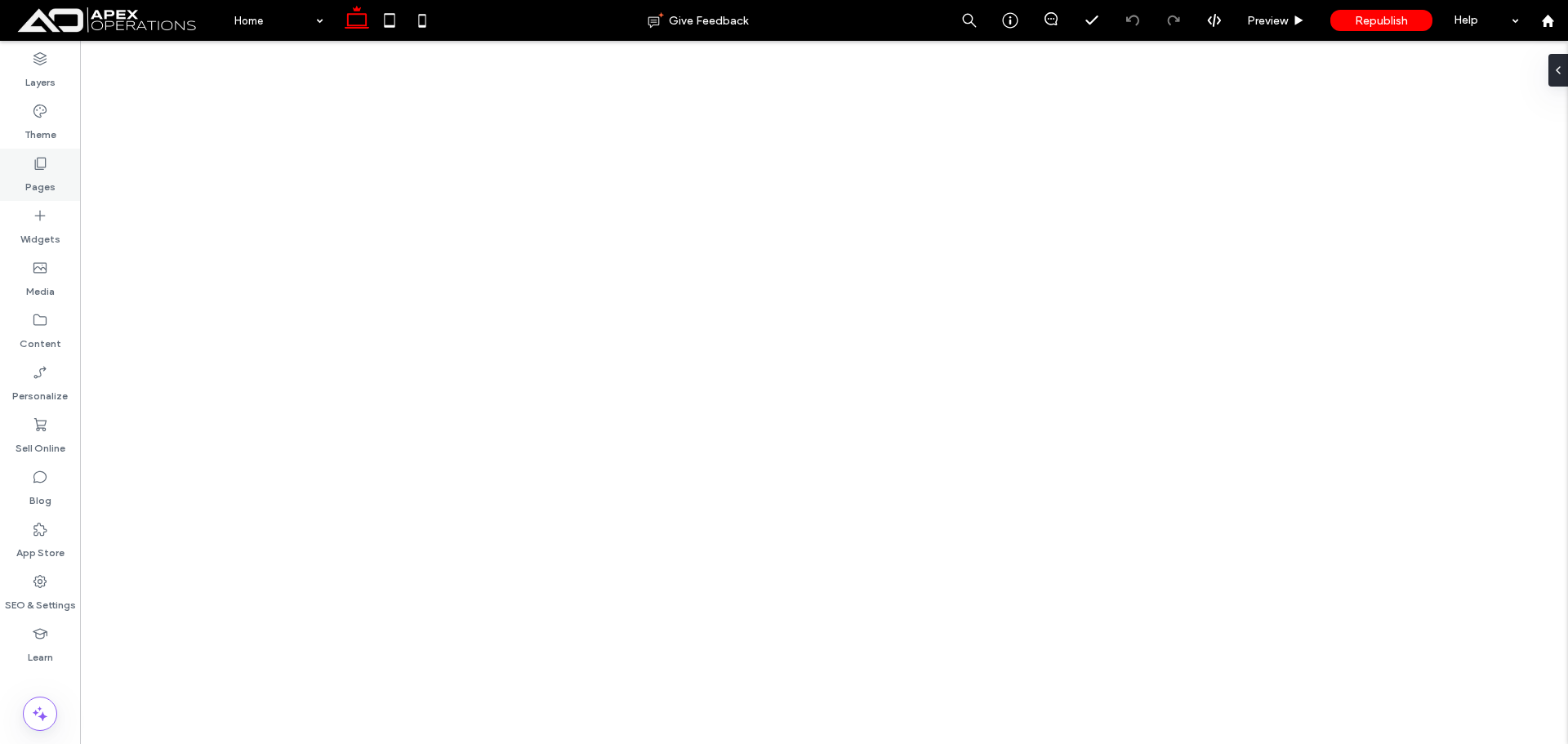 scroll, scrollTop: 0, scrollLeft: 0, axis: both 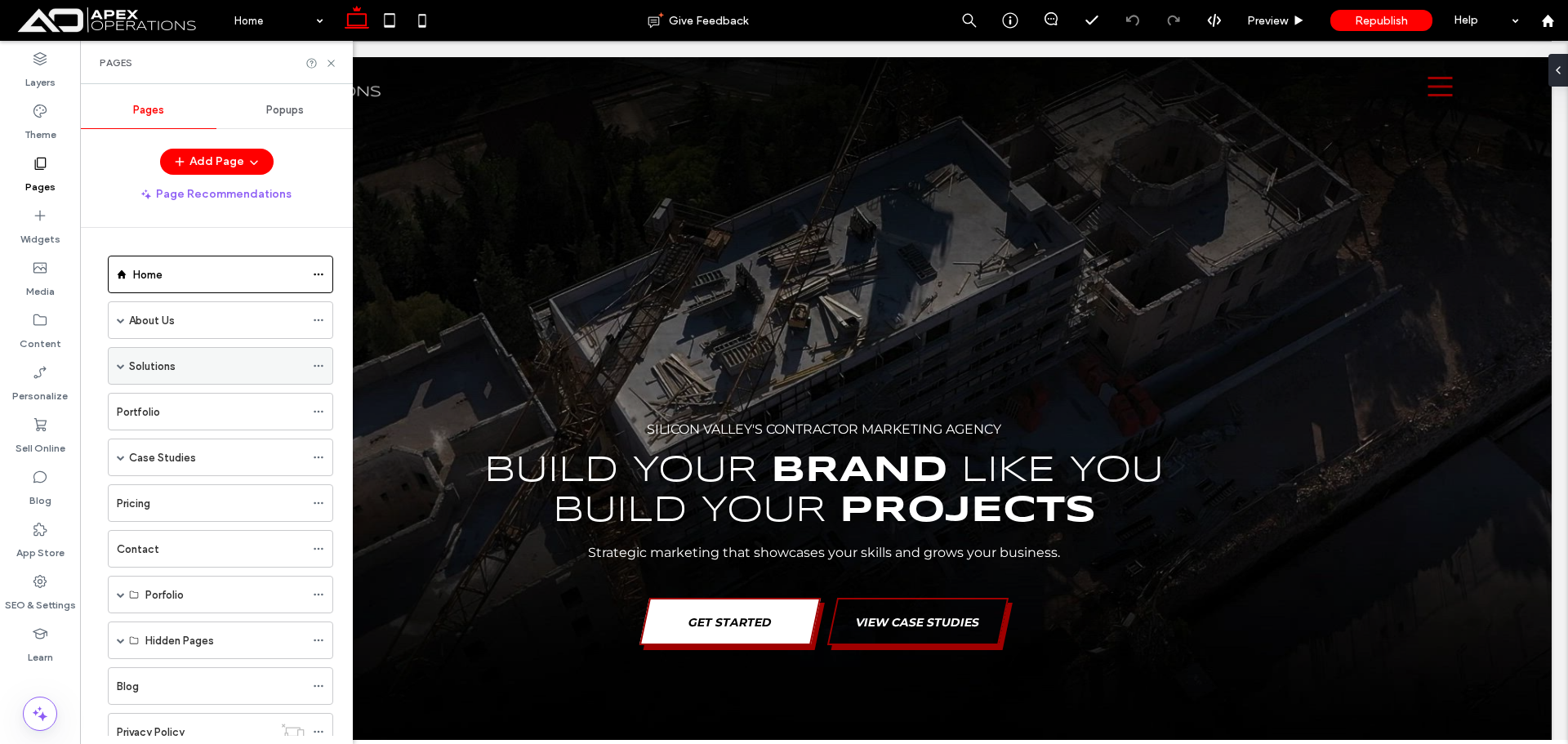 click at bounding box center (121, 366) 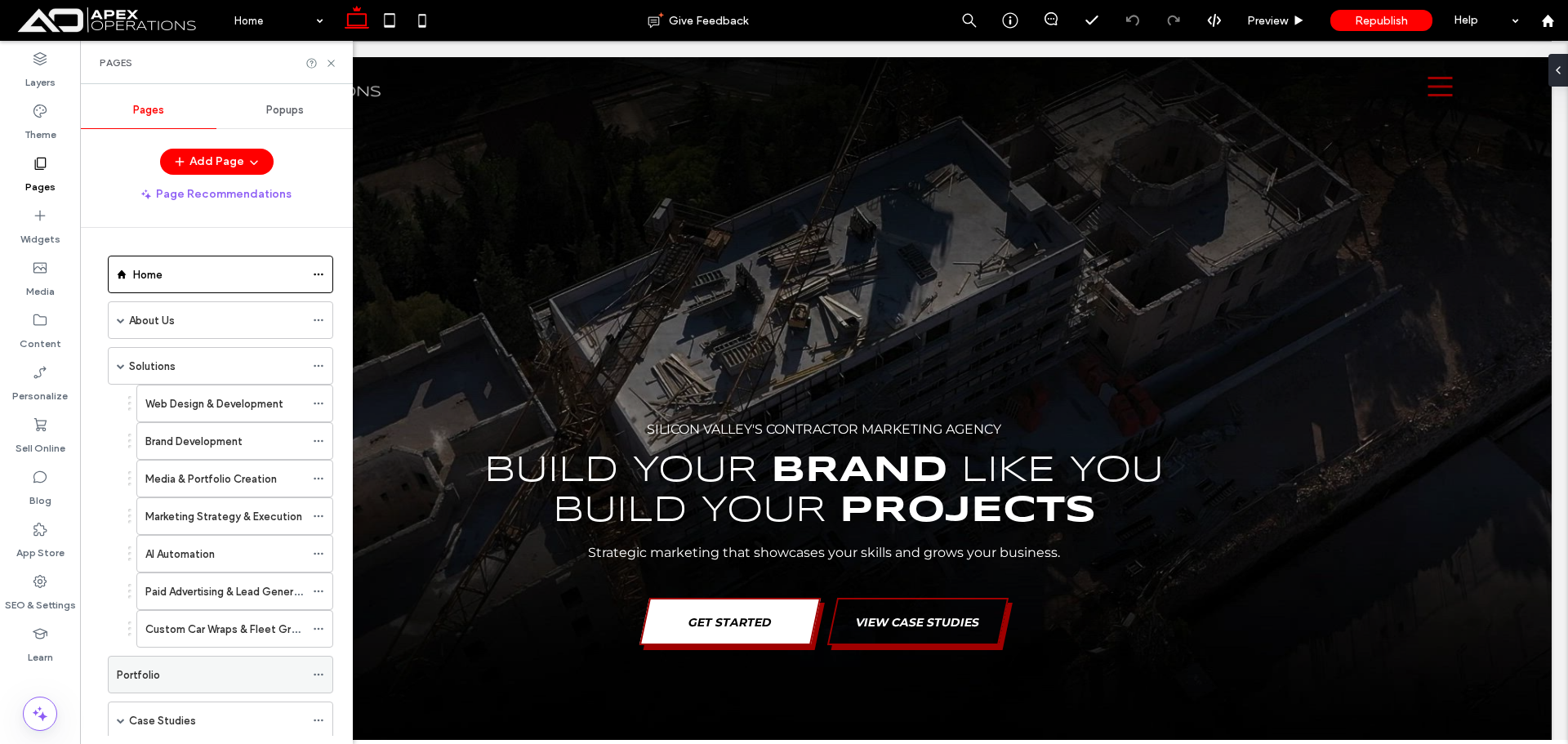 click on "Portfolio" at bounding box center [211, 675] 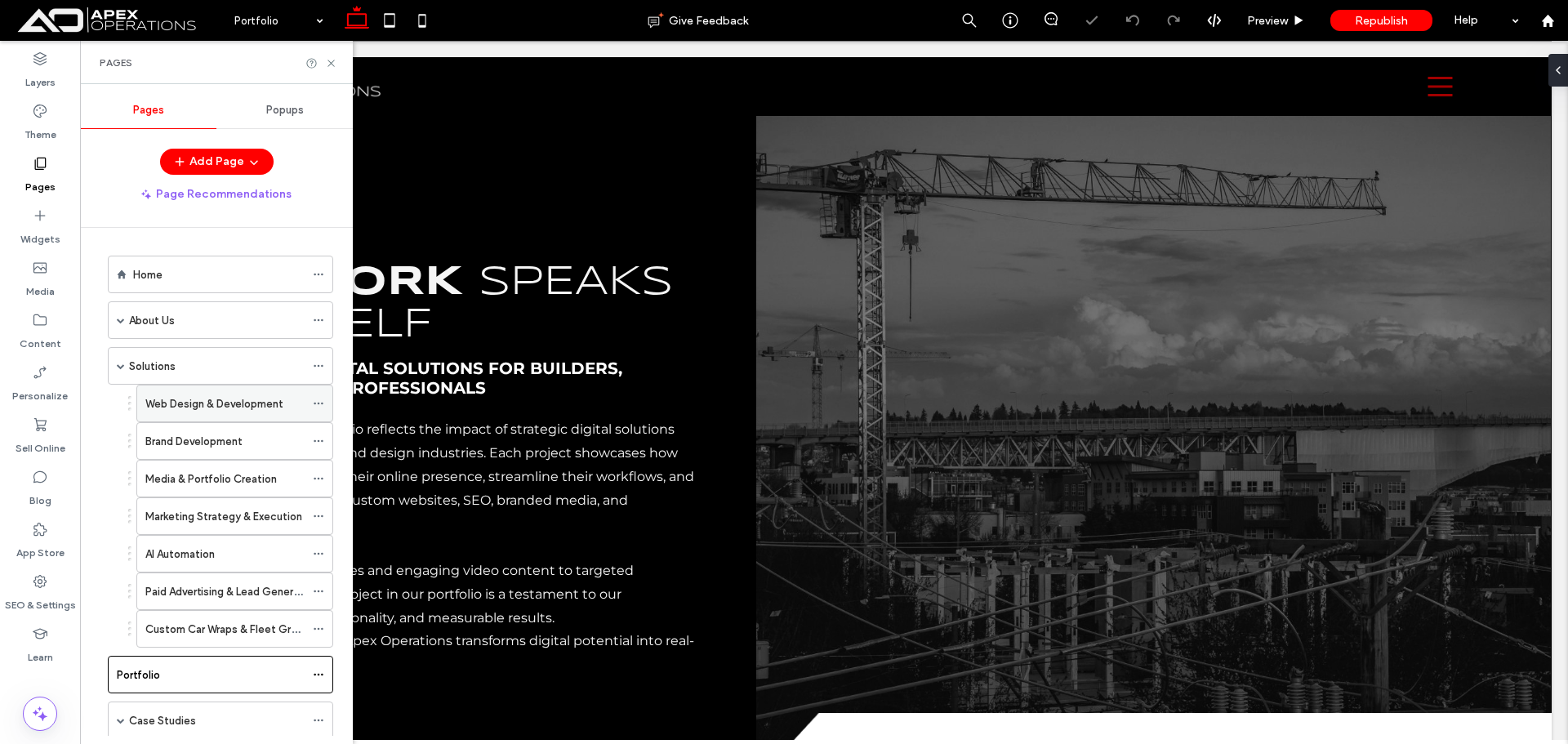 scroll, scrollTop: 0, scrollLeft: 0, axis: both 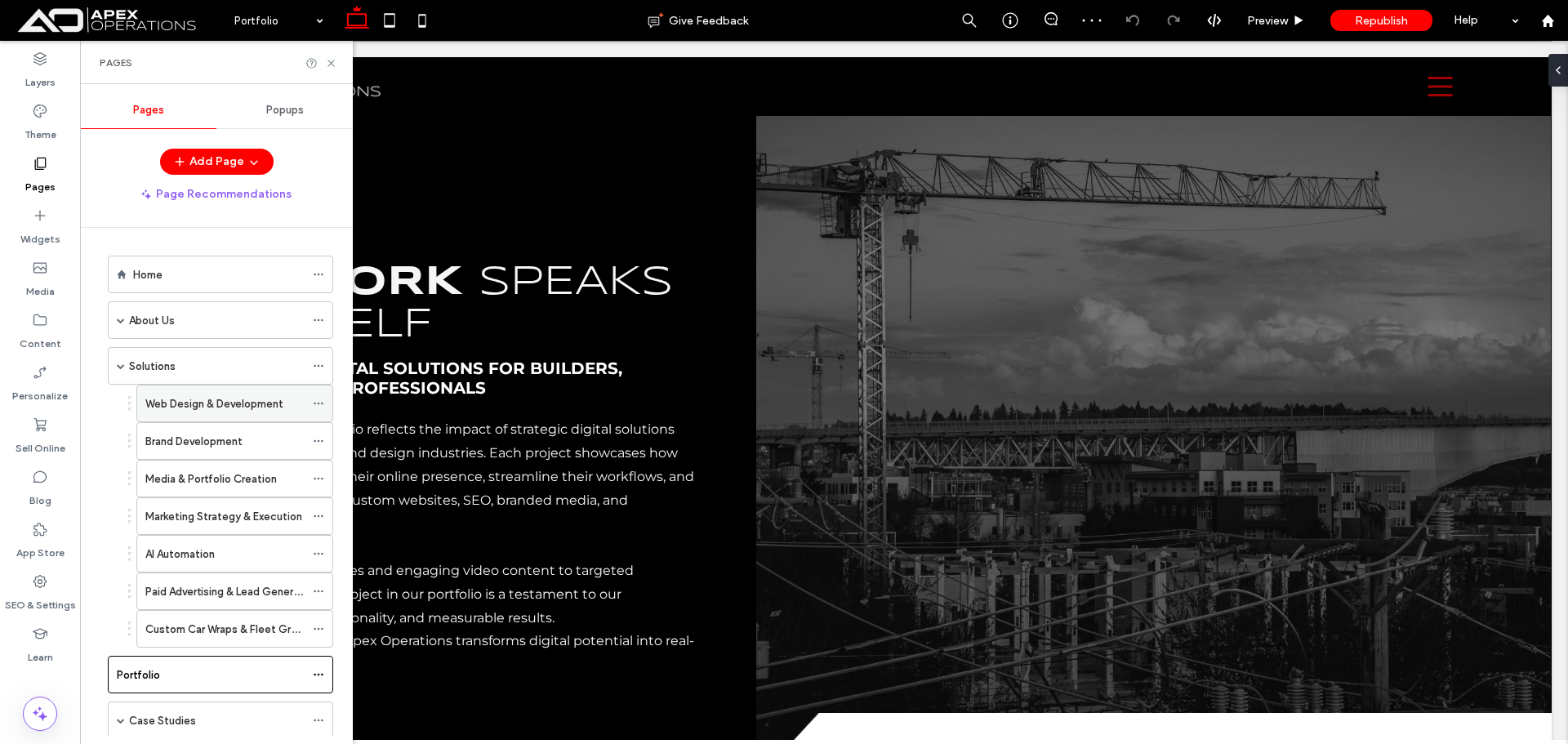 click on "Web Design & Development" at bounding box center [214, 403] 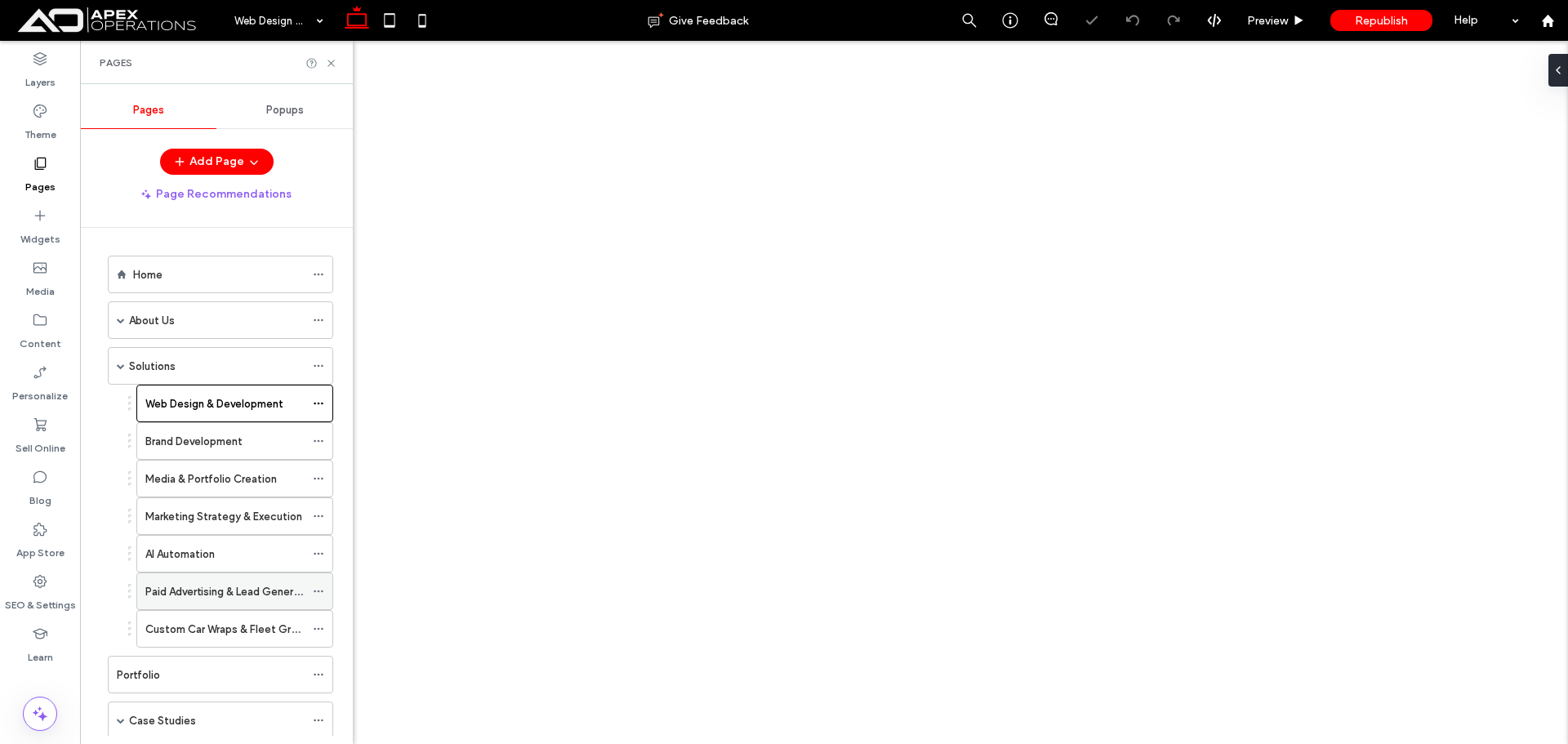 click on "Paid Advertising & Lead Generation" at bounding box center (232, 591) 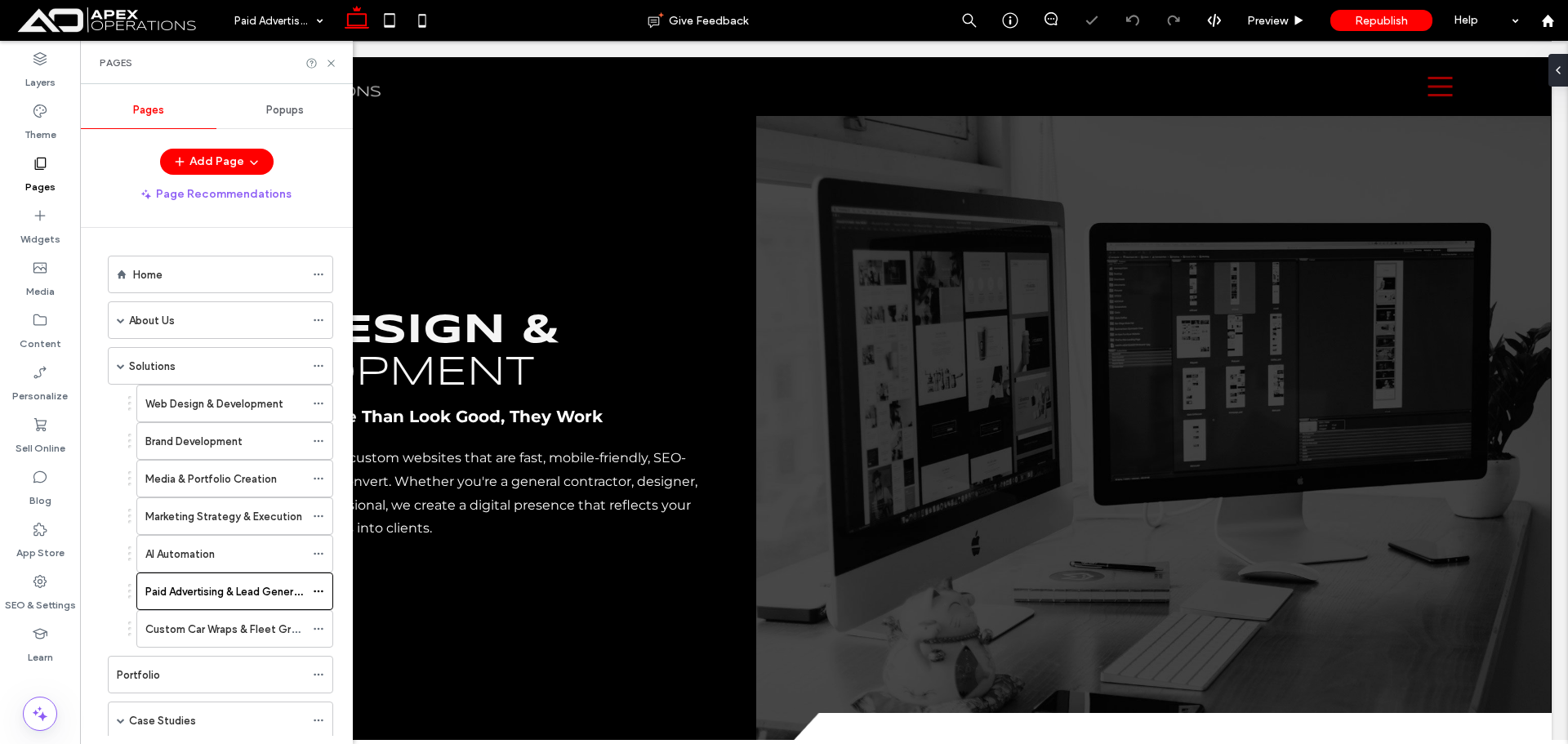 scroll, scrollTop: 0, scrollLeft: 0, axis: both 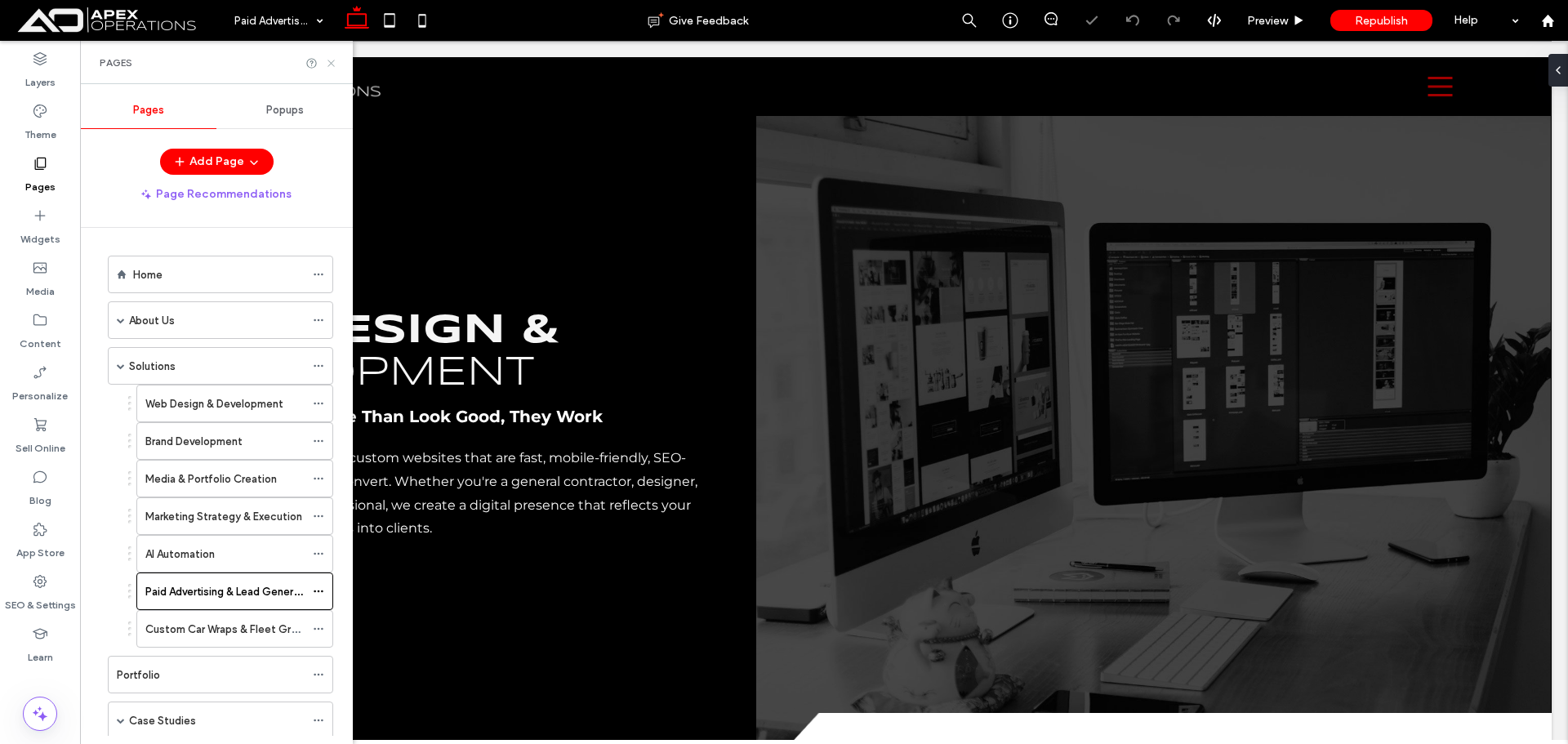click 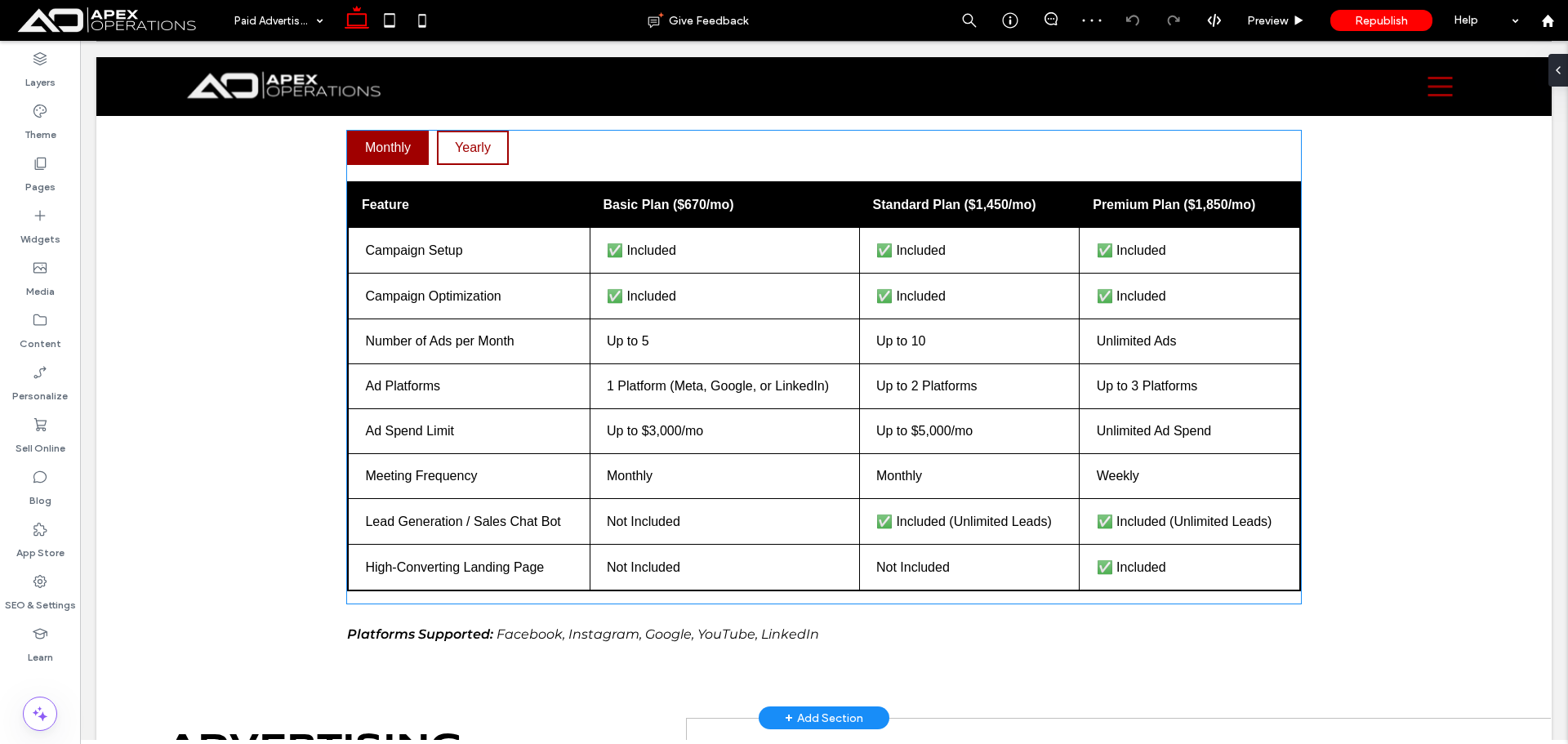 scroll, scrollTop: 1878, scrollLeft: 0, axis: vertical 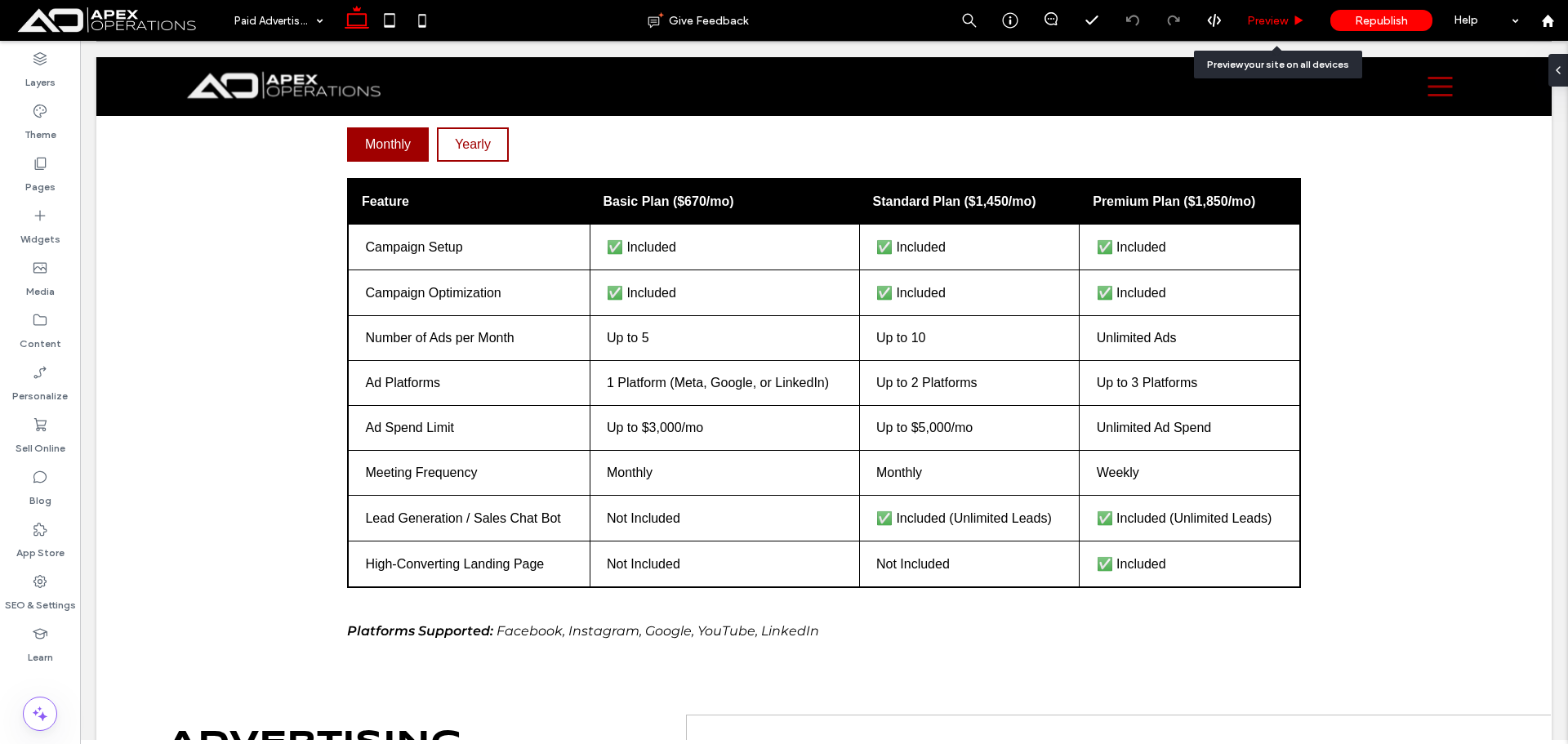 click on "Preview" at bounding box center [1276, 20] 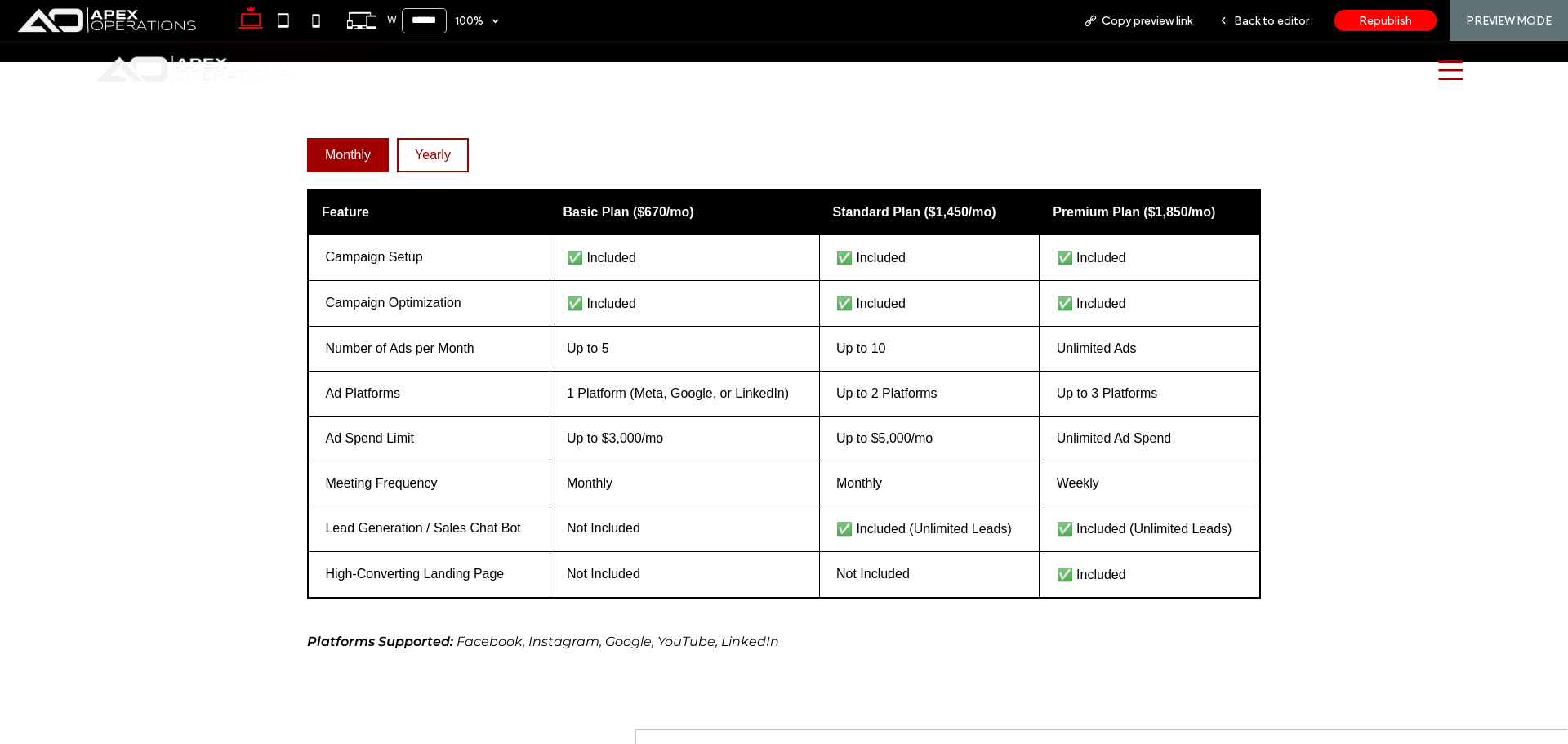 scroll, scrollTop: 1888, scrollLeft: 0, axis: vertical 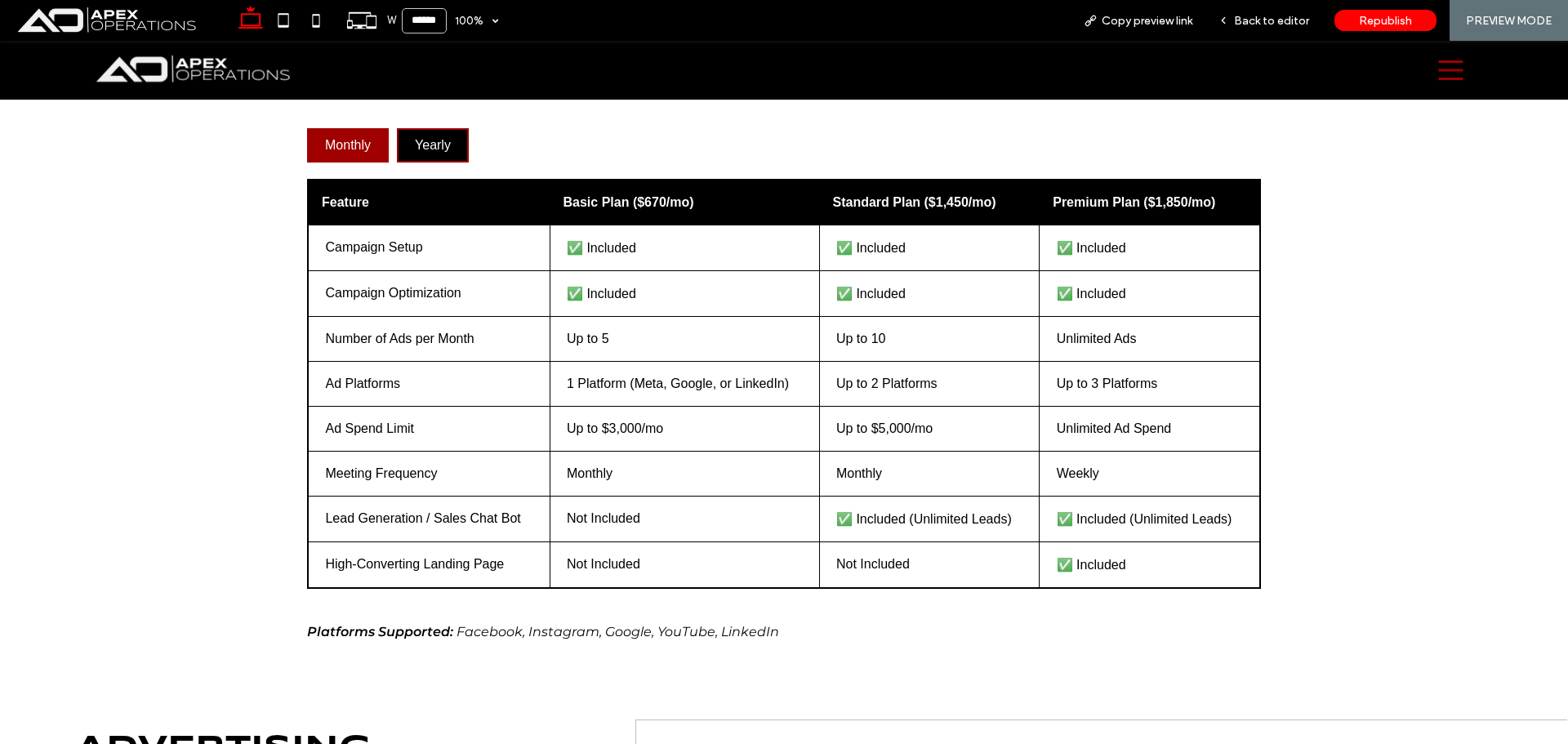 click on "Yearly" at bounding box center [433, 145] 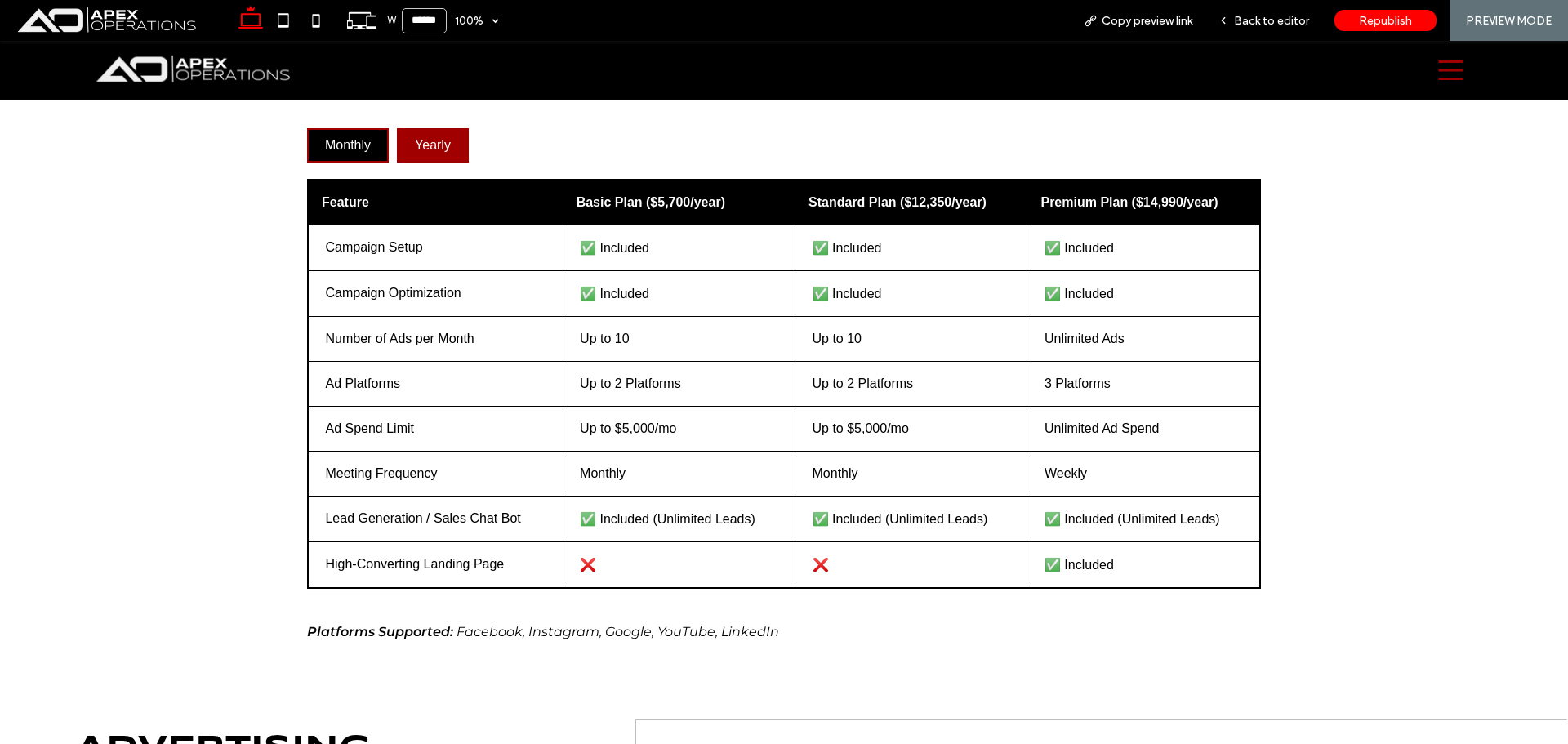 click on "Monthly" at bounding box center (348, 145) 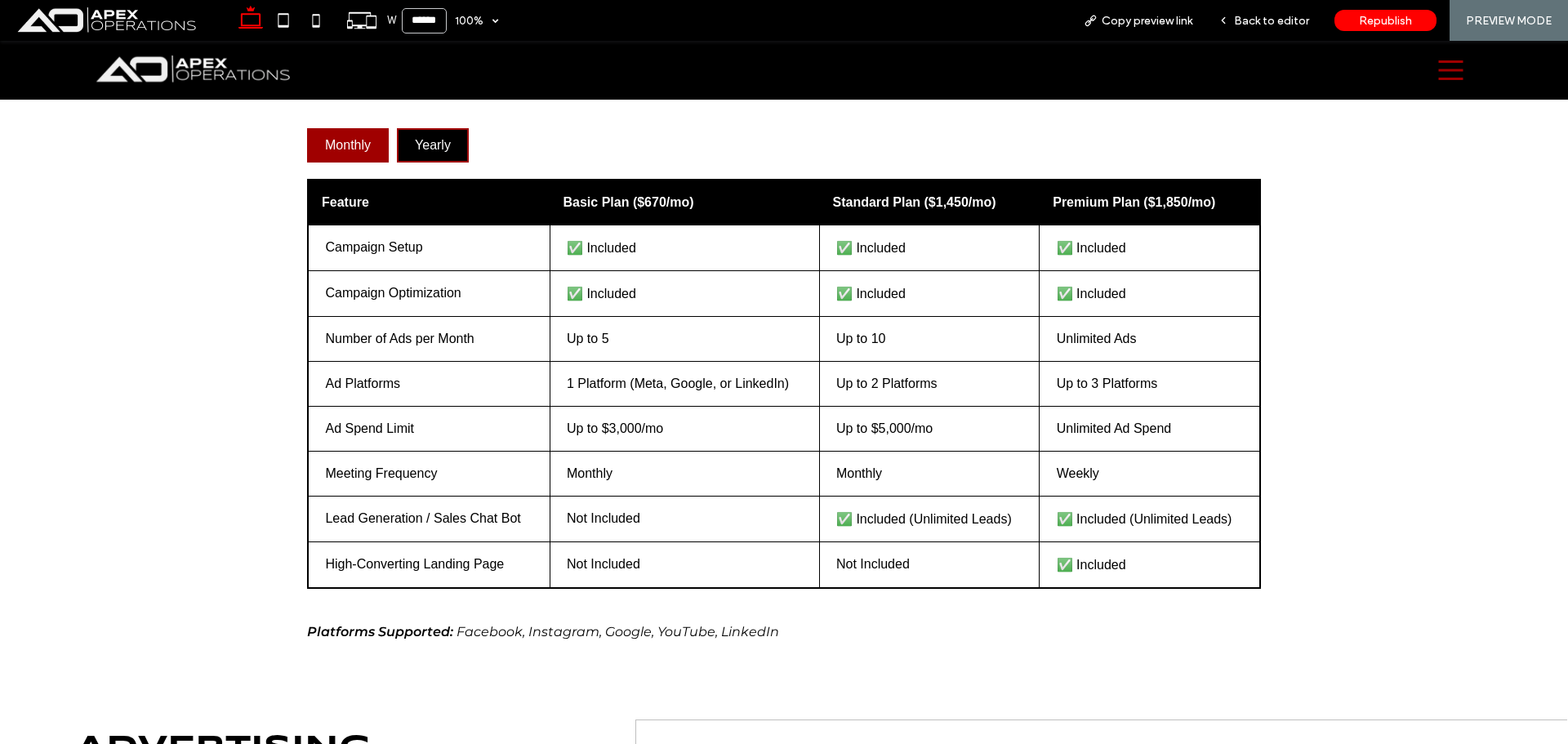 click on "Yearly" at bounding box center (433, 145) 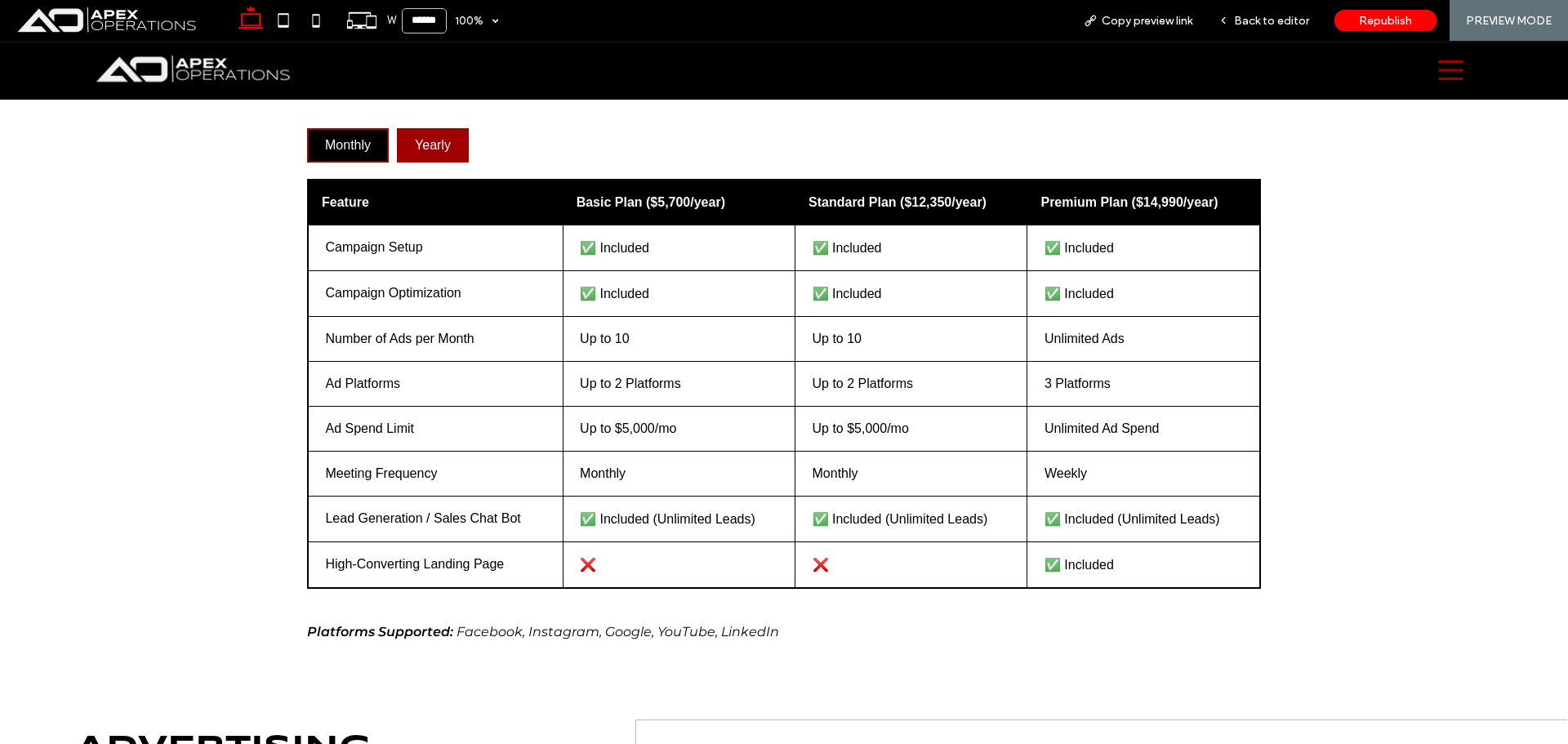 click on "Monthly" at bounding box center (348, 145) 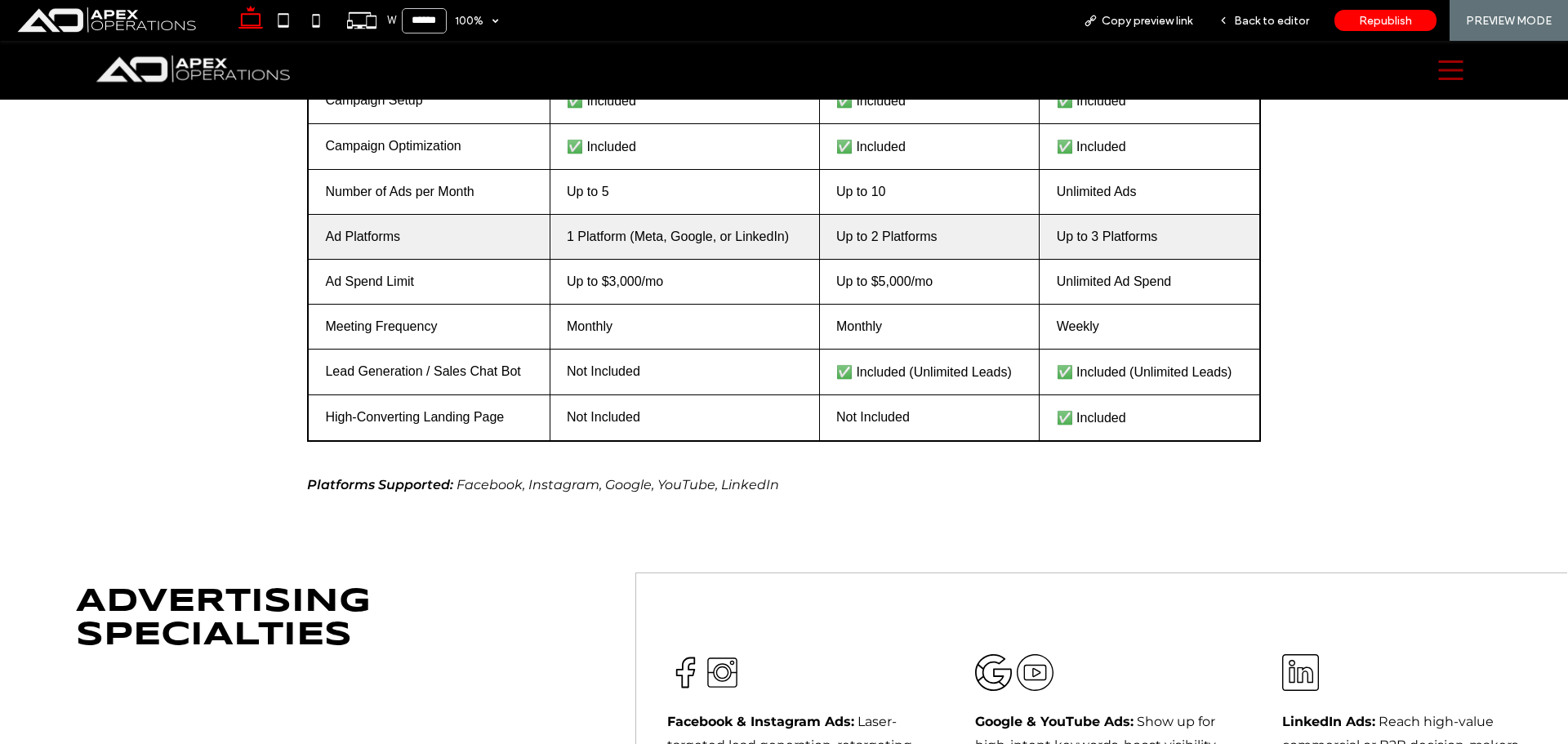 scroll, scrollTop: 1970, scrollLeft: 0, axis: vertical 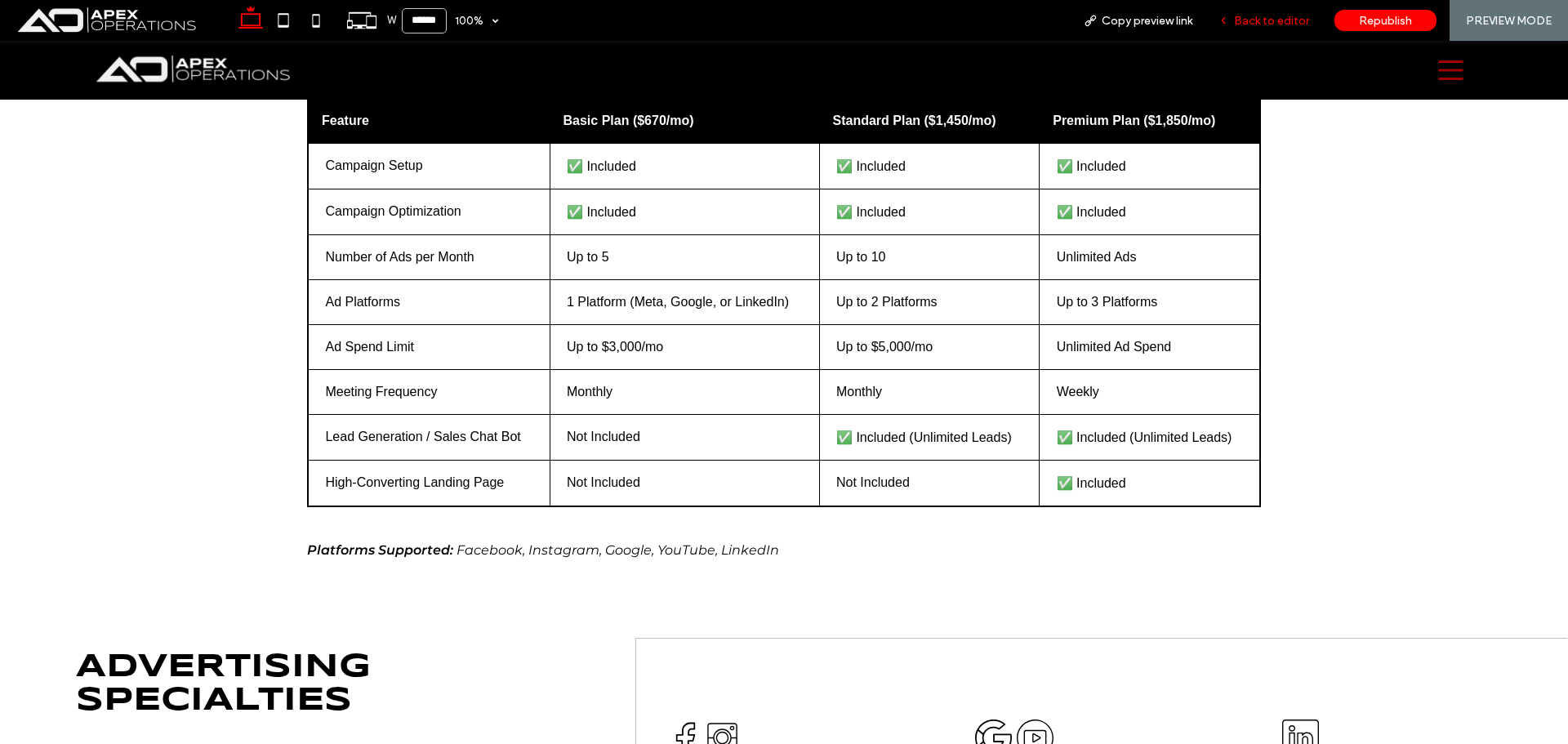 click on "Back to editor" at bounding box center (1263, 20) 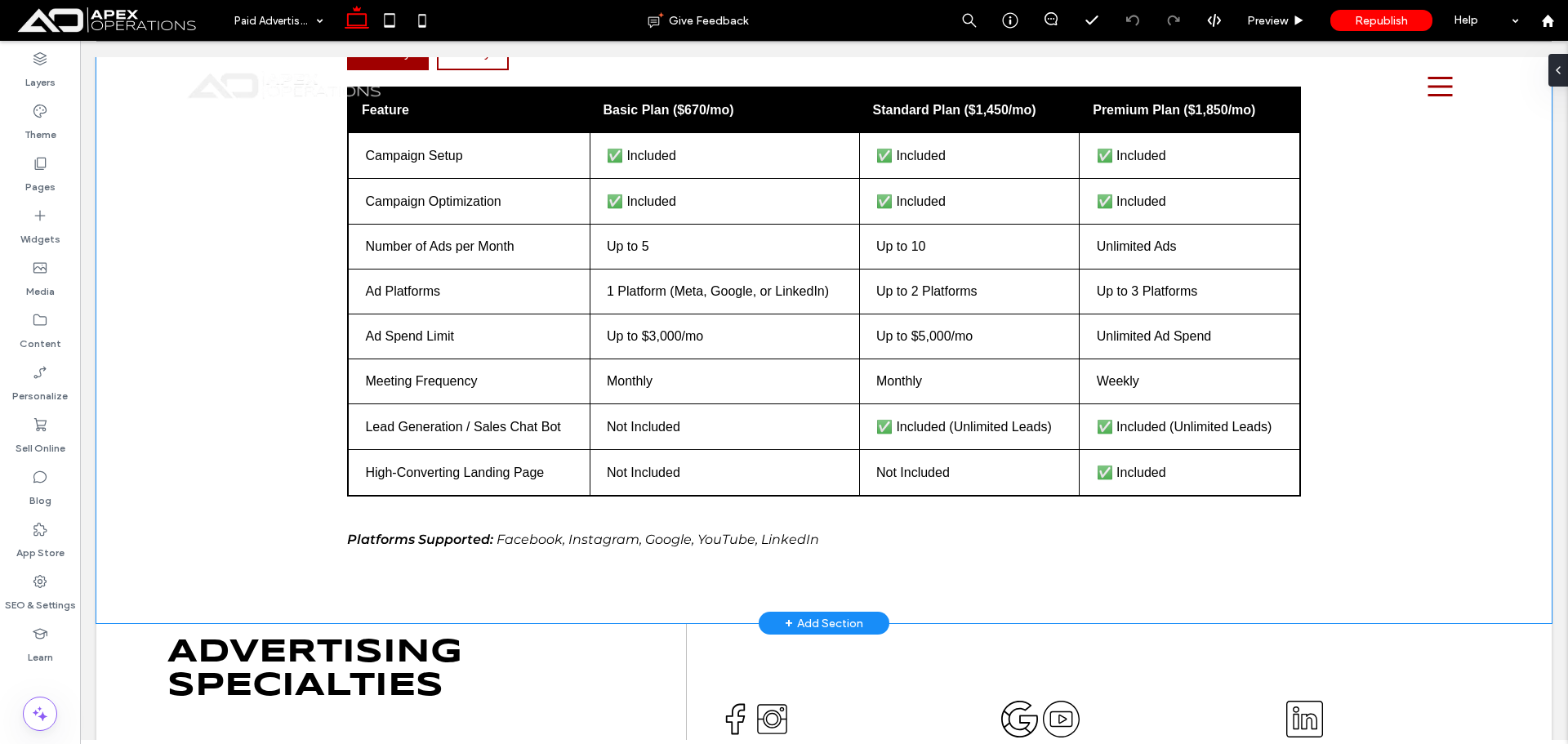 scroll, scrollTop: 1951, scrollLeft: 0, axis: vertical 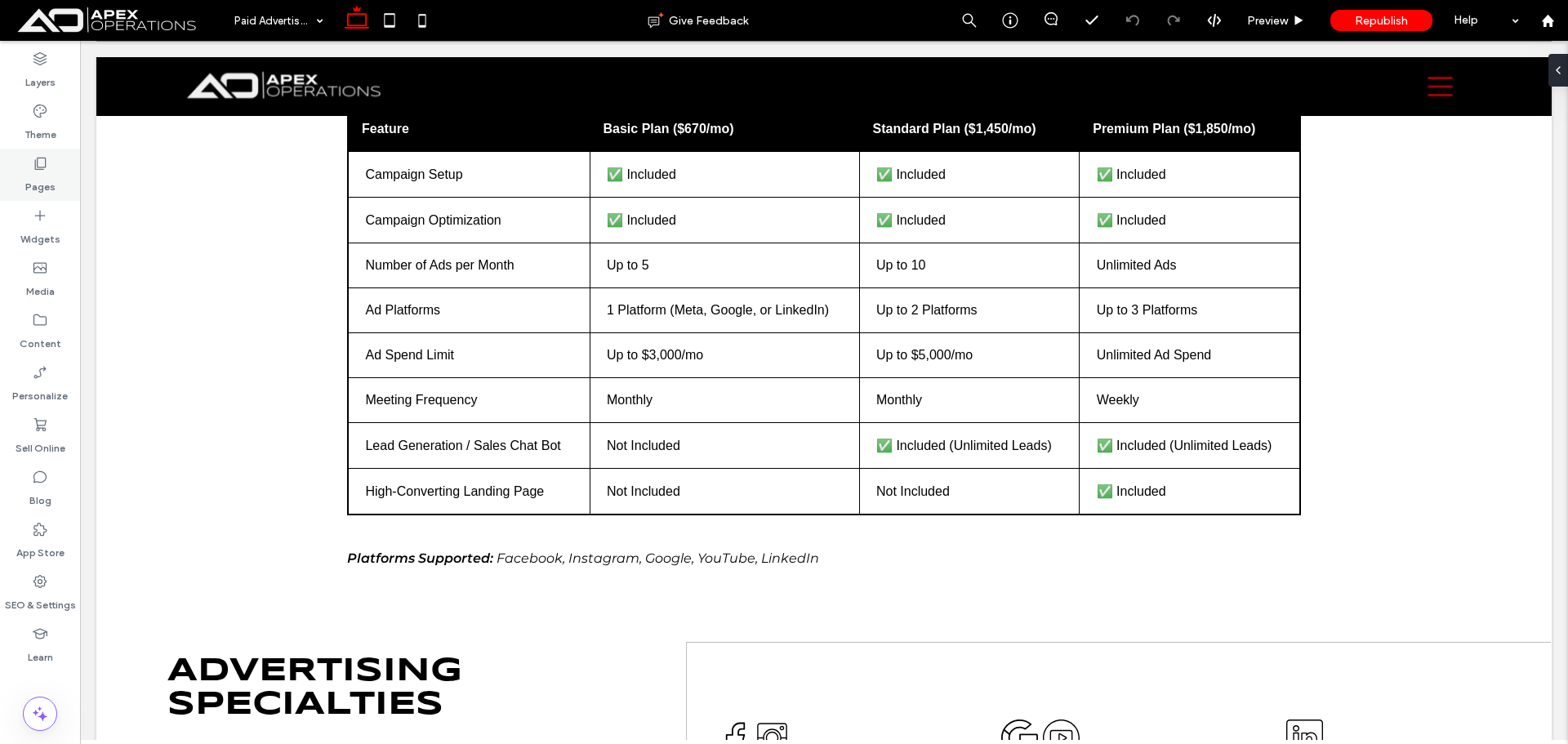 click on "Pages" at bounding box center [40, 183] 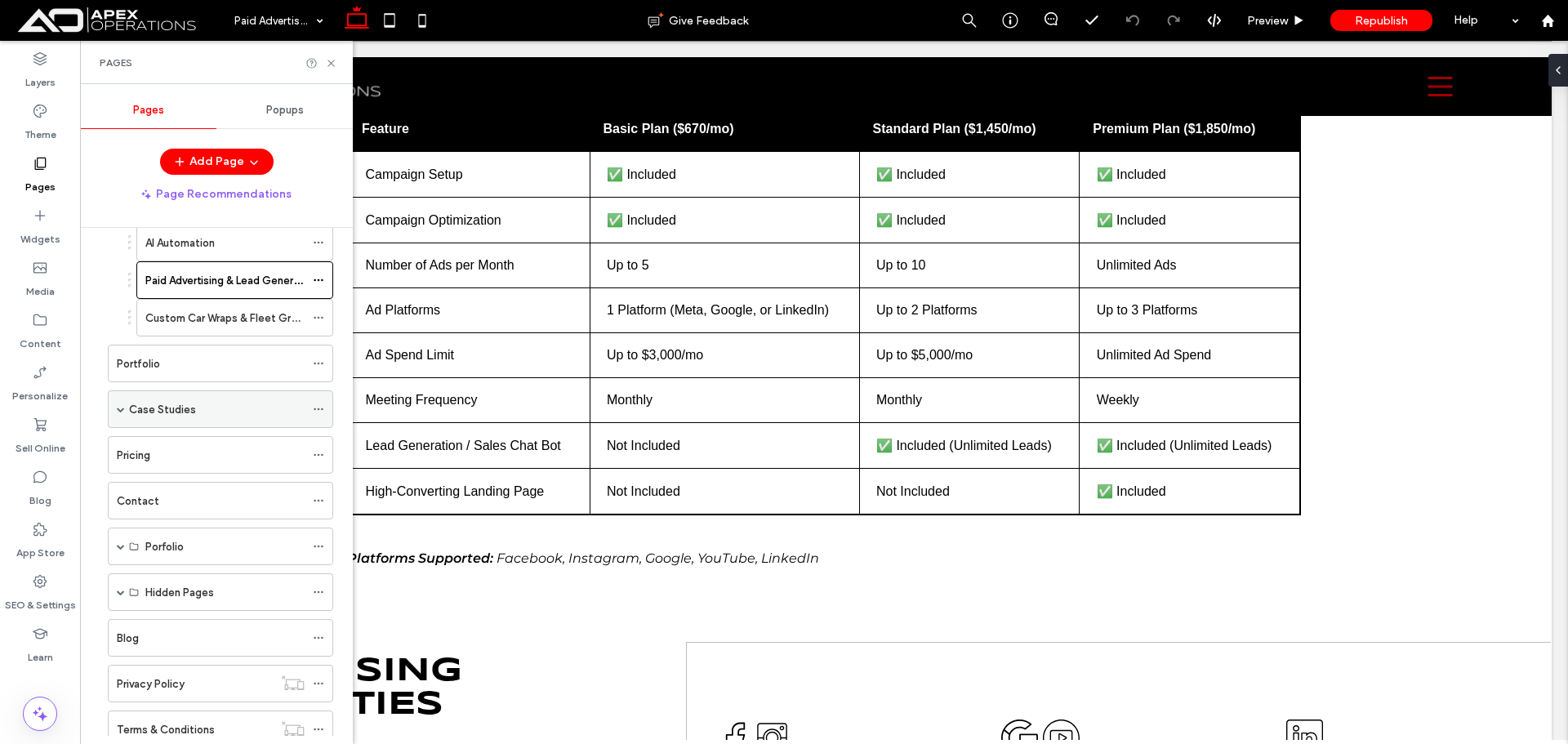 scroll, scrollTop: 327, scrollLeft: 0, axis: vertical 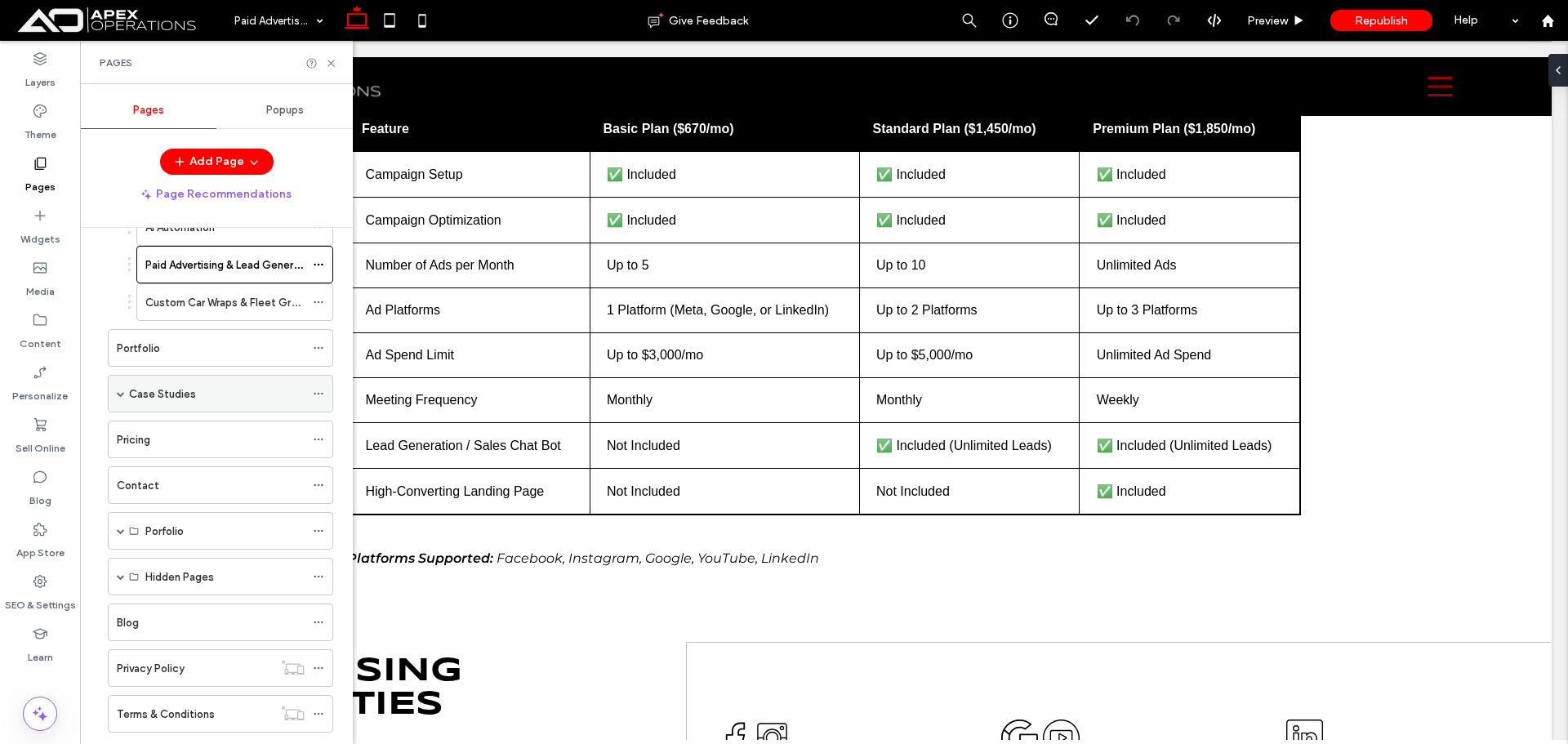 click on "Case Studies" at bounding box center [163, 394] 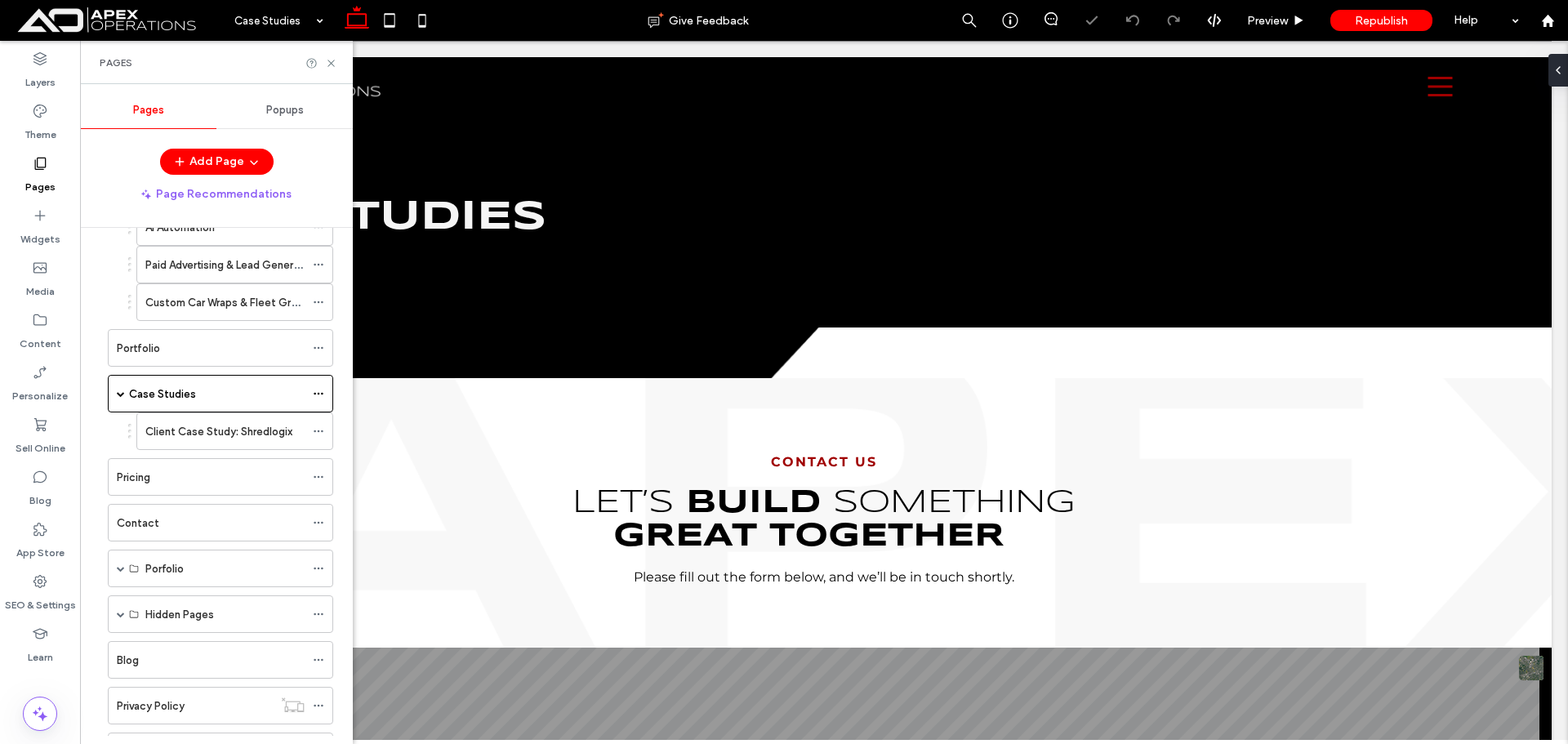 scroll, scrollTop: 0, scrollLeft: 0, axis: both 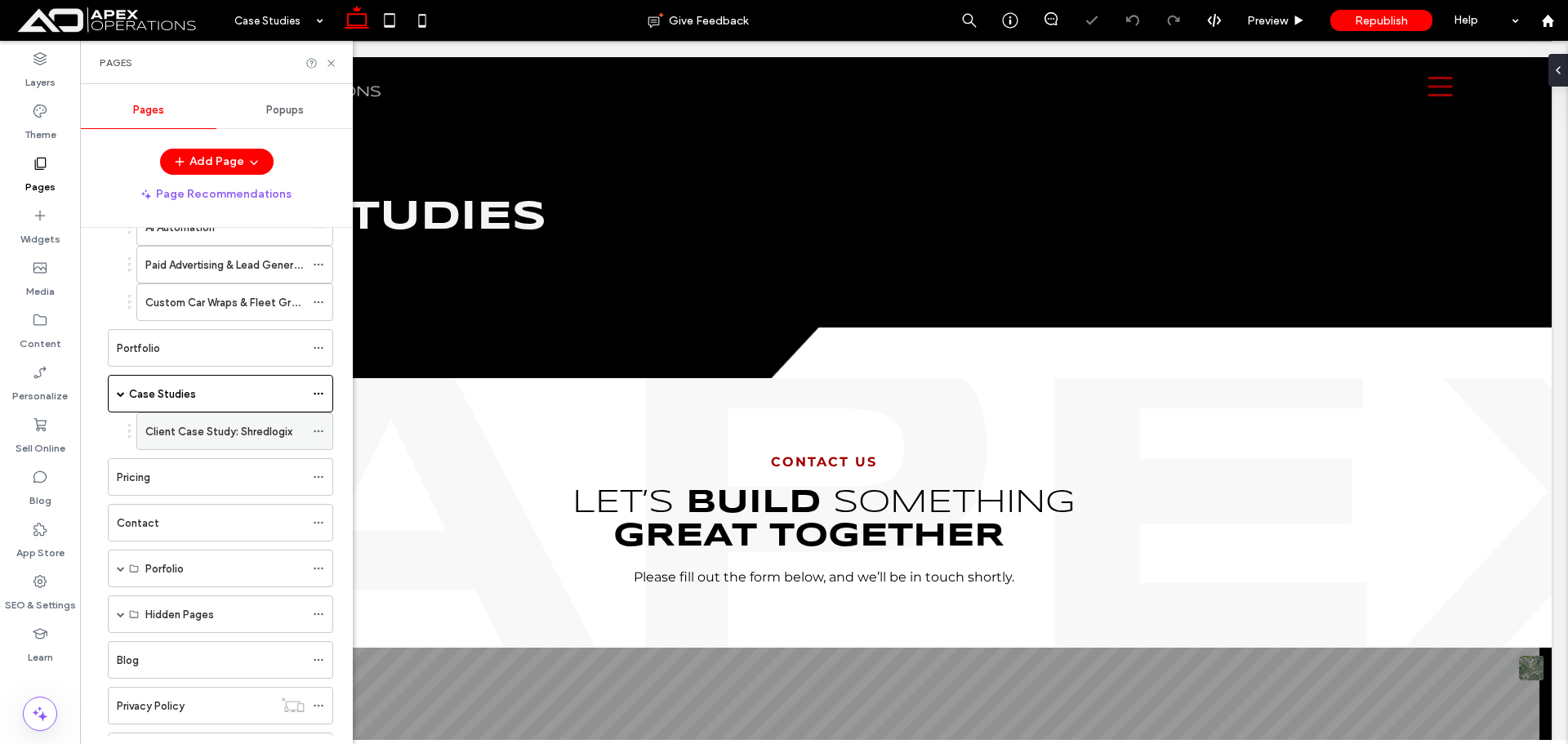 click on "Client Case Study: Shredlogix" at bounding box center [219, 431] 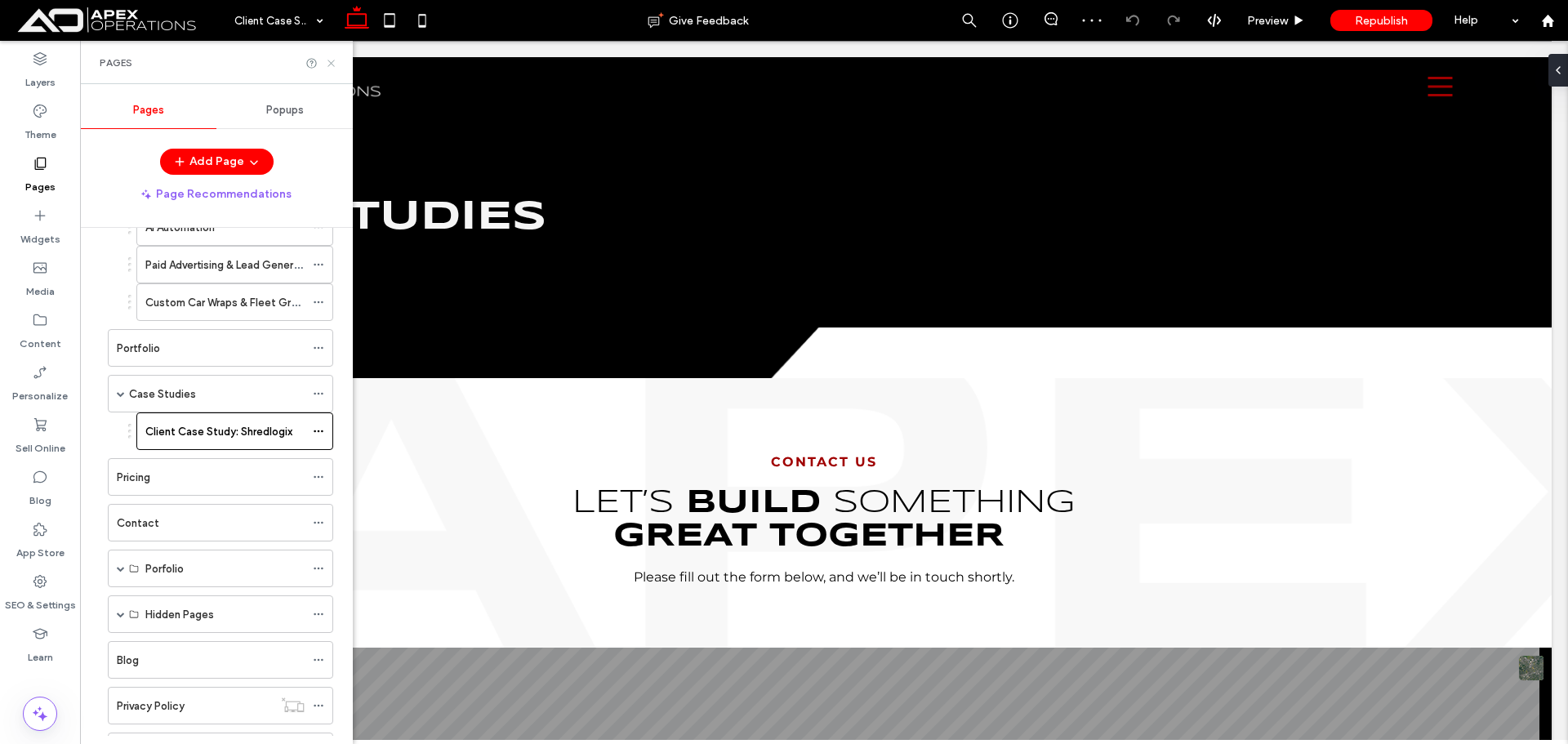 click 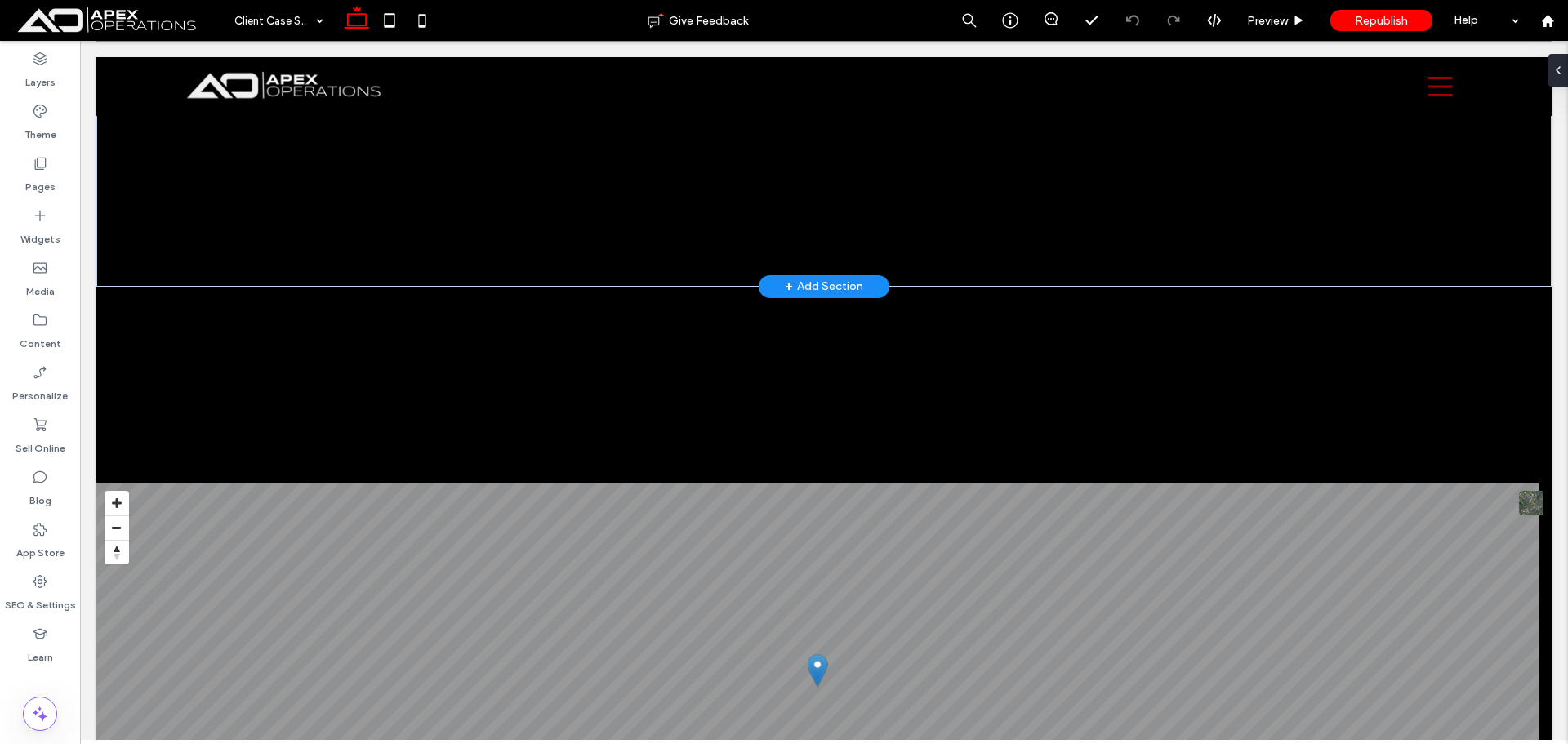 scroll, scrollTop: 1062, scrollLeft: 0, axis: vertical 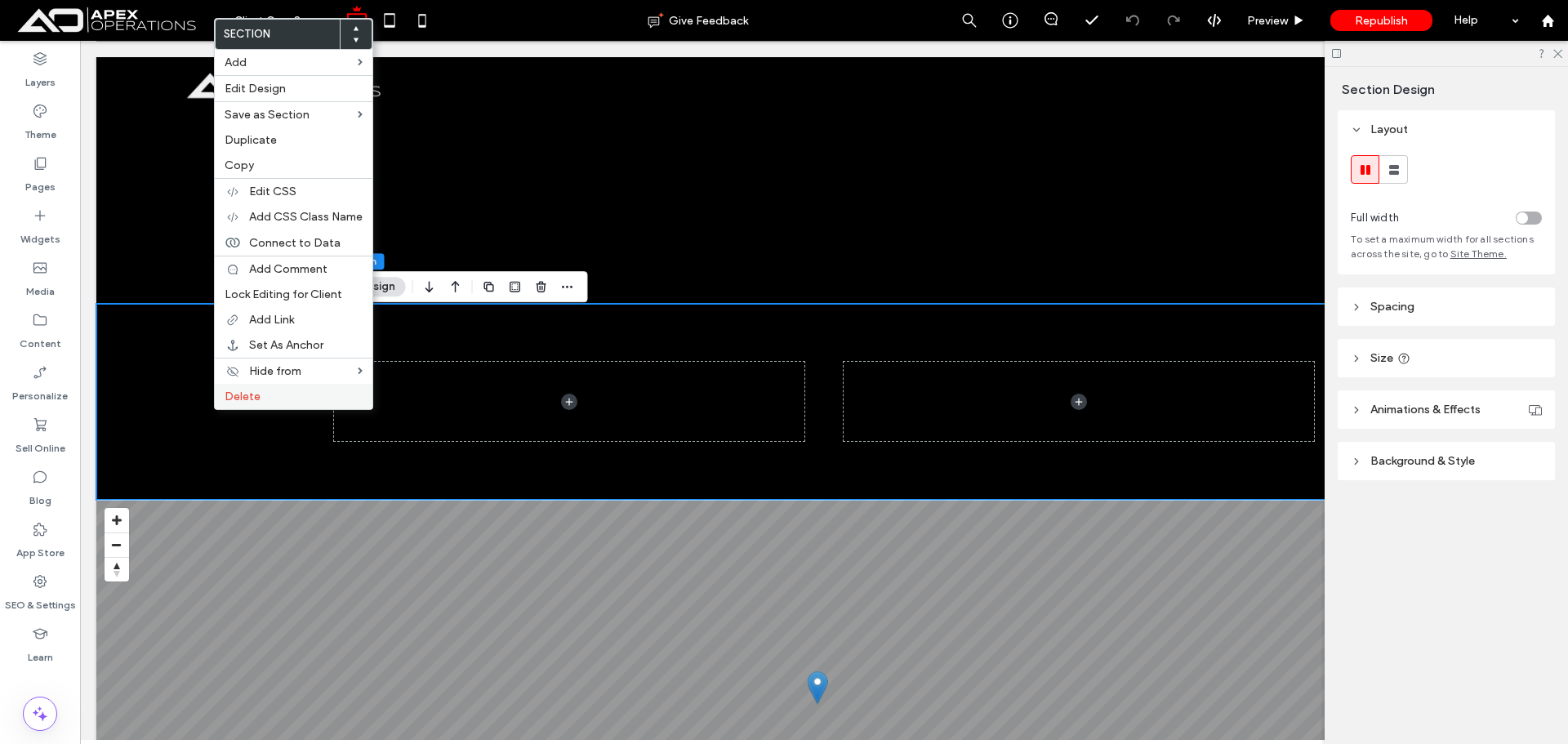 click on "Delete" at bounding box center (243, 396) 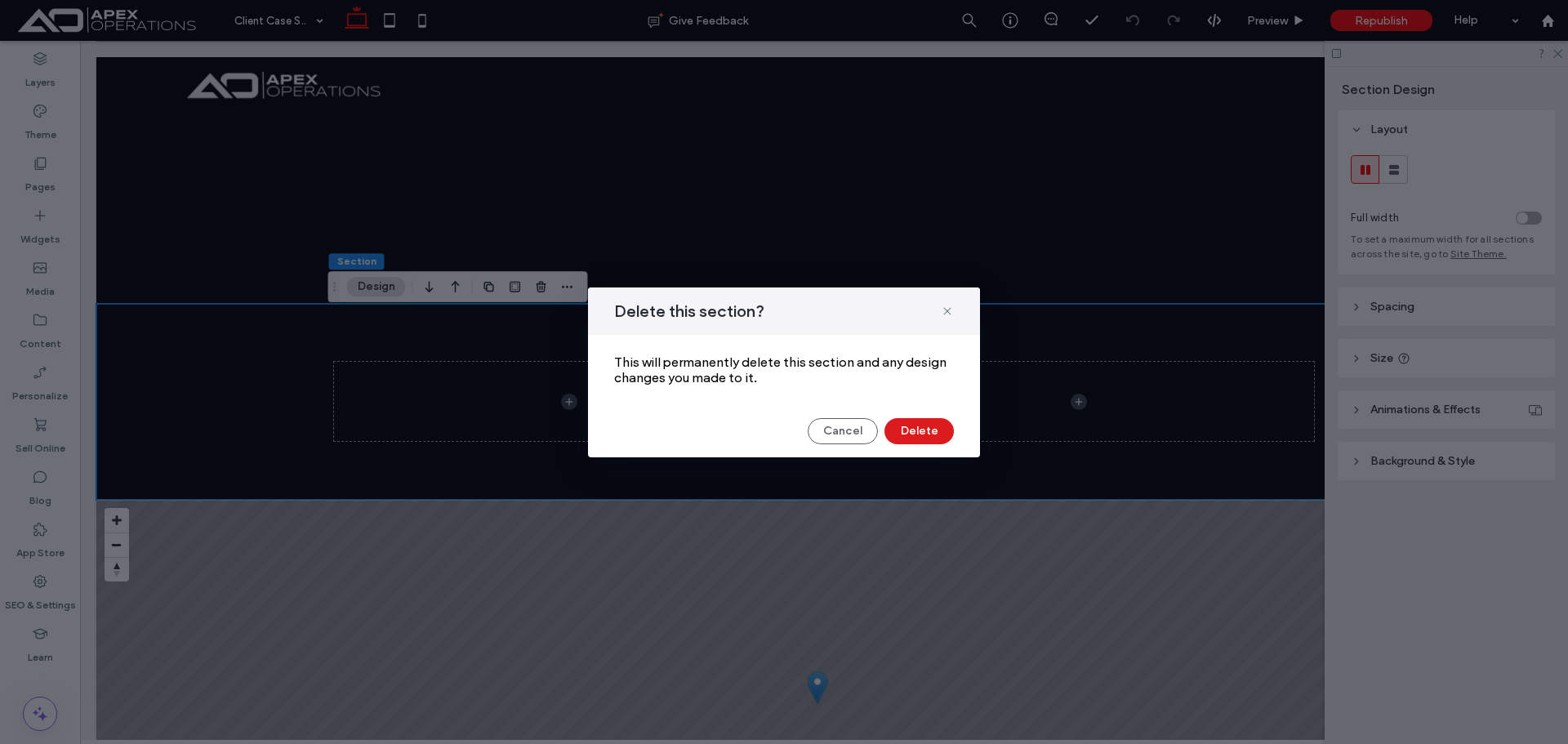 click on "Delete this section? This will permanently delete this section and any design changes you made to it. Cancel Delete" at bounding box center [784, 372] 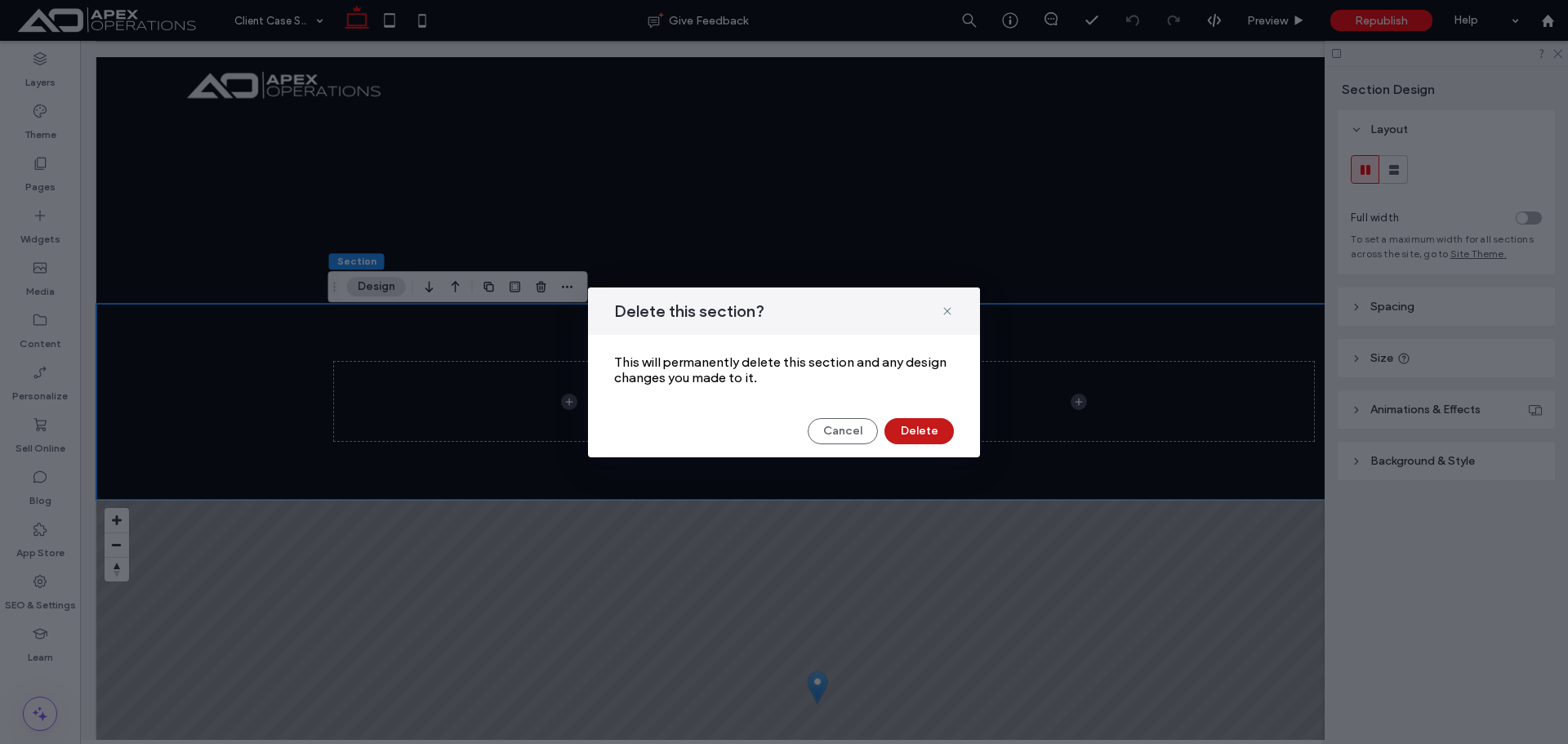 click on "Delete" at bounding box center (919, 431) 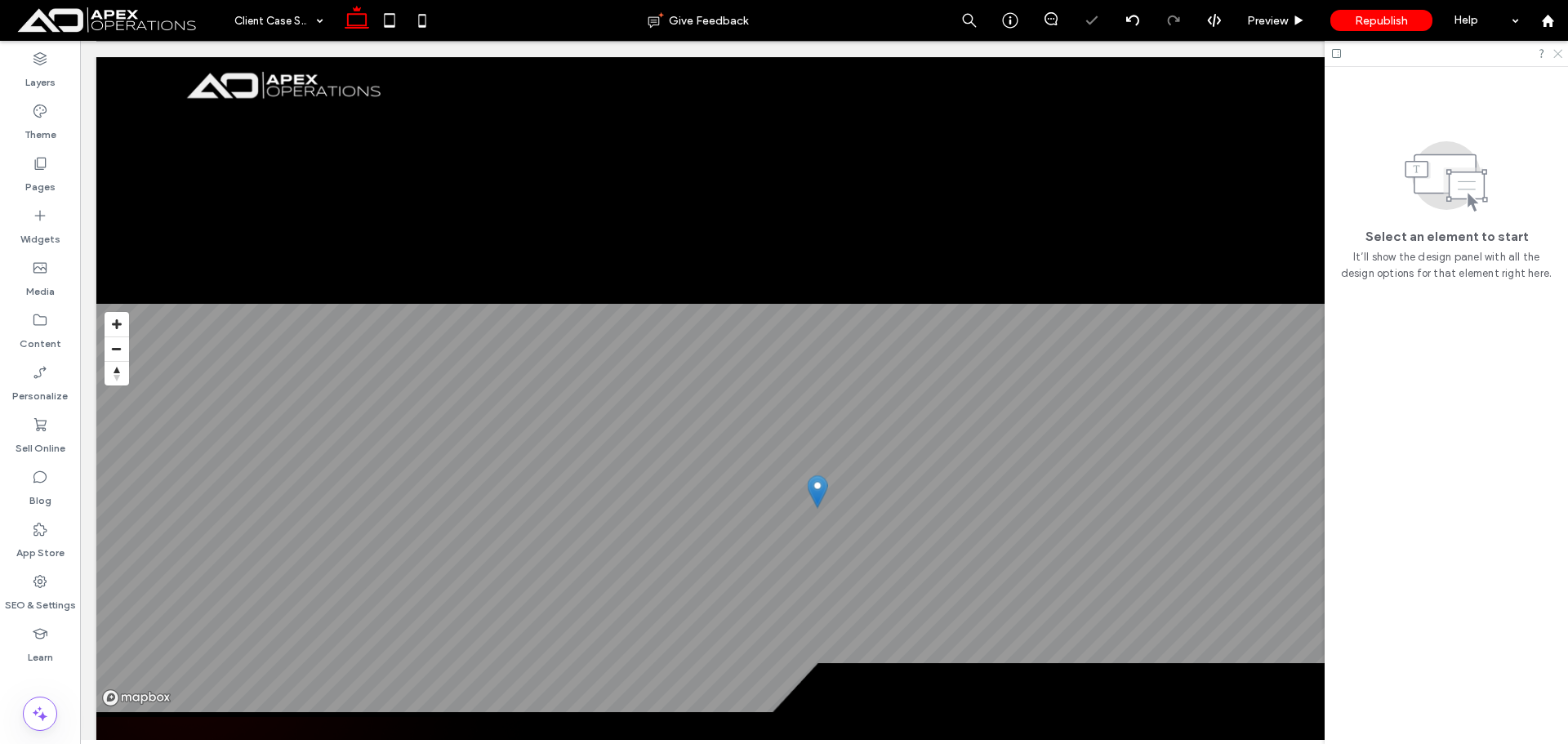 click 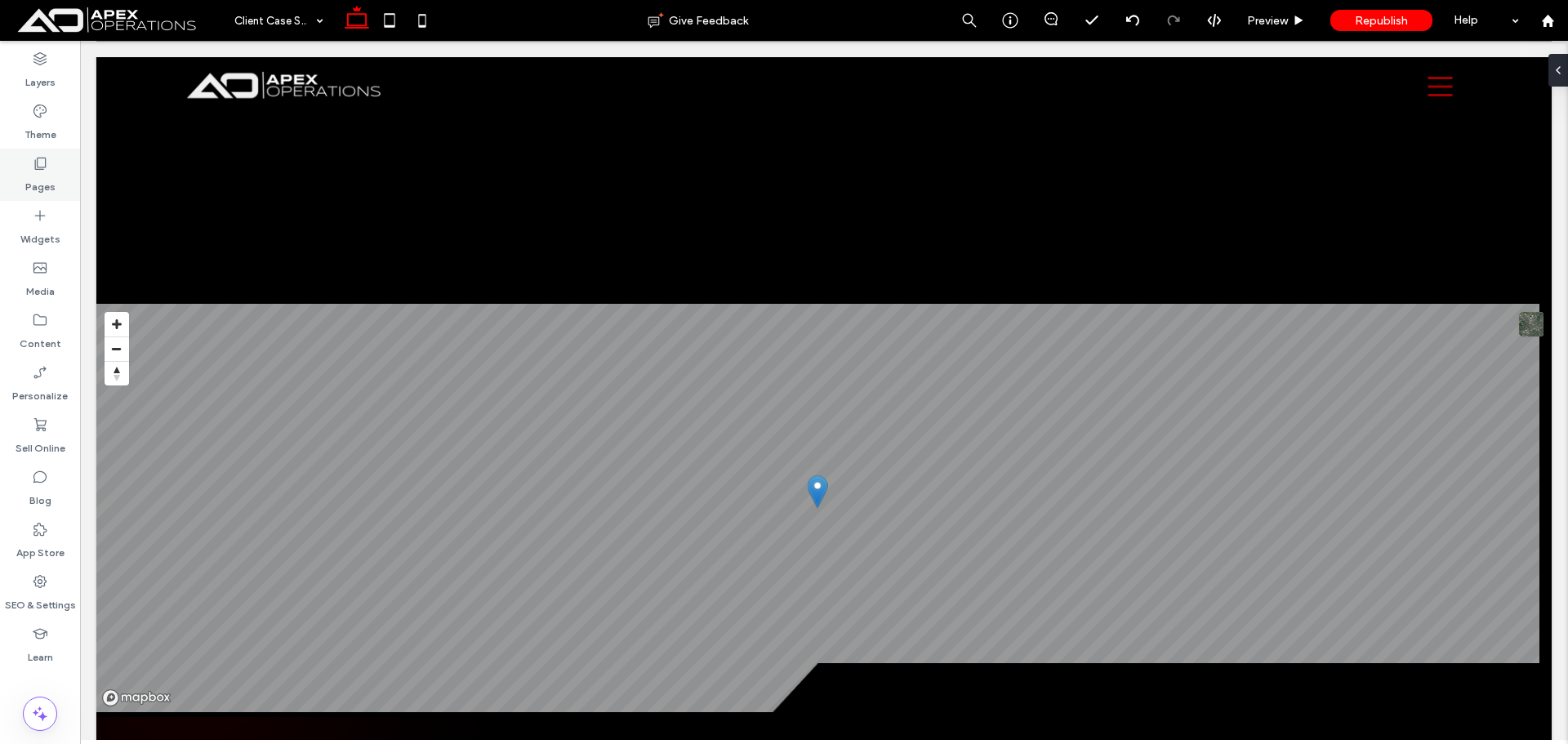 drag, startPoint x: 33, startPoint y: 172, endPoint x: 21, endPoint y: 170, distance: 12.165525 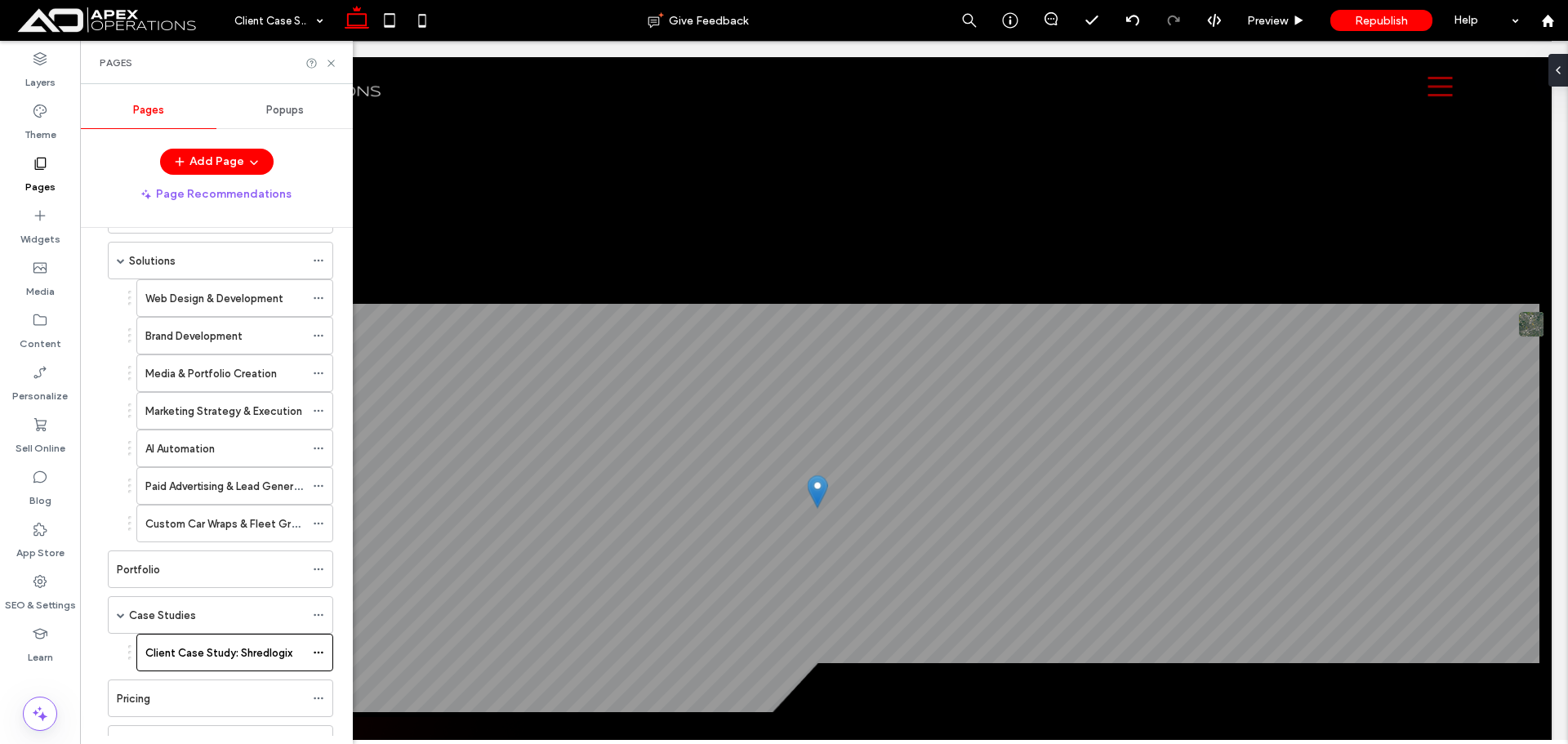 scroll, scrollTop: 408, scrollLeft: 0, axis: vertical 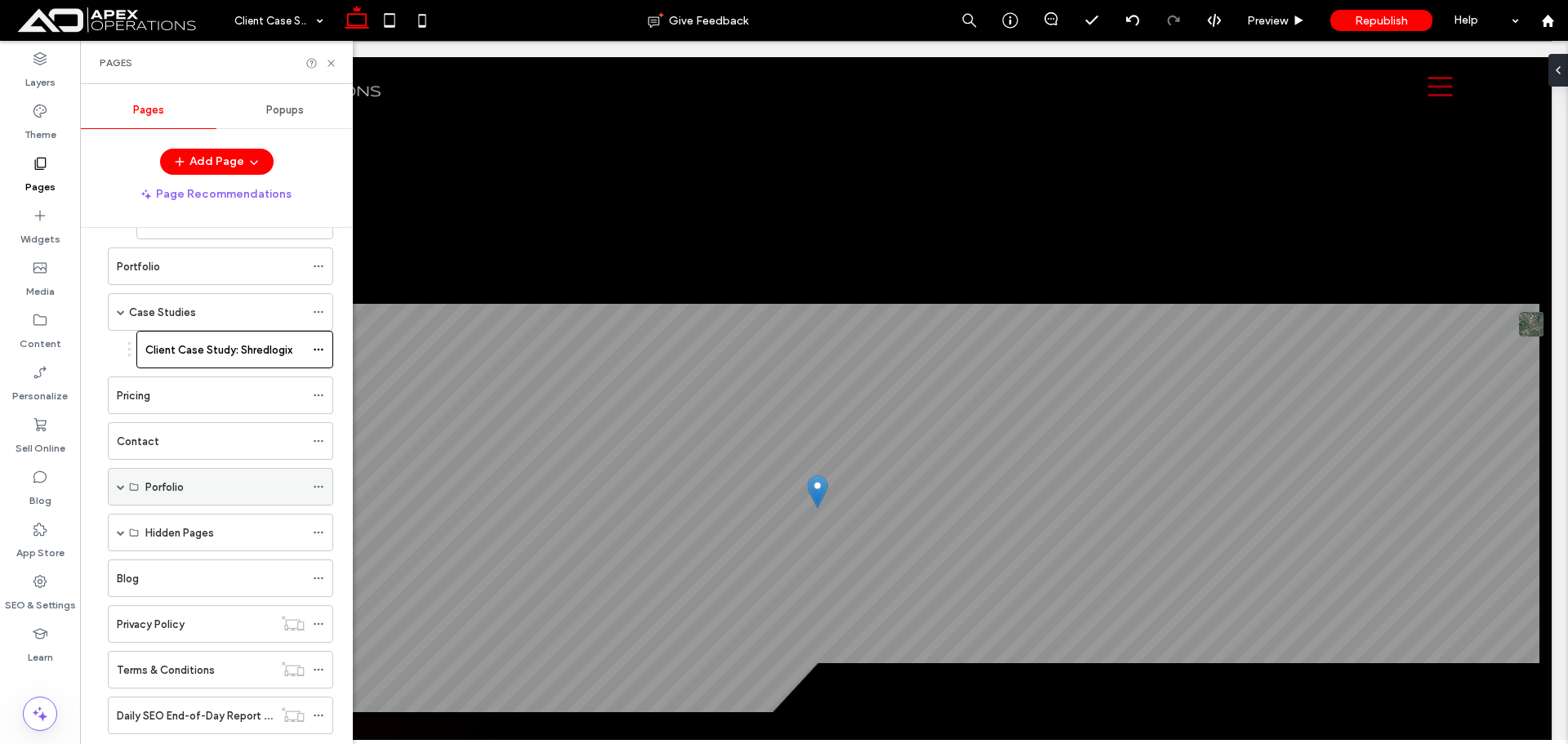 click at bounding box center (121, 487) 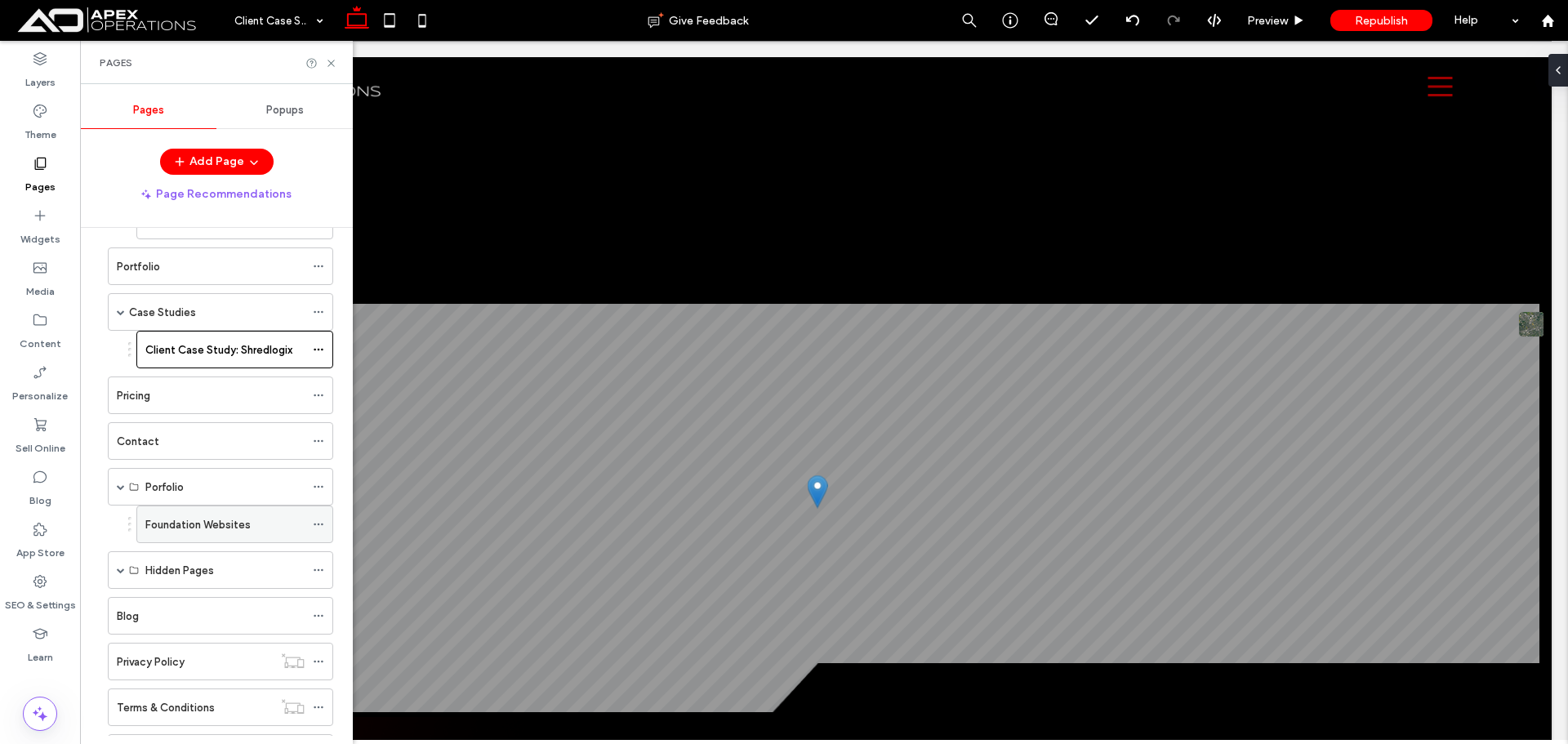 click on "Foundation Websites" at bounding box center (198, 524) 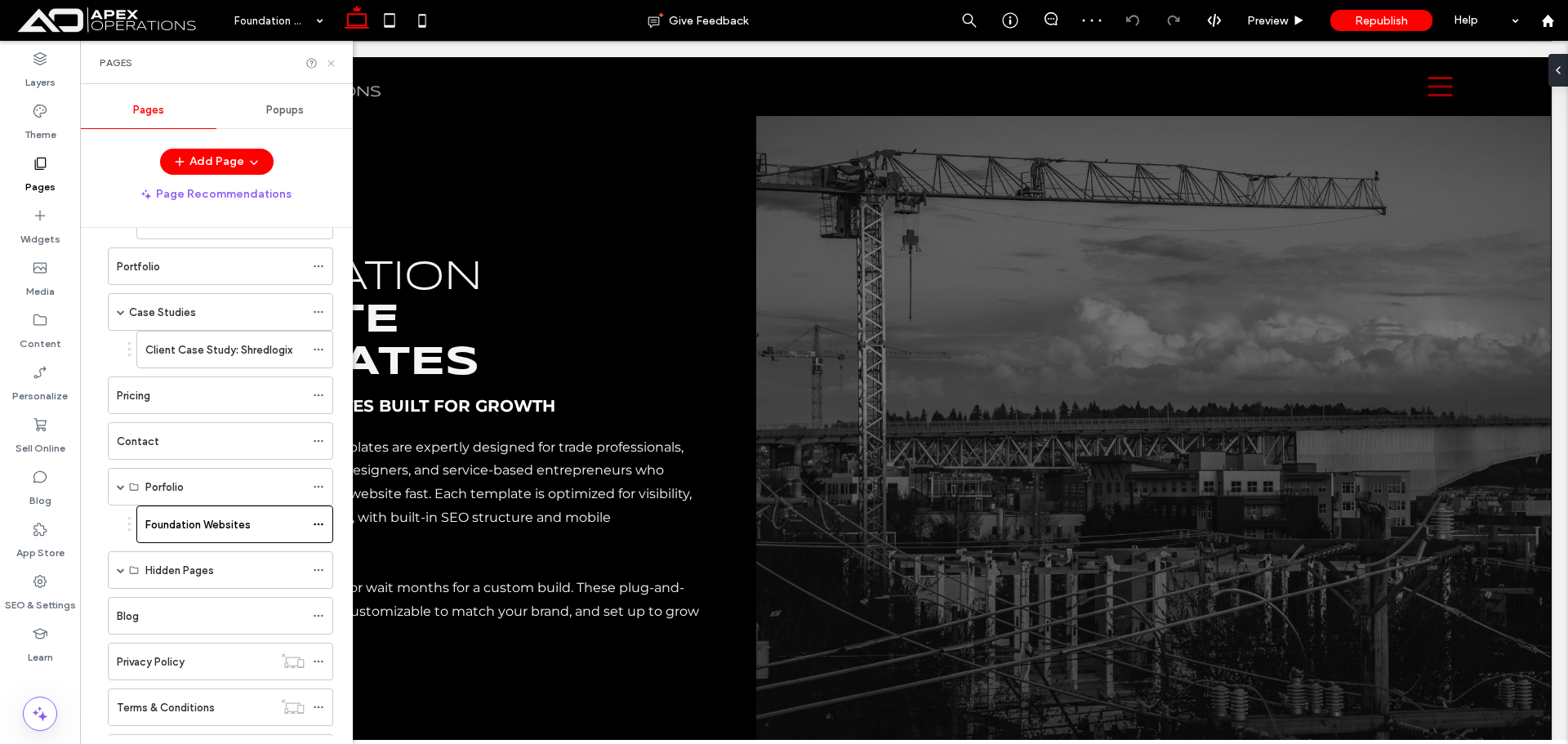 scroll, scrollTop: 0, scrollLeft: 0, axis: both 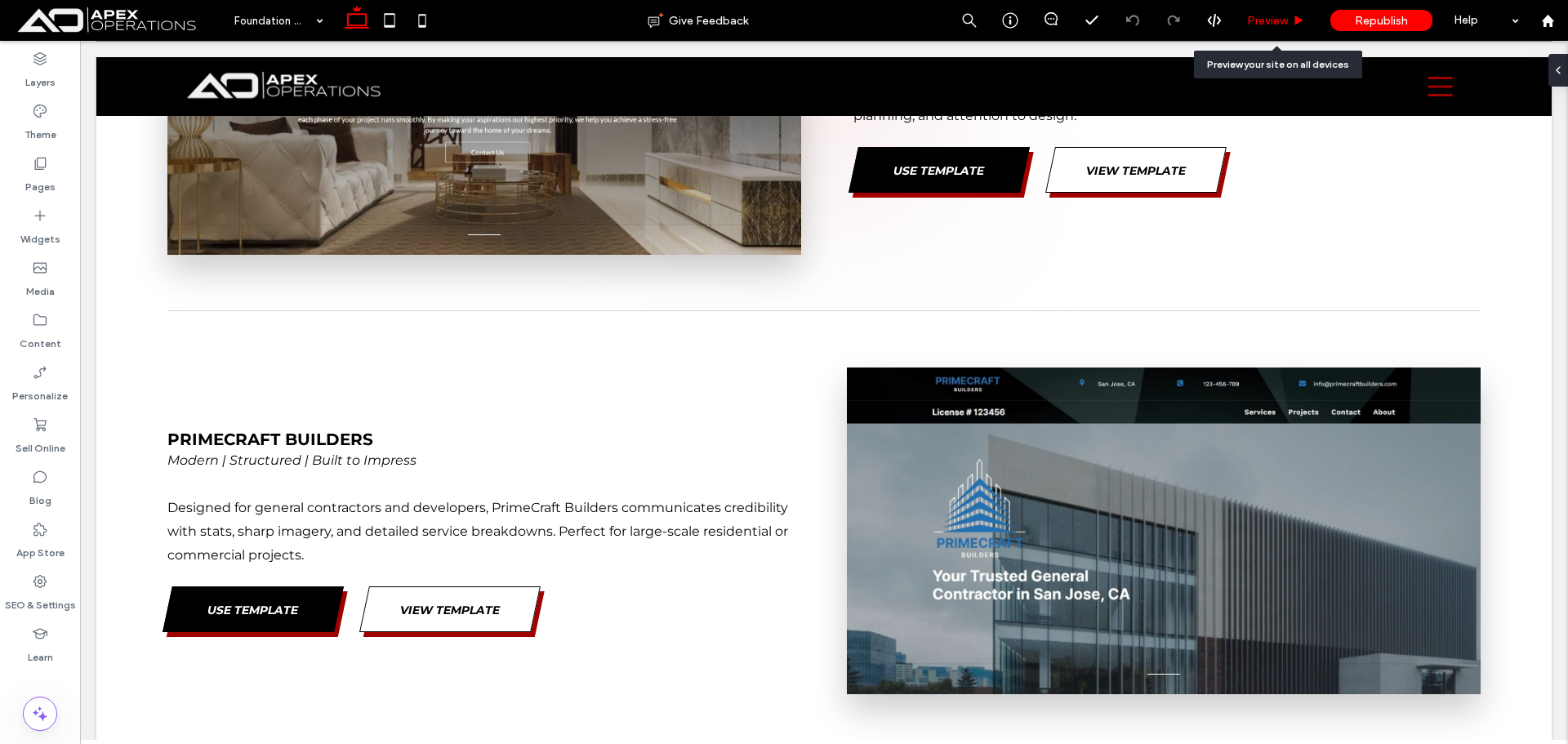 drag, startPoint x: 1274, startPoint y: 16, endPoint x: 967, endPoint y: 89, distance: 315.5598 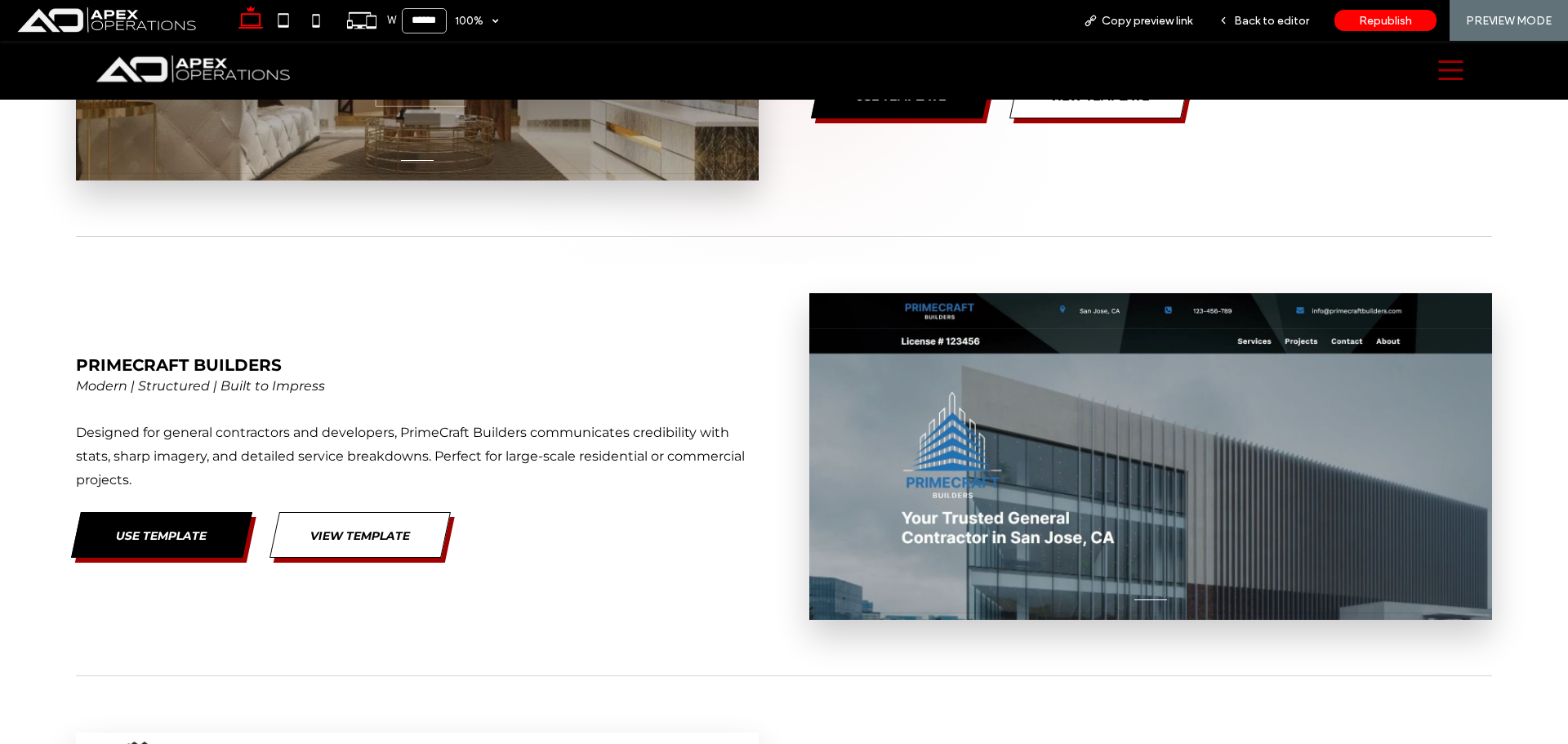 scroll, scrollTop: 1481, scrollLeft: 0, axis: vertical 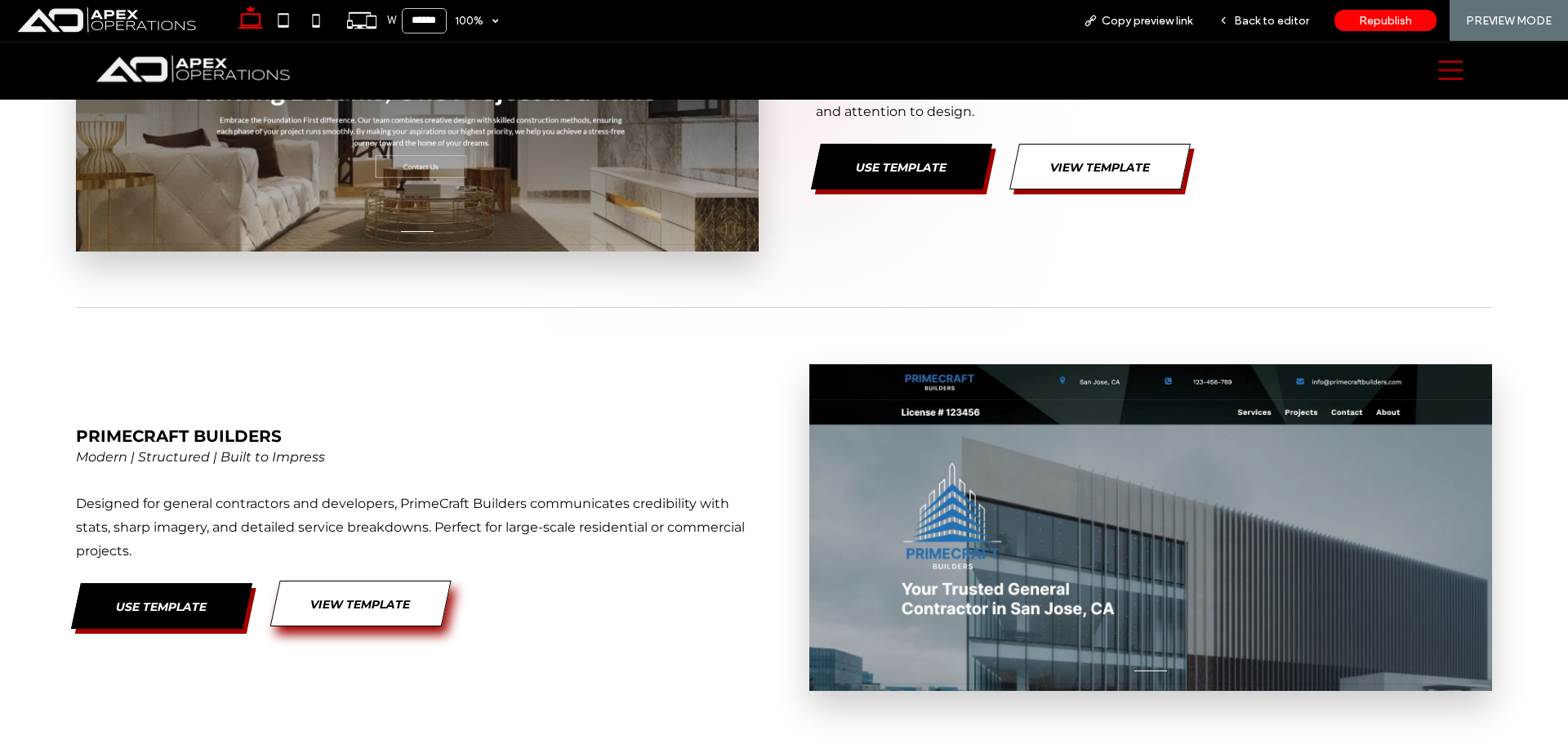 click on "View Template" at bounding box center (360, 604) 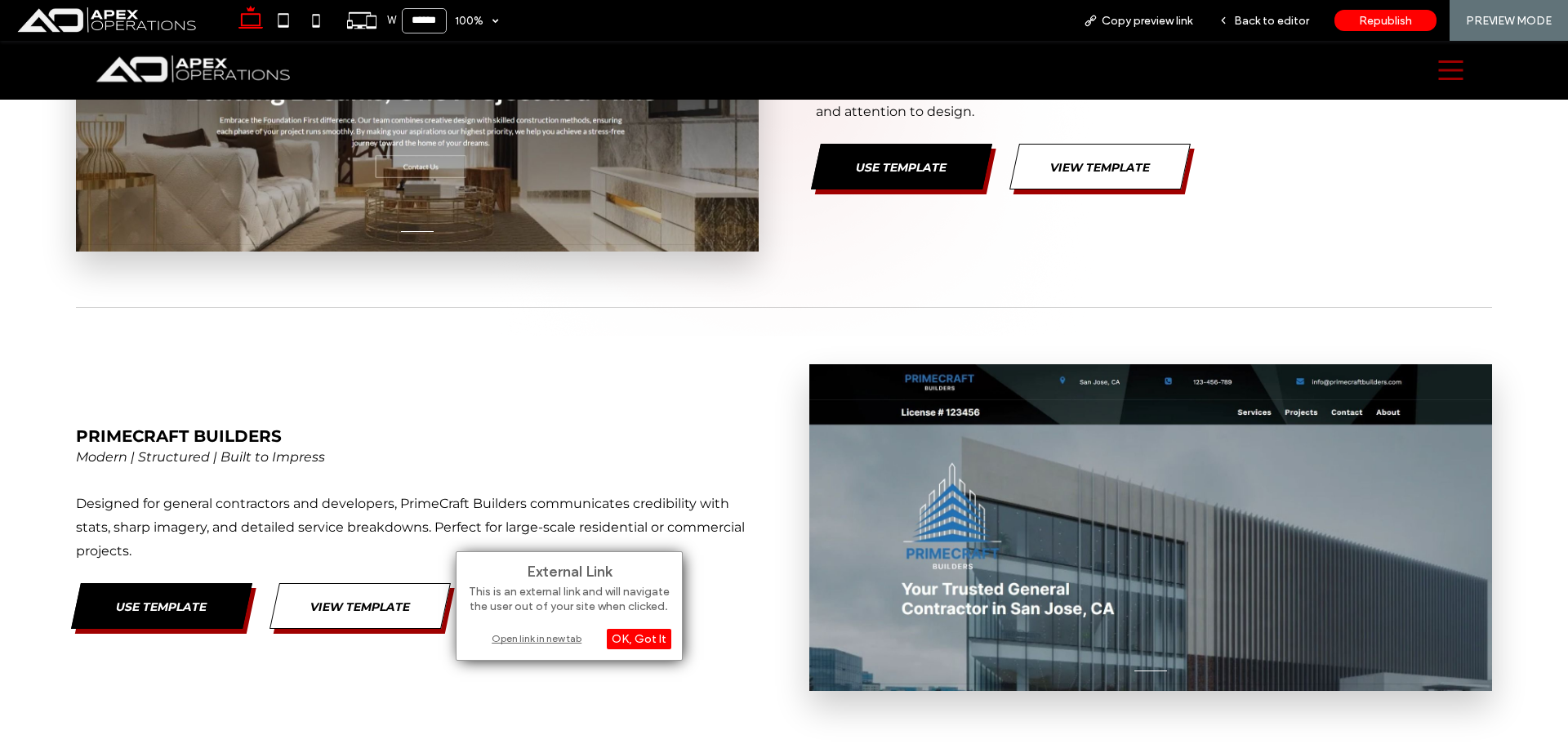click on "Open link in new tab" at bounding box center [569, 638] 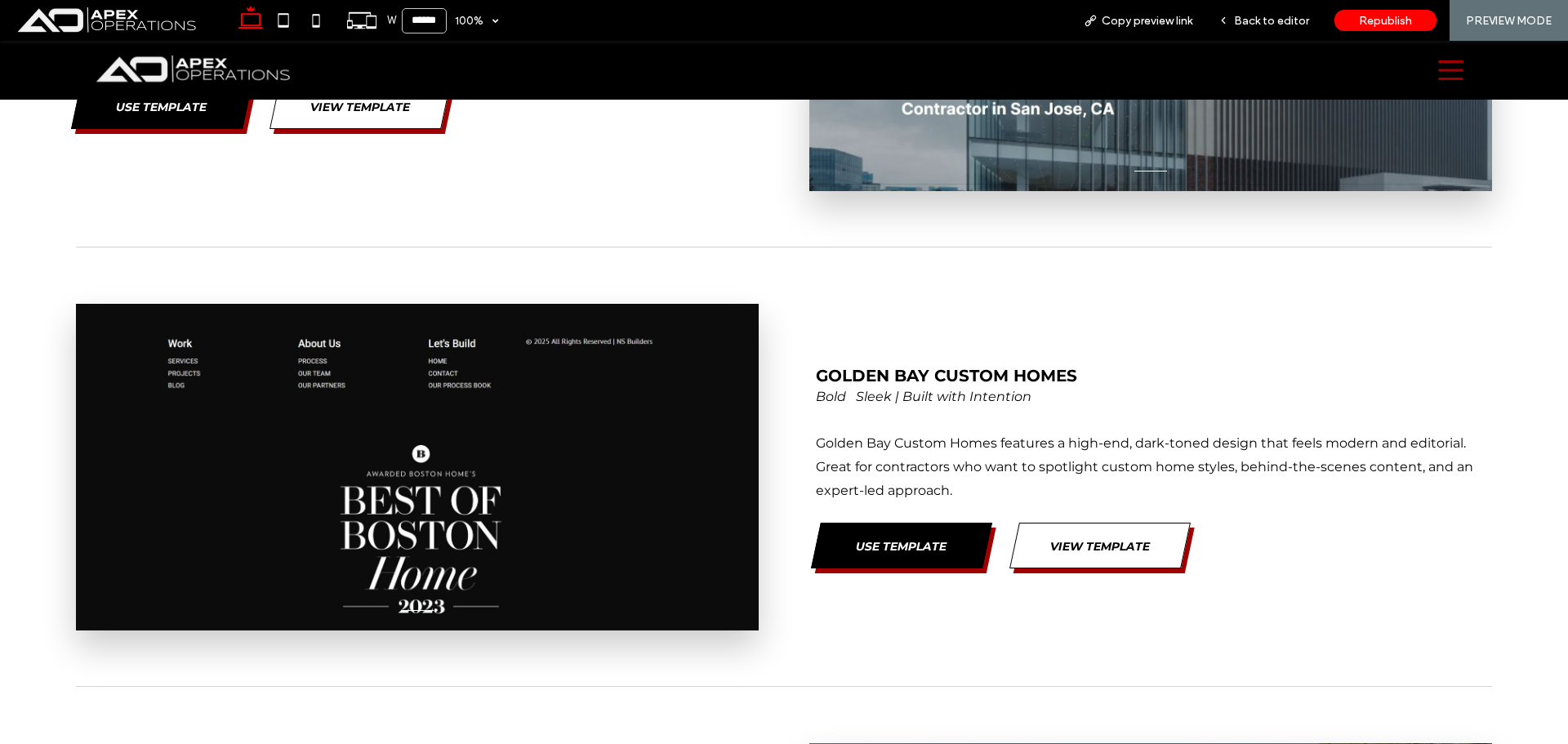 scroll, scrollTop: 2134, scrollLeft: 0, axis: vertical 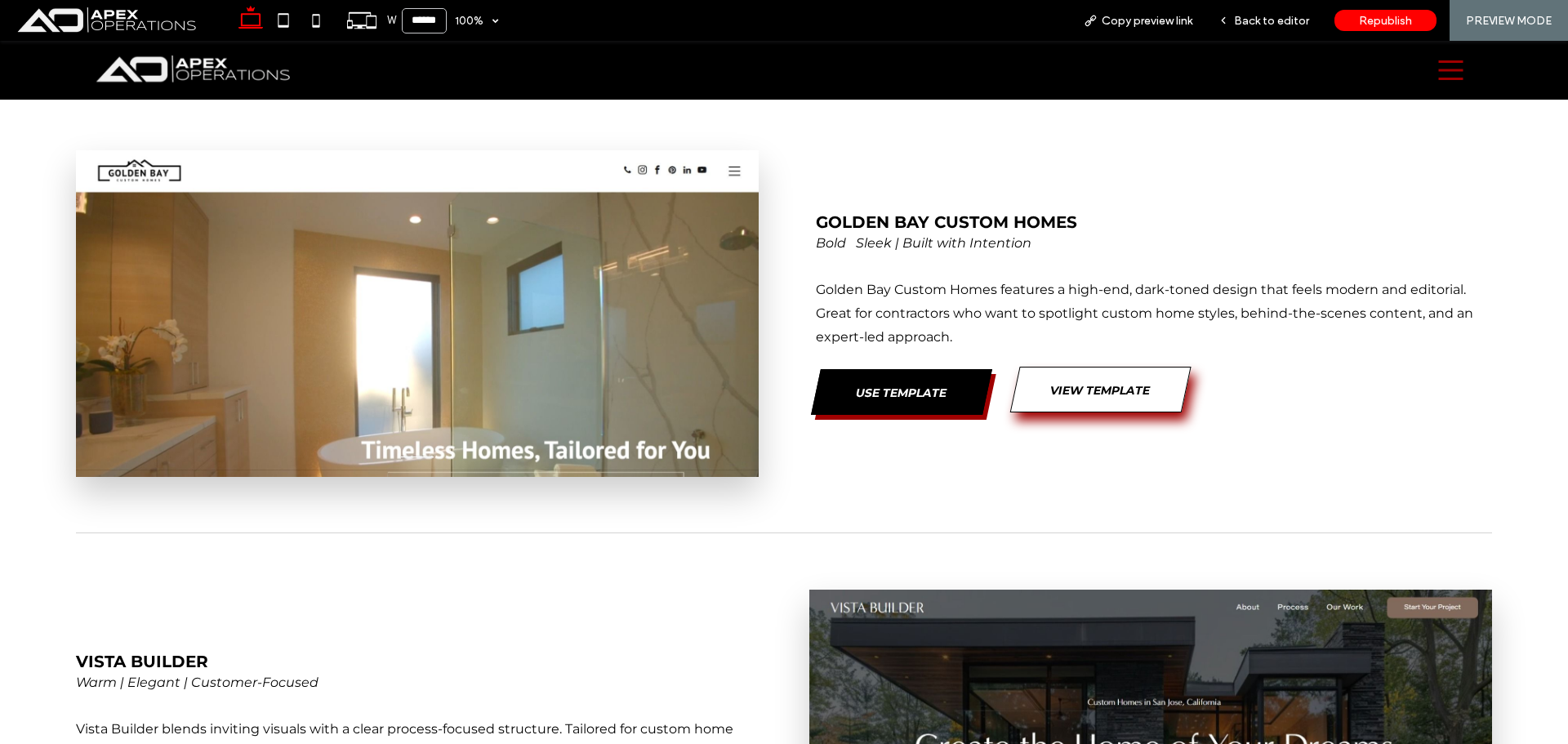click on "View Template" at bounding box center (1101, 390) 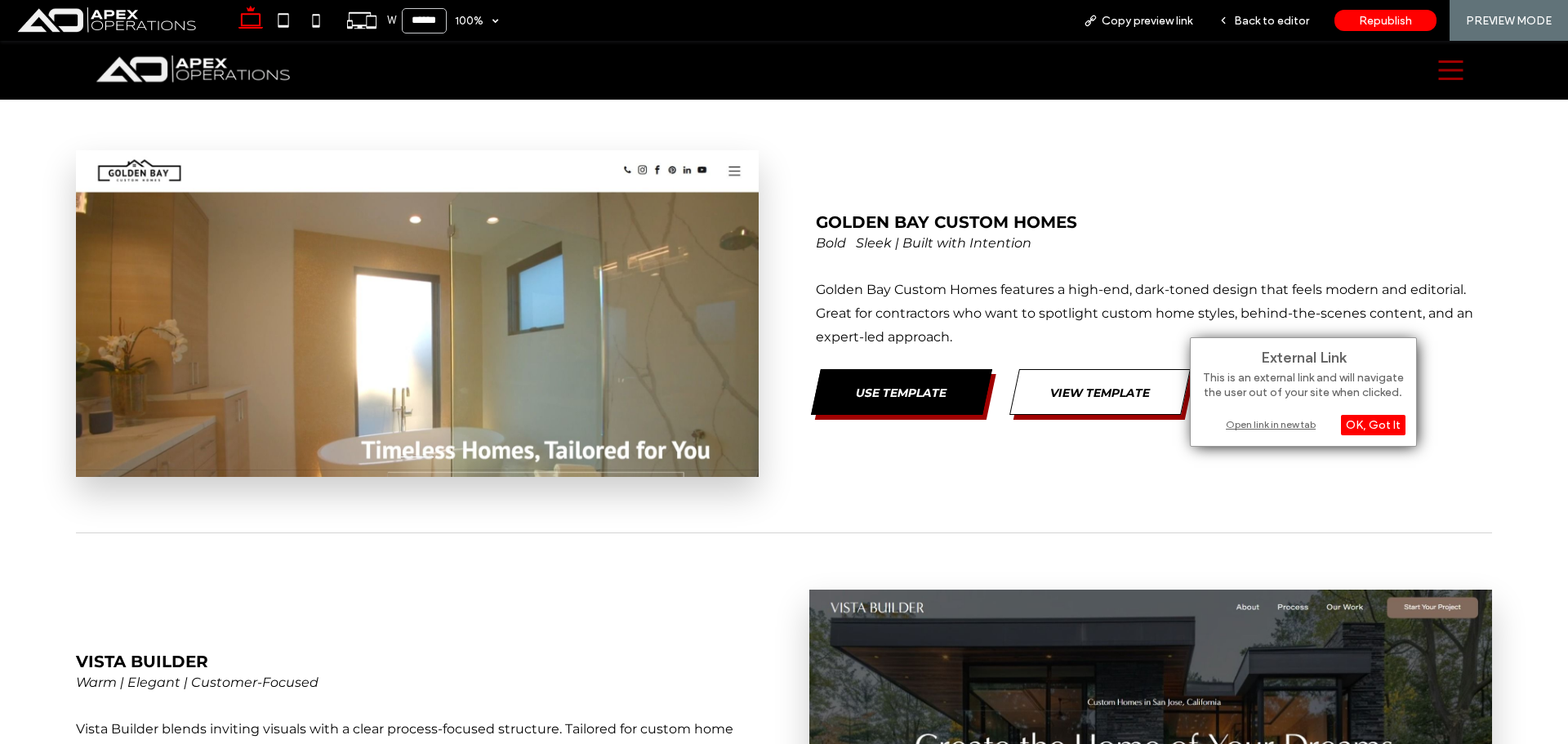 click on "Open link in new tab" at bounding box center [1303, 424] 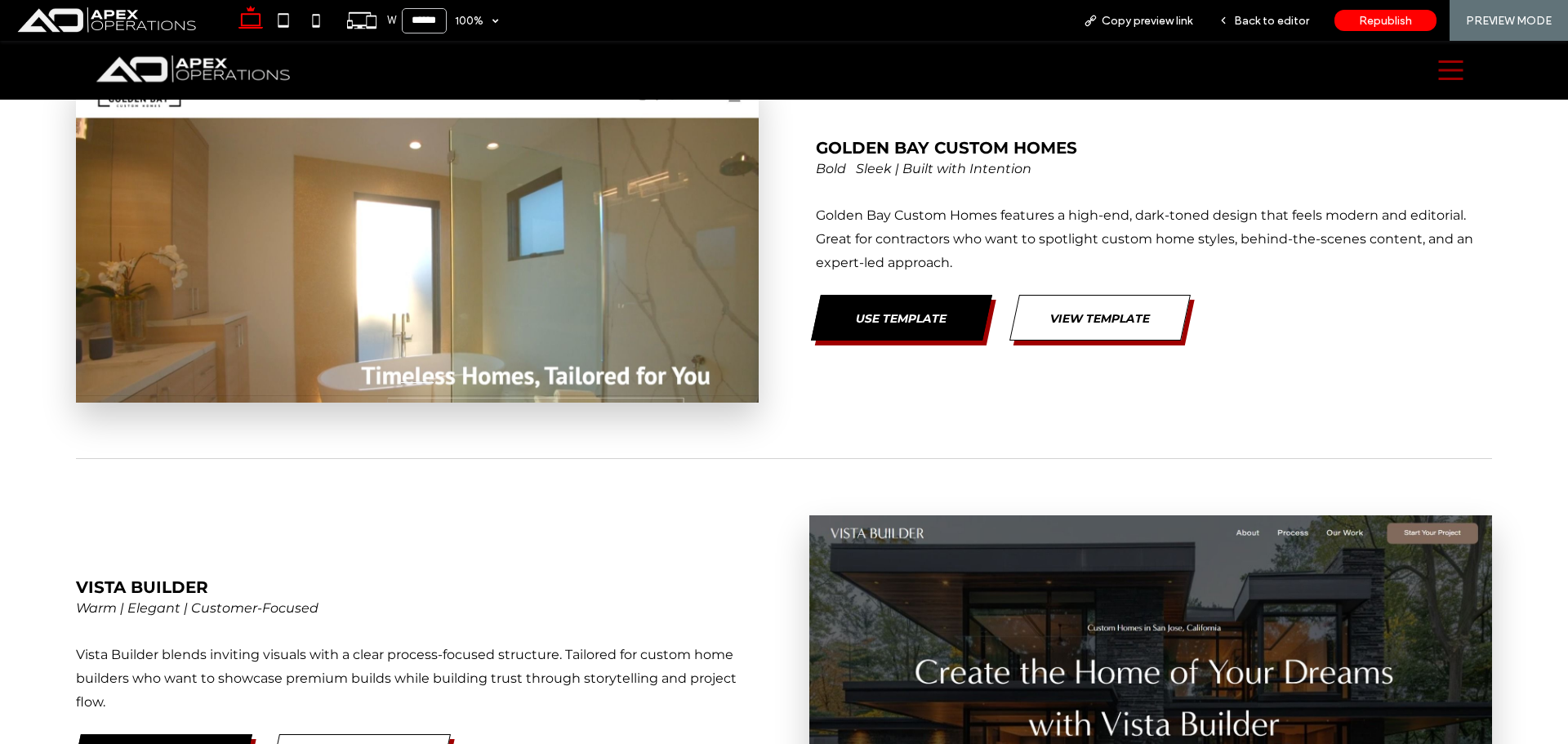 scroll, scrollTop: 2542, scrollLeft: 0, axis: vertical 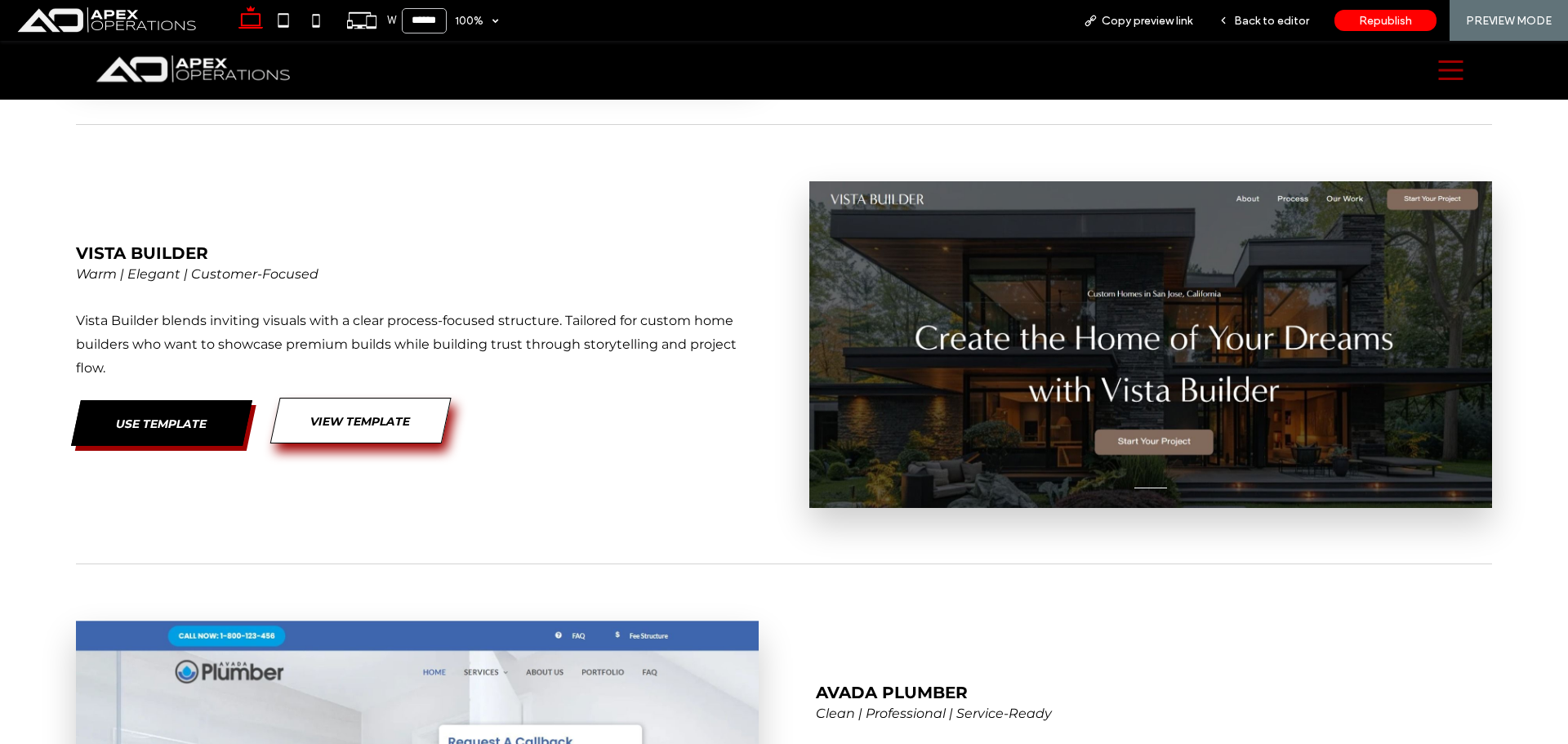 click on "View Template" at bounding box center [361, 421] 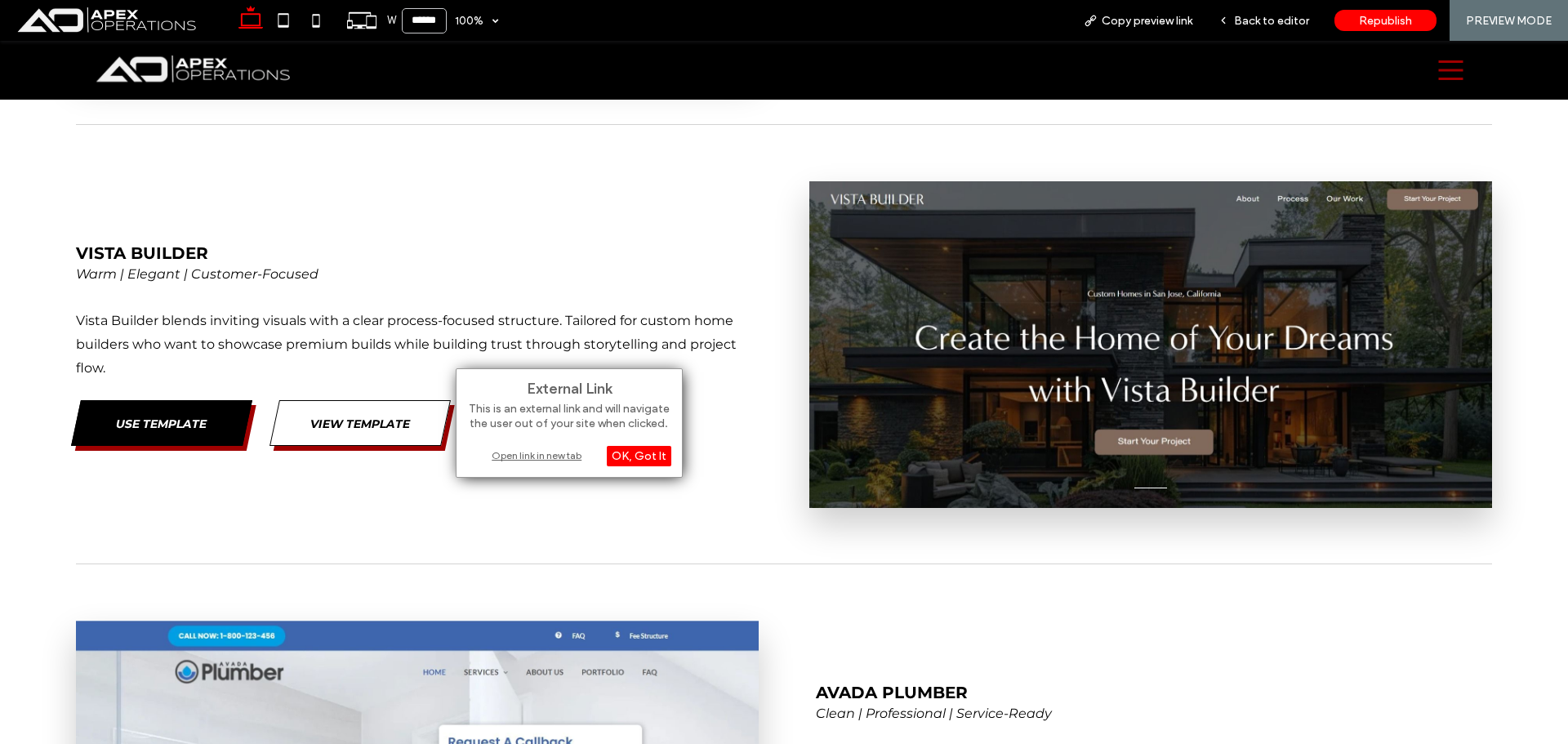 click on "Open link in new tab" at bounding box center (569, 455) 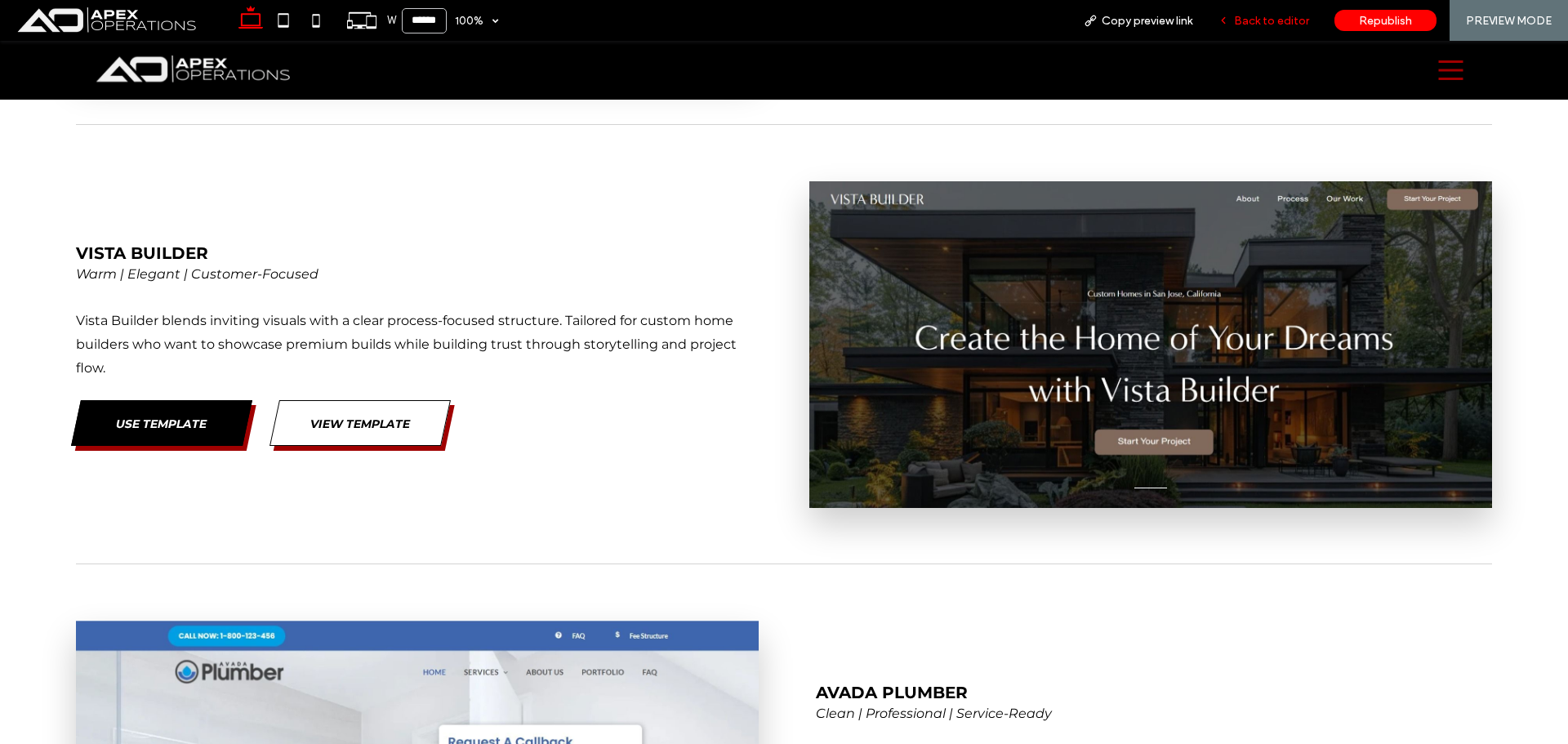 click on "Back to editor" at bounding box center (1272, 20) 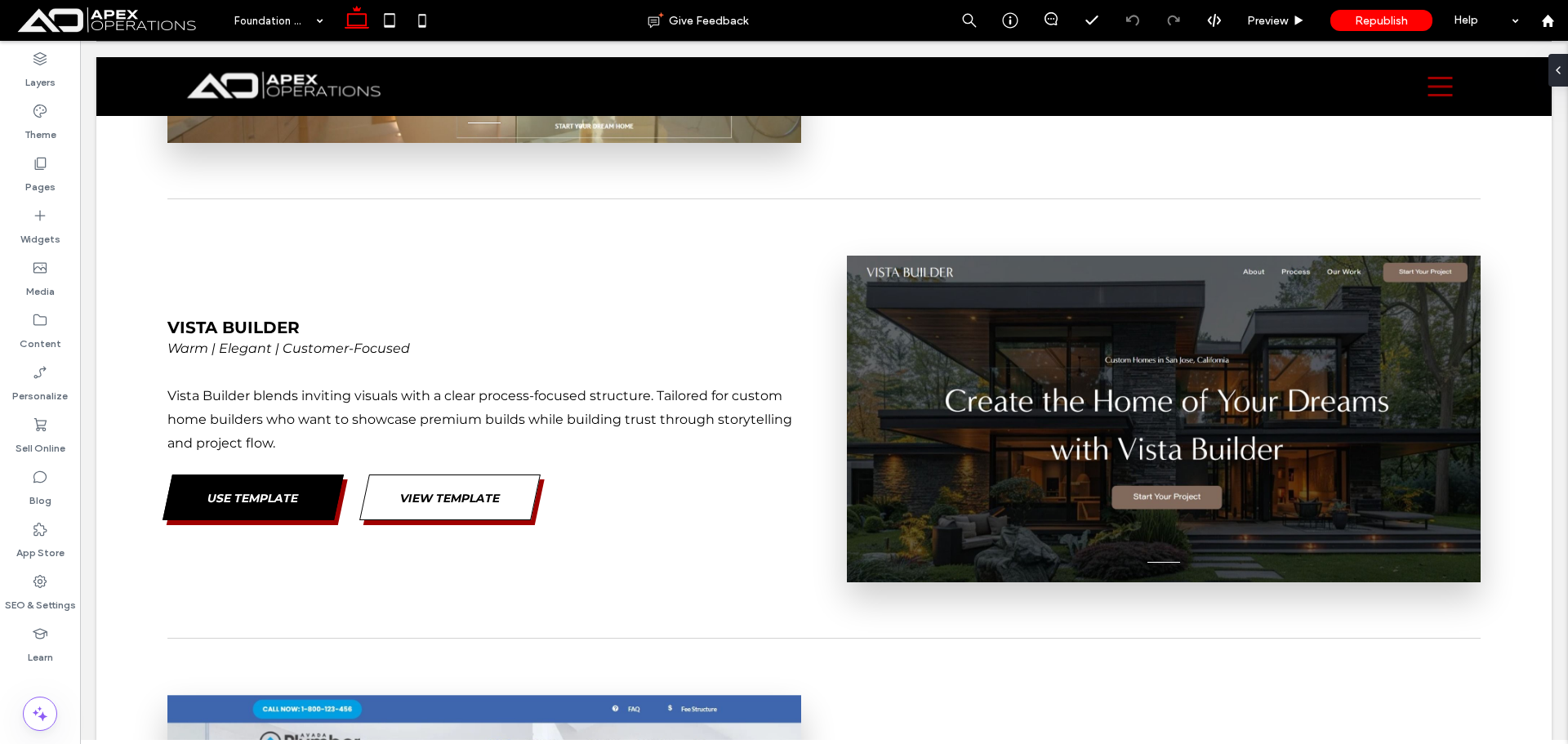 scroll, scrollTop: 2613, scrollLeft: 0, axis: vertical 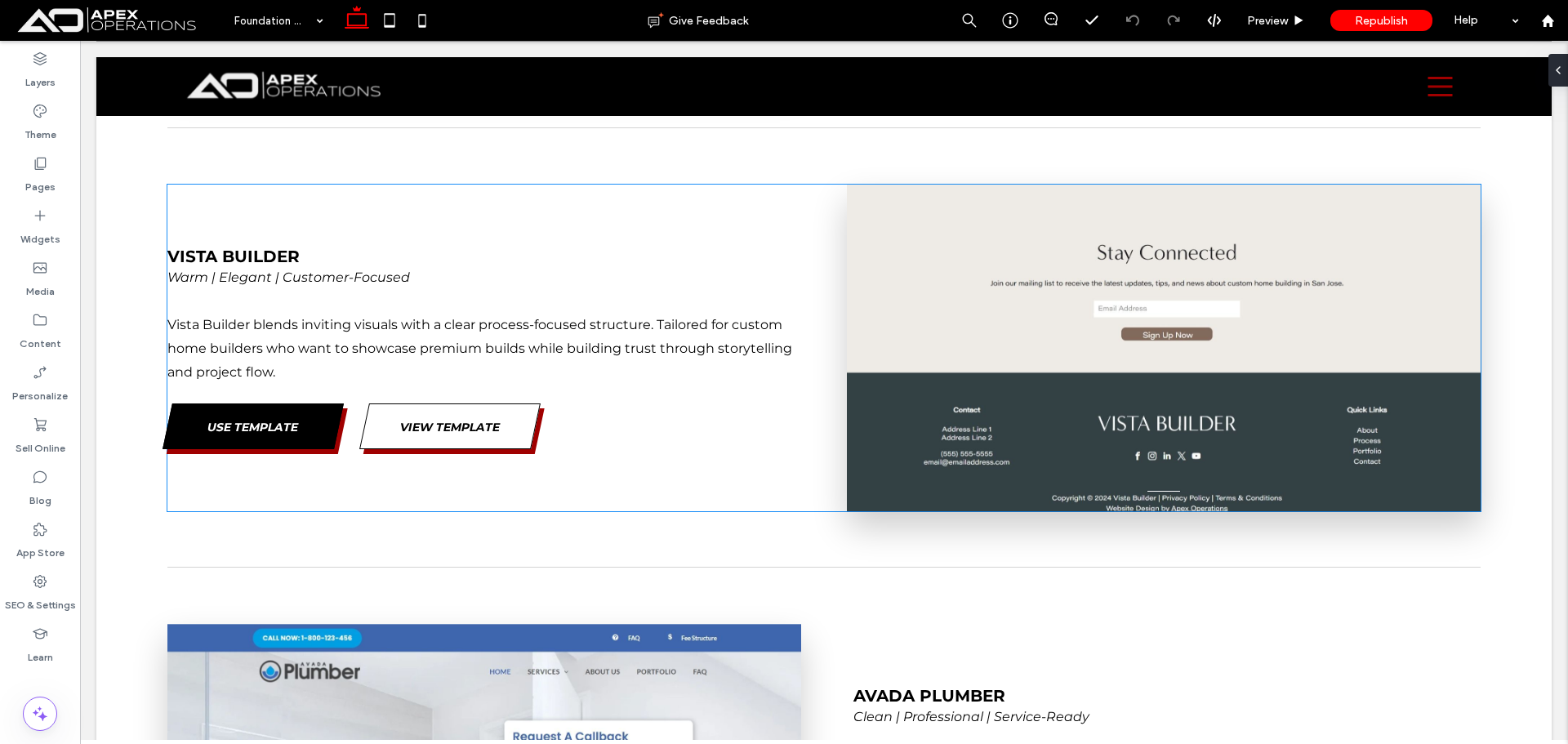click at bounding box center (1163, 358) 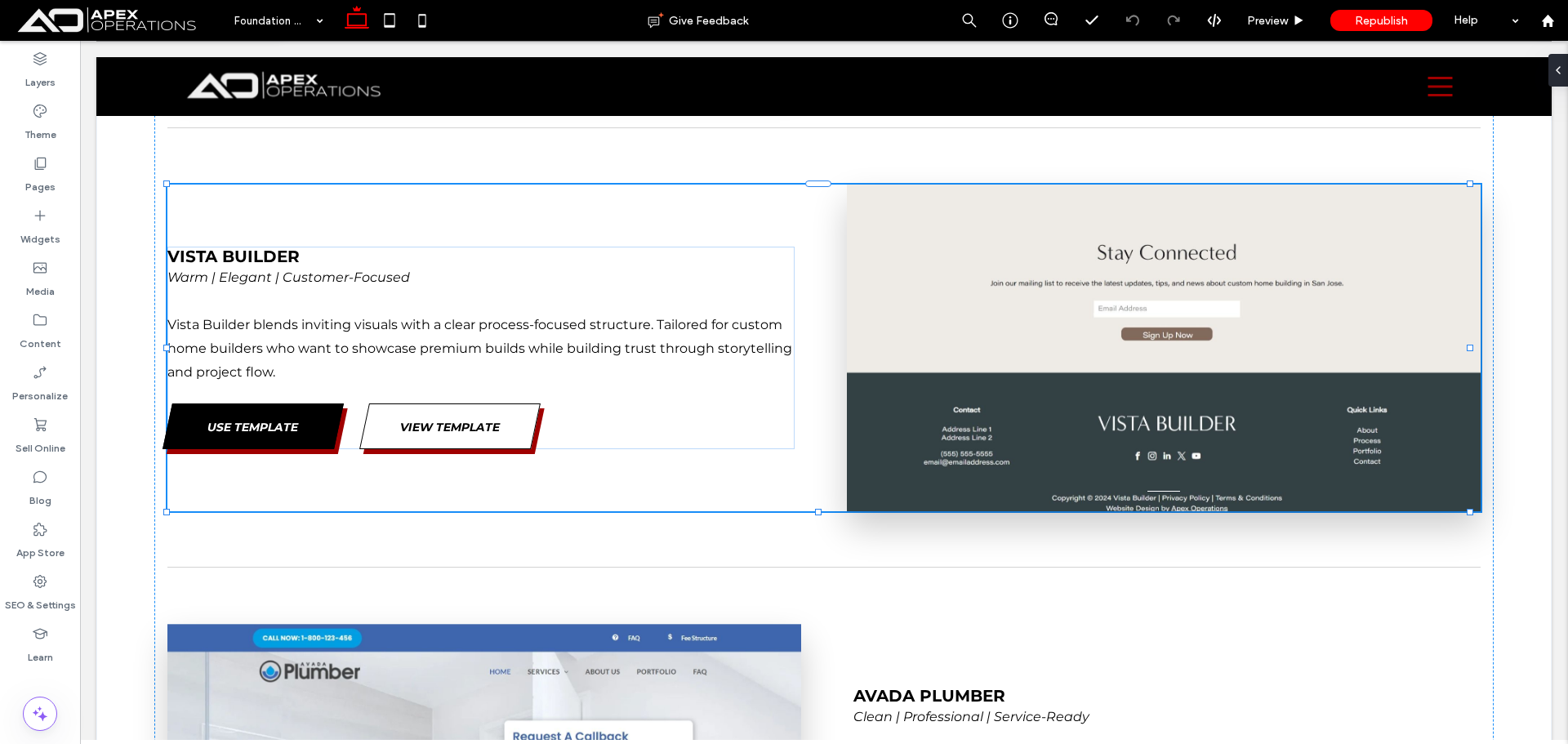 click at bounding box center (1163, 358) 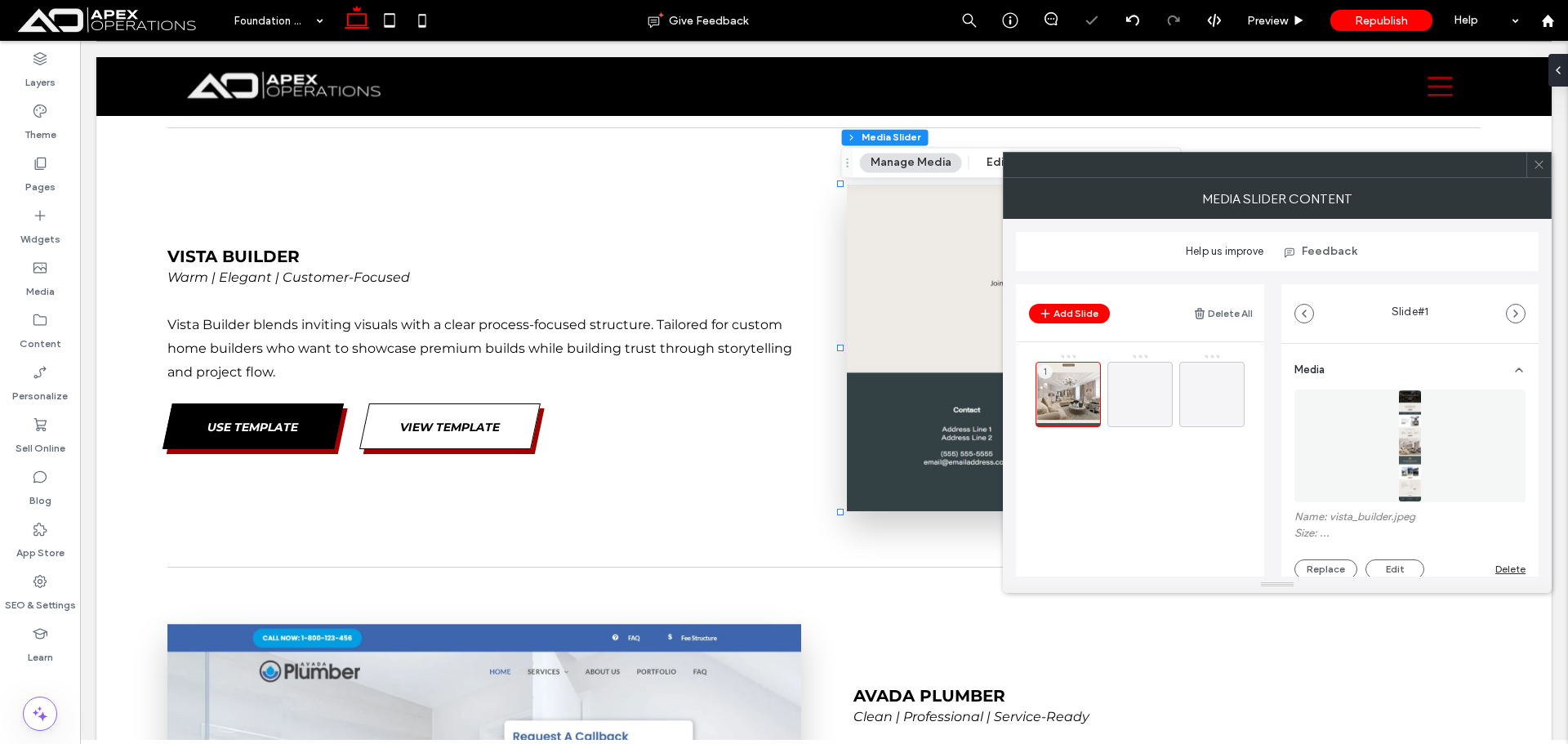click at bounding box center [1410, 446] 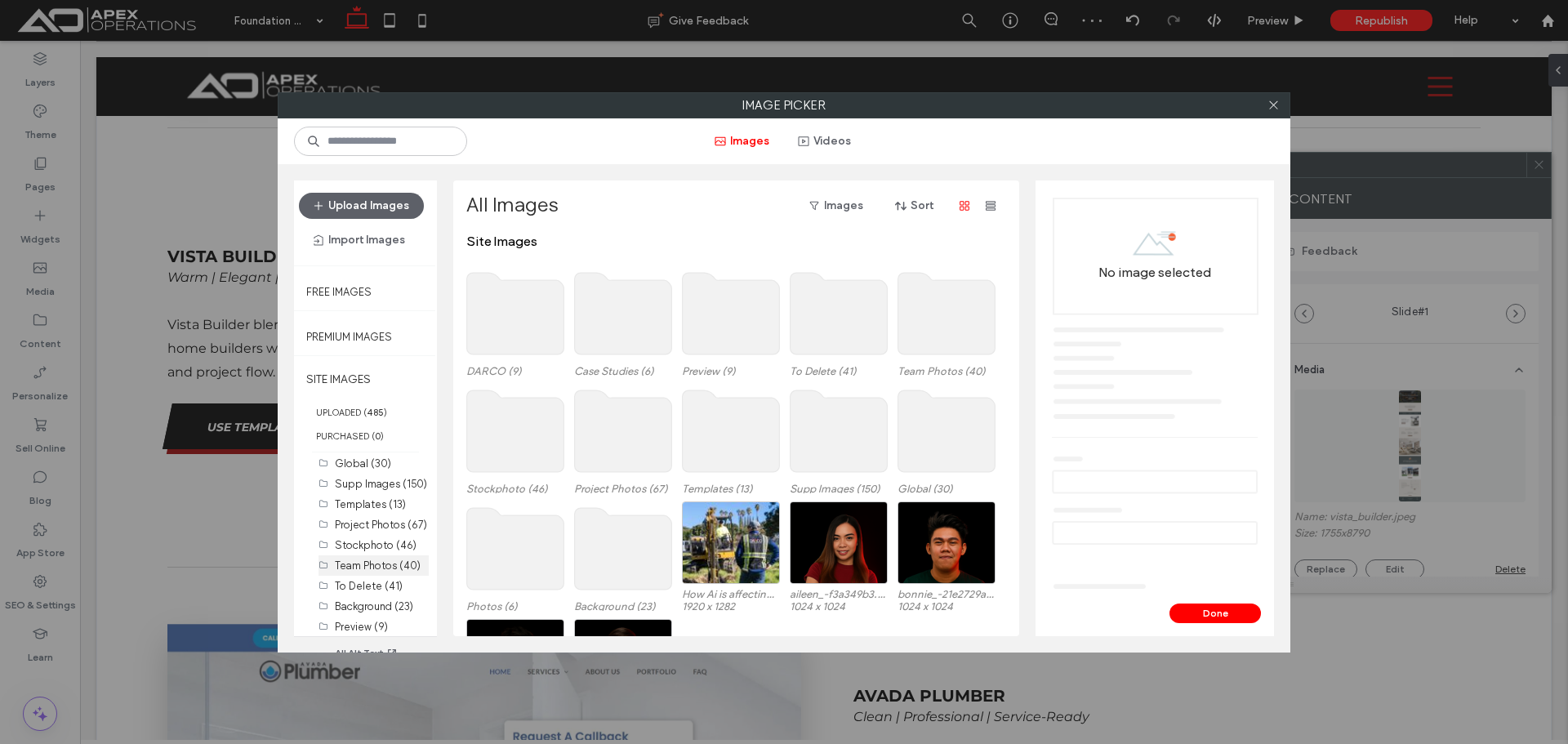 scroll, scrollTop: 0, scrollLeft: 0, axis: both 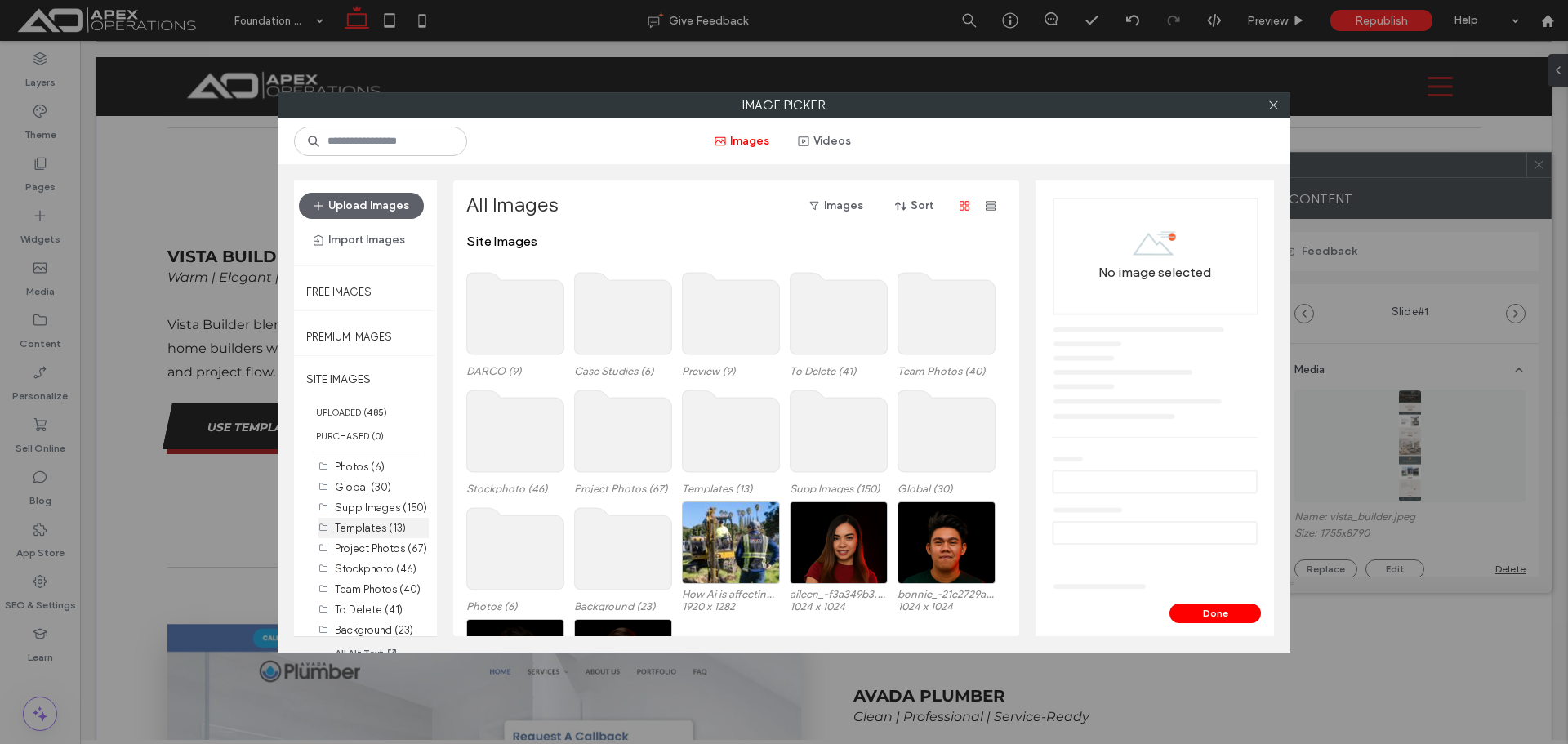 click on "Templates (13)" at bounding box center (370, 528) 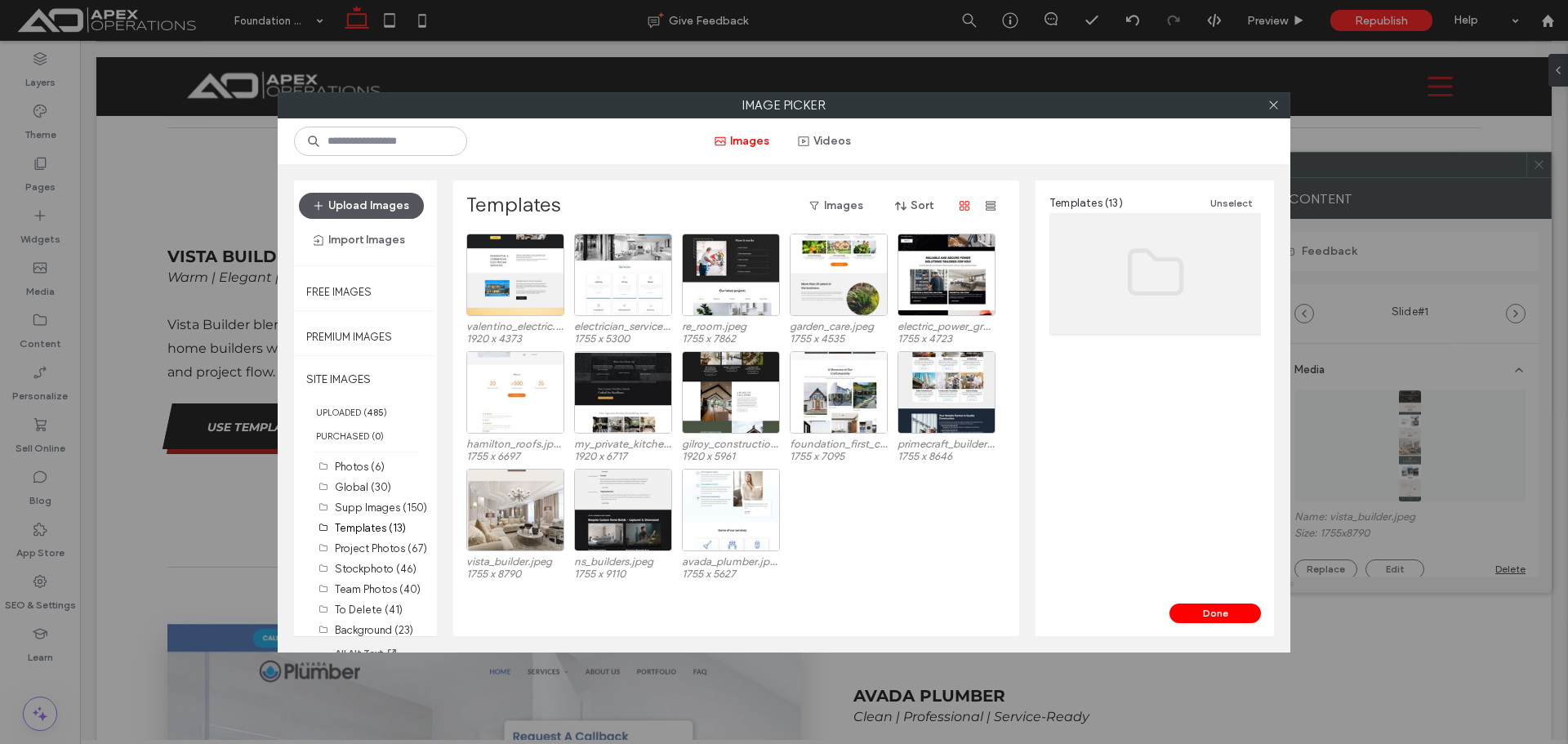 click on "Upload Images" at bounding box center (361, 206) 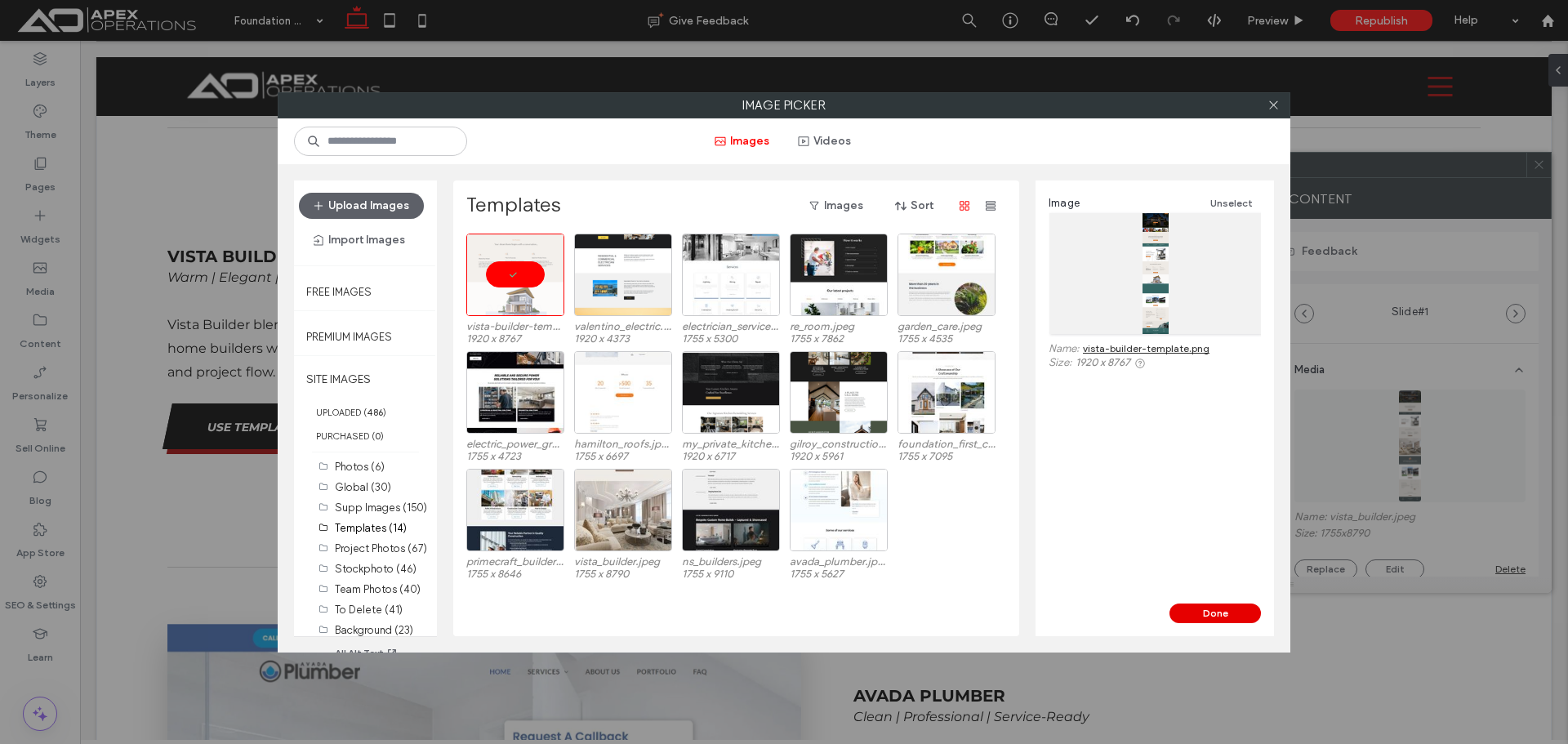 click on "Done" at bounding box center (1215, 613) 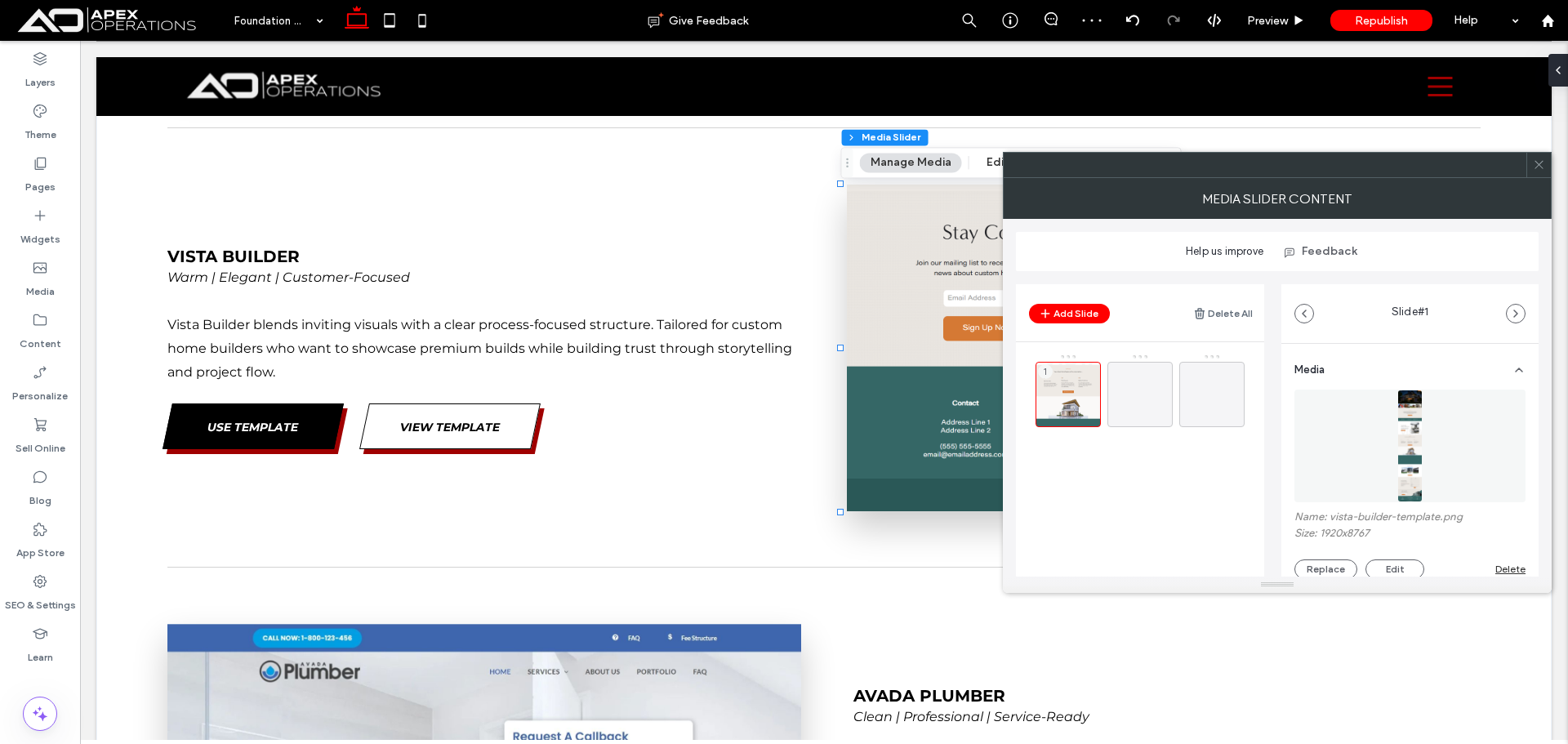 click 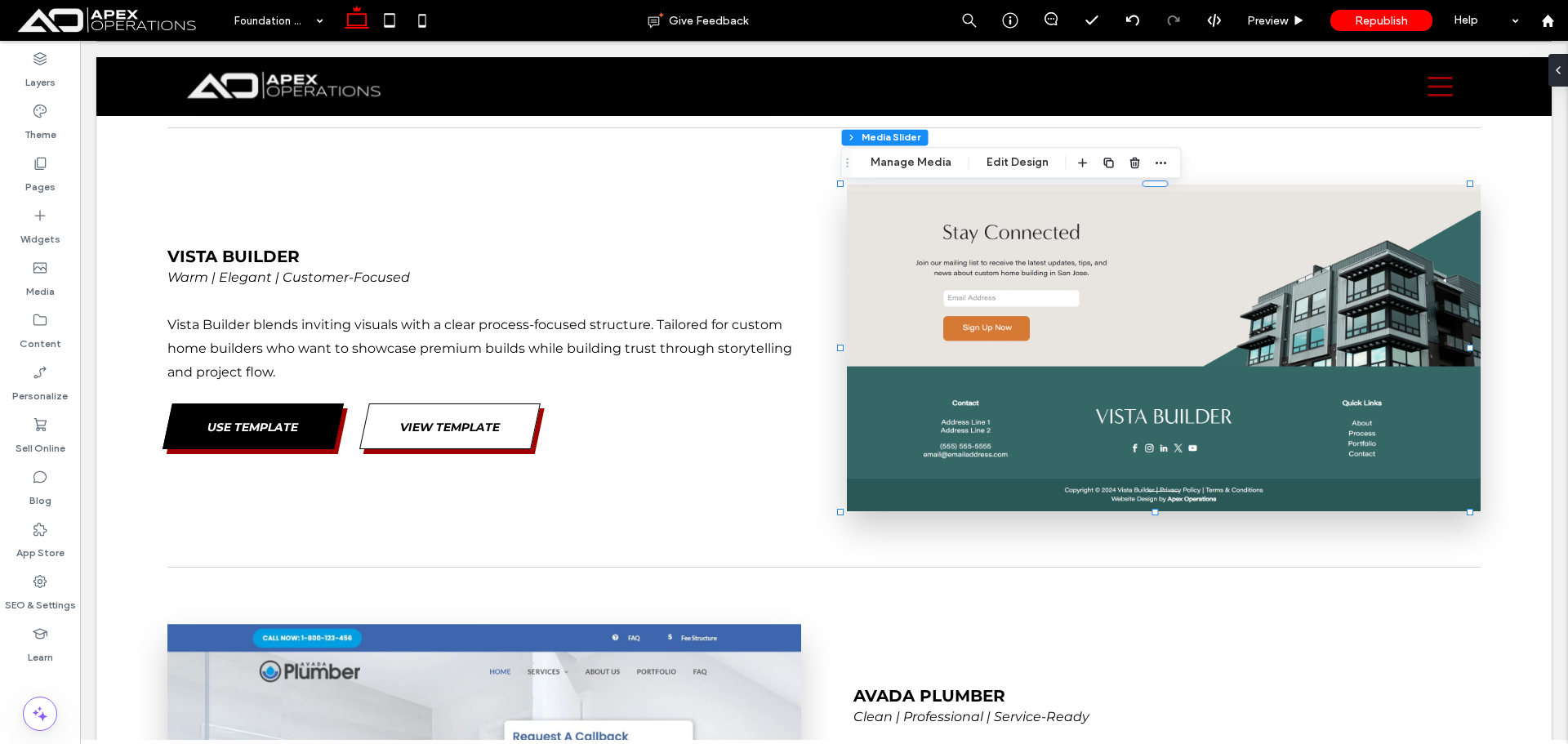 click at bounding box center (1163, 358) 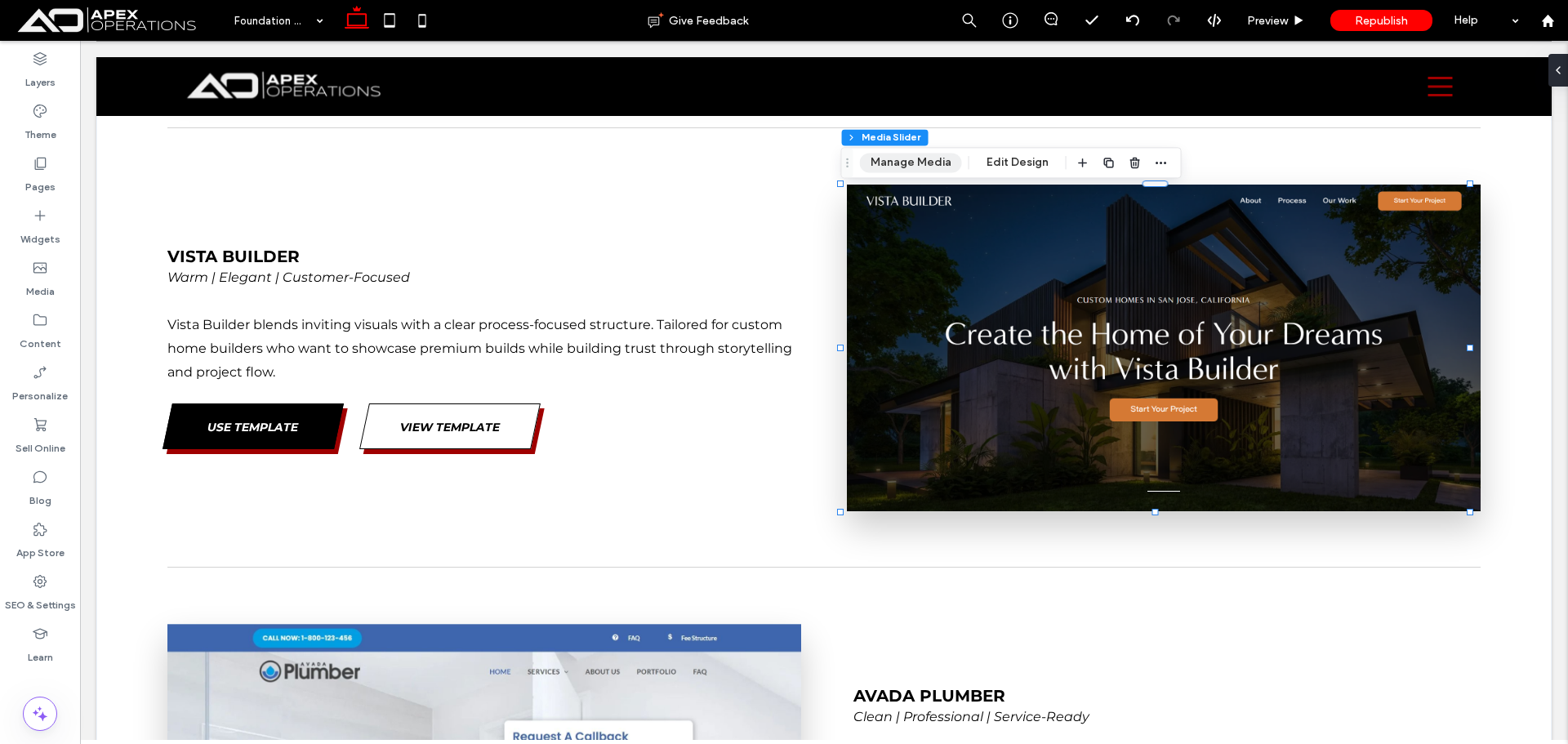 click on "Manage Media" at bounding box center [911, 163] 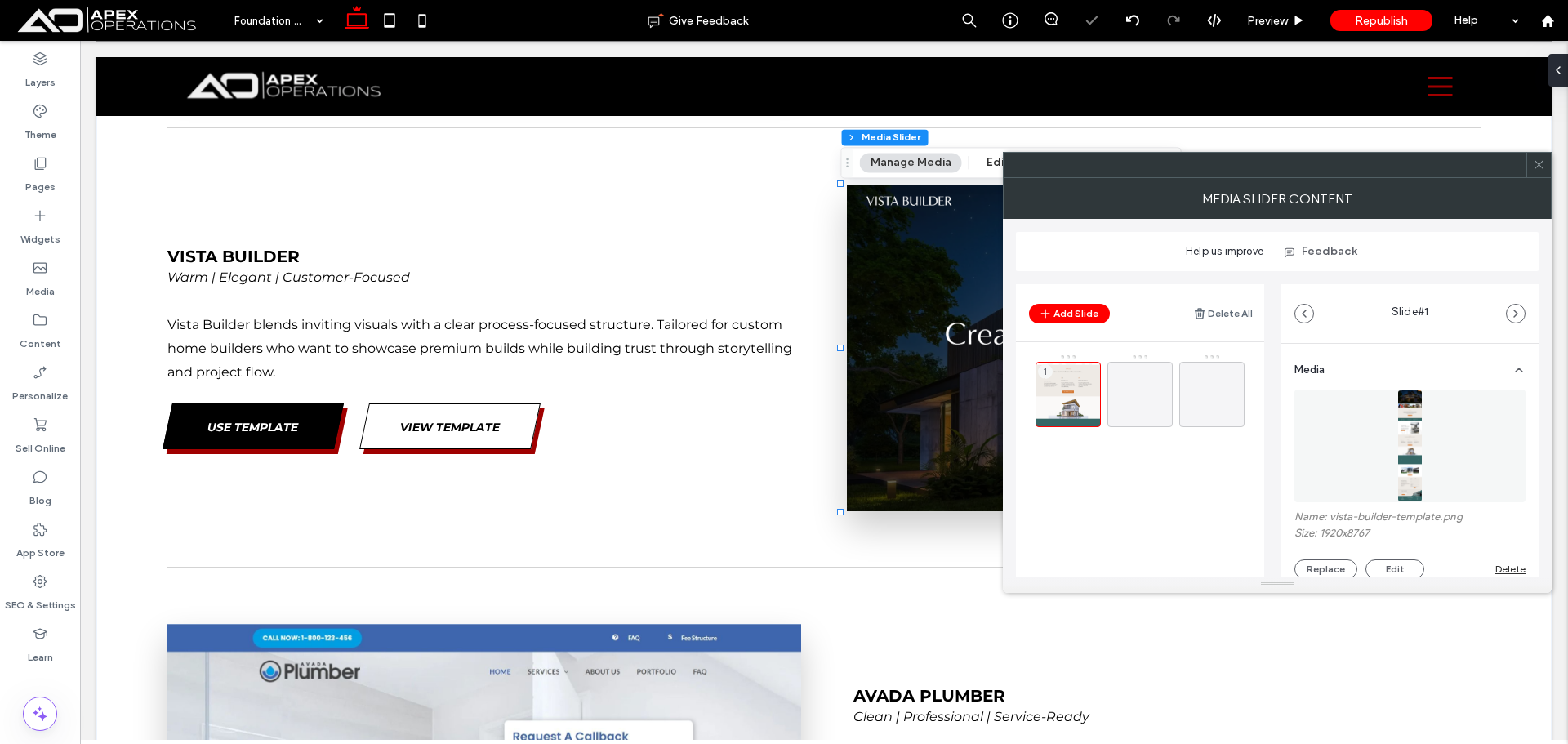 click at bounding box center (1410, 446) 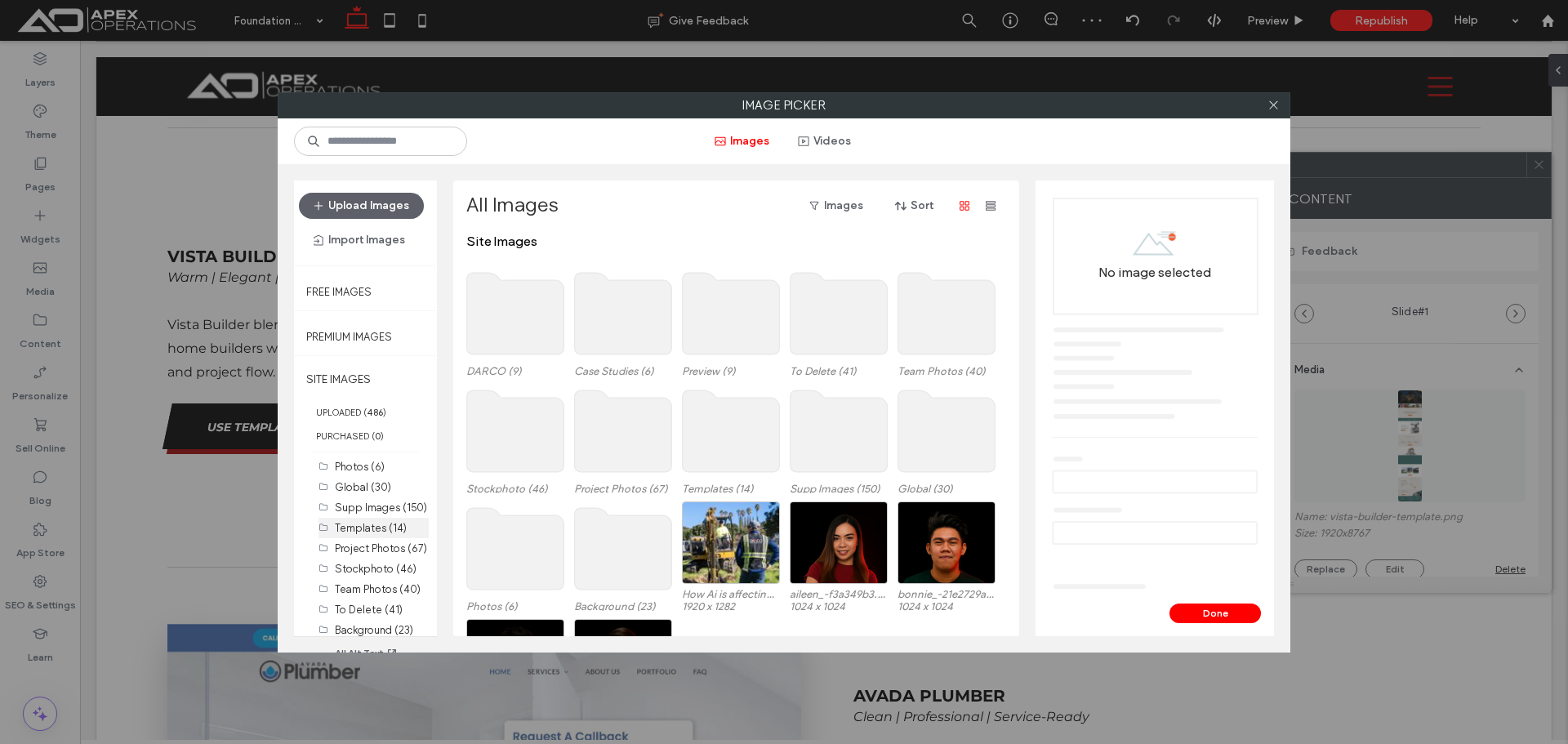 click on "Templates (14)" at bounding box center [371, 528] 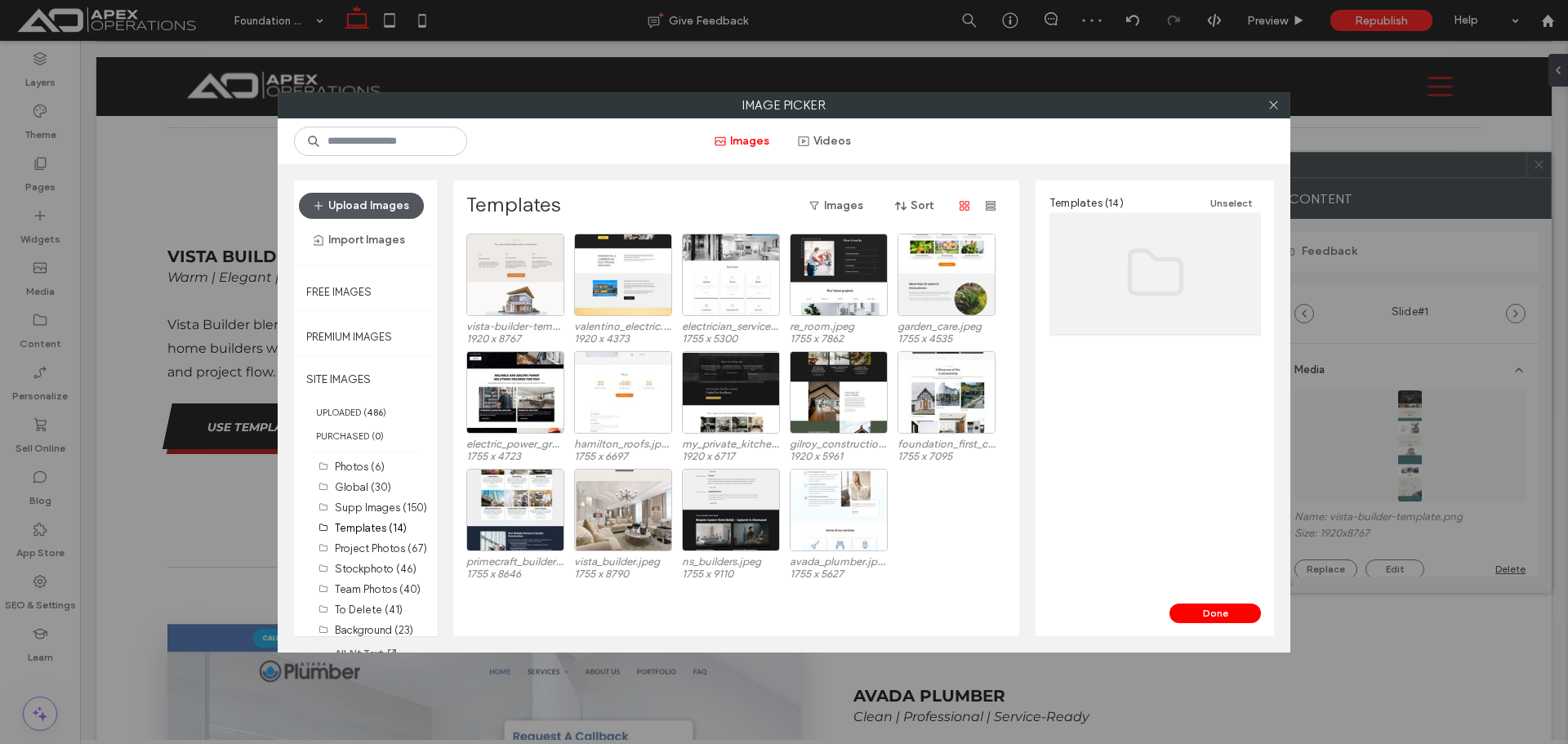 click on "Upload Images" at bounding box center (361, 206) 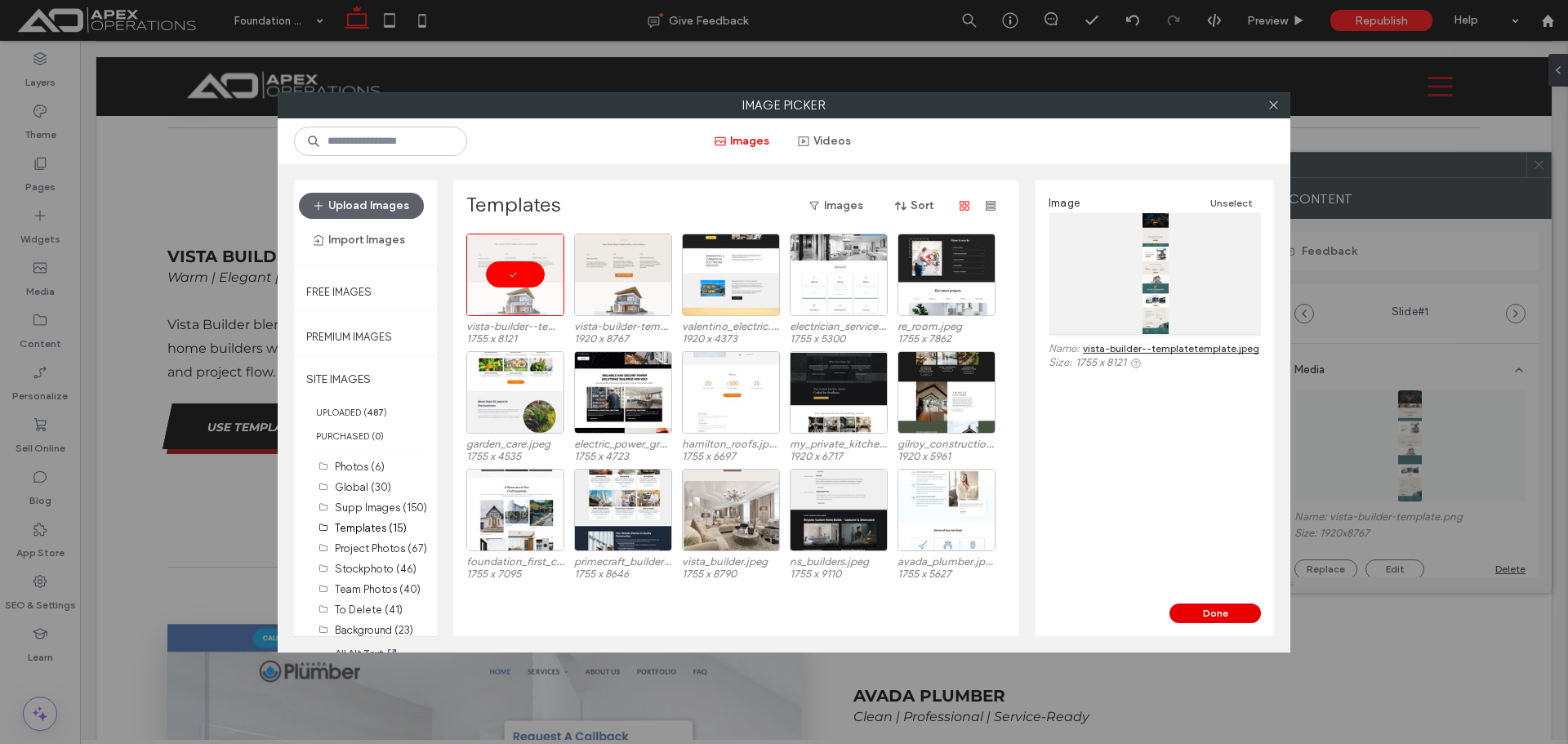 click on "Done" at bounding box center [1215, 613] 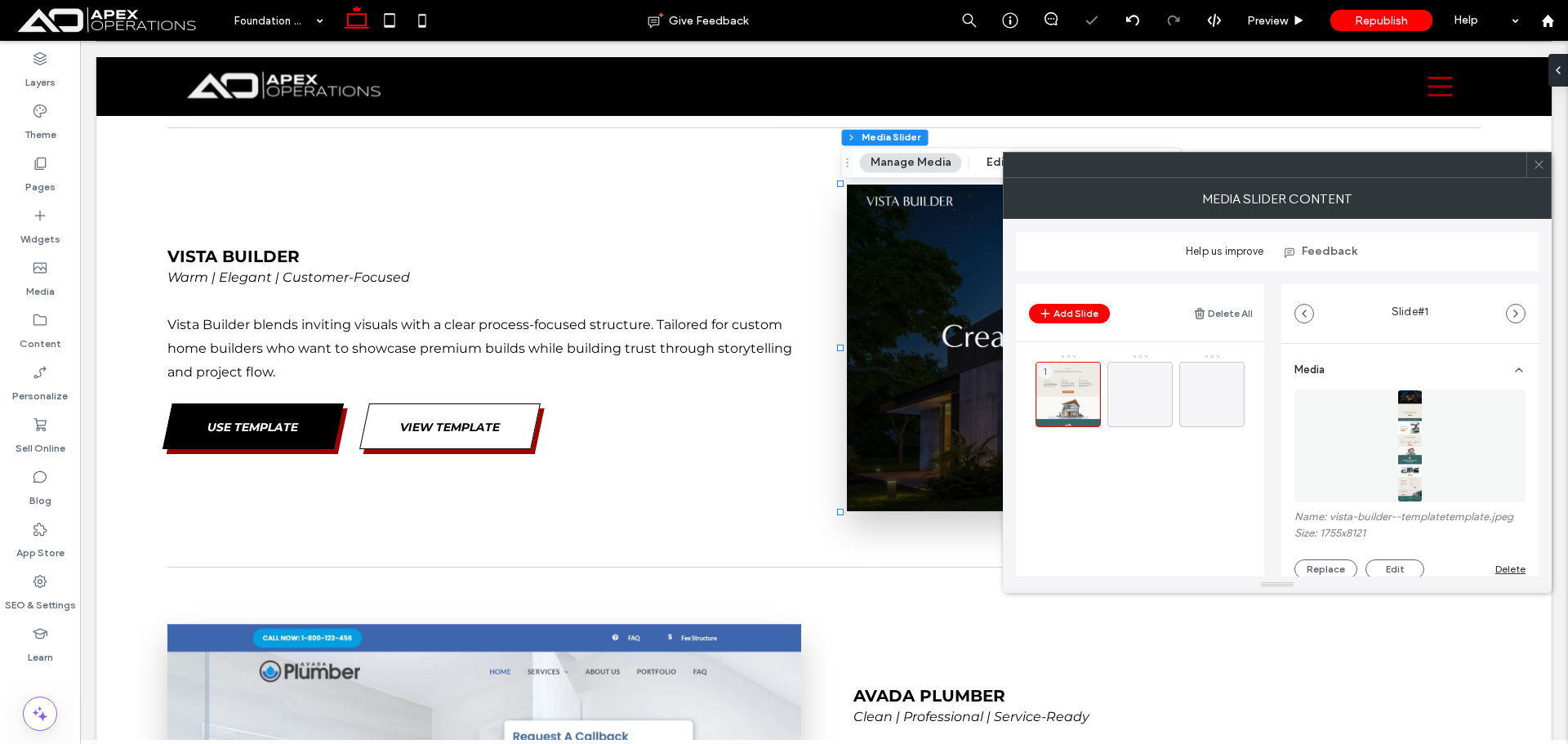 click on "MEDIA SLIDER CONTENT" at bounding box center (1277, 198) 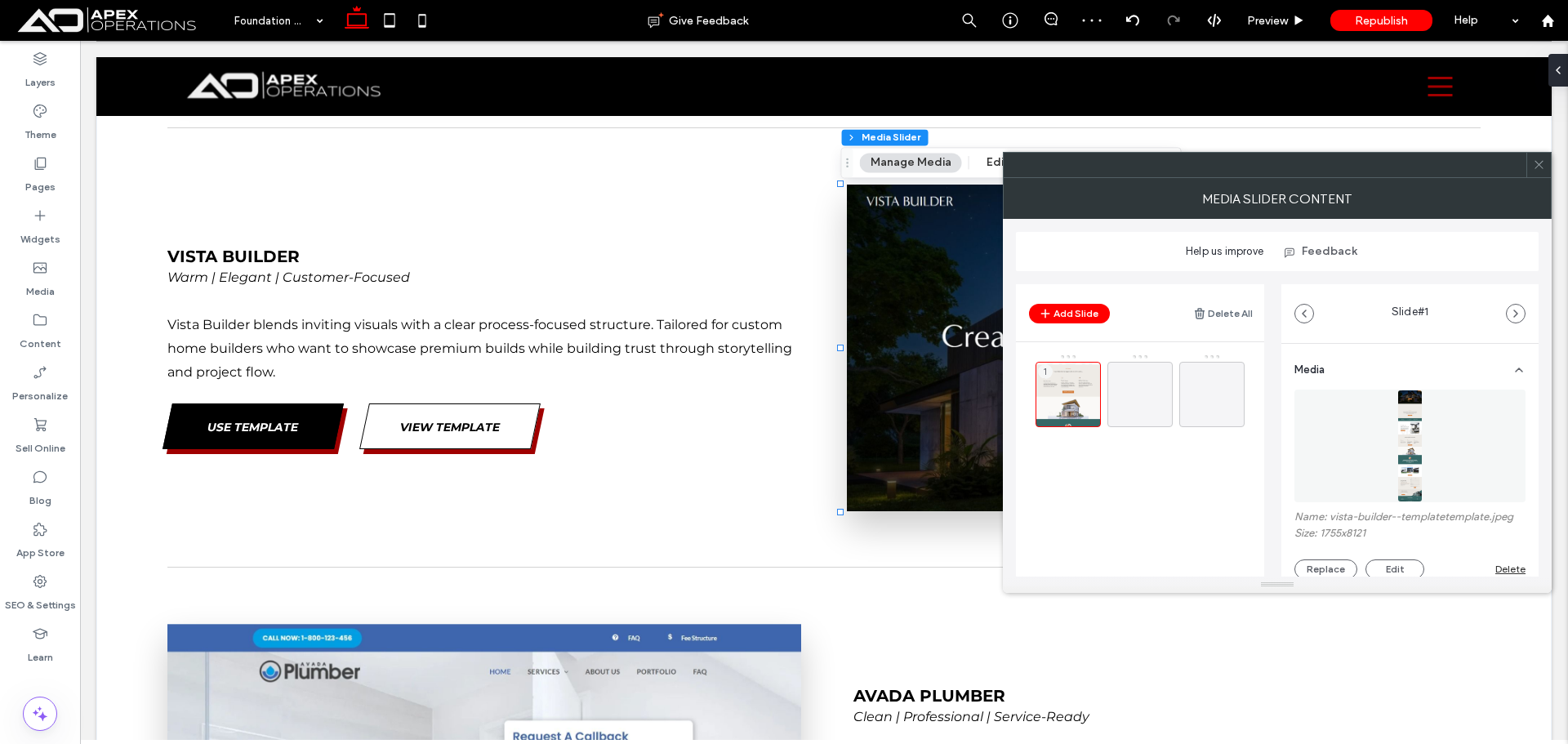 click 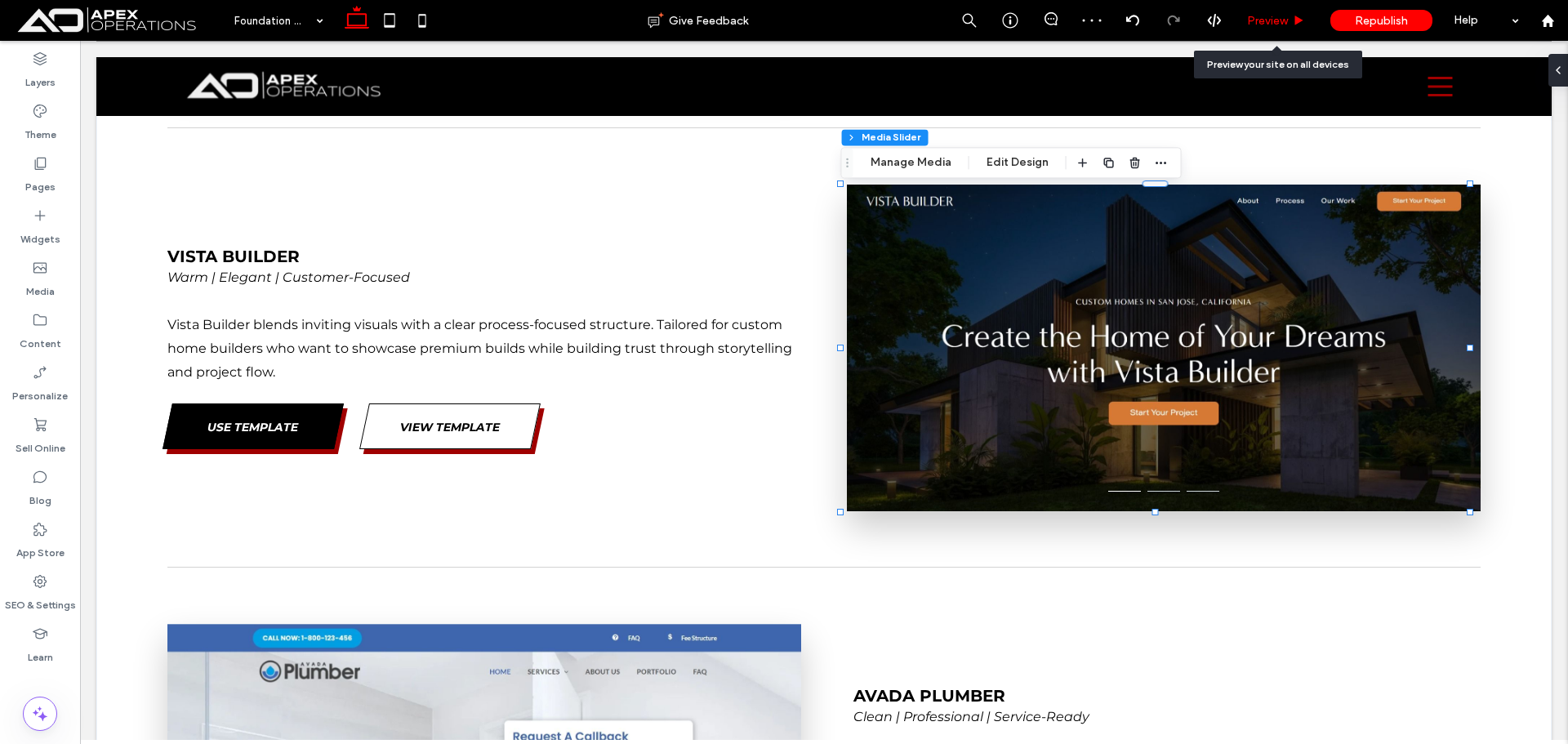 click on "Preview" at bounding box center (1267, 20) 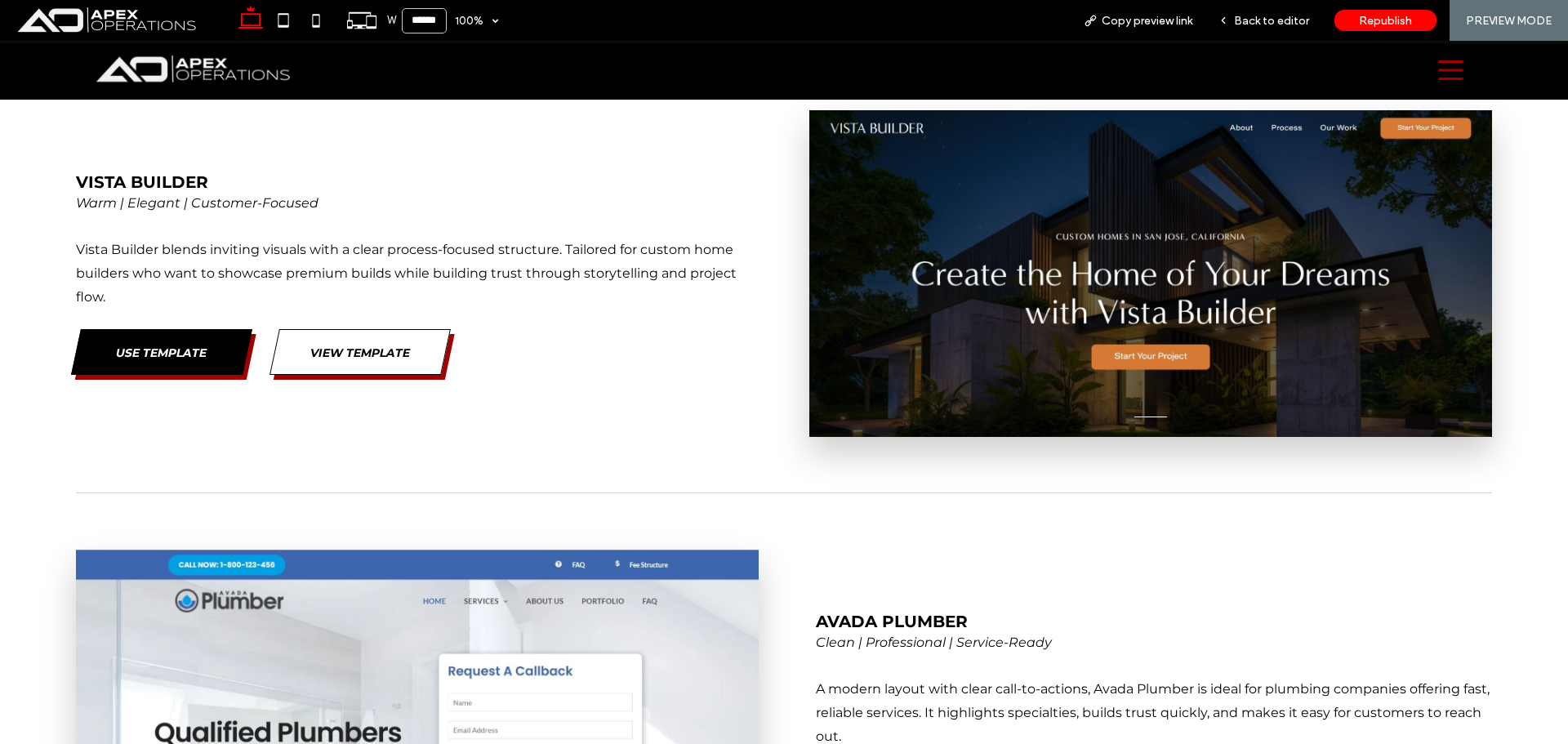 scroll, scrollTop: 2929, scrollLeft: 0, axis: vertical 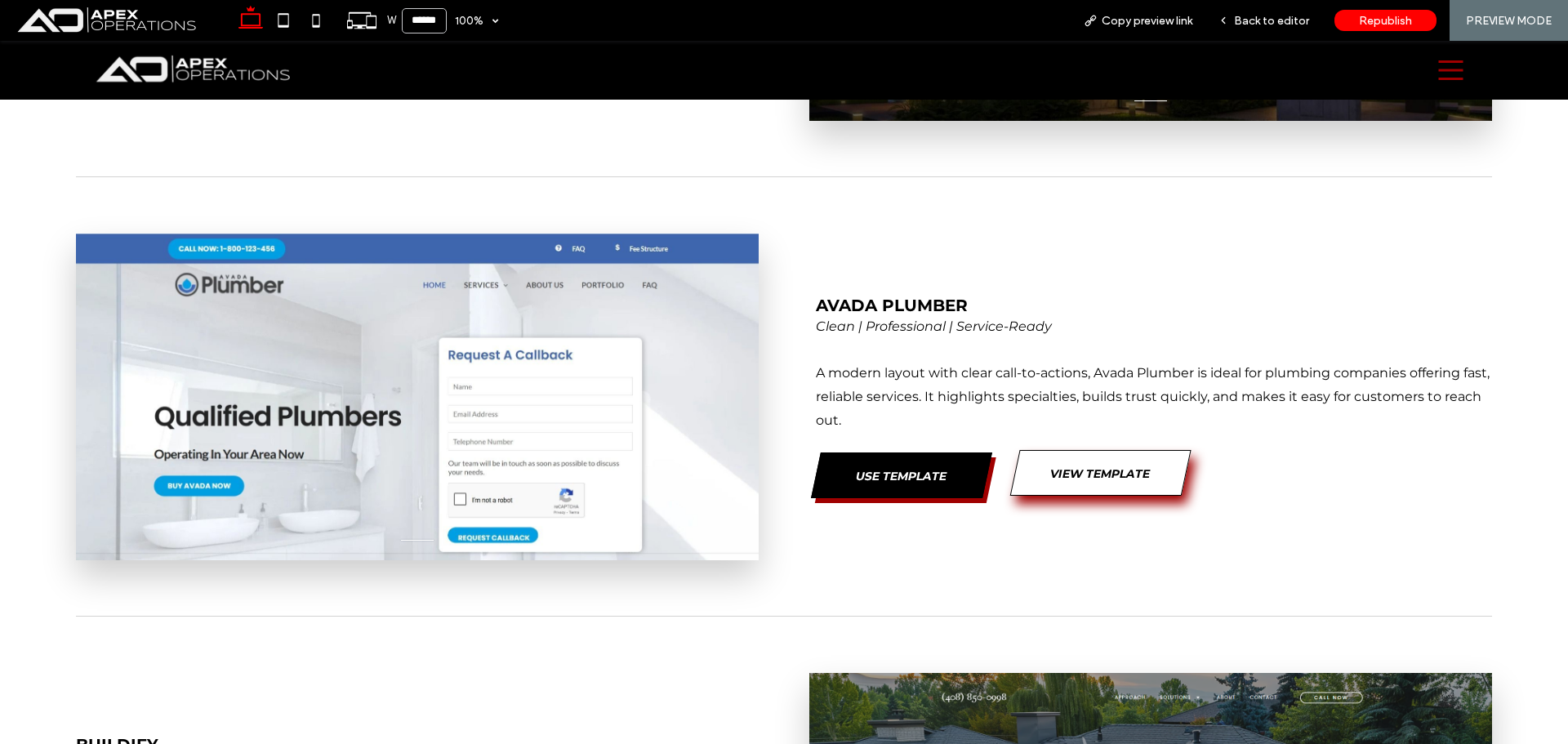 click on "View Template" at bounding box center [1101, 473] 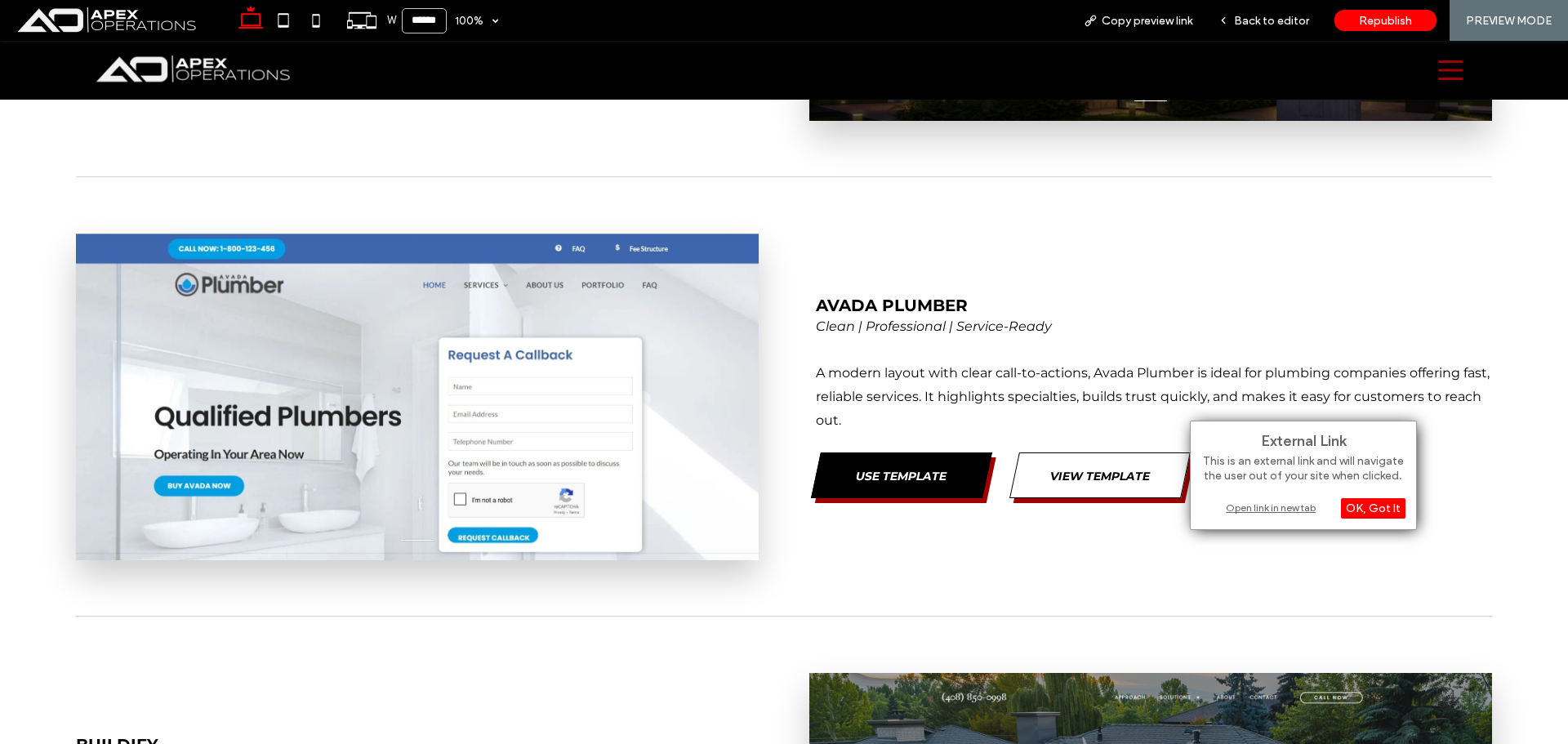 click on "Open link in new tab" at bounding box center (1303, 507) 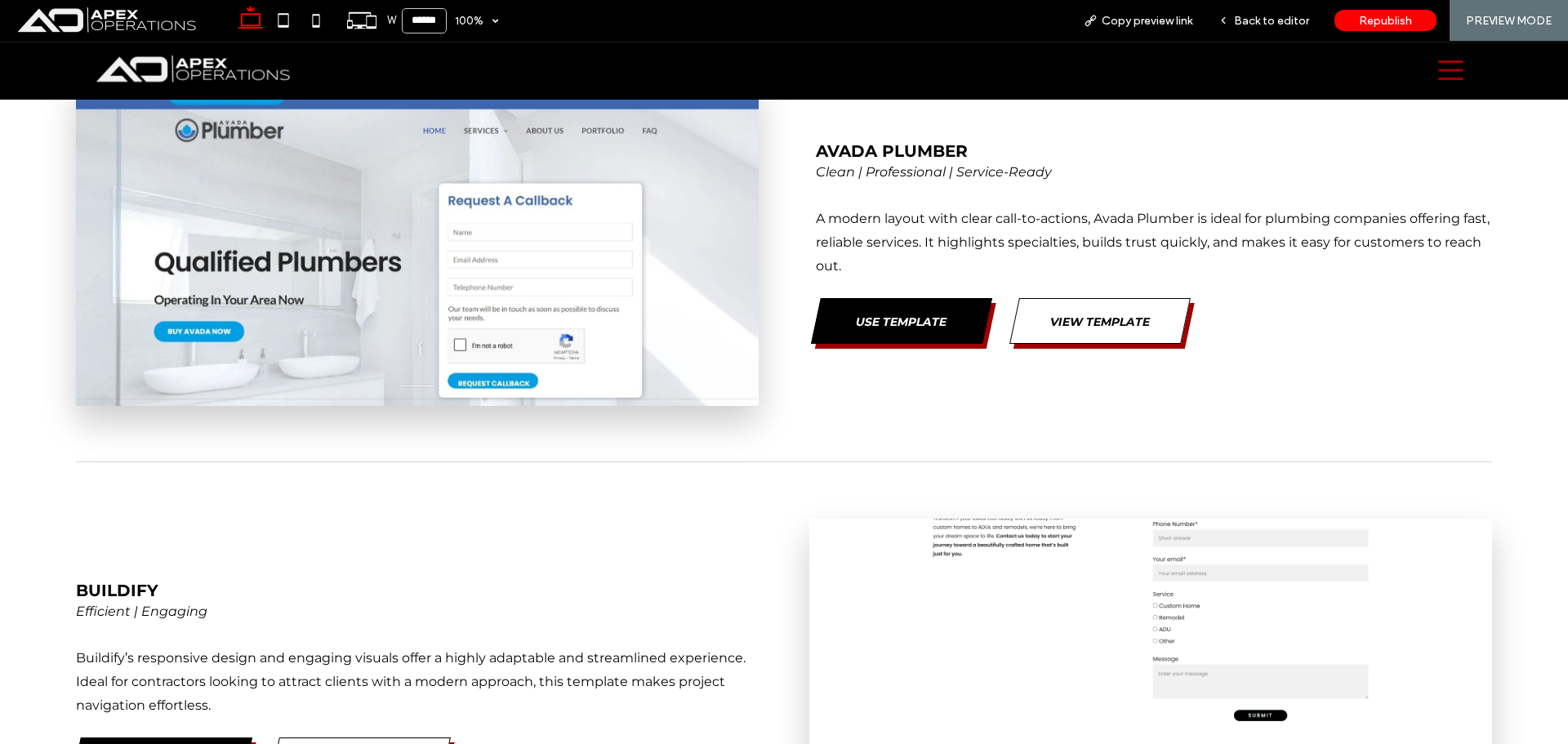 scroll, scrollTop: 3419, scrollLeft: 0, axis: vertical 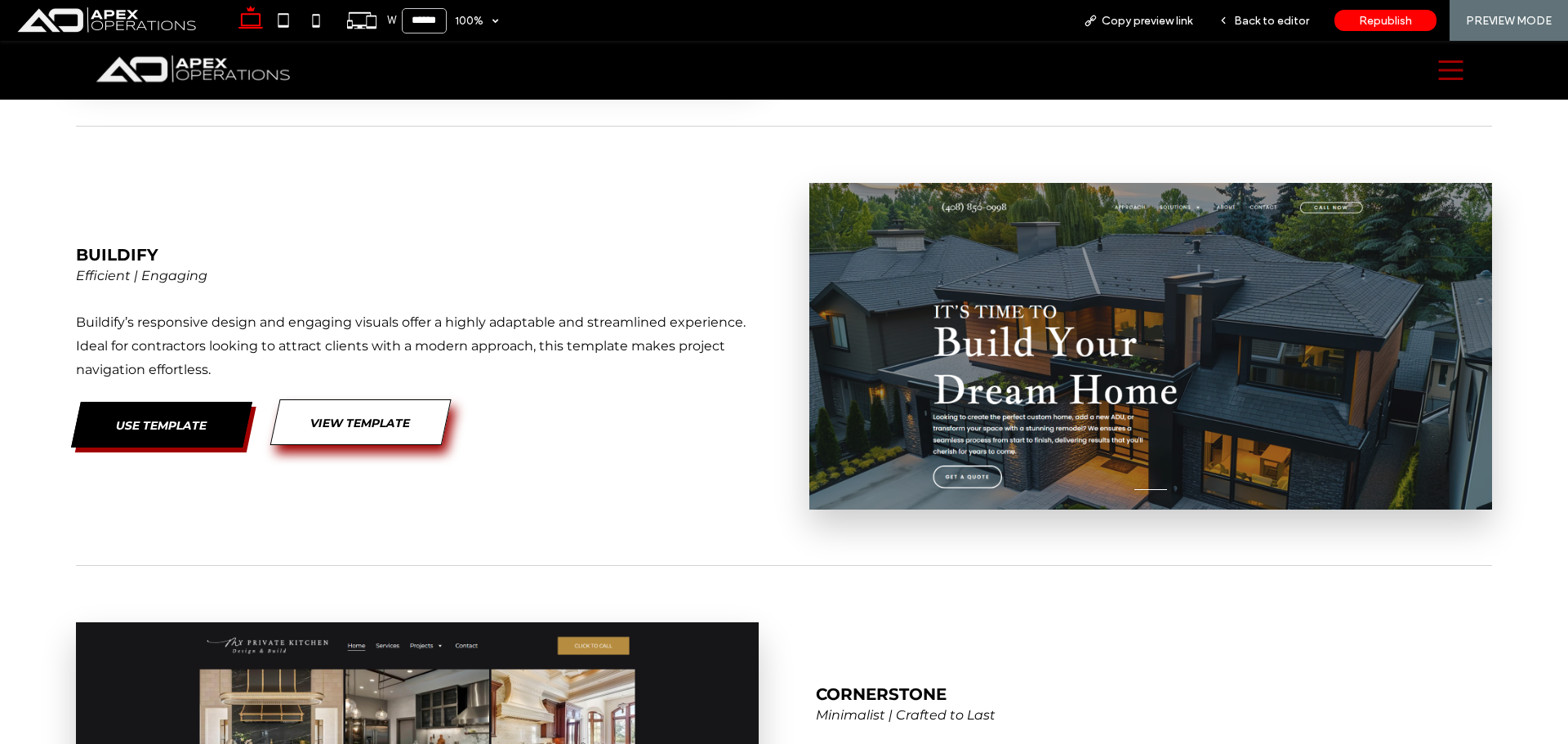 click on "View Template" at bounding box center (360, 422) 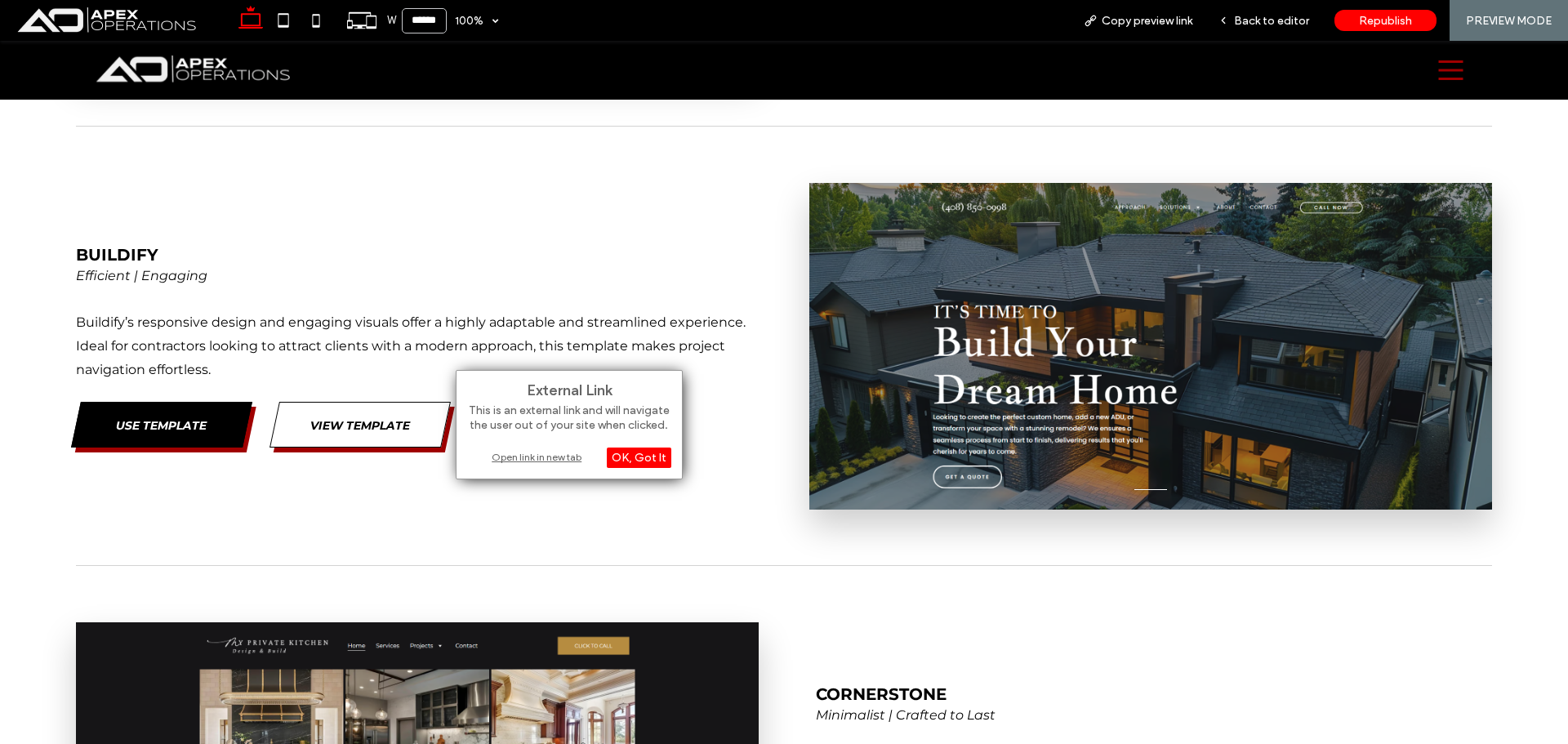 click on "Open link in new tab" at bounding box center [569, 457] 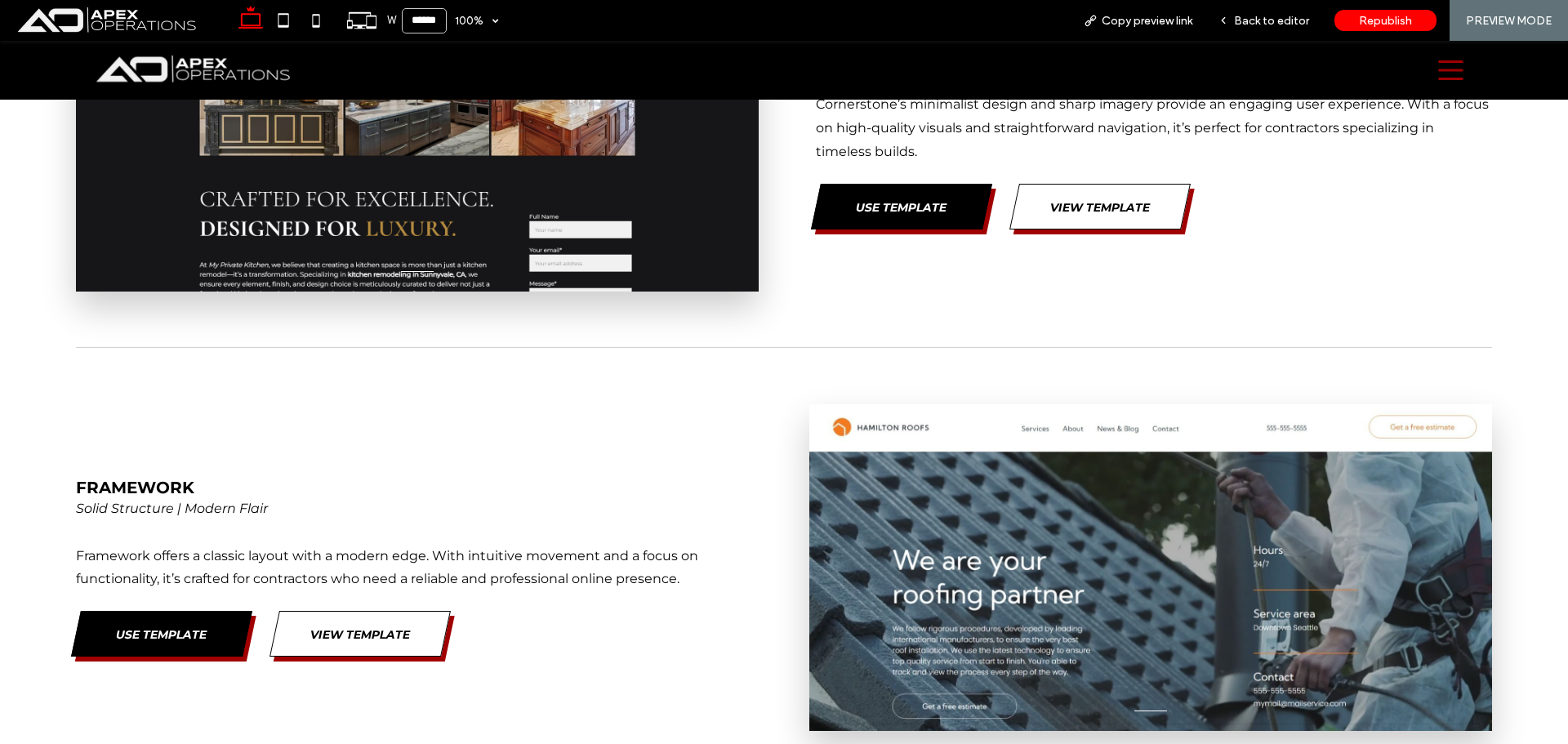 scroll, scrollTop: 4154, scrollLeft: 0, axis: vertical 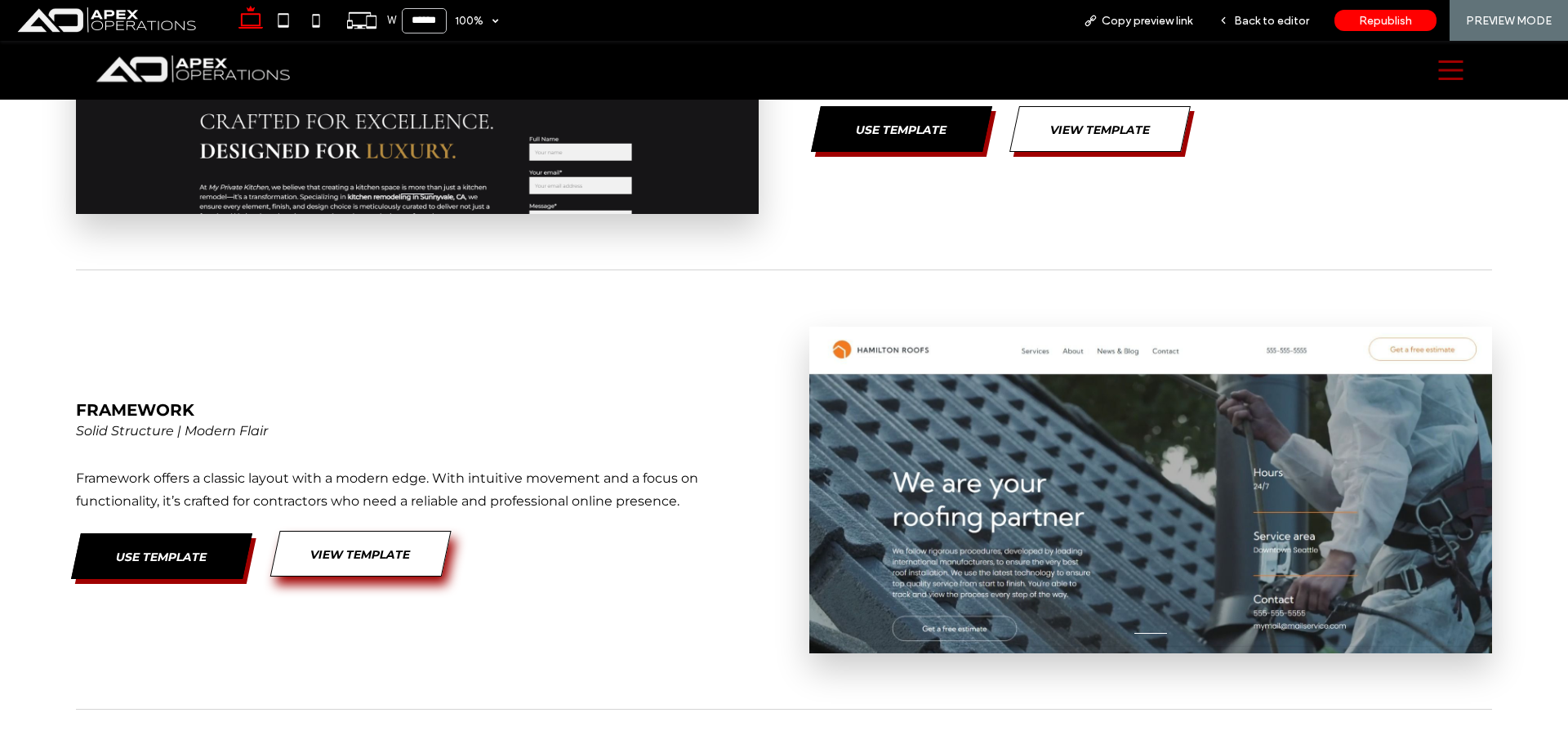 click on "View Template" at bounding box center (361, 554) 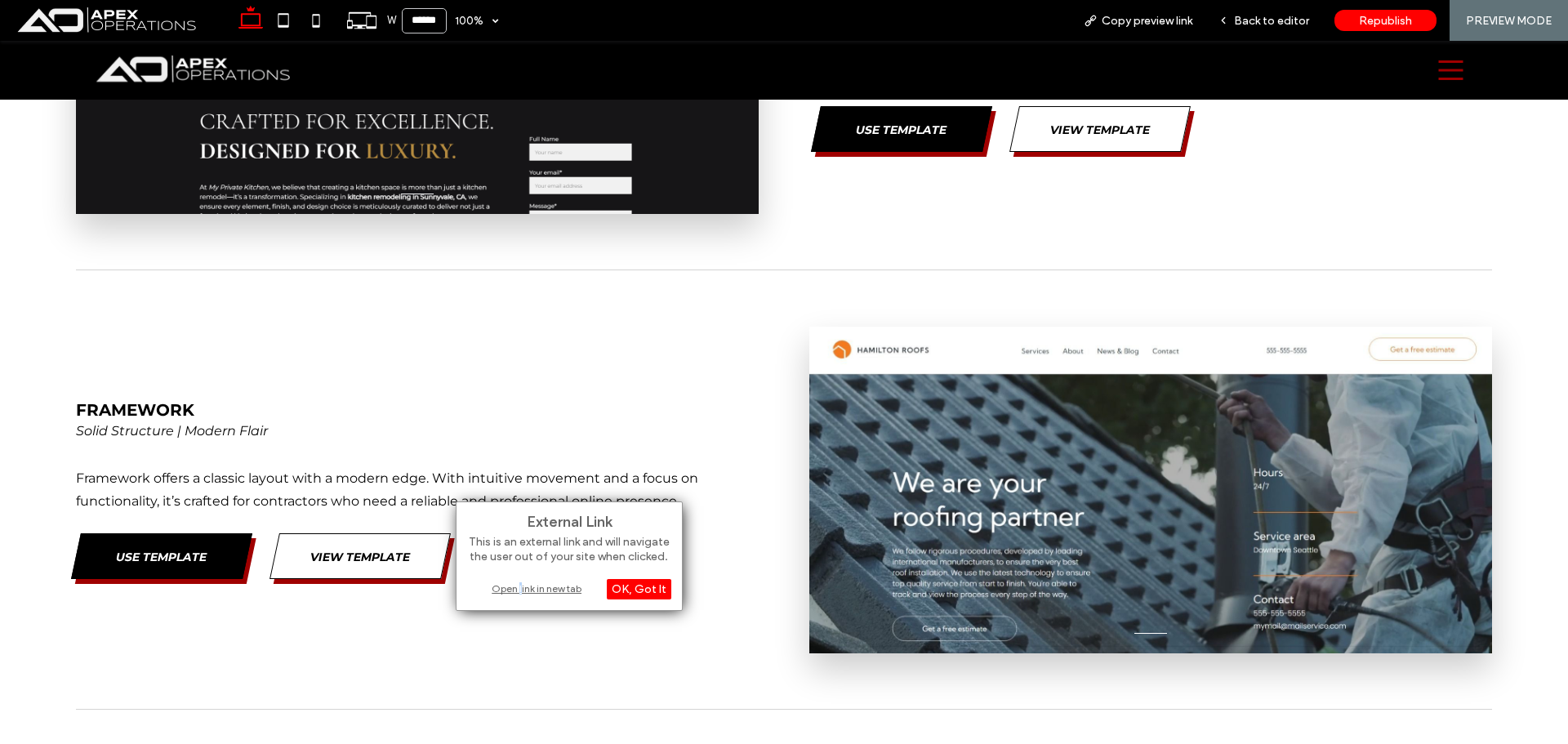 click on "Open link in new tab" at bounding box center (569, 588) 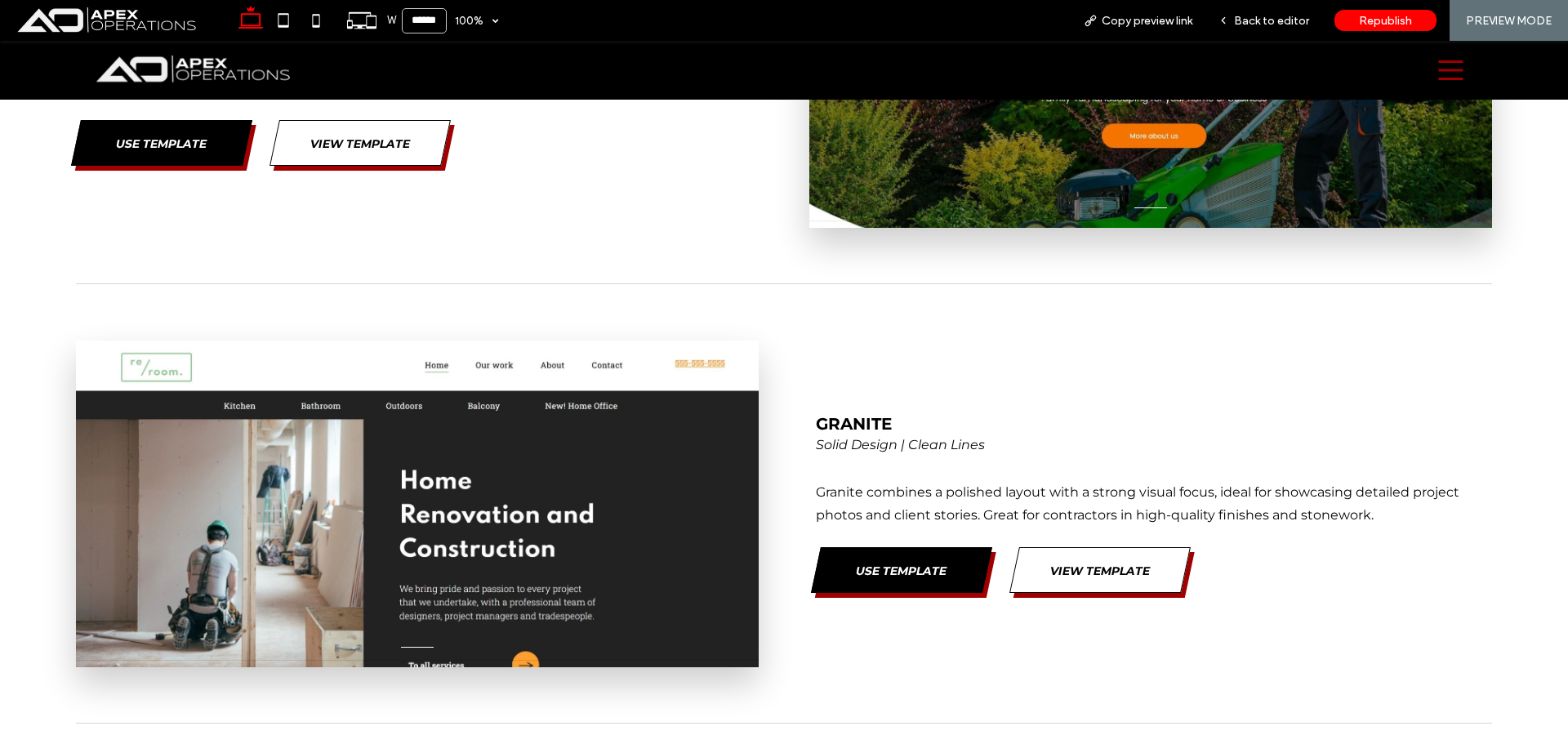 scroll, scrollTop: 5461, scrollLeft: 0, axis: vertical 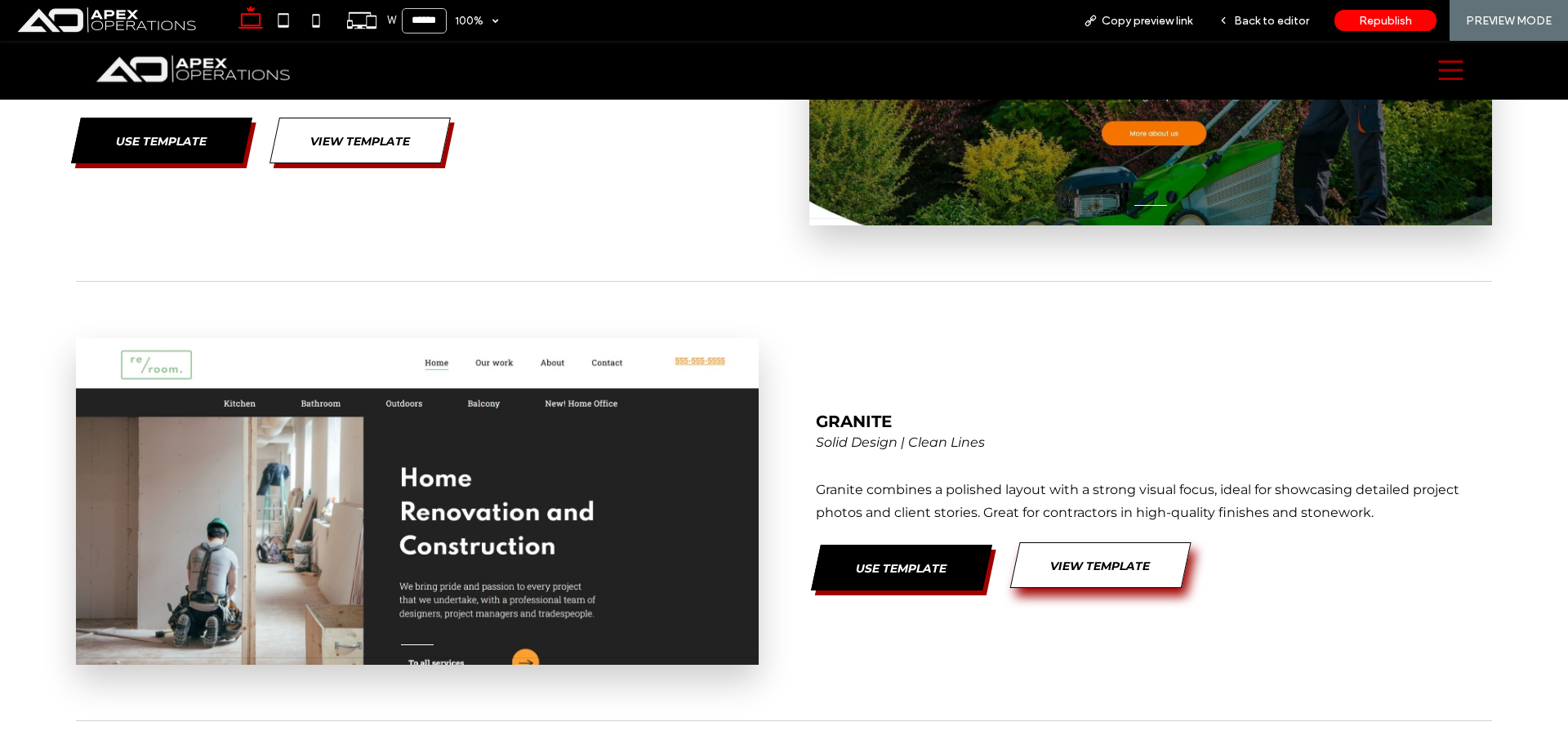 click on "View Template" at bounding box center (1101, 566) 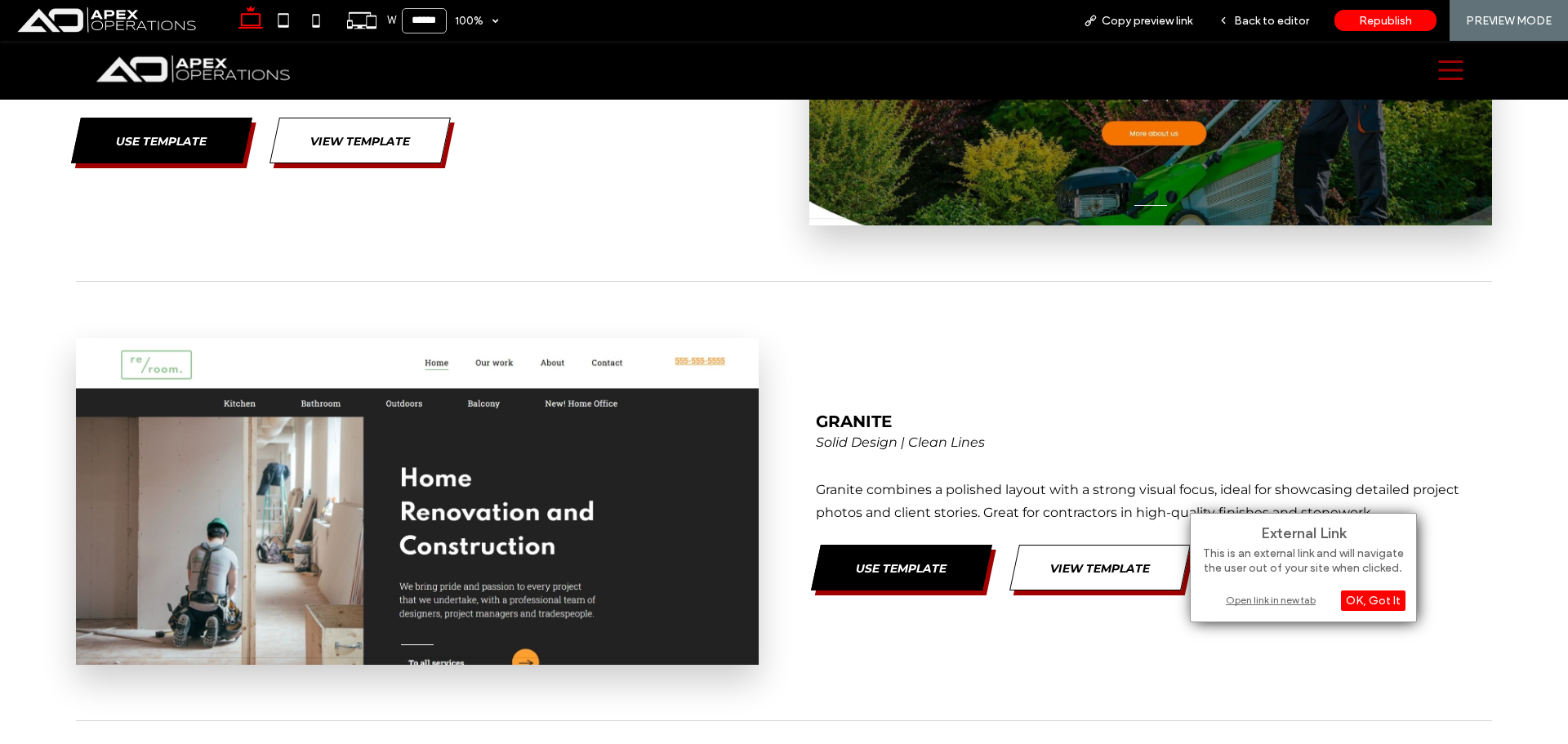 click on "External Link This is an external link and will navigate the user out of your site when clicked. OK, Got It Open link in new tab" at bounding box center (1303, 568) 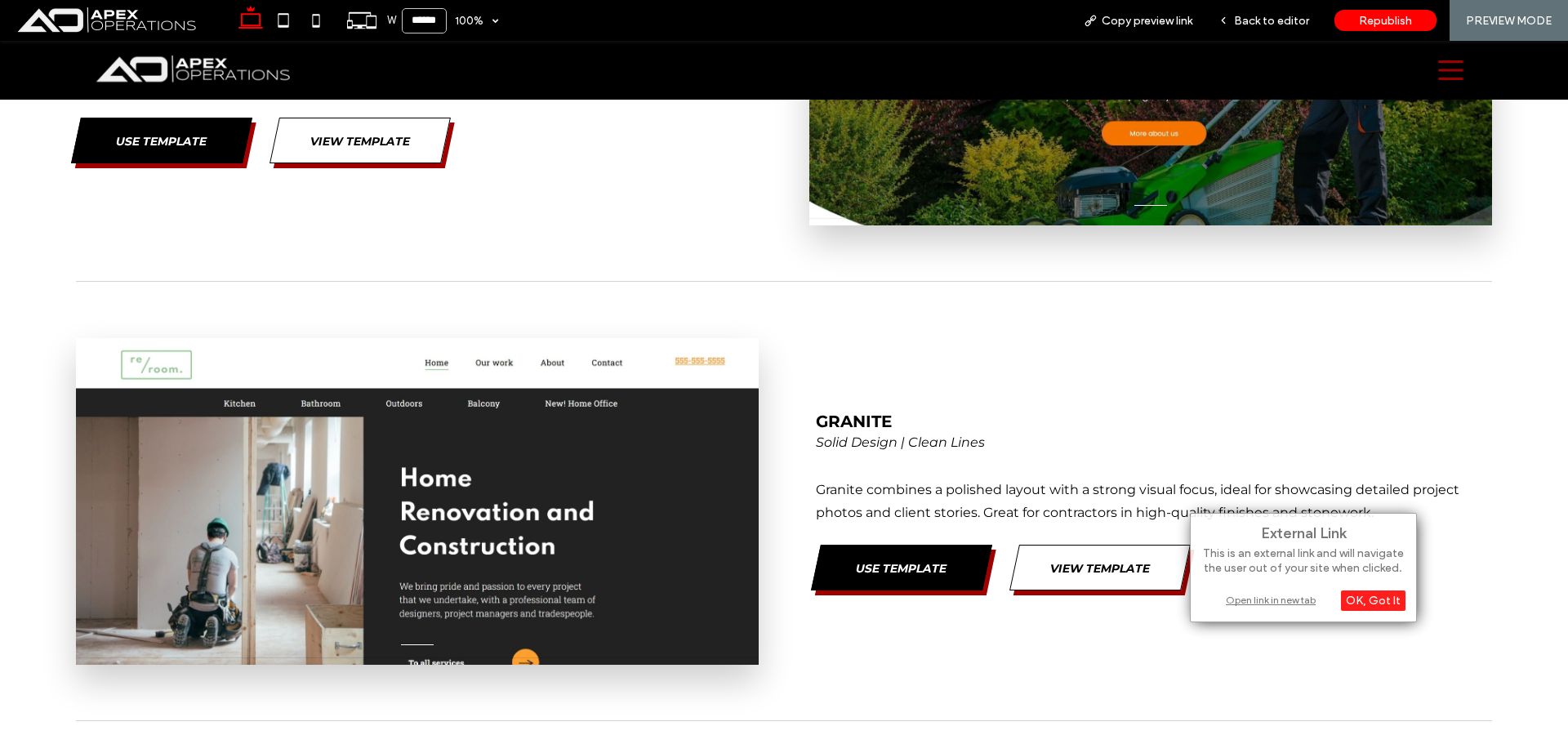 click on "Open link in new tab" at bounding box center [1303, 599] 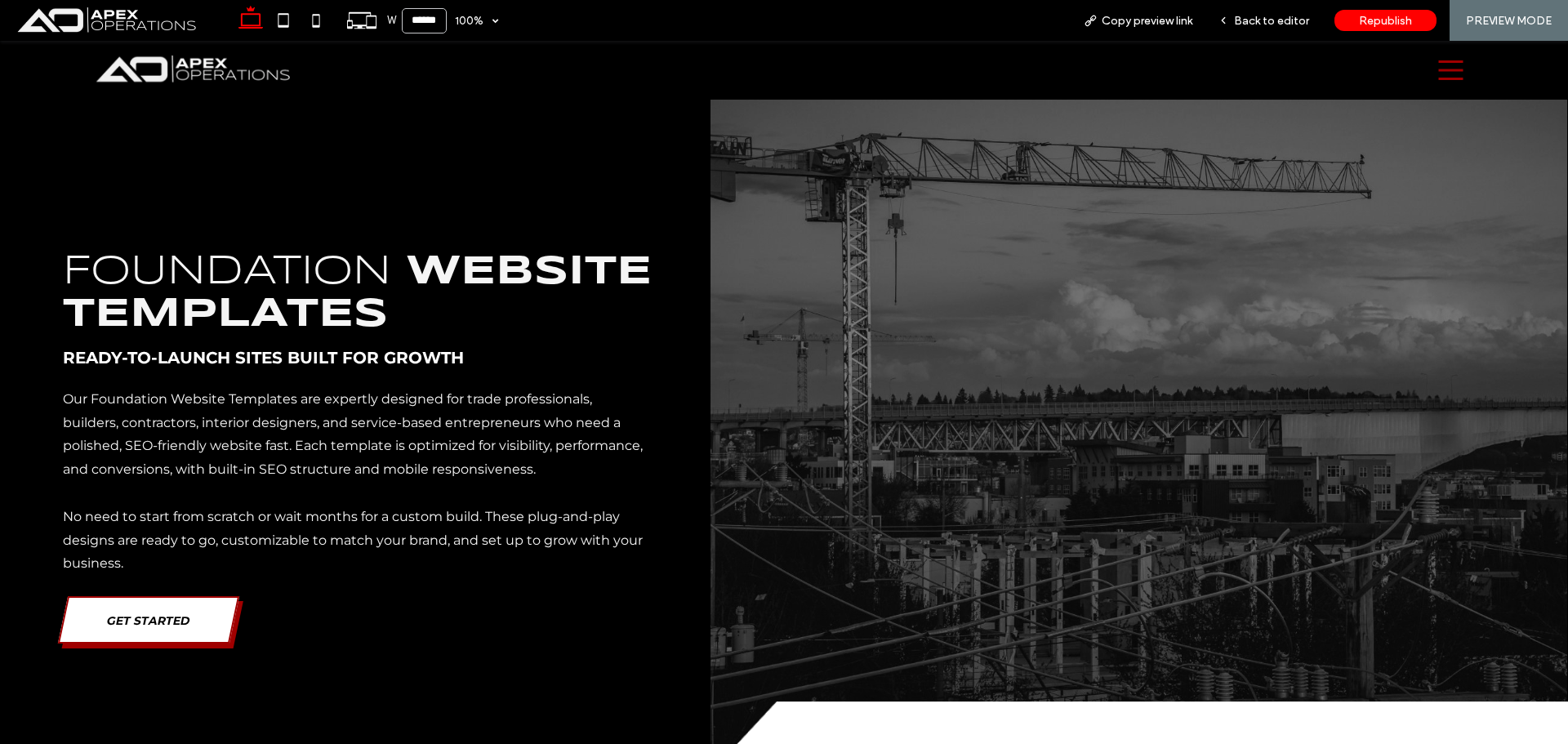 scroll, scrollTop: 0, scrollLeft: 0, axis: both 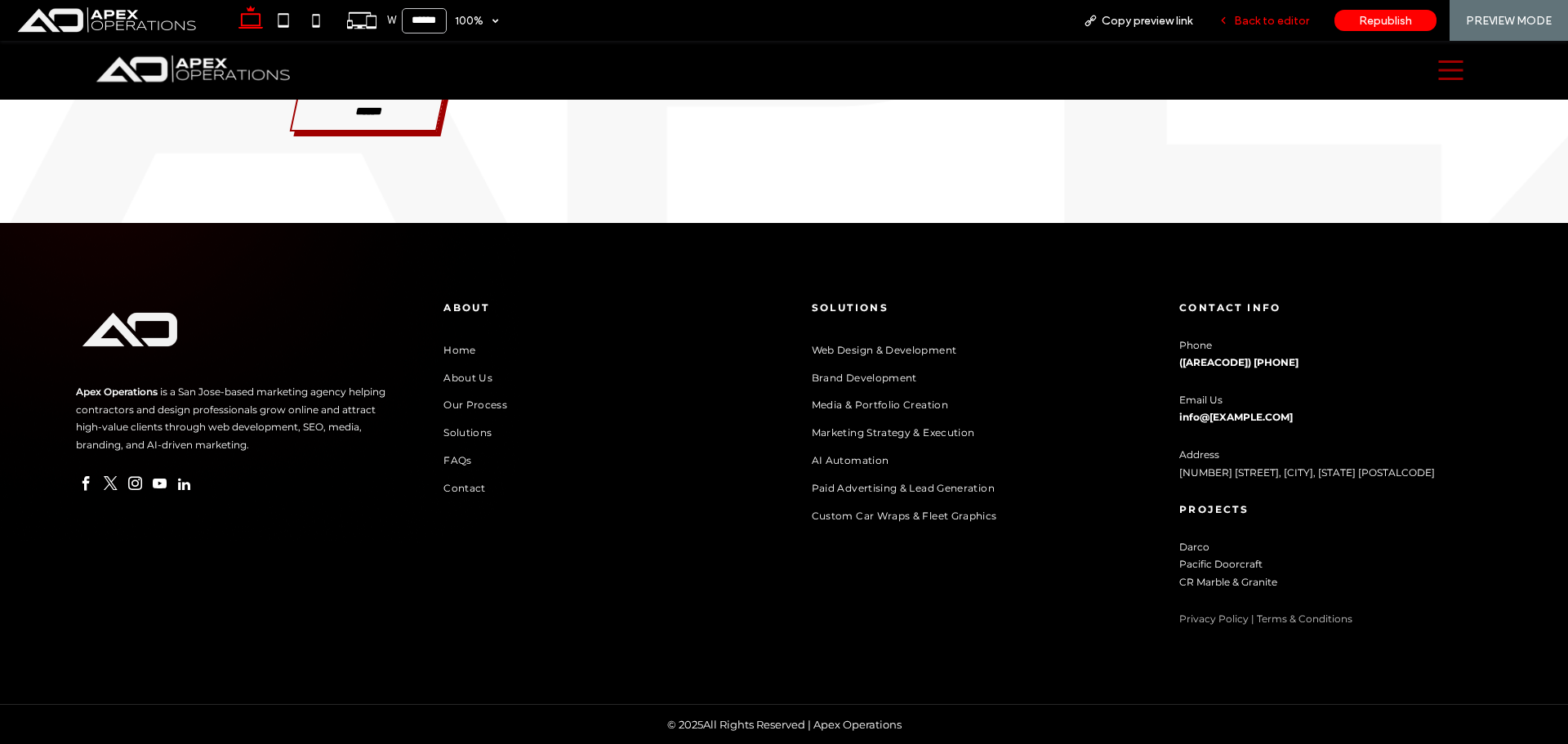 click on "Back to editor" at bounding box center (1272, 20) 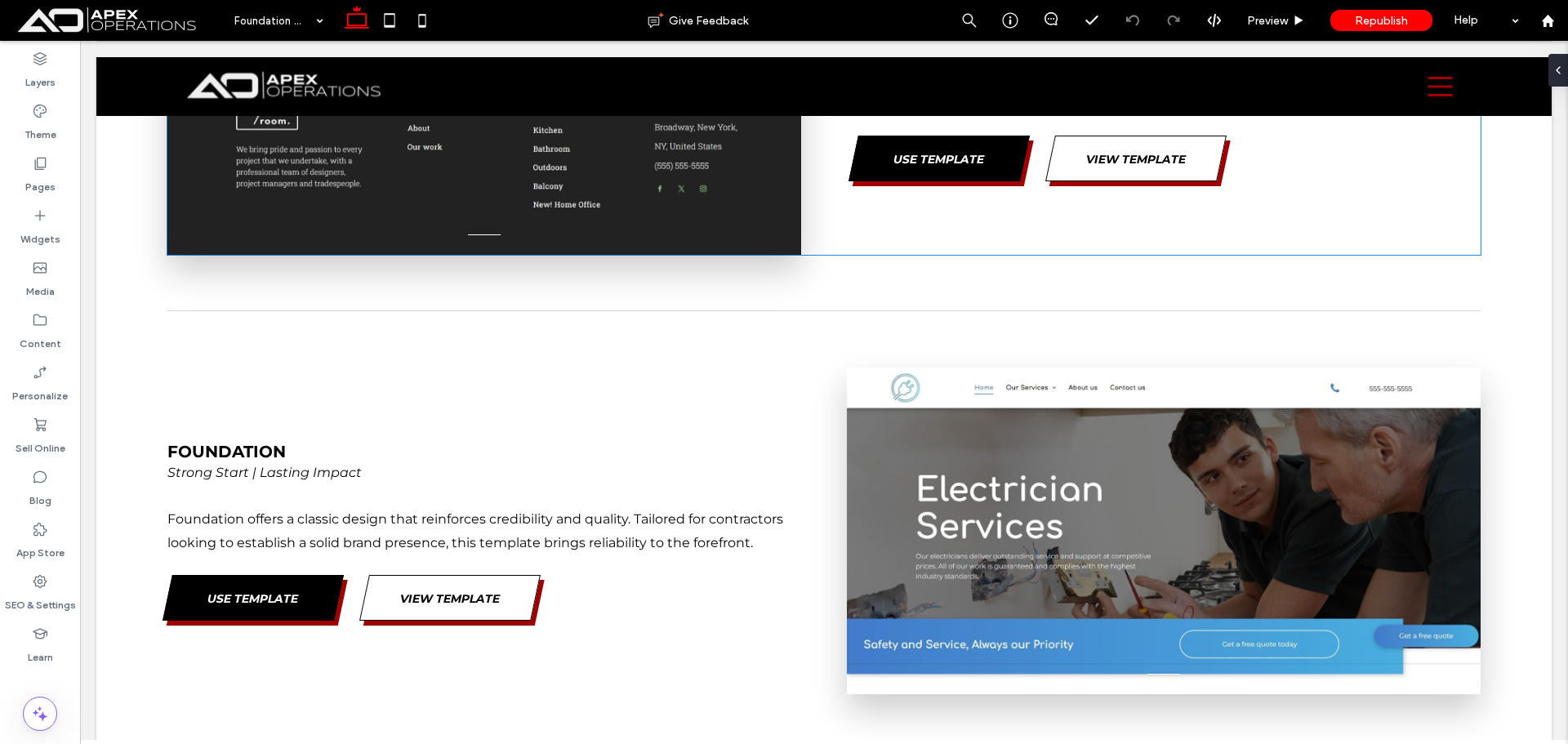 scroll, scrollTop: 5569, scrollLeft: 0, axis: vertical 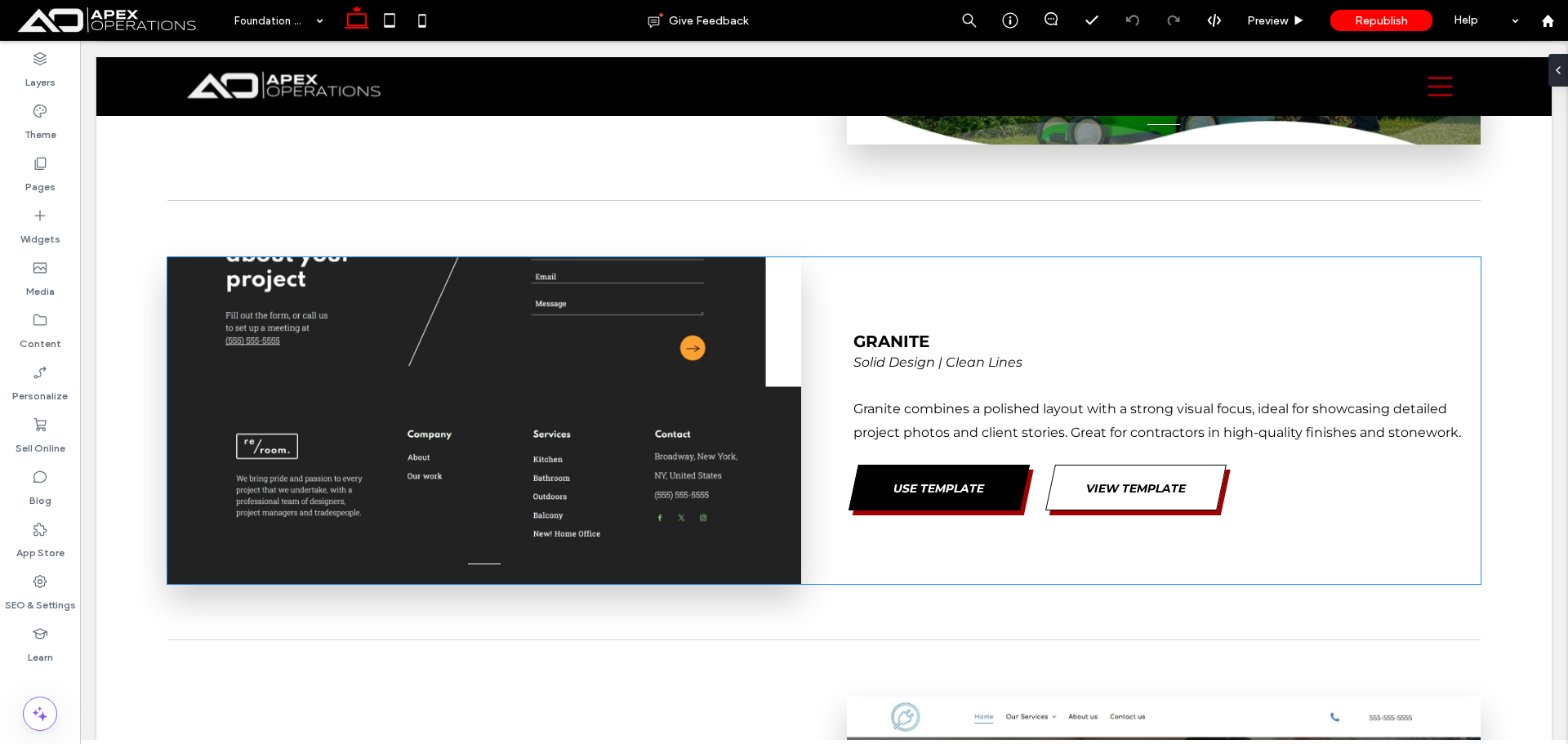 click at bounding box center [483, 430] 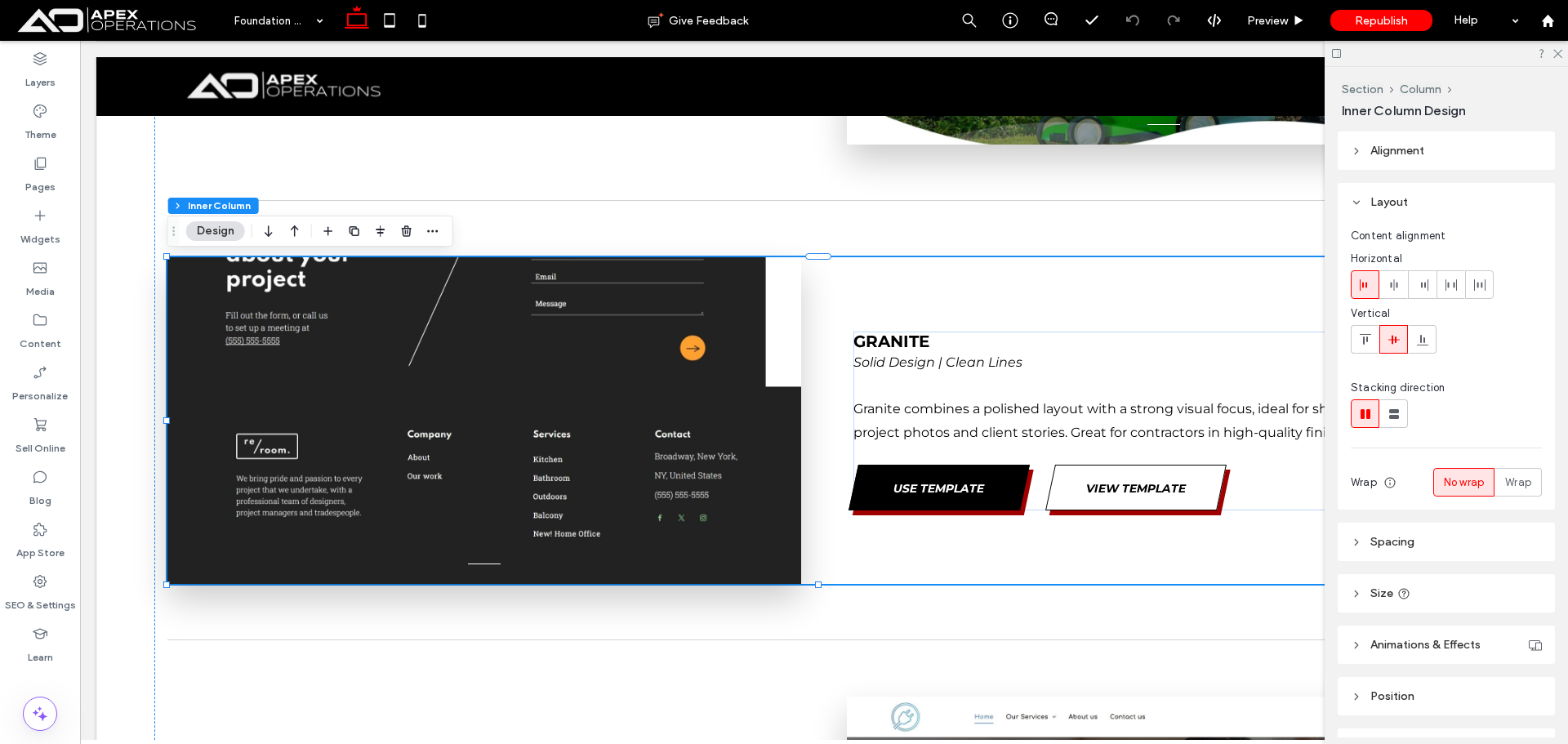 click at bounding box center [483, 430] 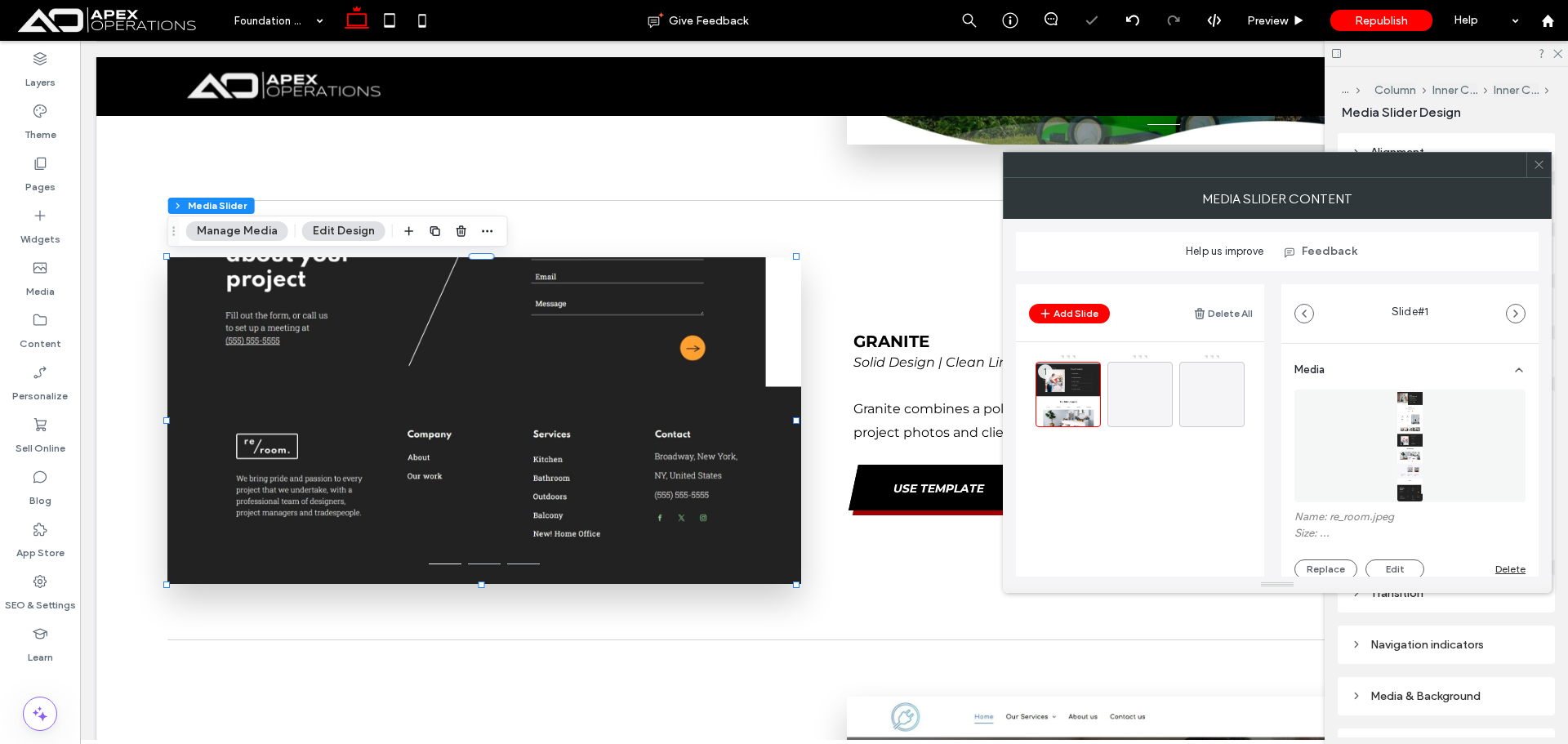 click at bounding box center (1410, 446) 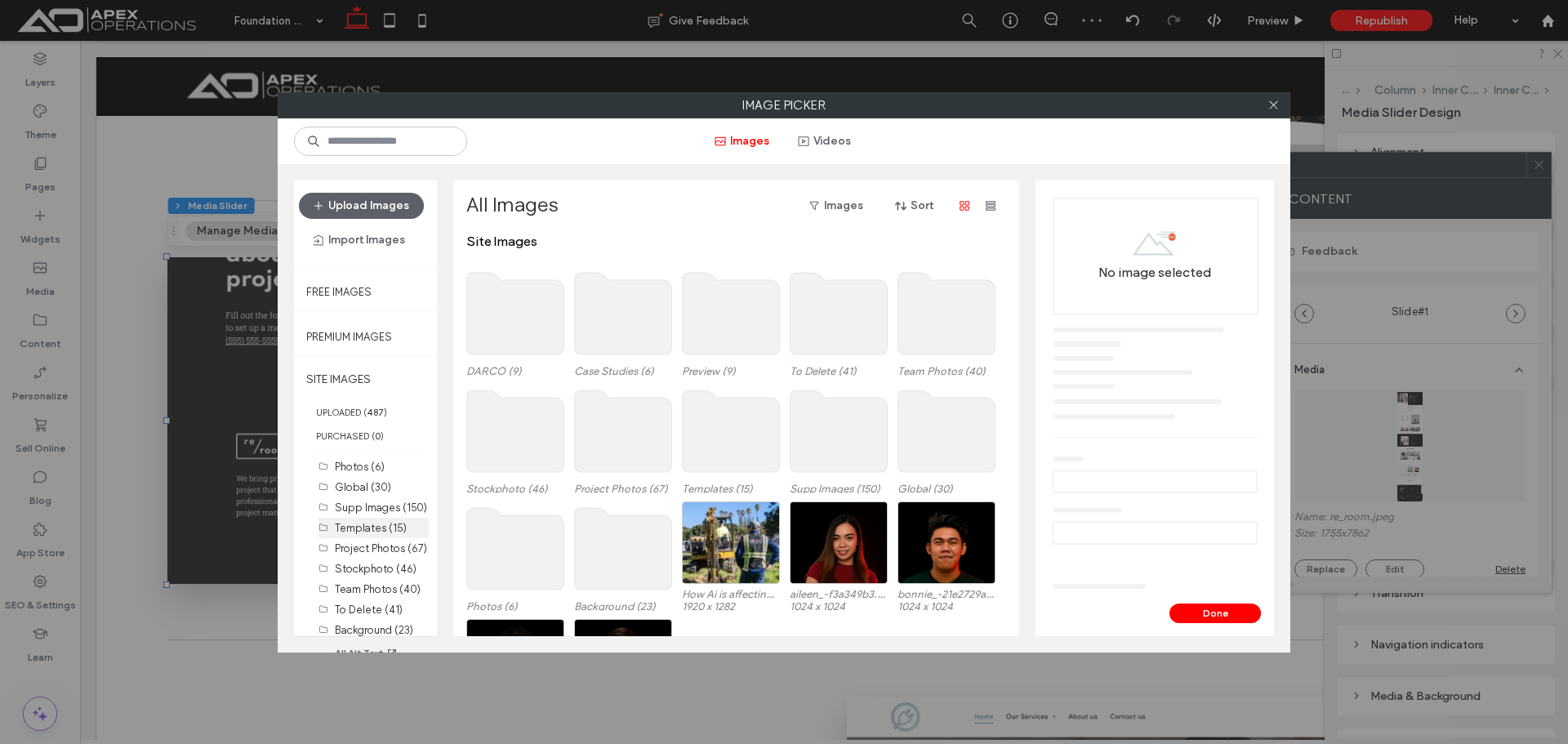 click on "Templates (15)" at bounding box center (371, 528) 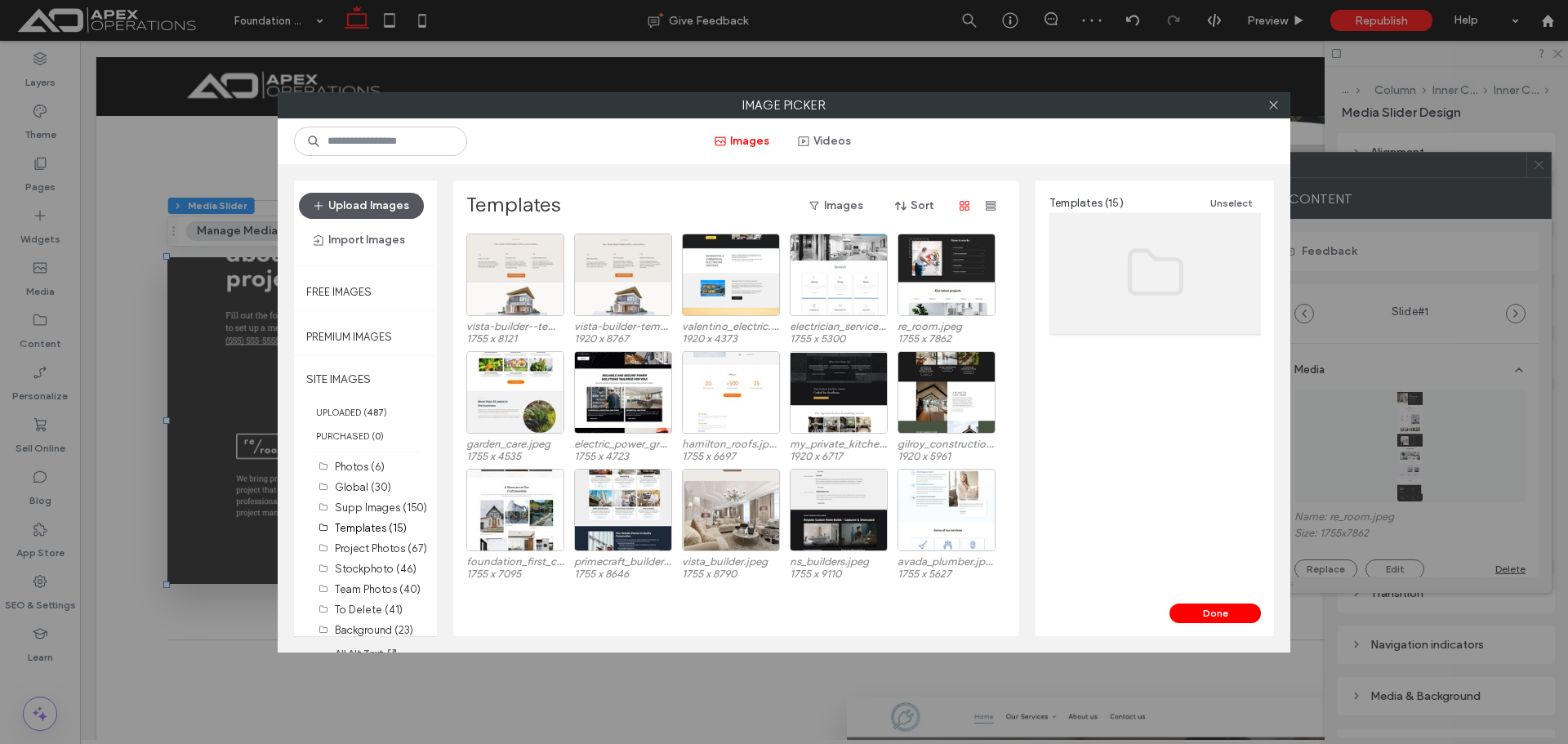click on "Upload Images" at bounding box center [361, 206] 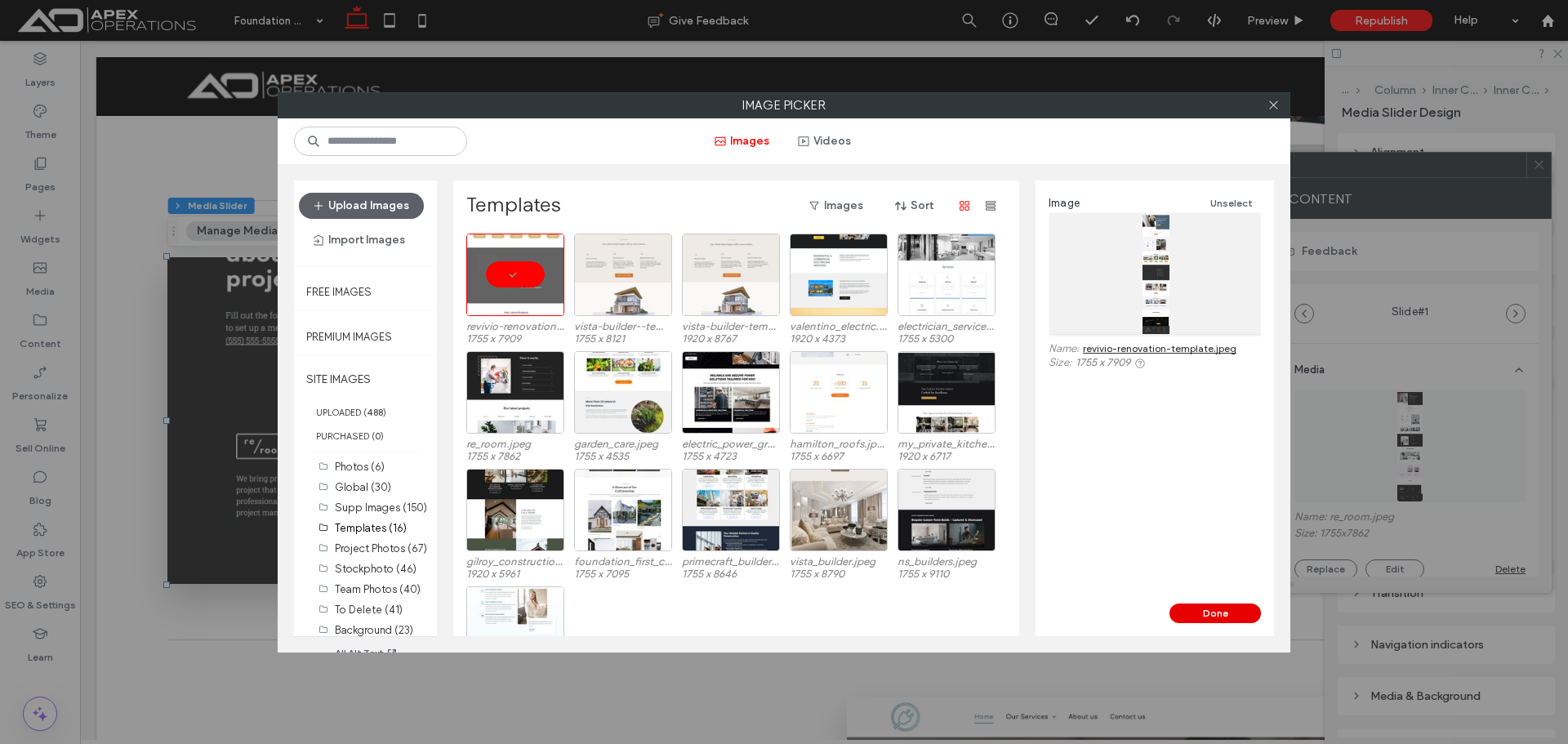 click on "Image Unselect Name: revivio-renovation-template.jpeg Size: 1755 x 7909 Done" at bounding box center [1155, 408] 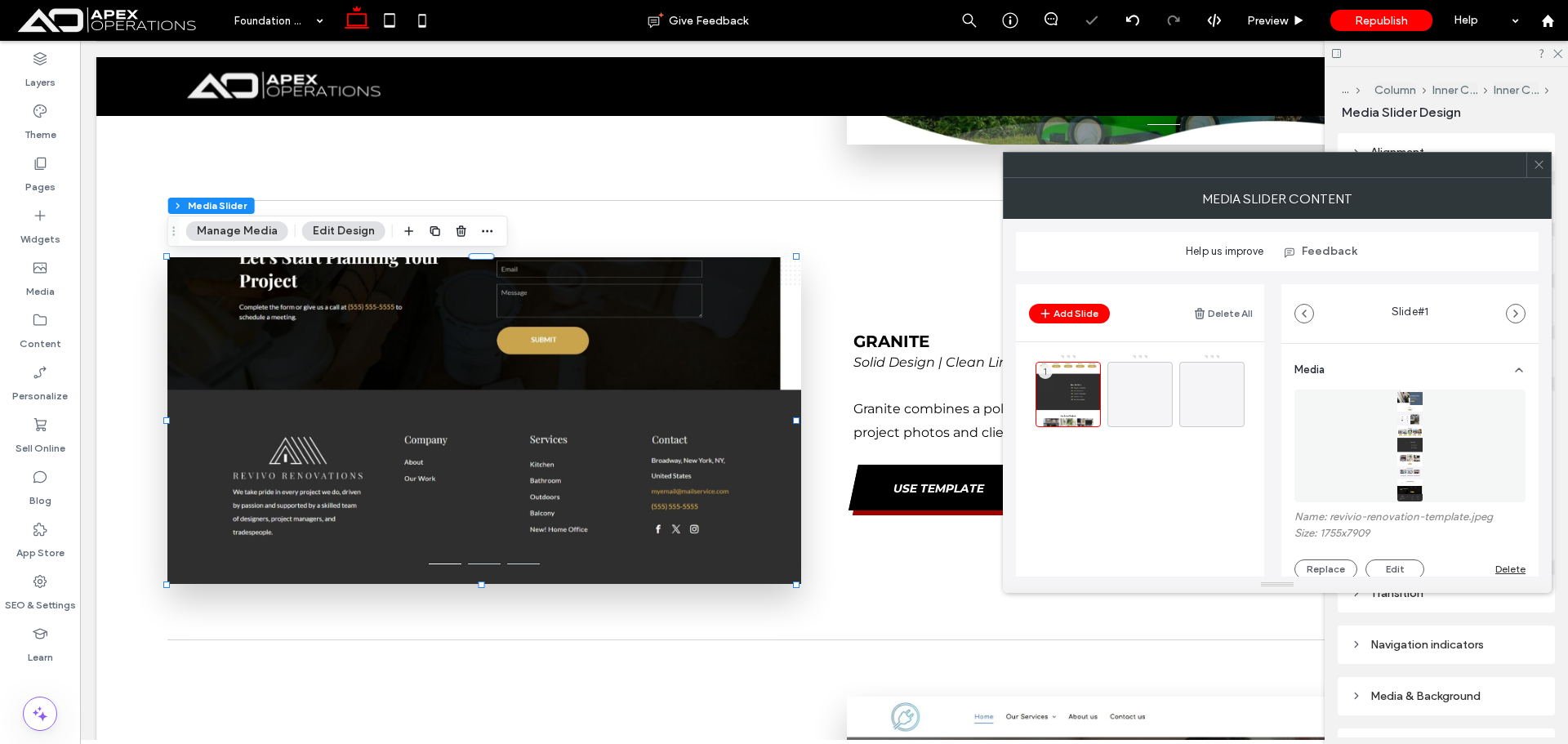 click 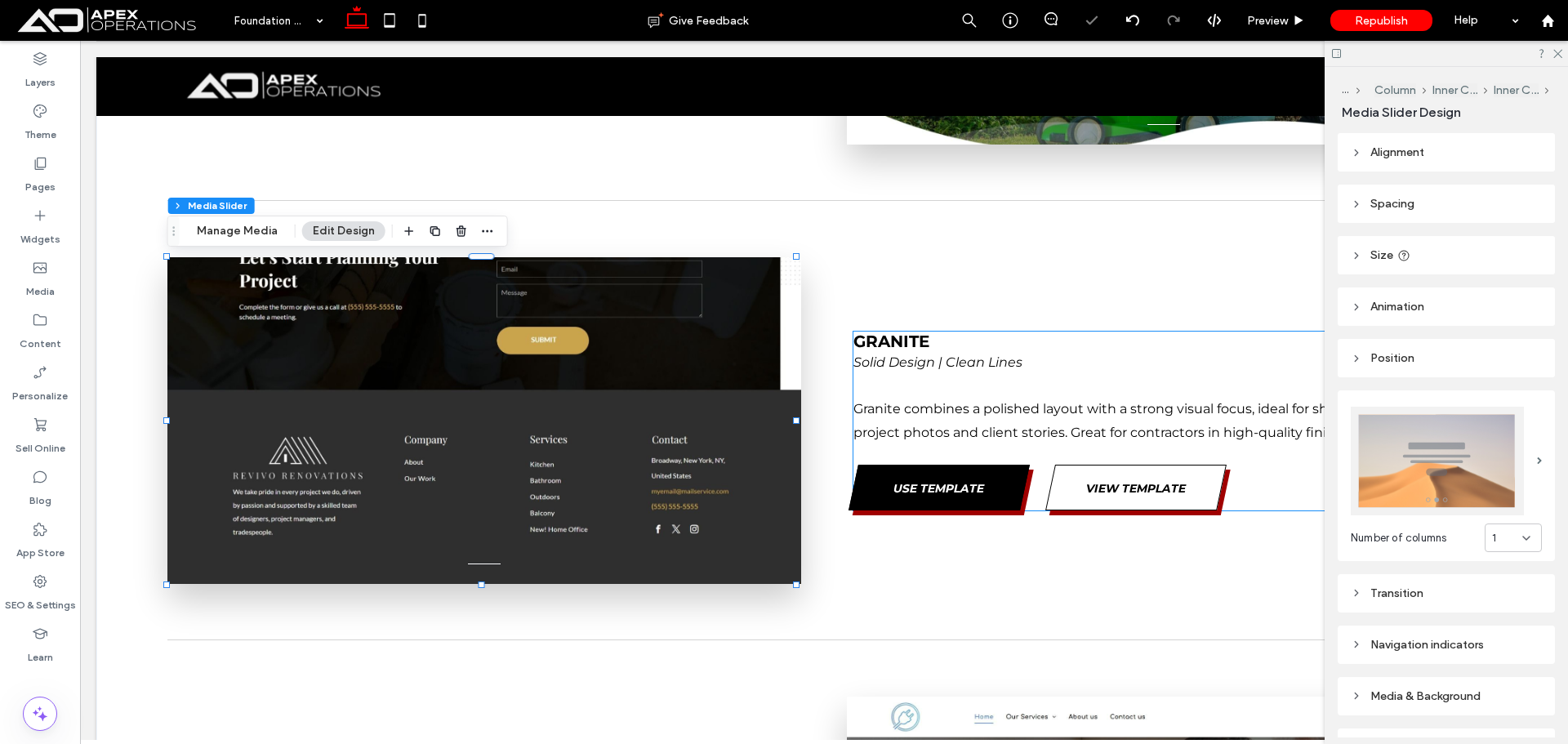 click on "Granite" at bounding box center (891, 341) 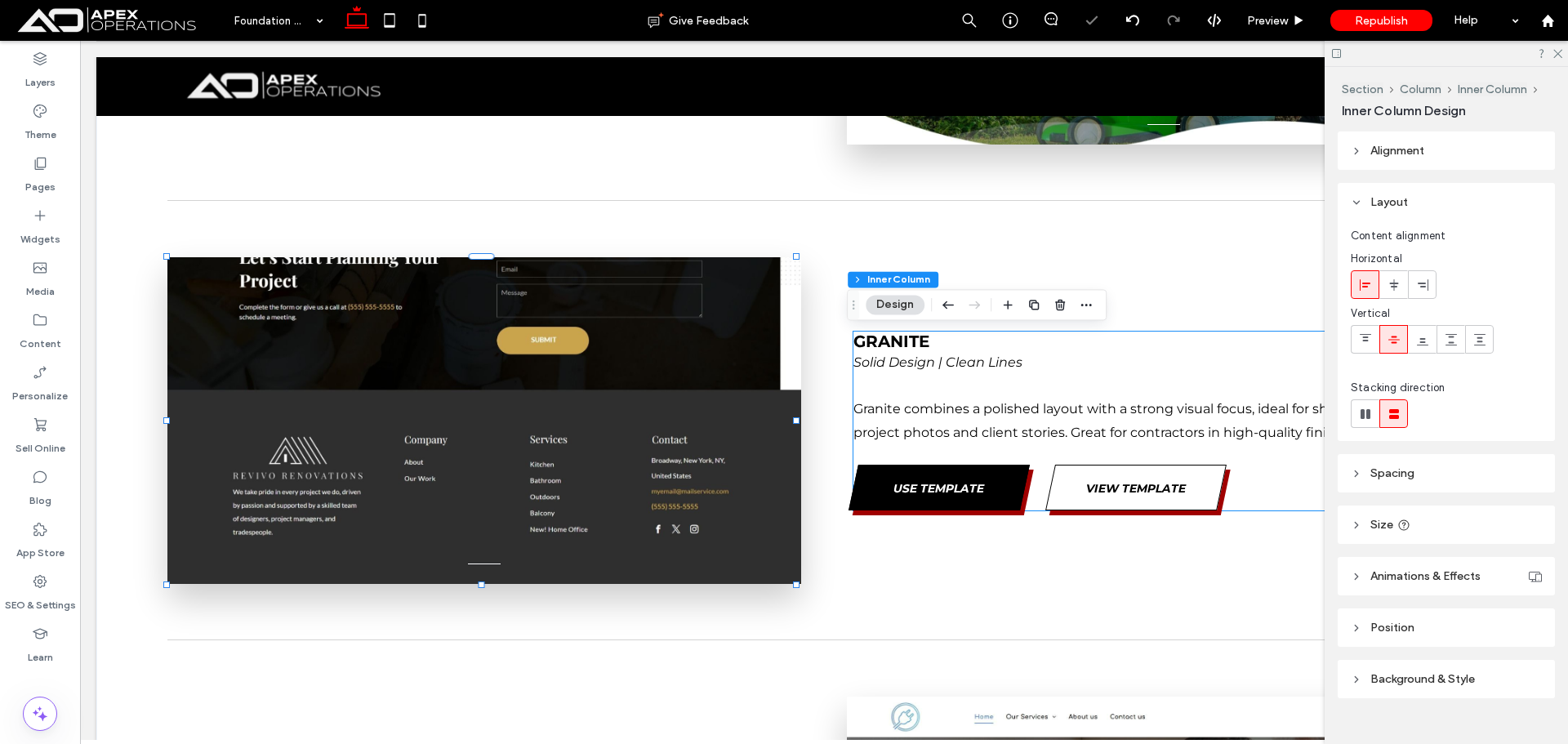click on "Granite" at bounding box center [891, 341] 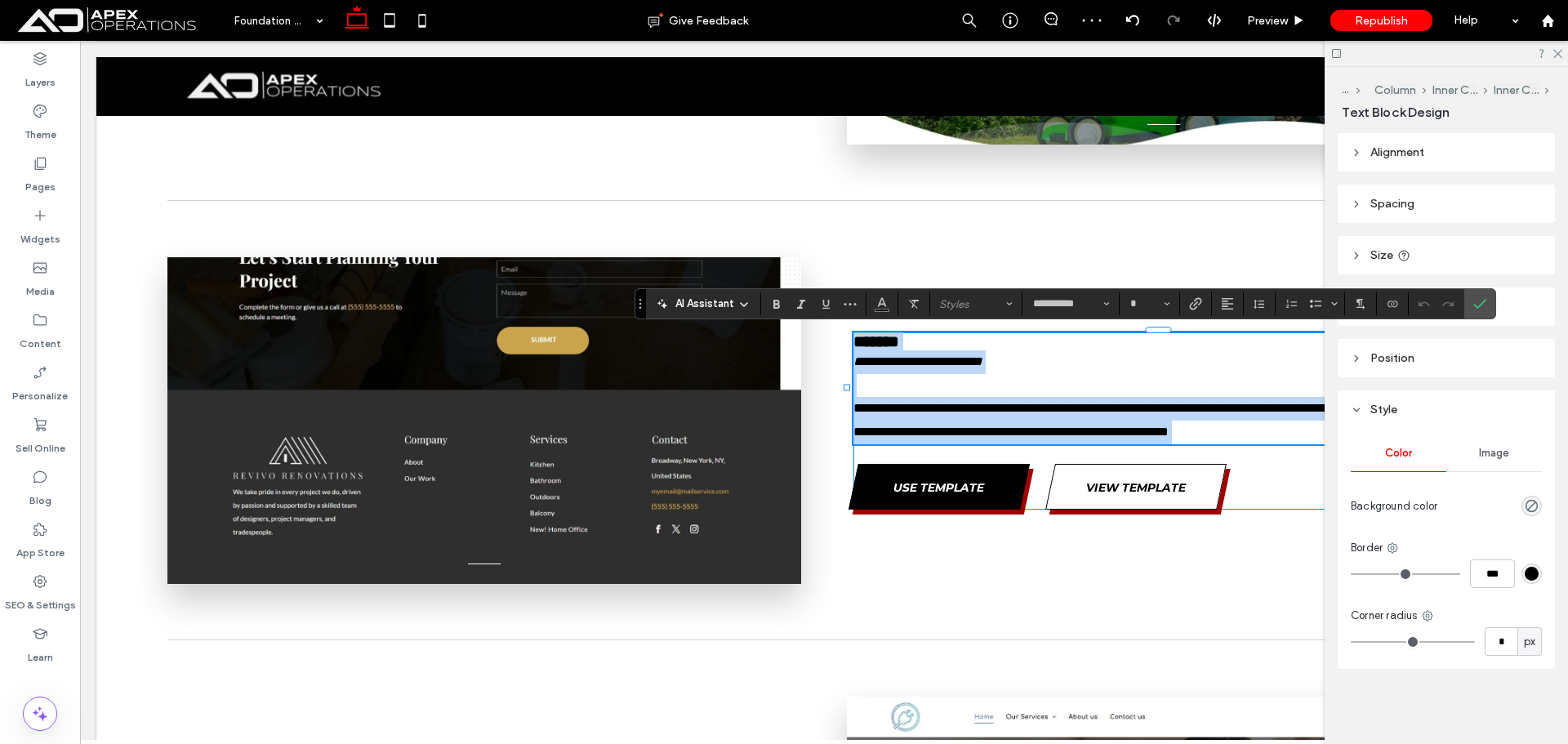 click on "*******" at bounding box center [876, 341] 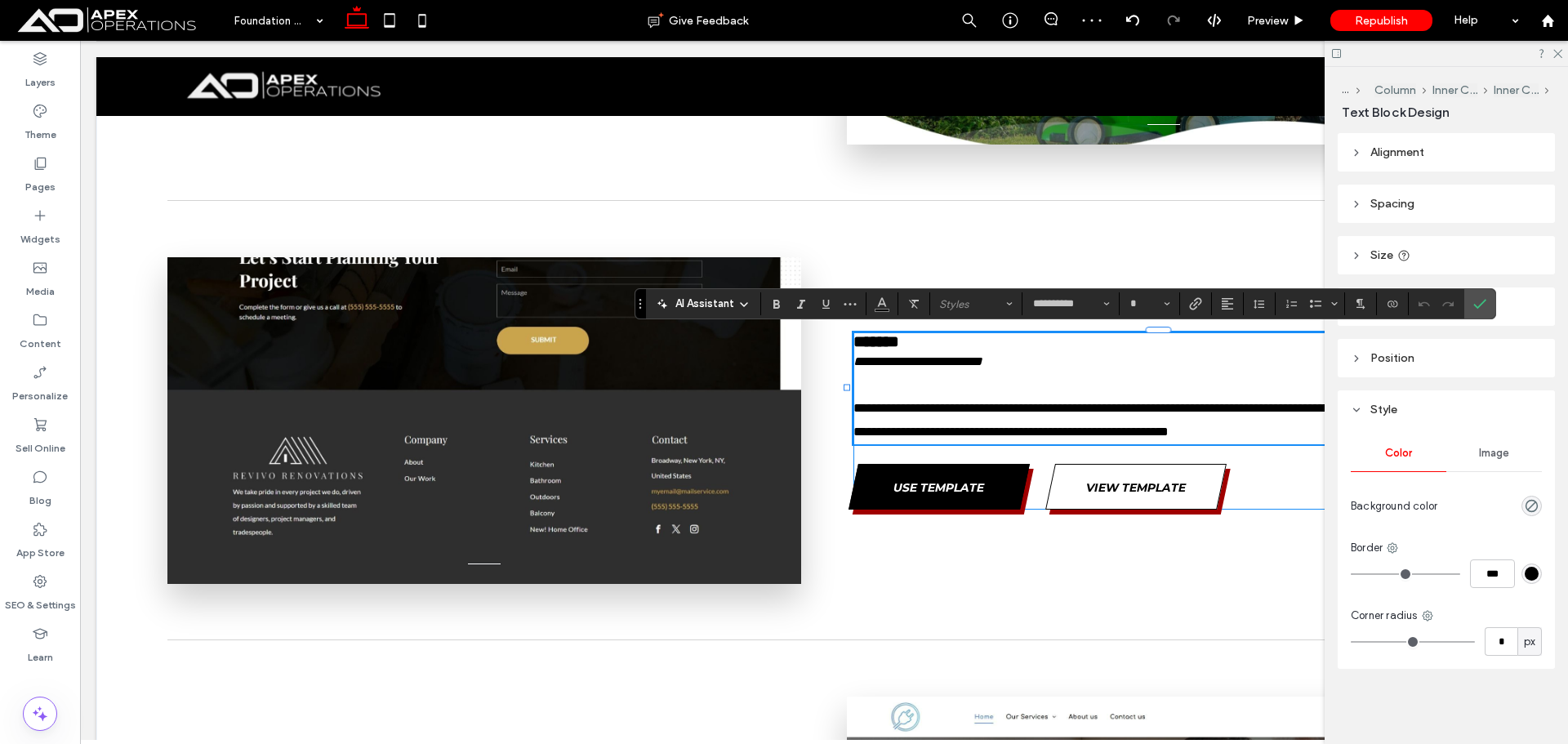 type on "**" 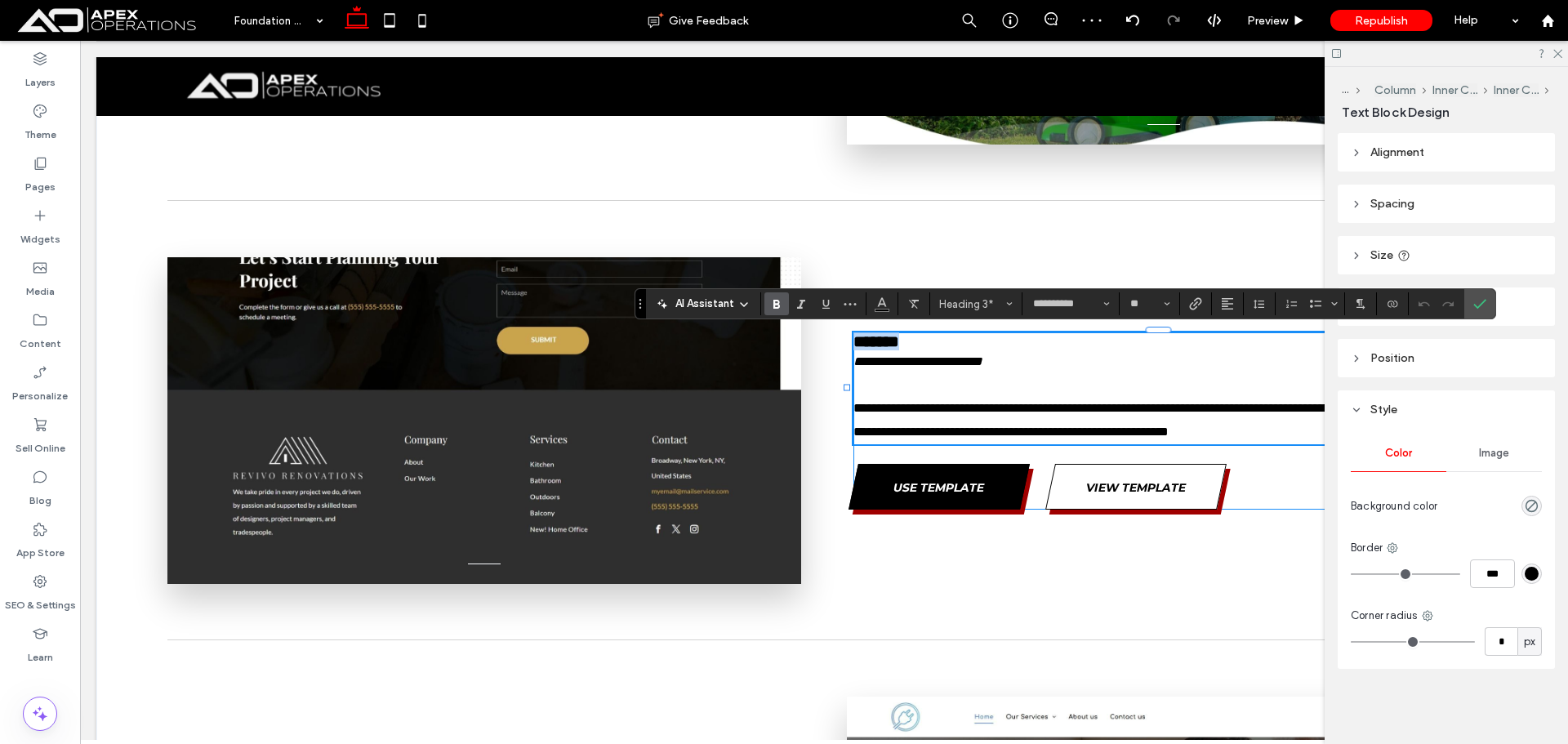 drag, startPoint x: 955, startPoint y: 341, endPoint x: 792, endPoint y: 332, distance: 163.24828 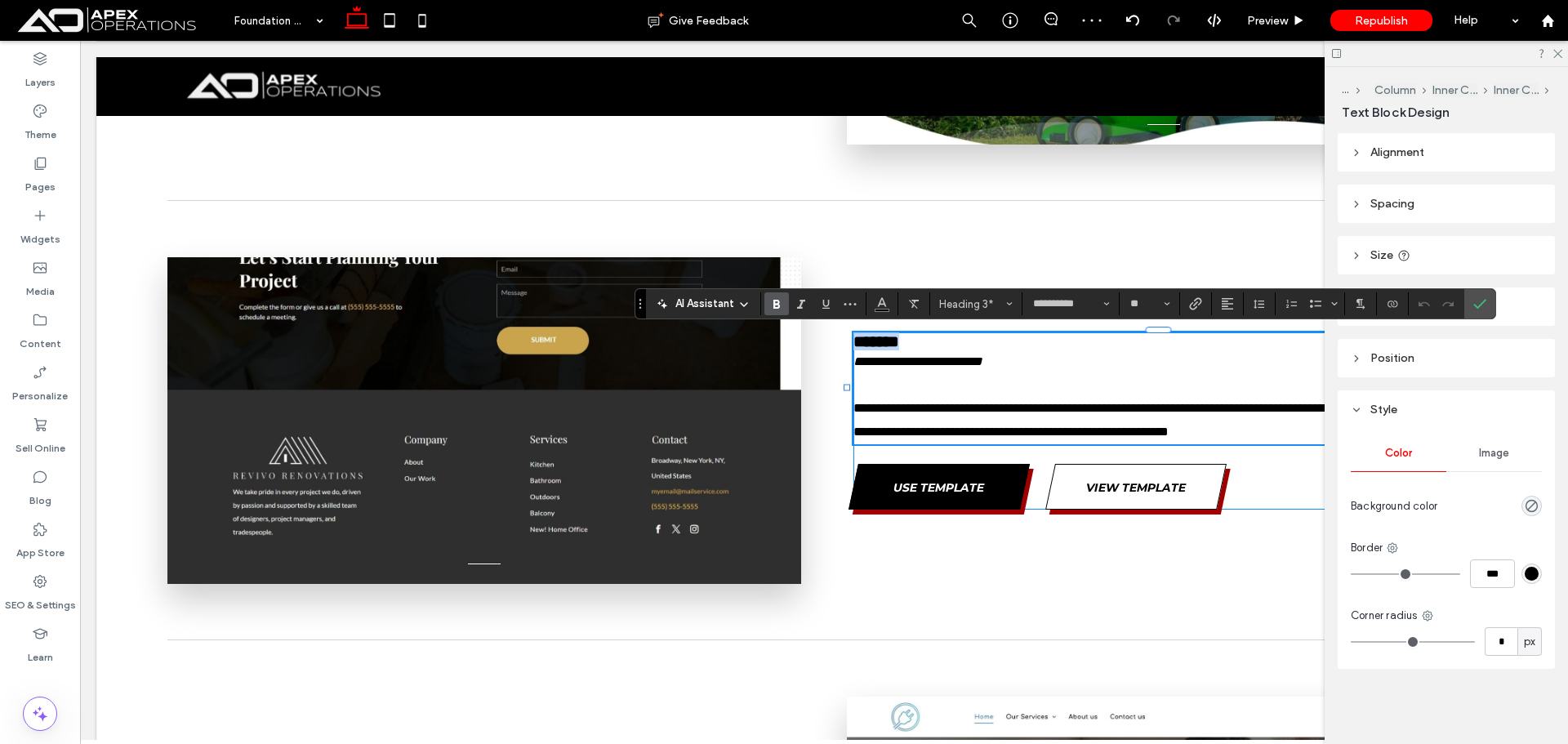 click on "**********" at bounding box center (823, 421) 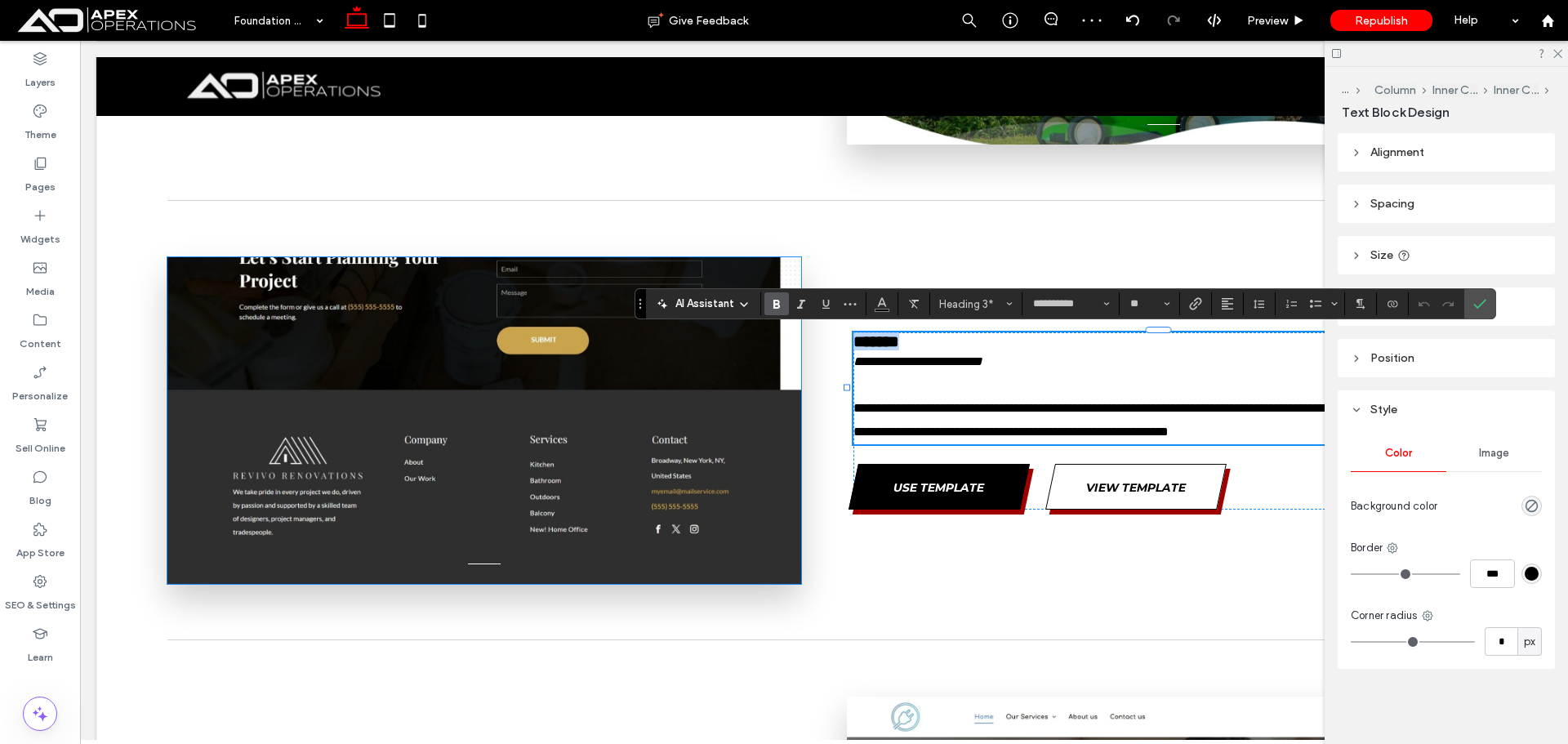type 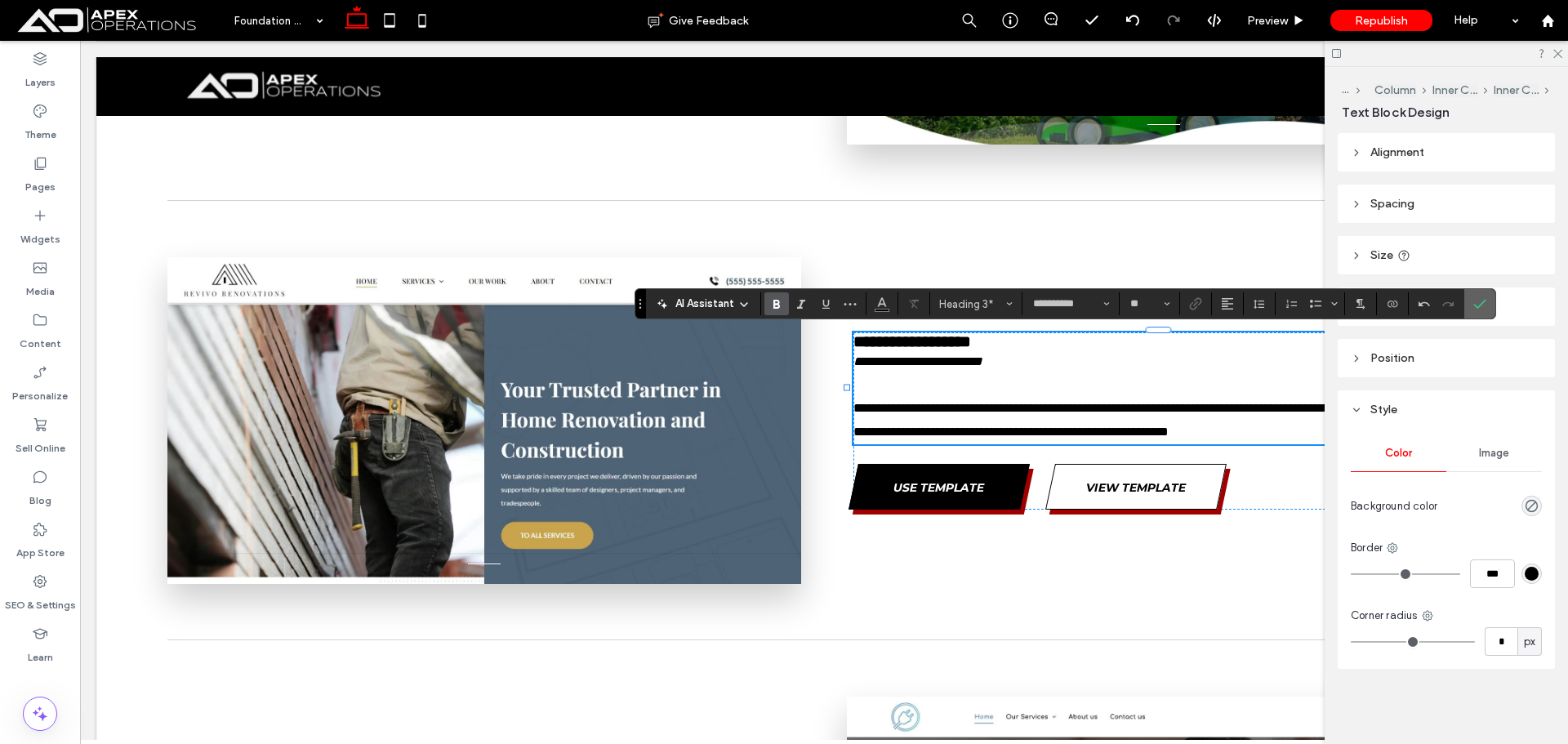 click 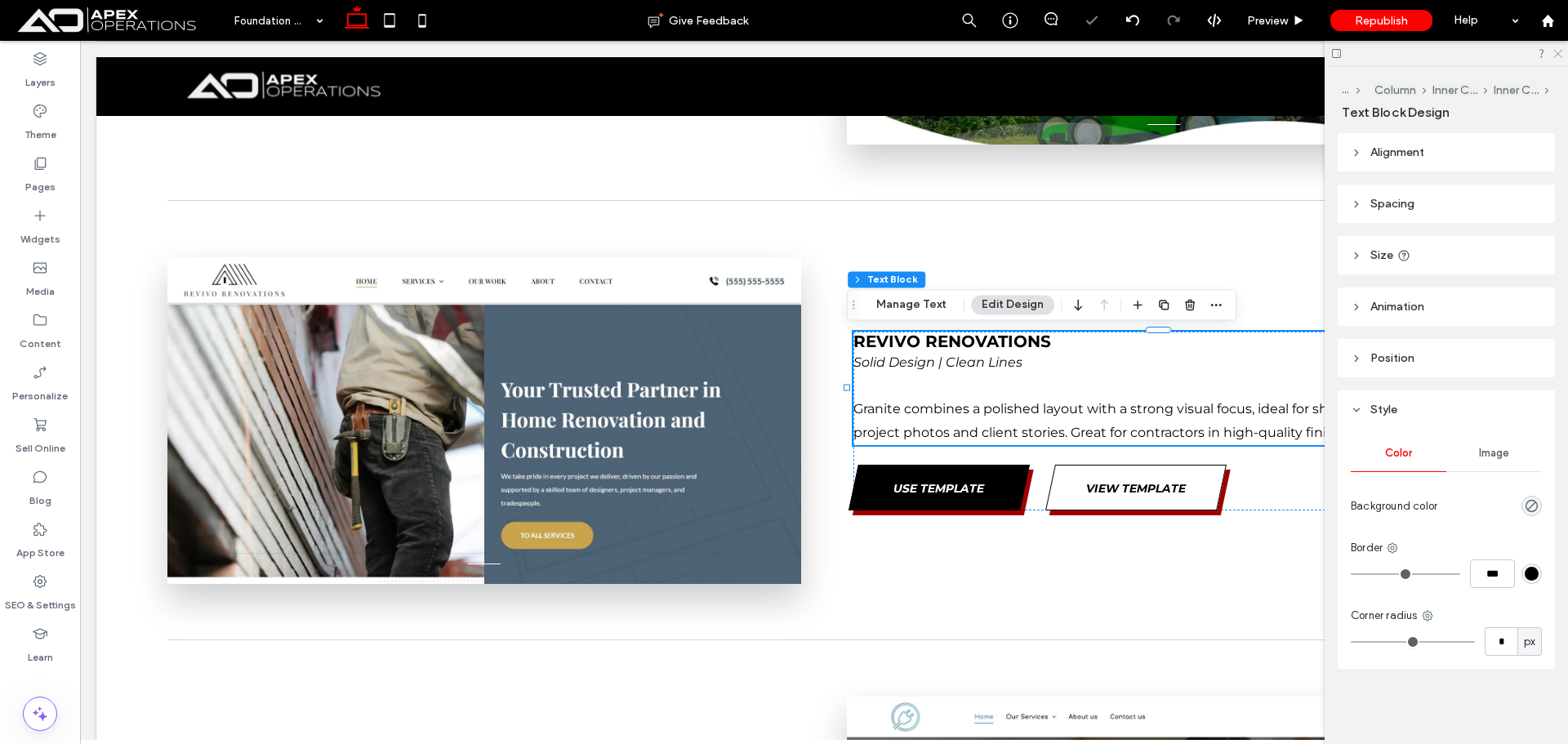 click 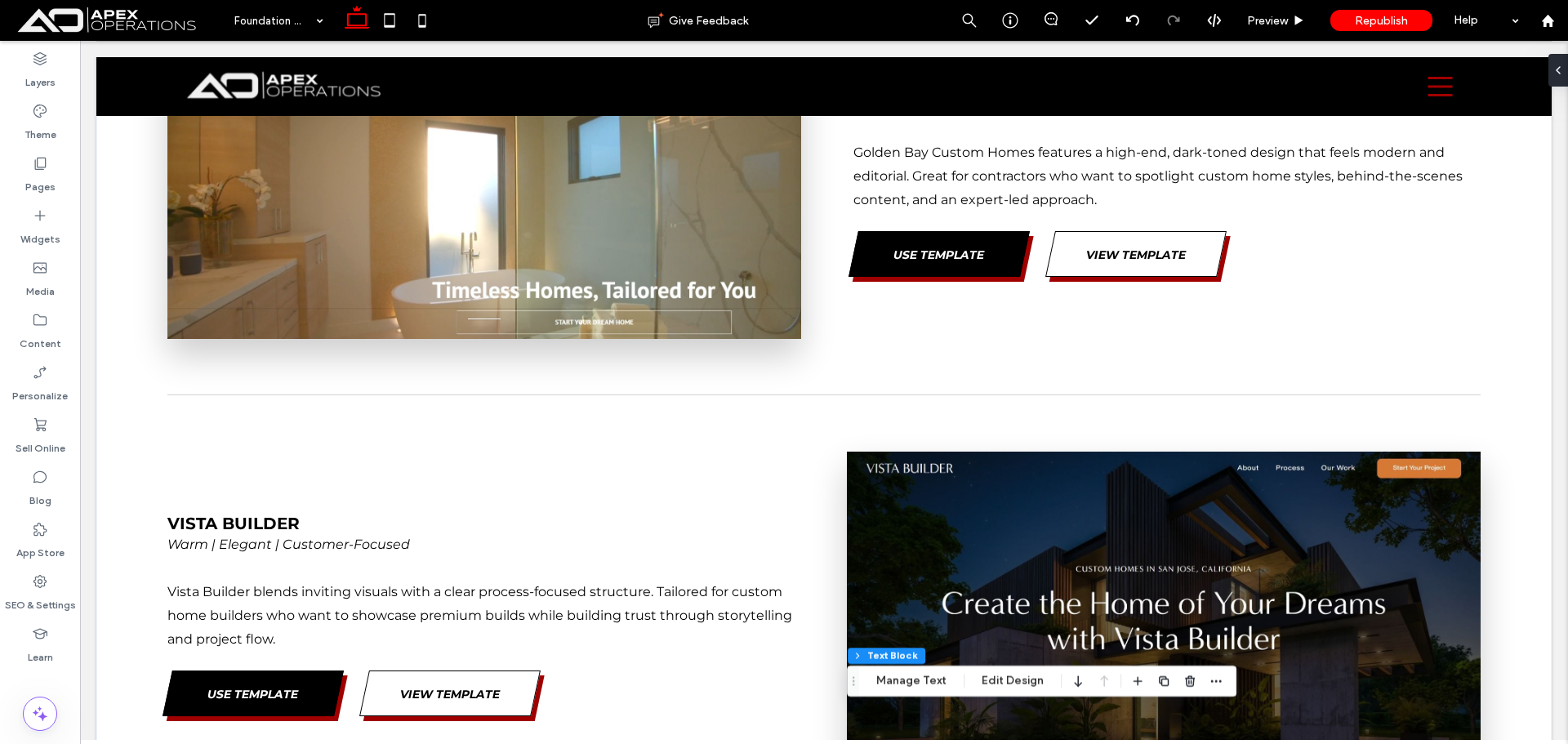 scroll, scrollTop: 2302, scrollLeft: 0, axis: vertical 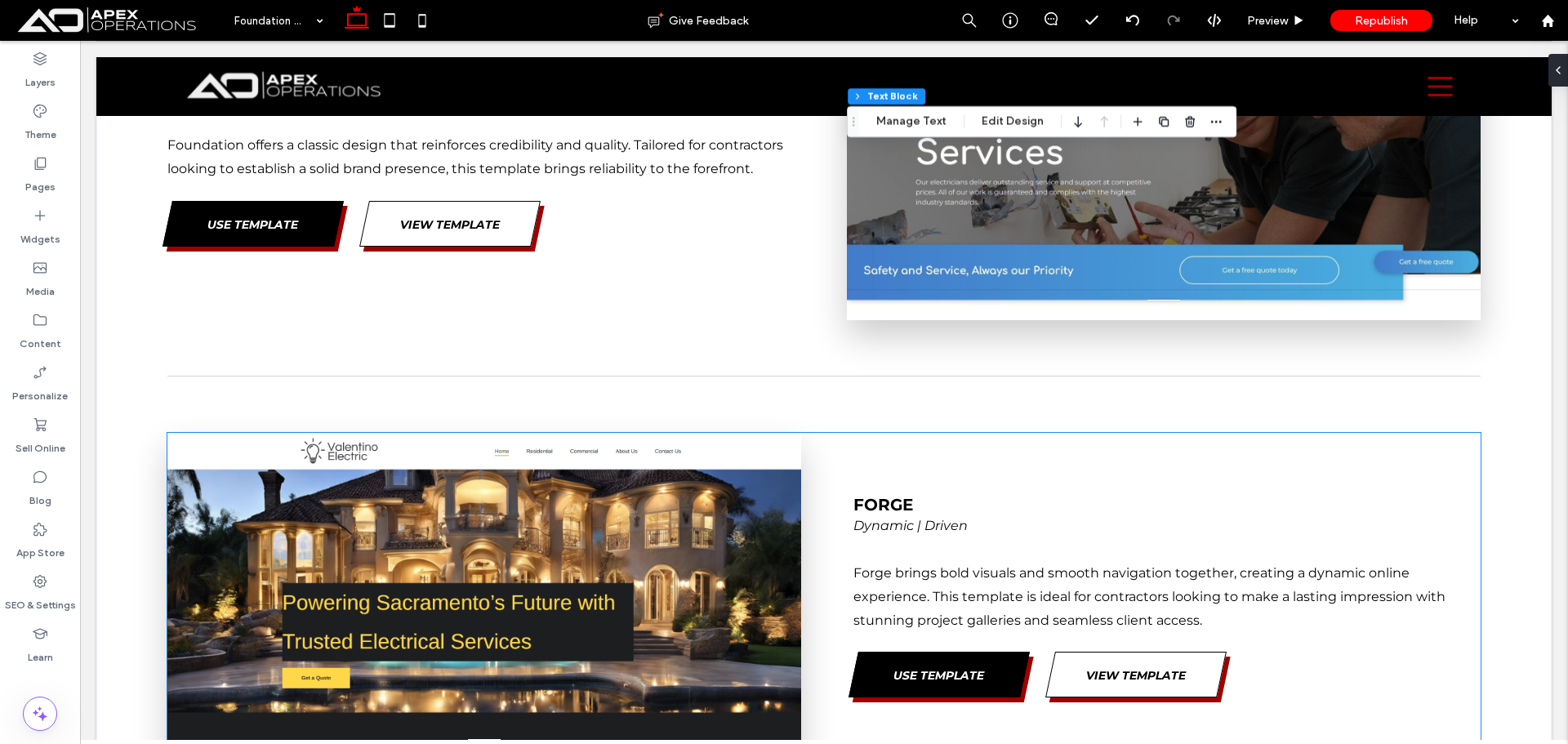 click on "a a a a
Forge
Dynamic | Driven Forge brings bold visuals and smooth navigation together, creating a dynamic online experience. This template is ideal for contractors looking to make a lasting impression with stunning project galleries and seamless client access.
Use Template
View Template" at bounding box center (823, 596) 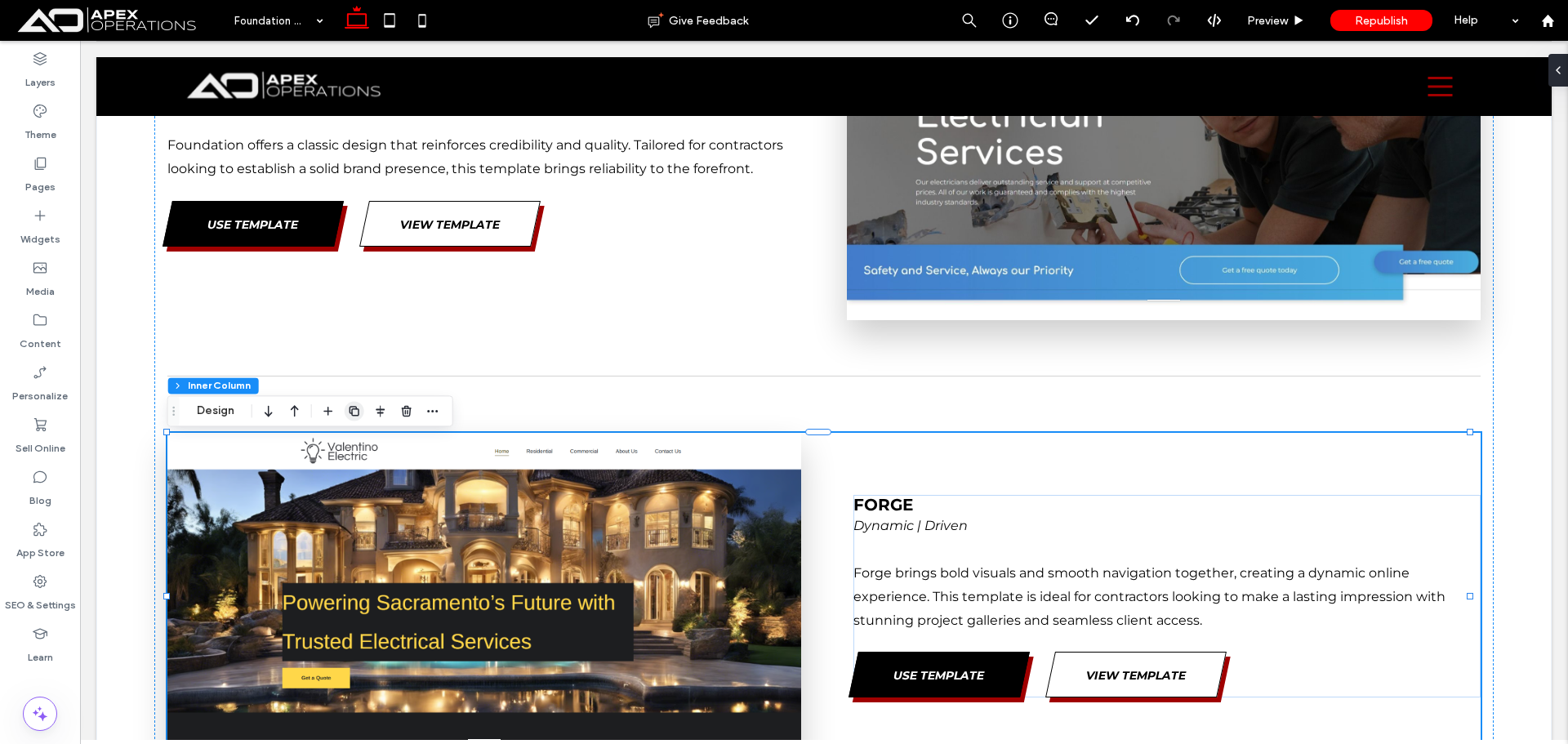click 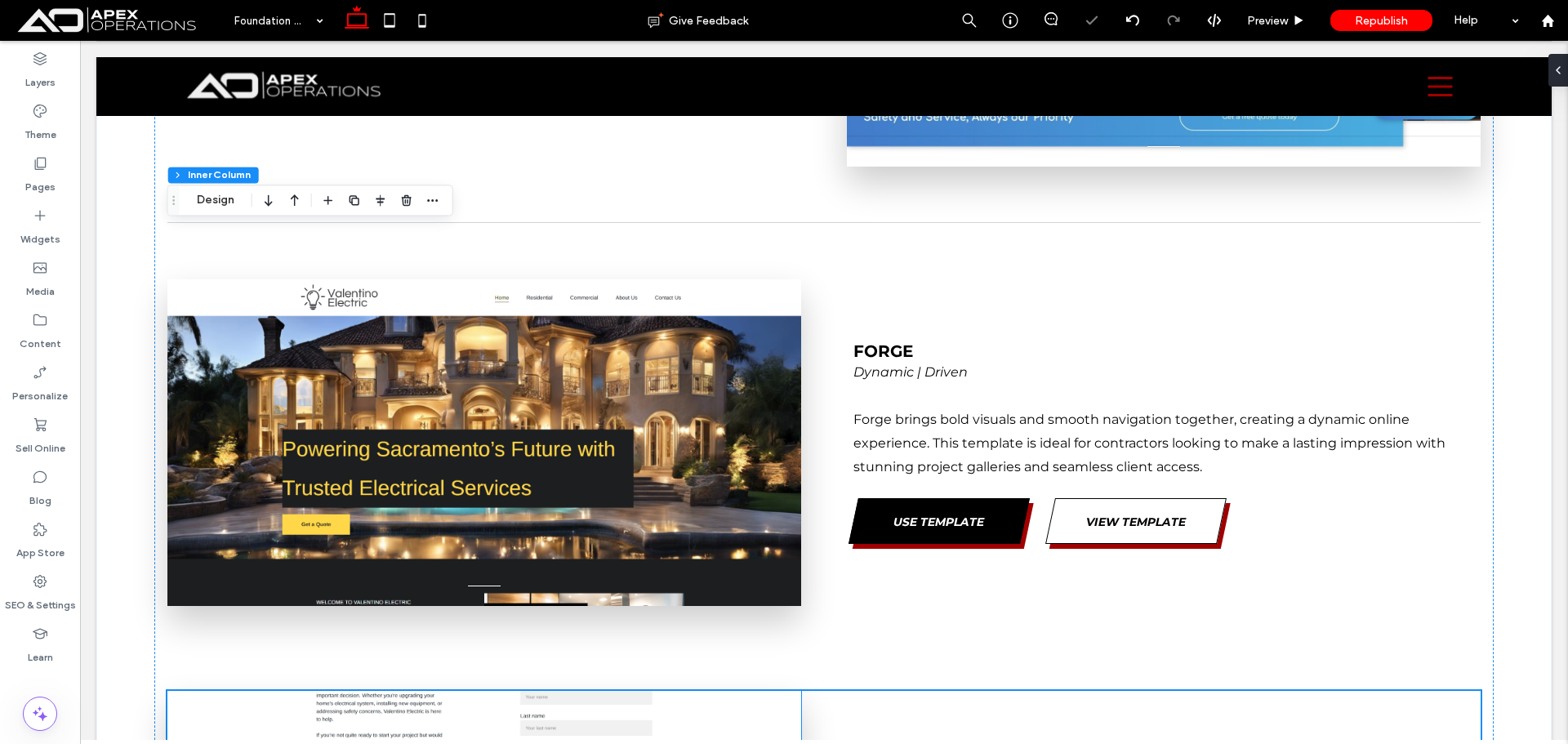 scroll, scrollTop: 6942, scrollLeft: 0, axis: vertical 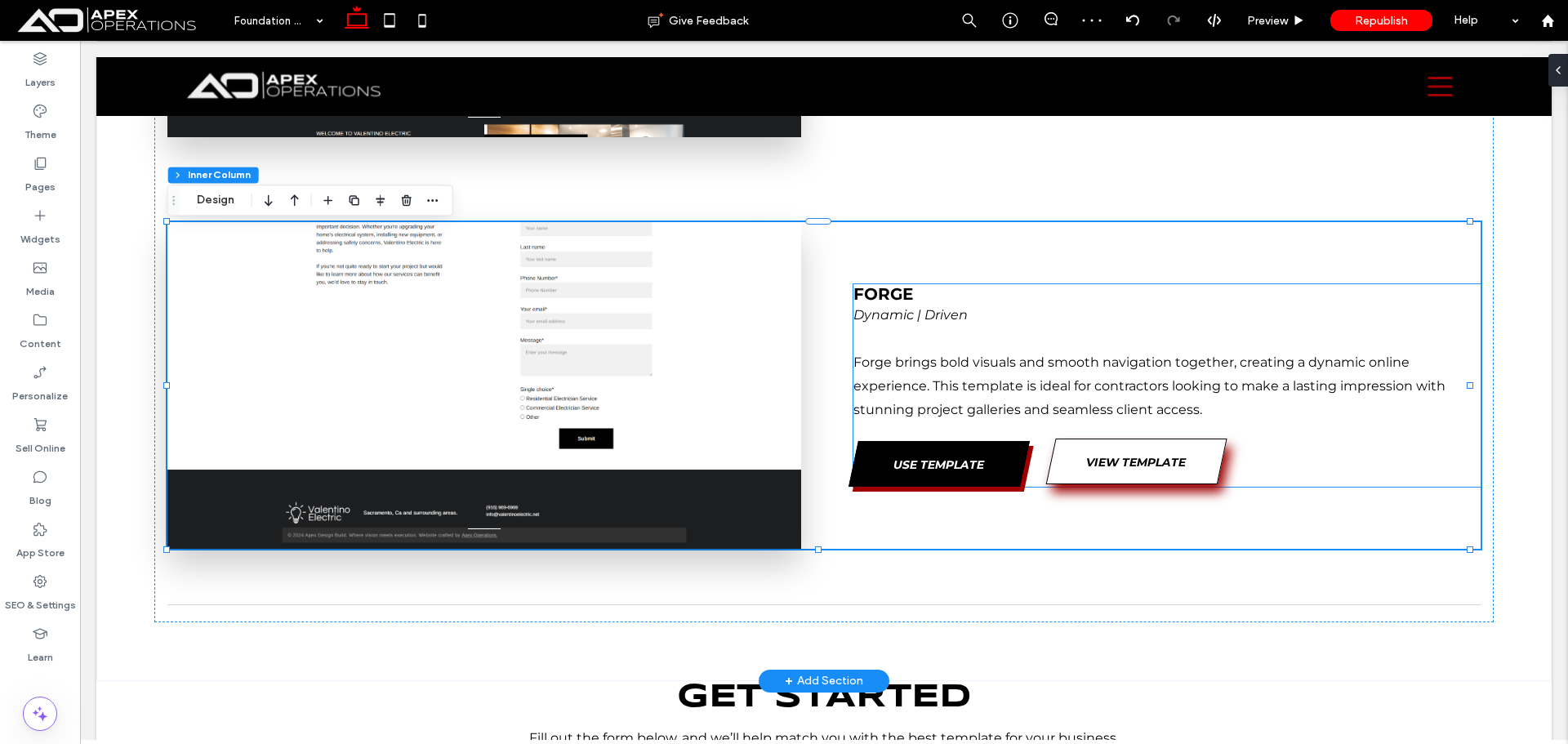 click on "View Template" at bounding box center (1136, 461) 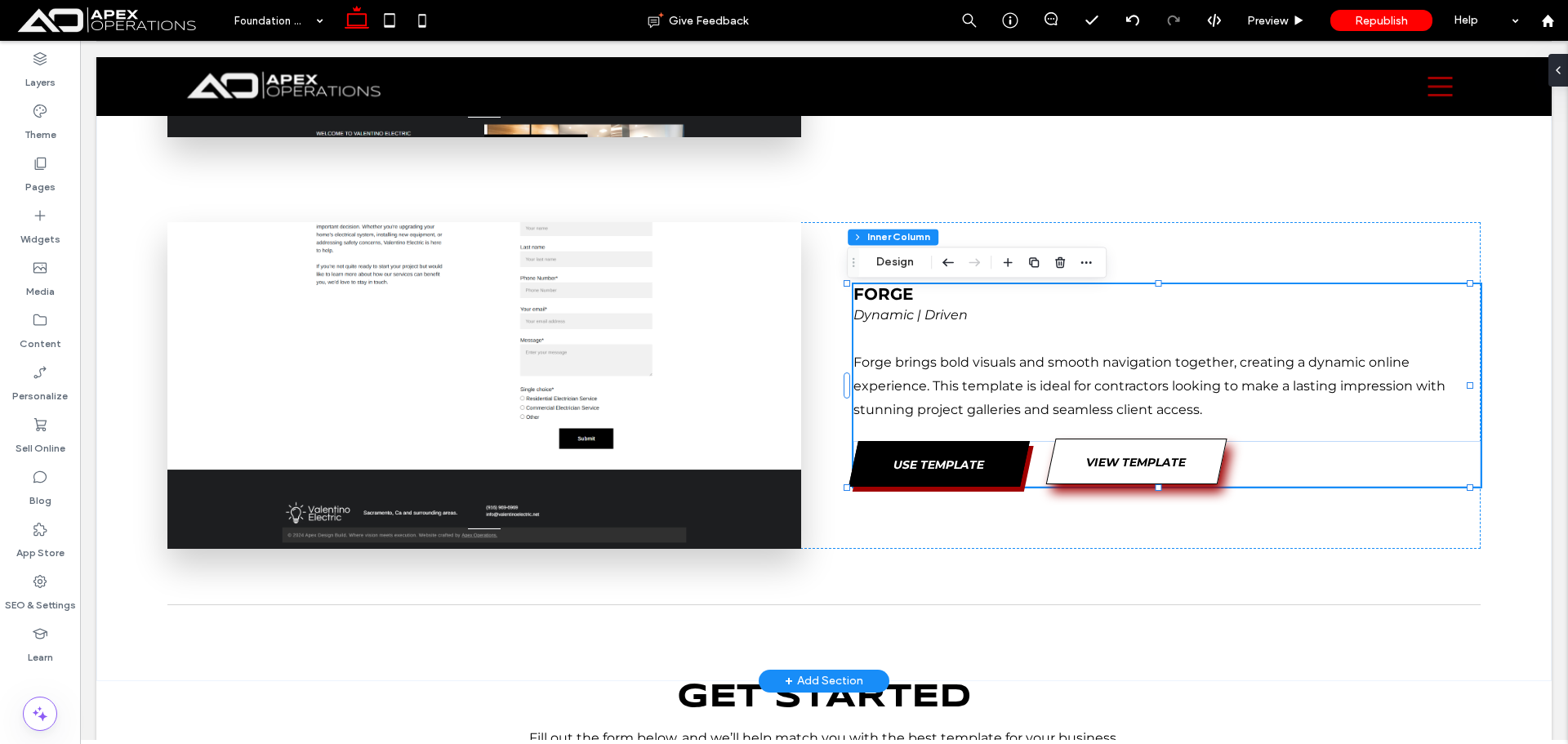click on "View Template" at bounding box center (1136, 461) 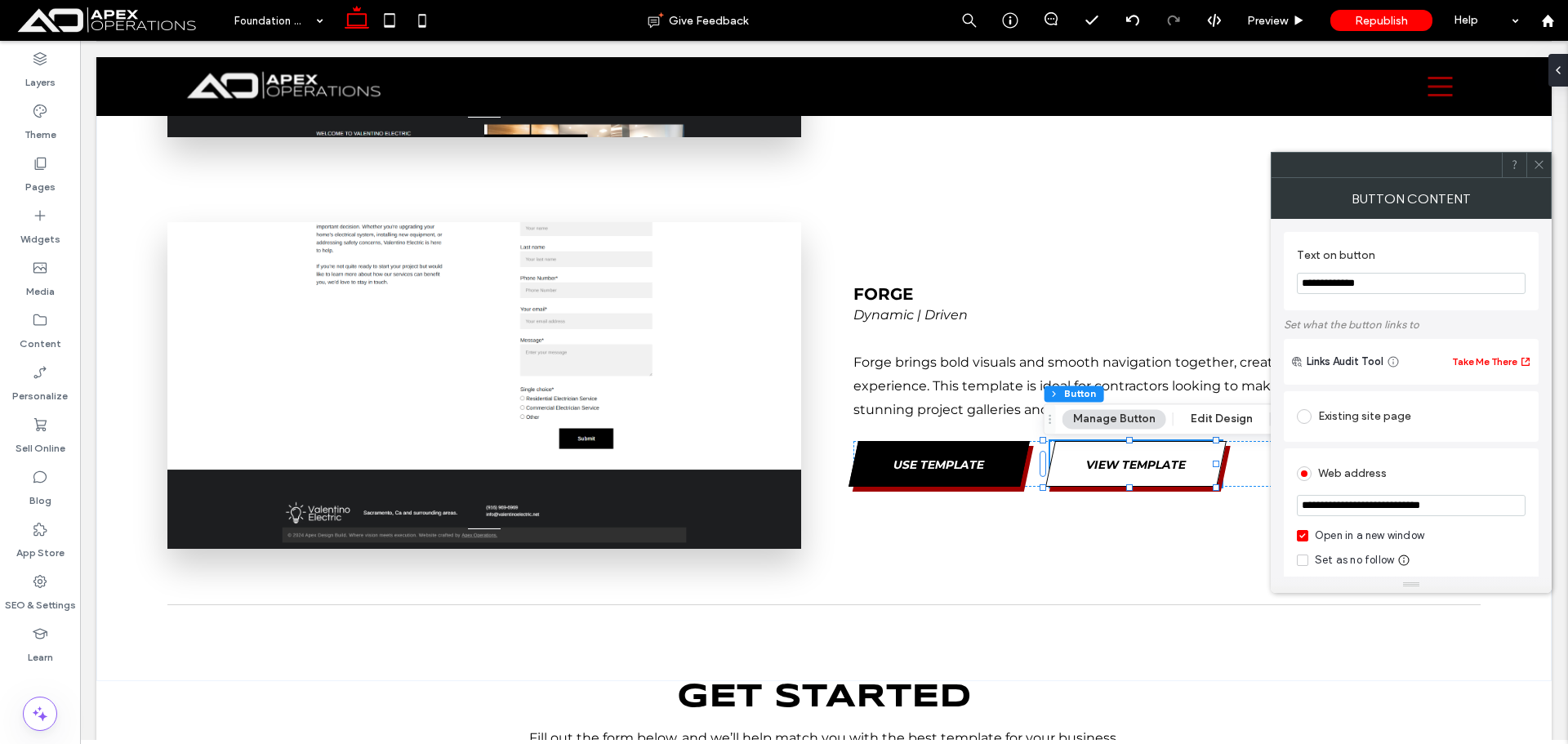 click on "**********" at bounding box center (1411, 506) 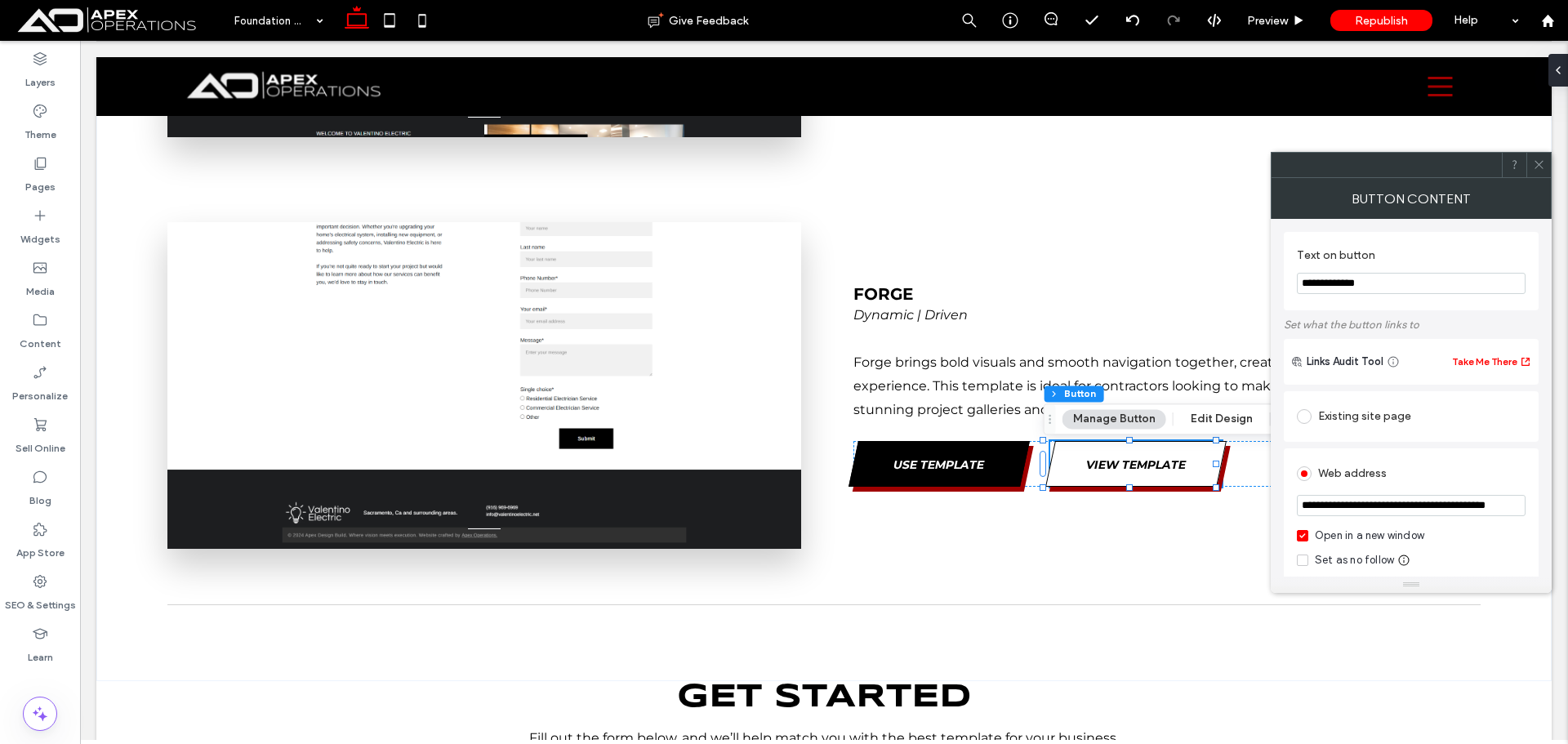 scroll, scrollTop: 0, scrollLeft: 41, axis: horizontal 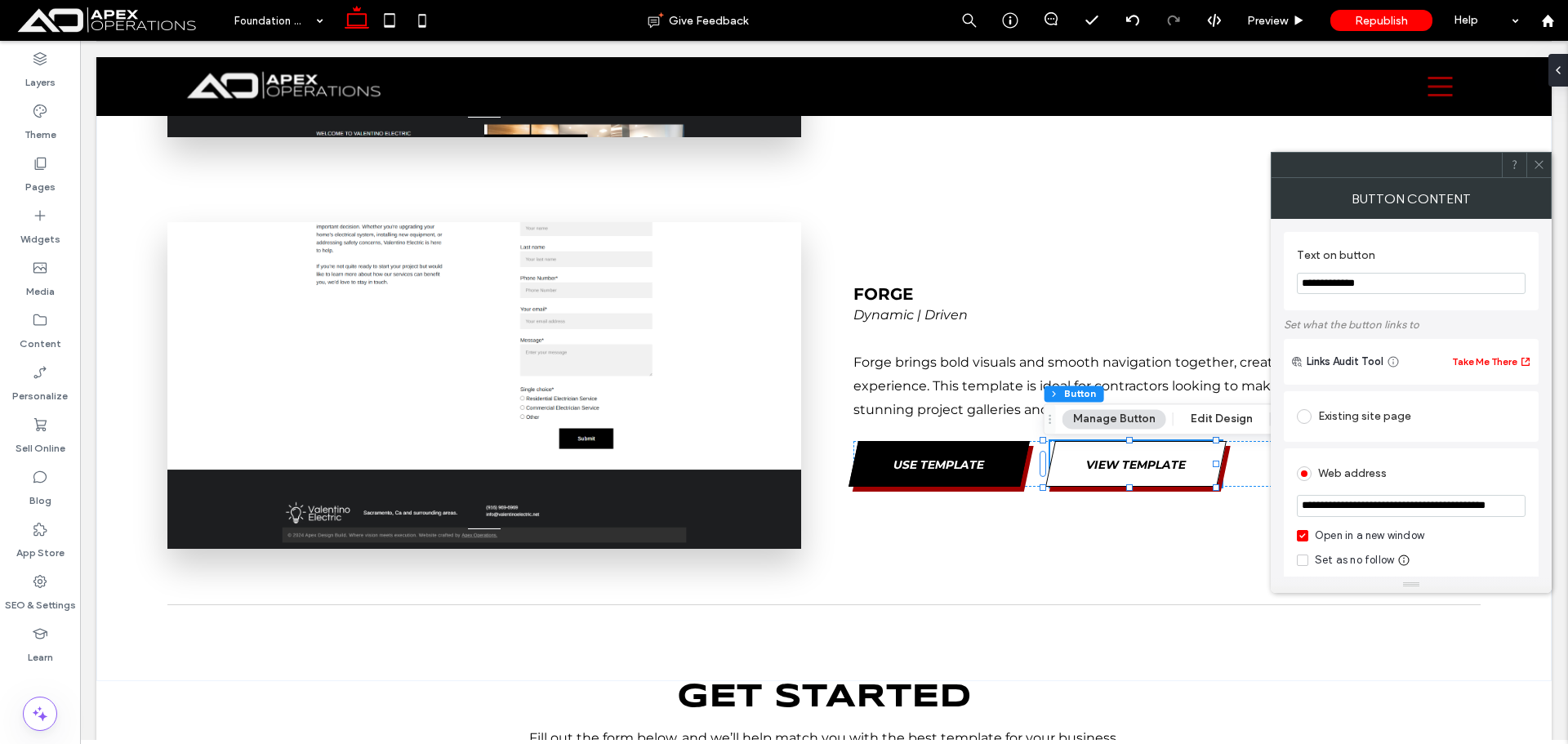 type on "**********" 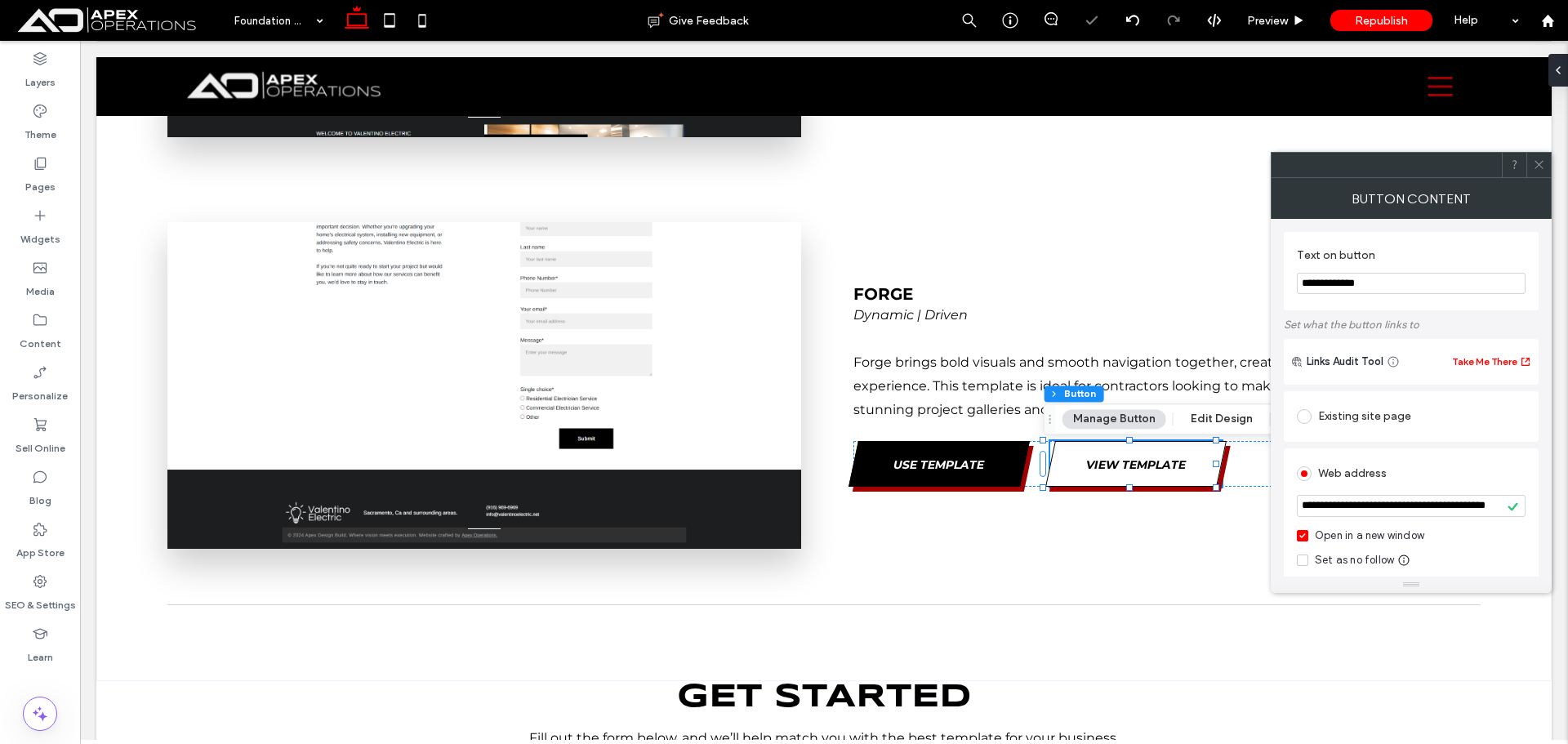 click at bounding box center (1539, 165) 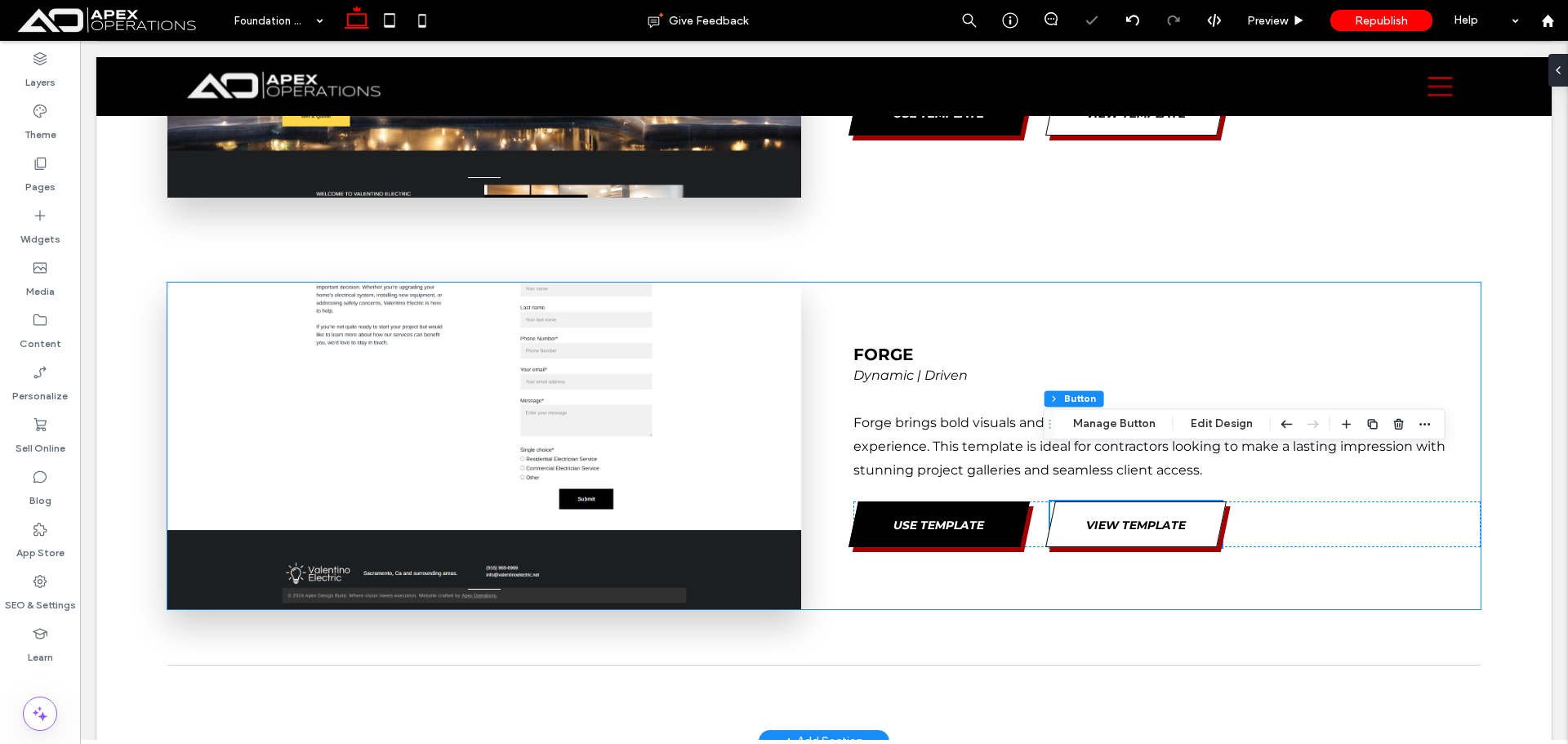 scroll, scrollTop: 6860, scrollLeft: 0, axis: vertical 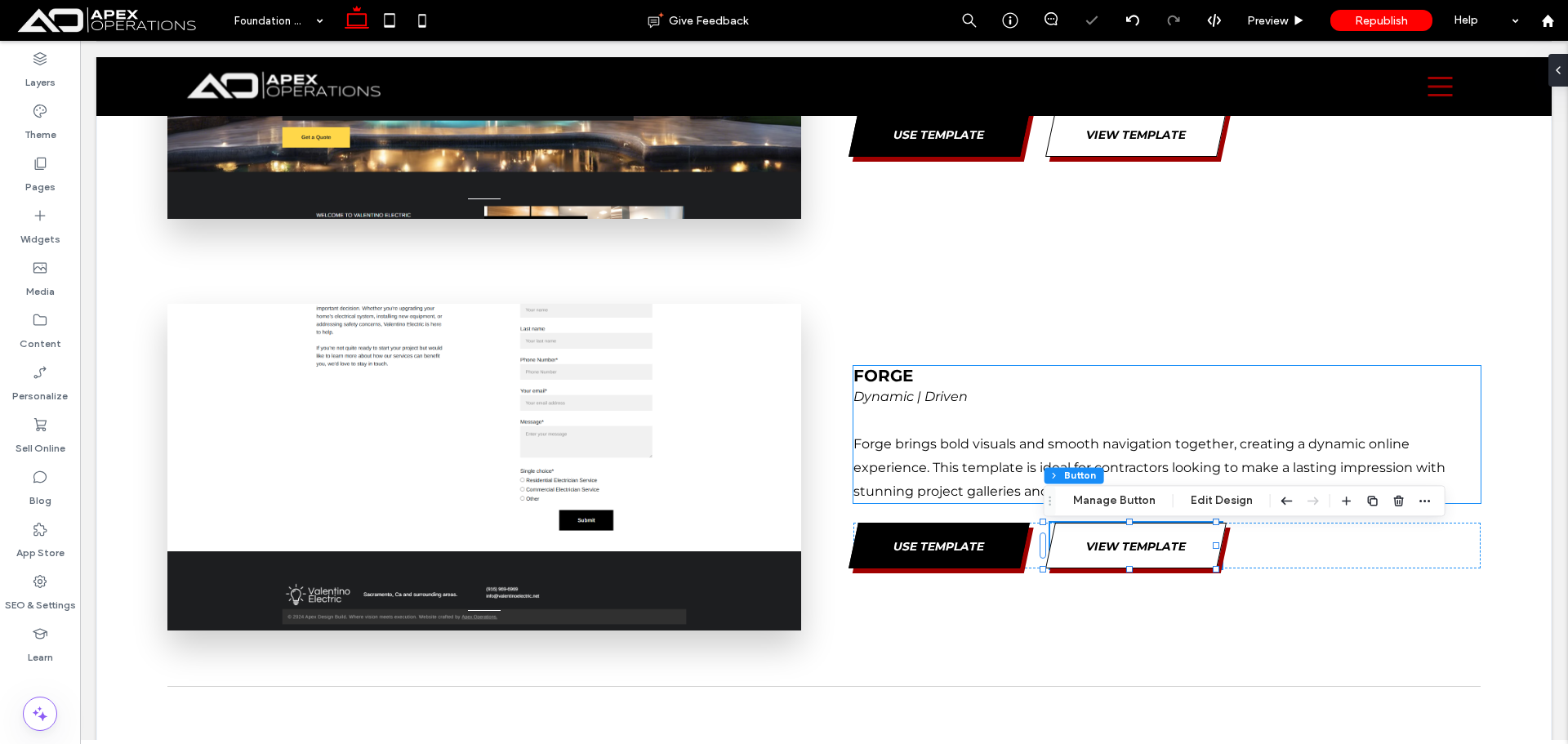 click on "Forge" at bounding box center (883, 376) 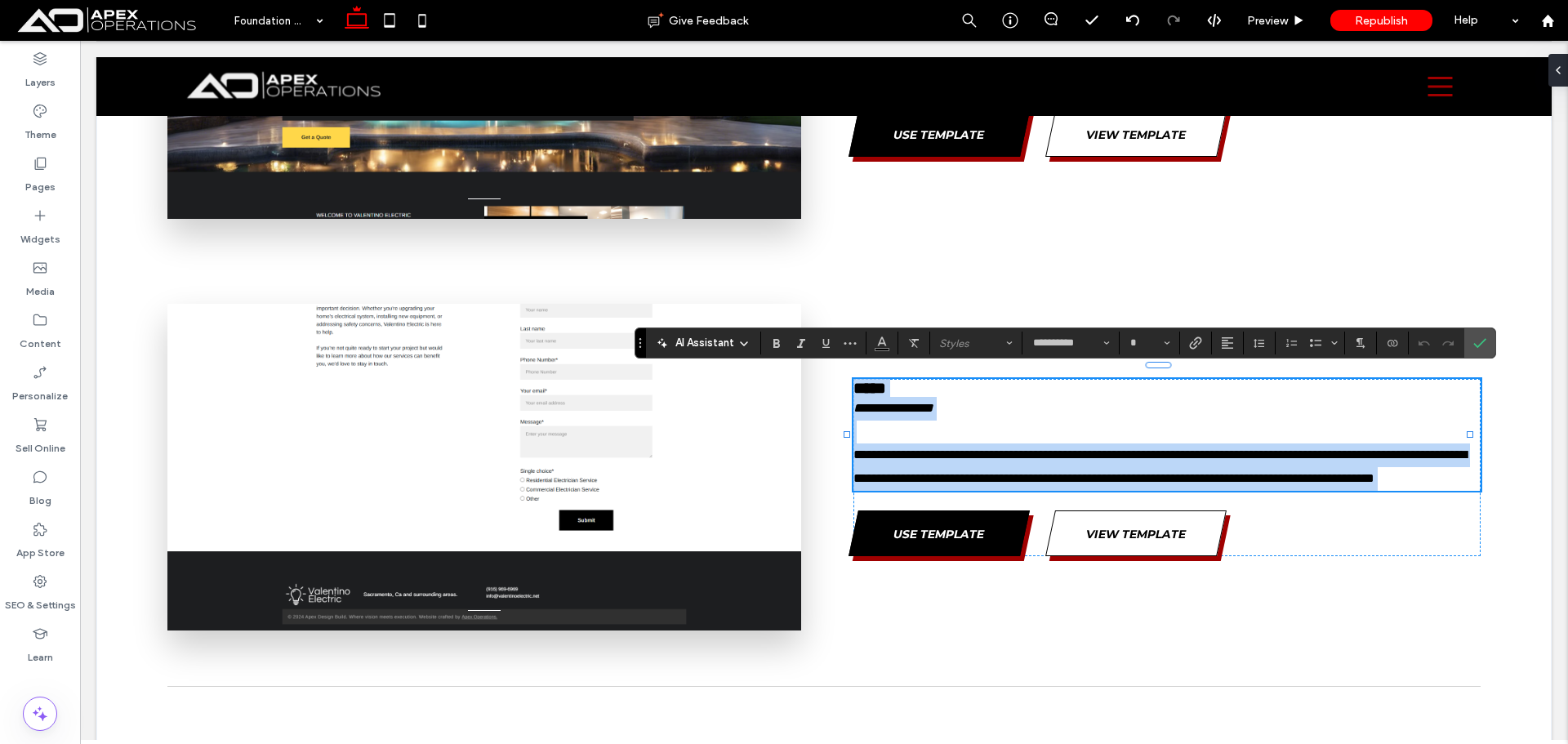 click on "**********" at bounding box center (1167, 421) 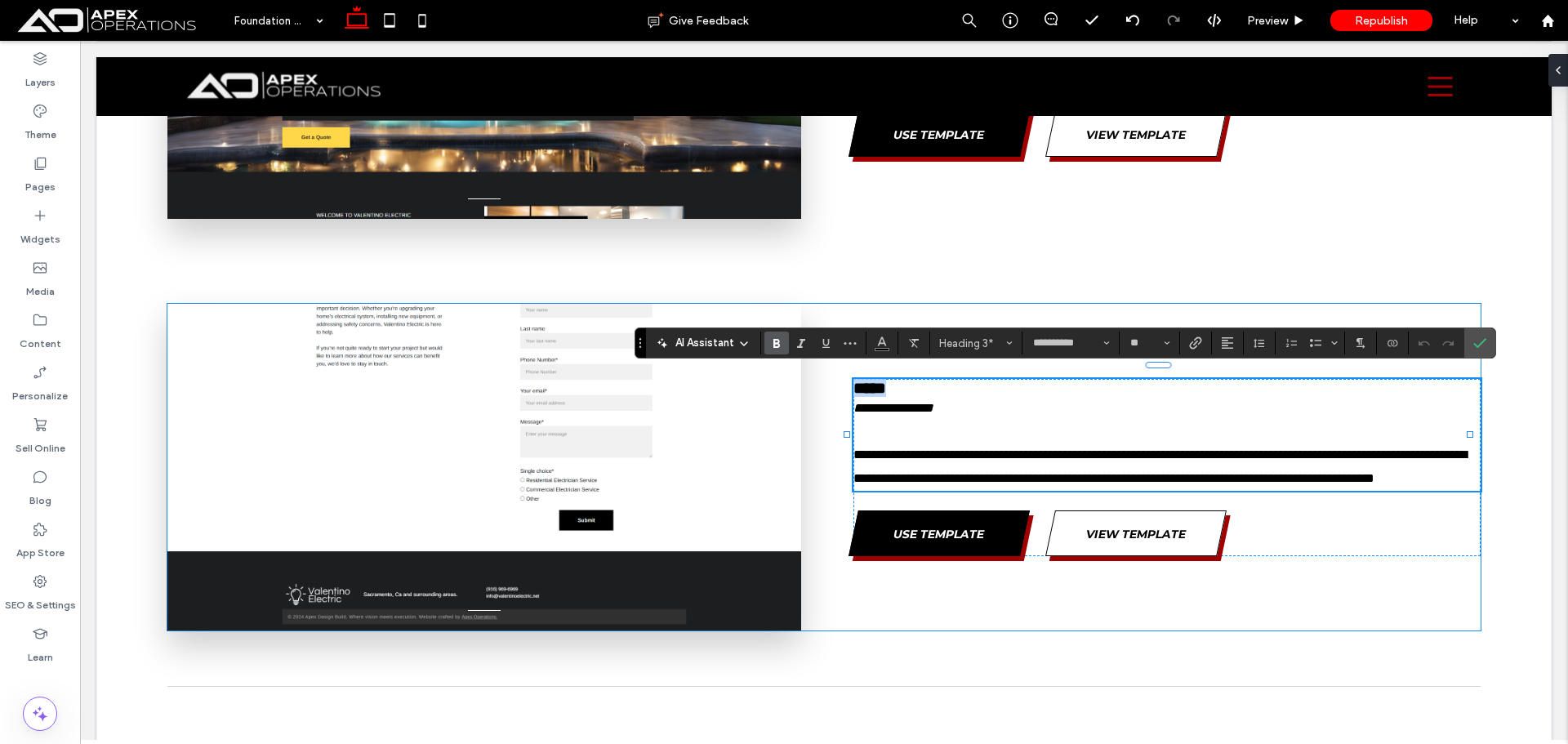 drag, startPoint x: 918, startPoint y: 375, endPoint x: 826, endPoint y: 376, distance: 92.00543 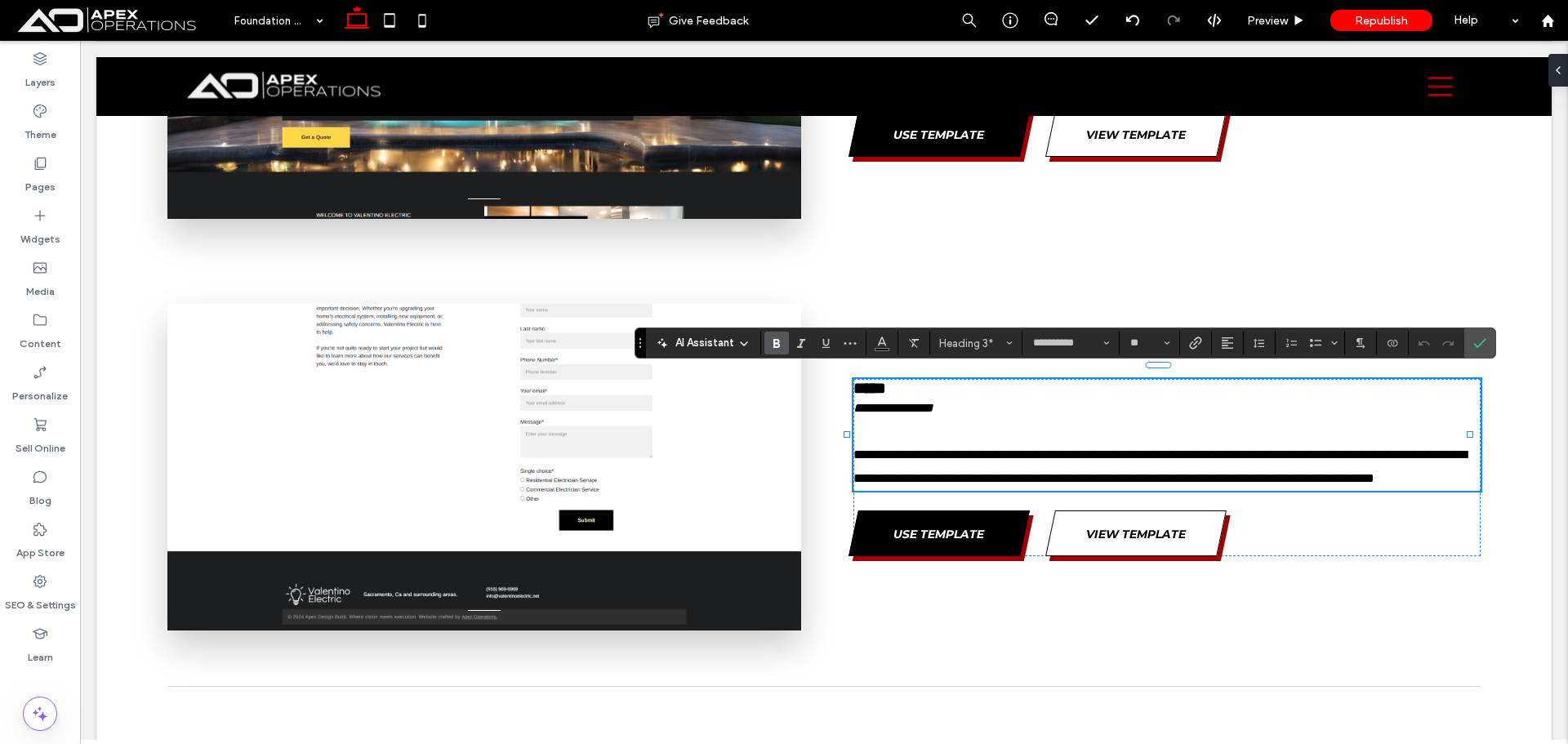 type on "**" 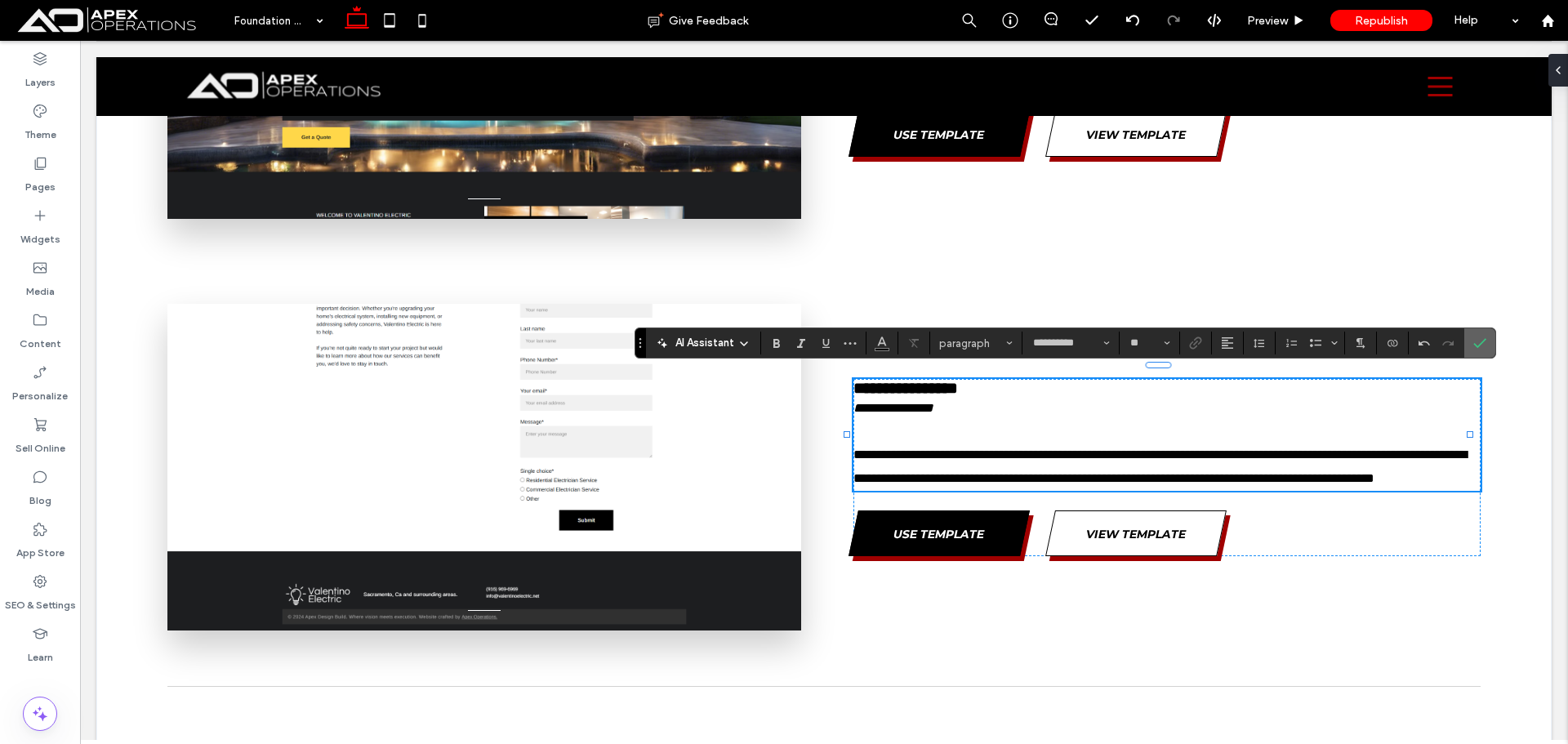 click 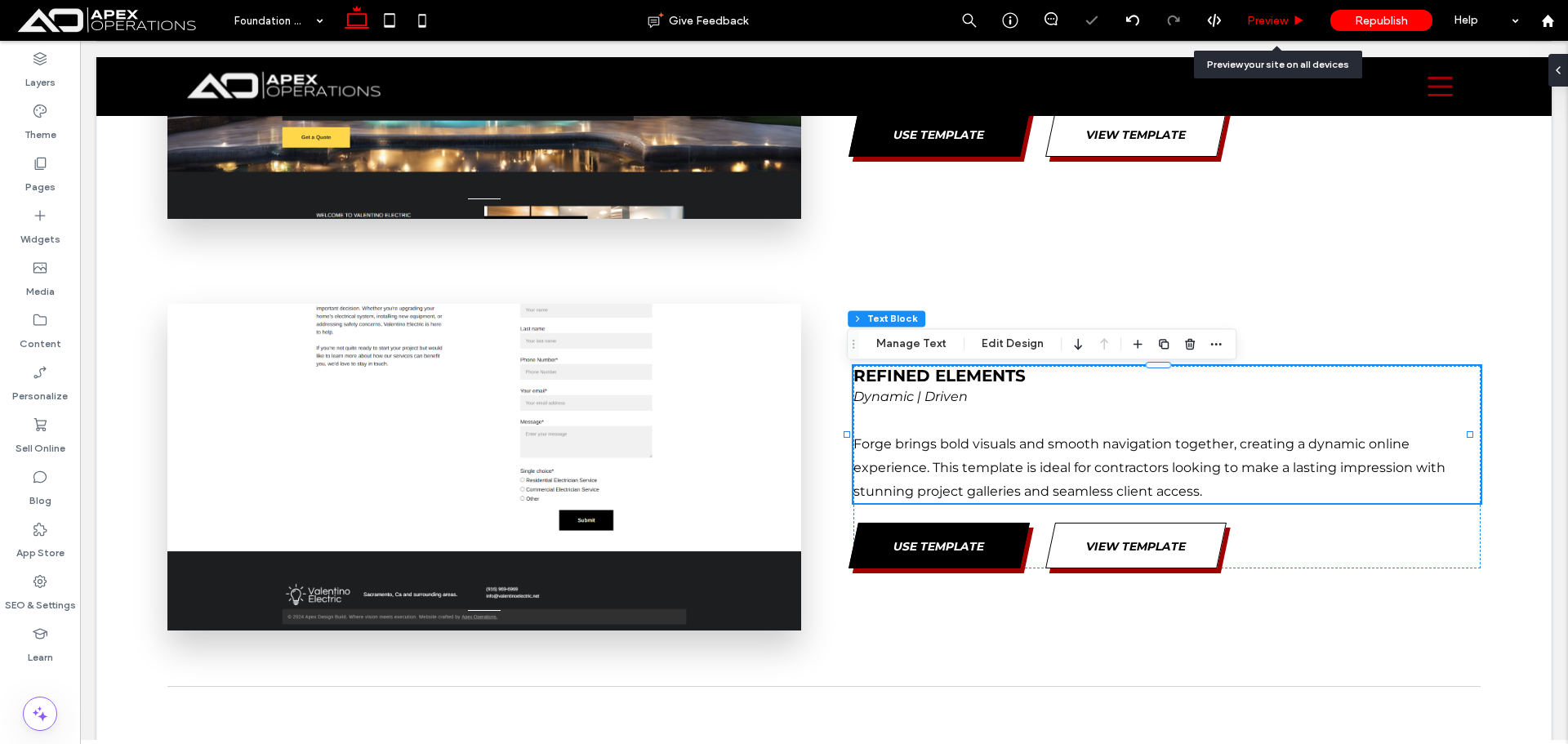 click on "Preview" at bounding box center (1267, 20) 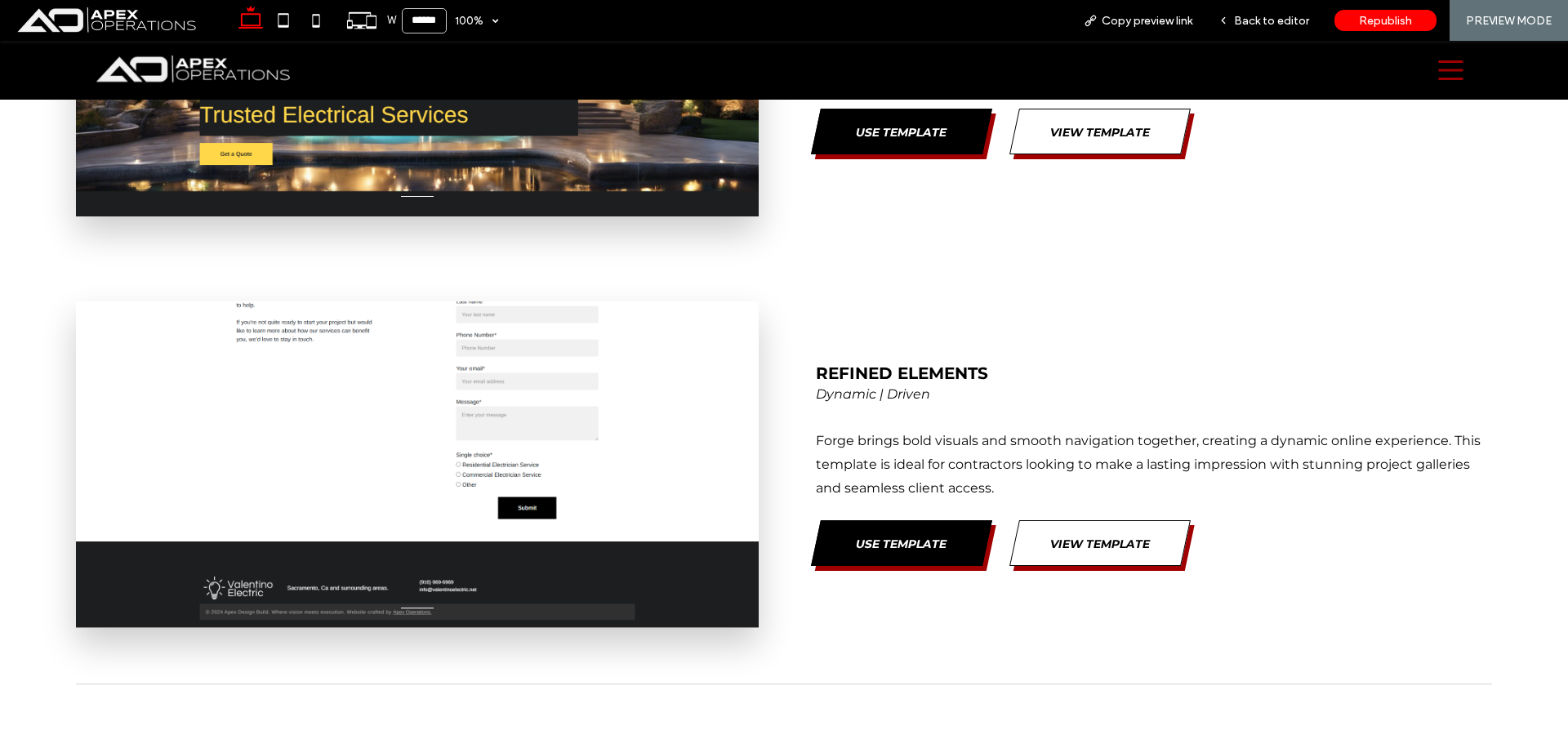 scroll, scrollTop: 6789, scrollLeft: 0, axis: vertical 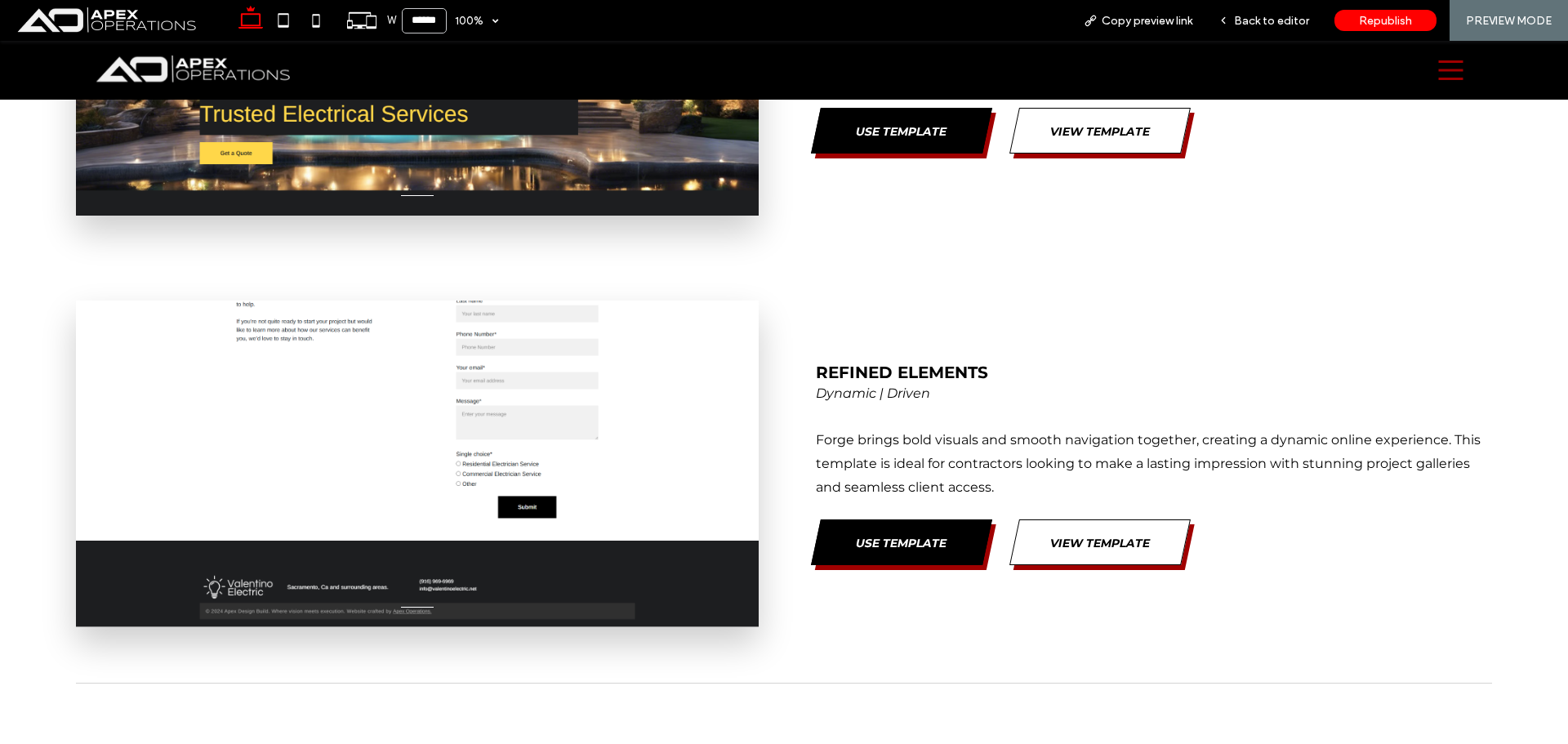 click at bounding box center (417, 474) 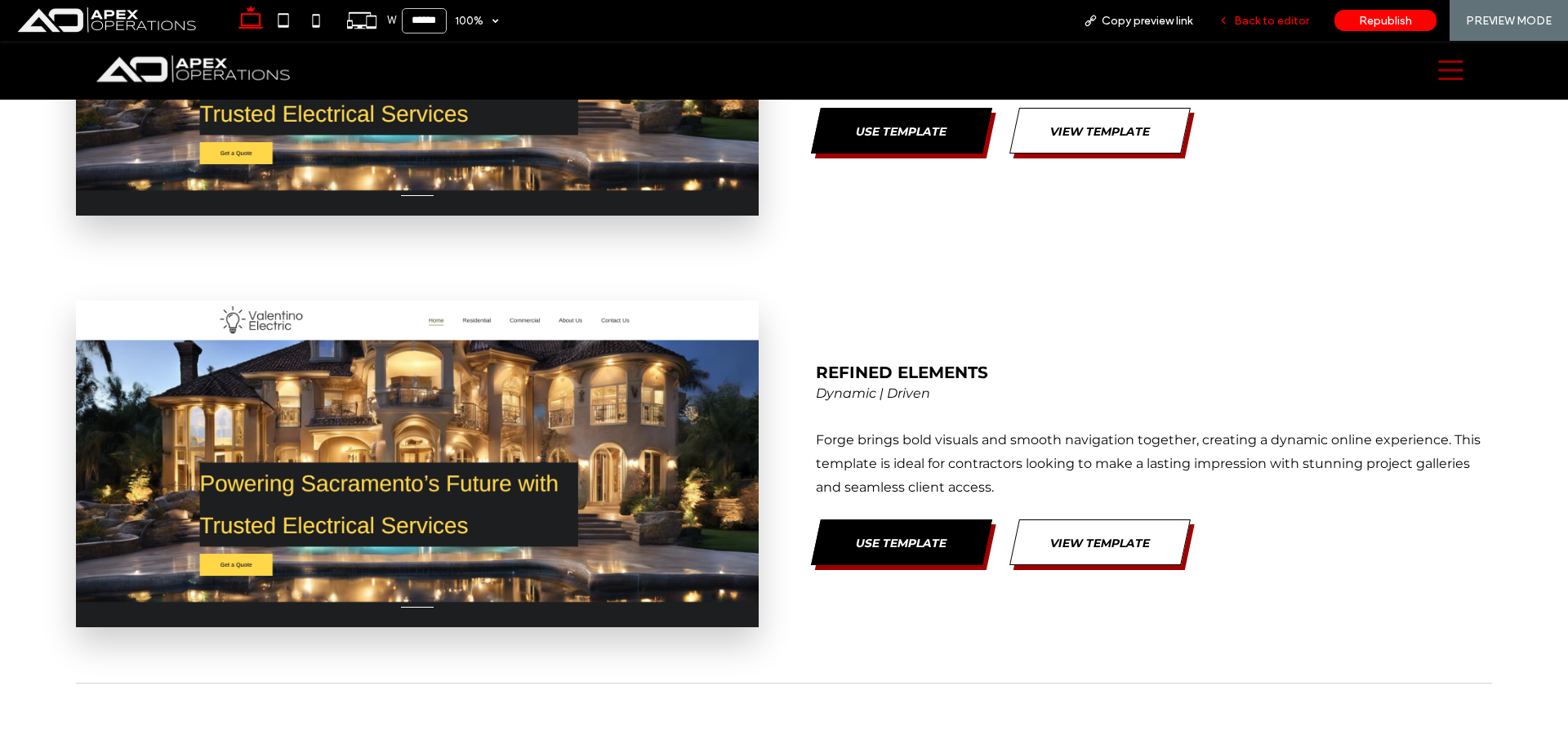 drag, startPoint x: 1264, startPoint y: 21, endPoint x: 1027, endPoint y: 74, distance: 242.85387 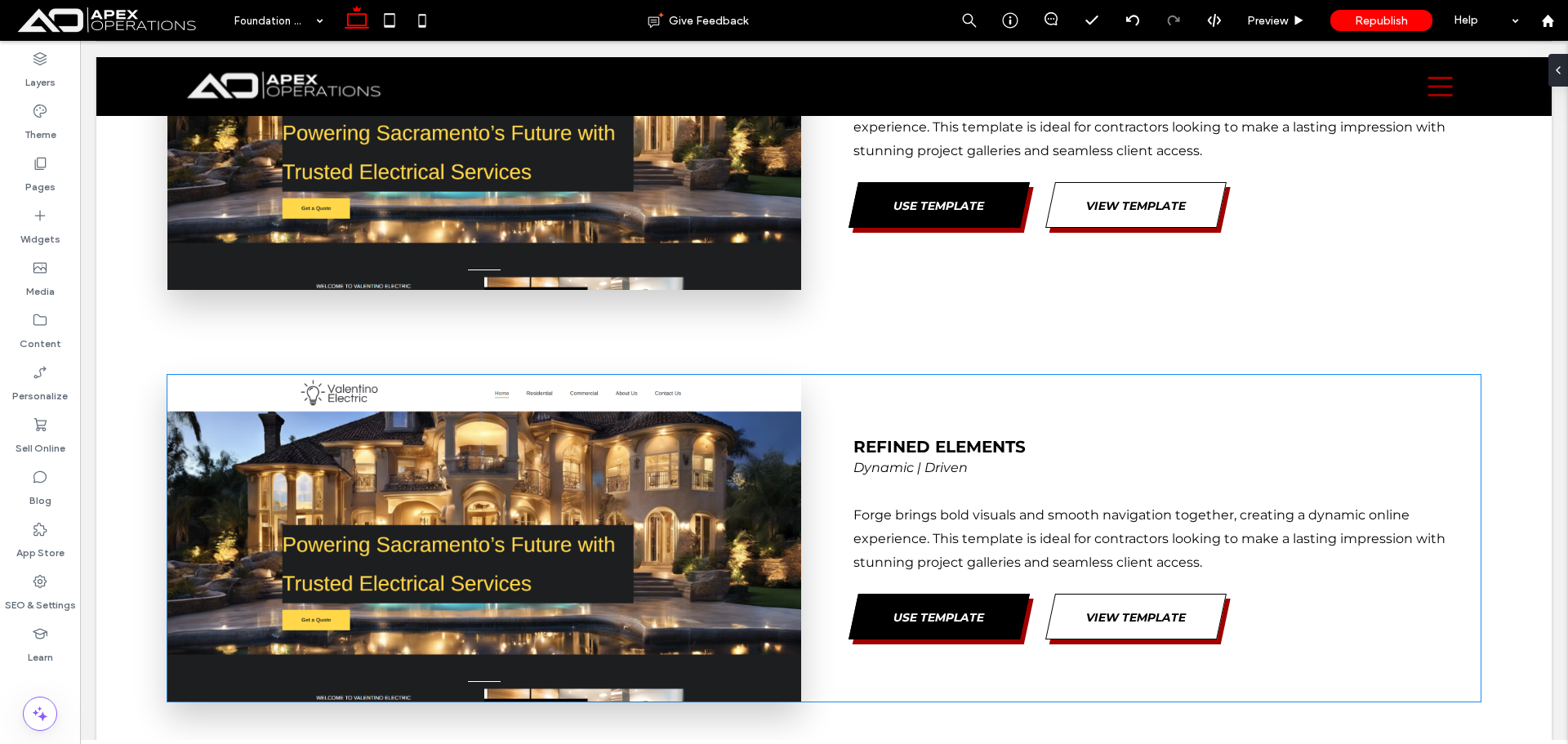 scroll, scrollTop: 6860, scrollLeft: 0, axis: vertical 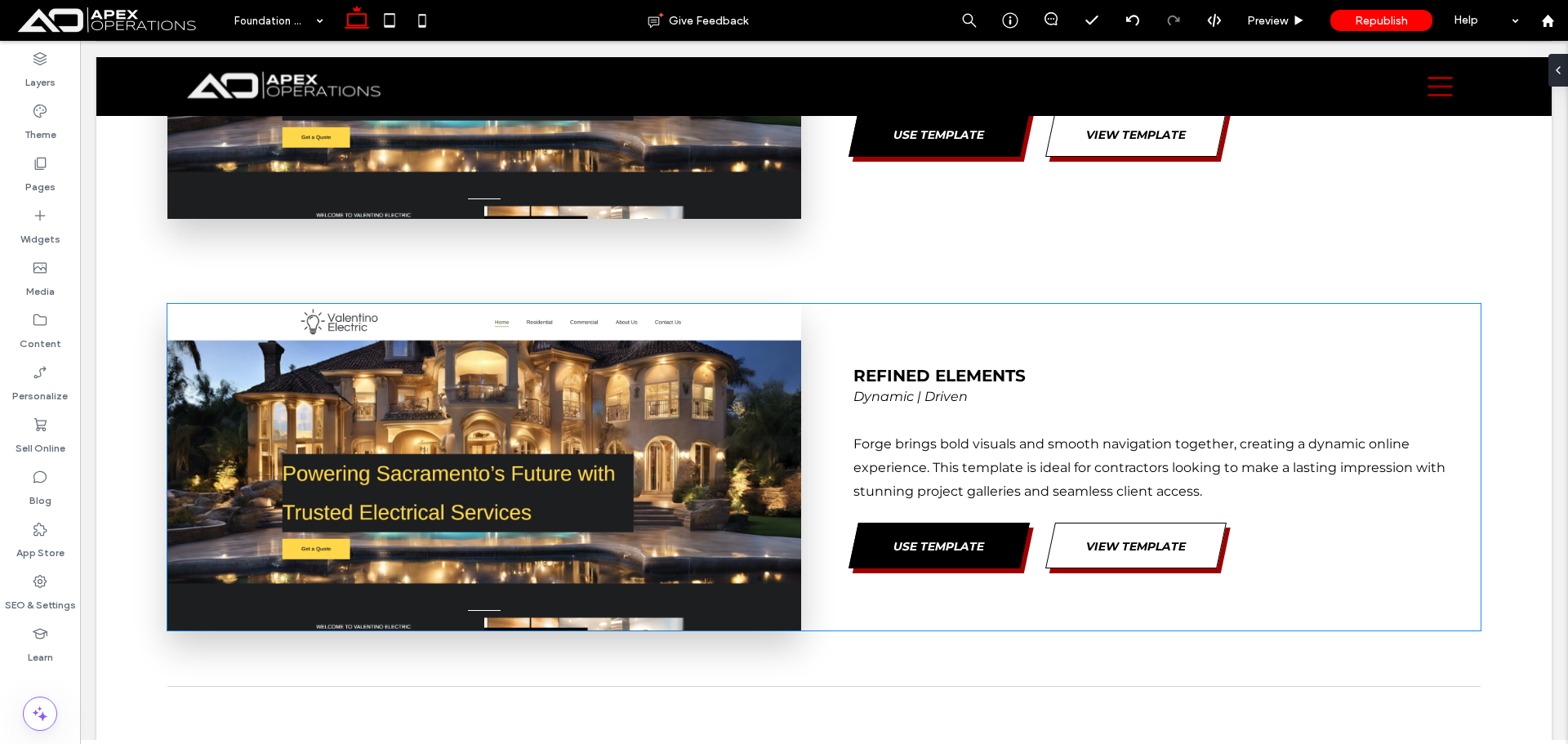 click on "a a a a Refined Elements Dynamic | Driven Forge brings bold visuals and smooth navigation together, creating a dynamic online experience. This template is ideal for contractors looking to make a lasting impression with stunning project galleries and seamless client access.
Use Template
View Template" at bounding box center (823, 467) 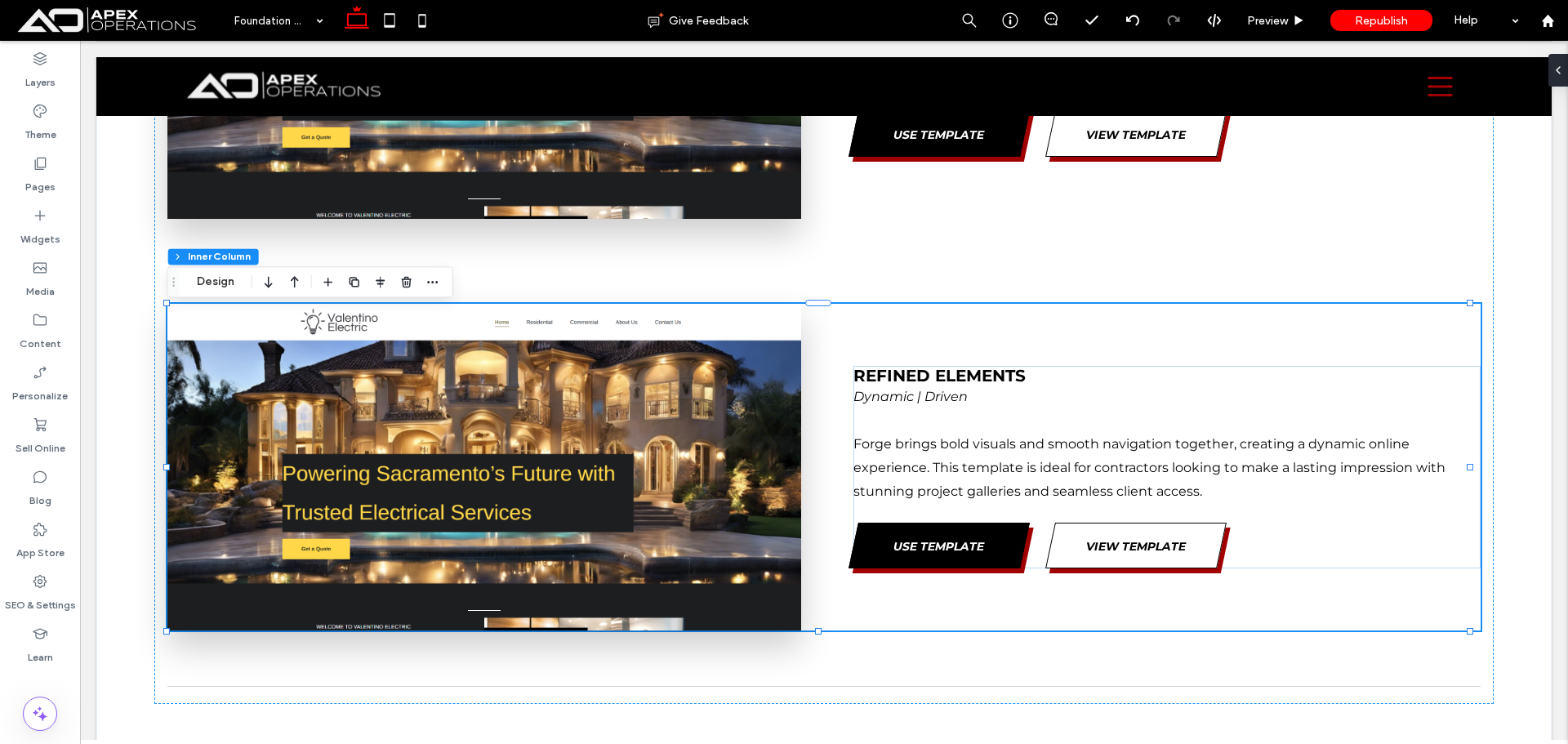 click on "a a a a Refined Elements Dynamic | Driven Forge brings bold visuals and smooth navigation together, creating a dynamic online experience. This template is ideal for contractors looking to make a lasting impression with stunning project galleries and seamless client access.
Use Template
View Template" at bounding box center (823, 467) 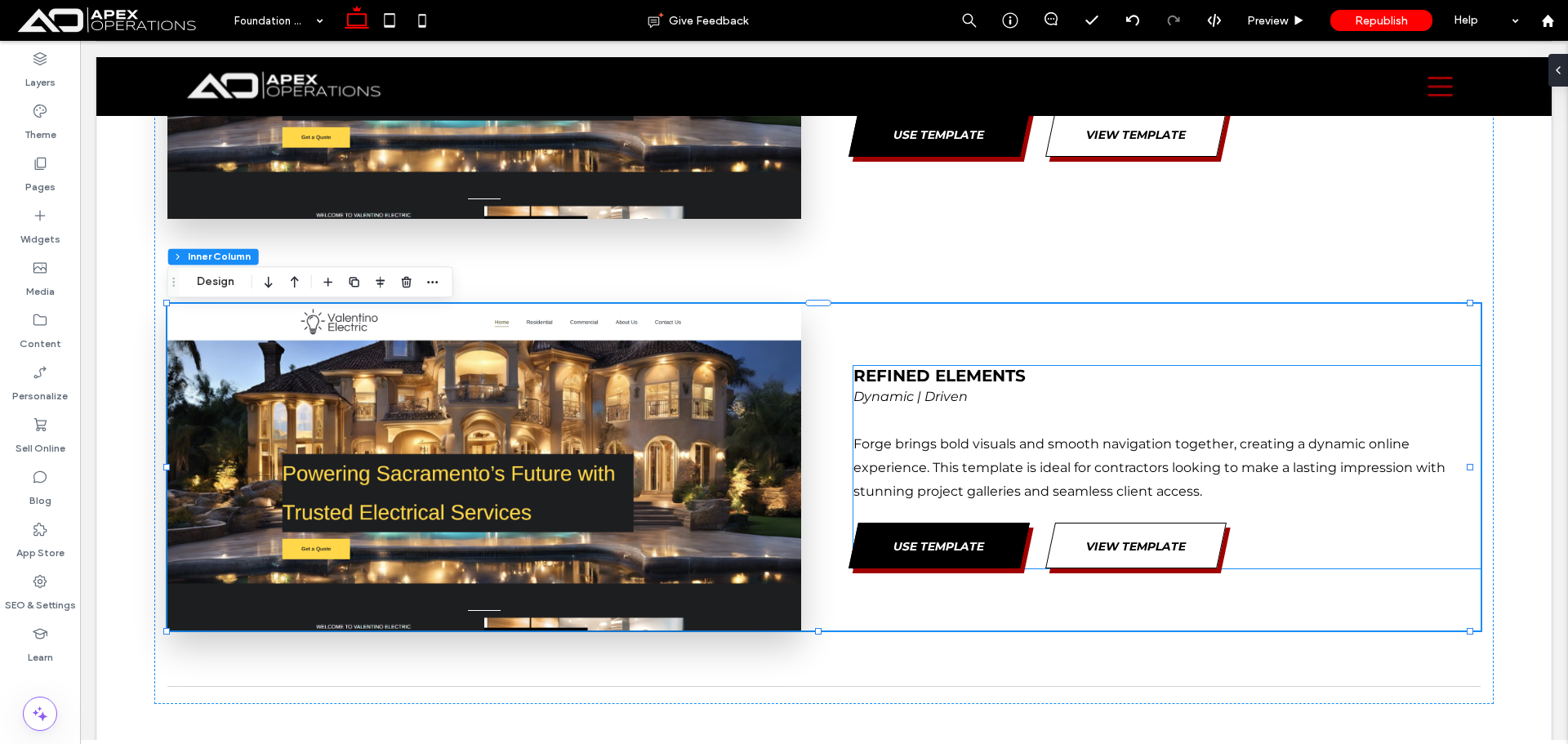 click on "Refined Elements" at bounding box center [939, 376] 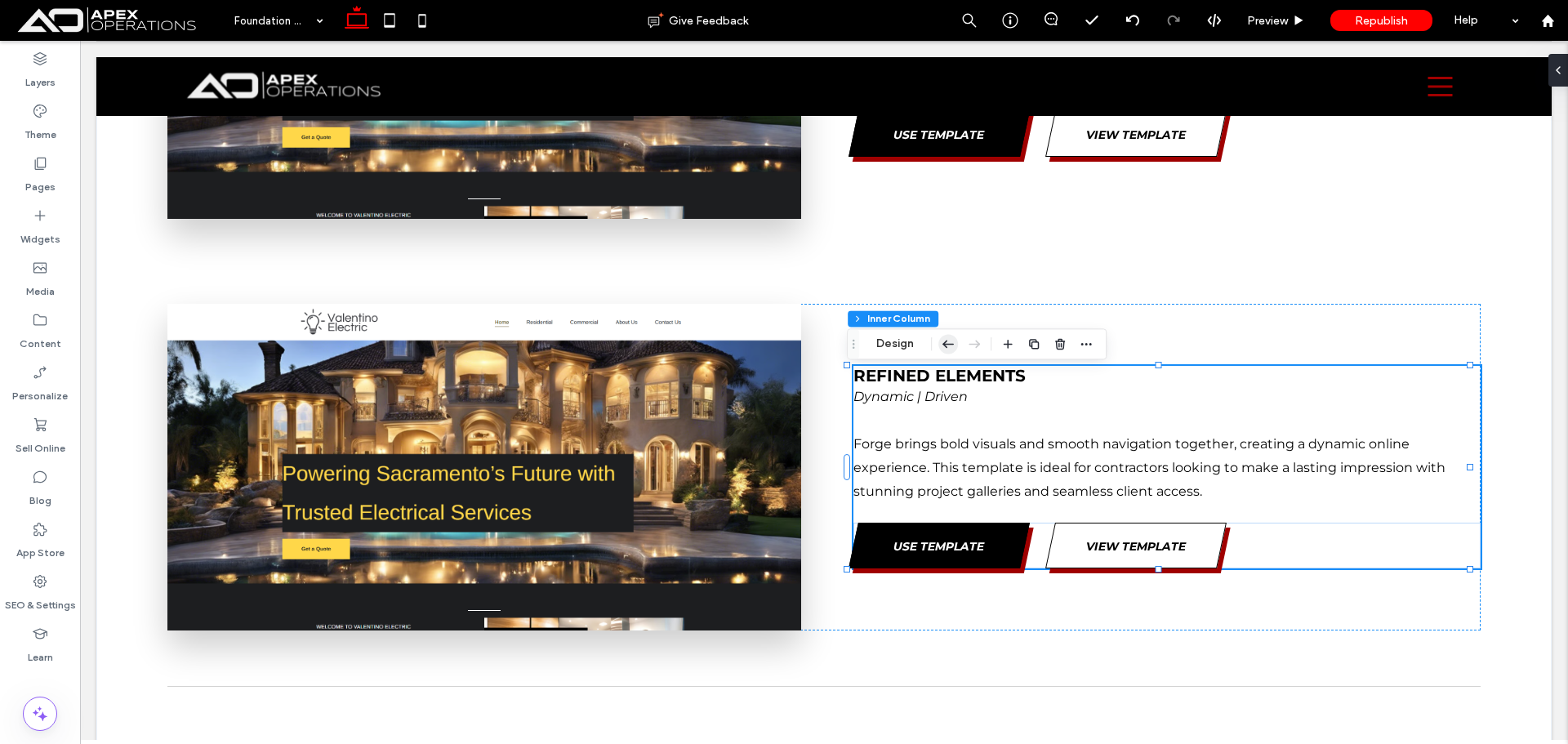 click 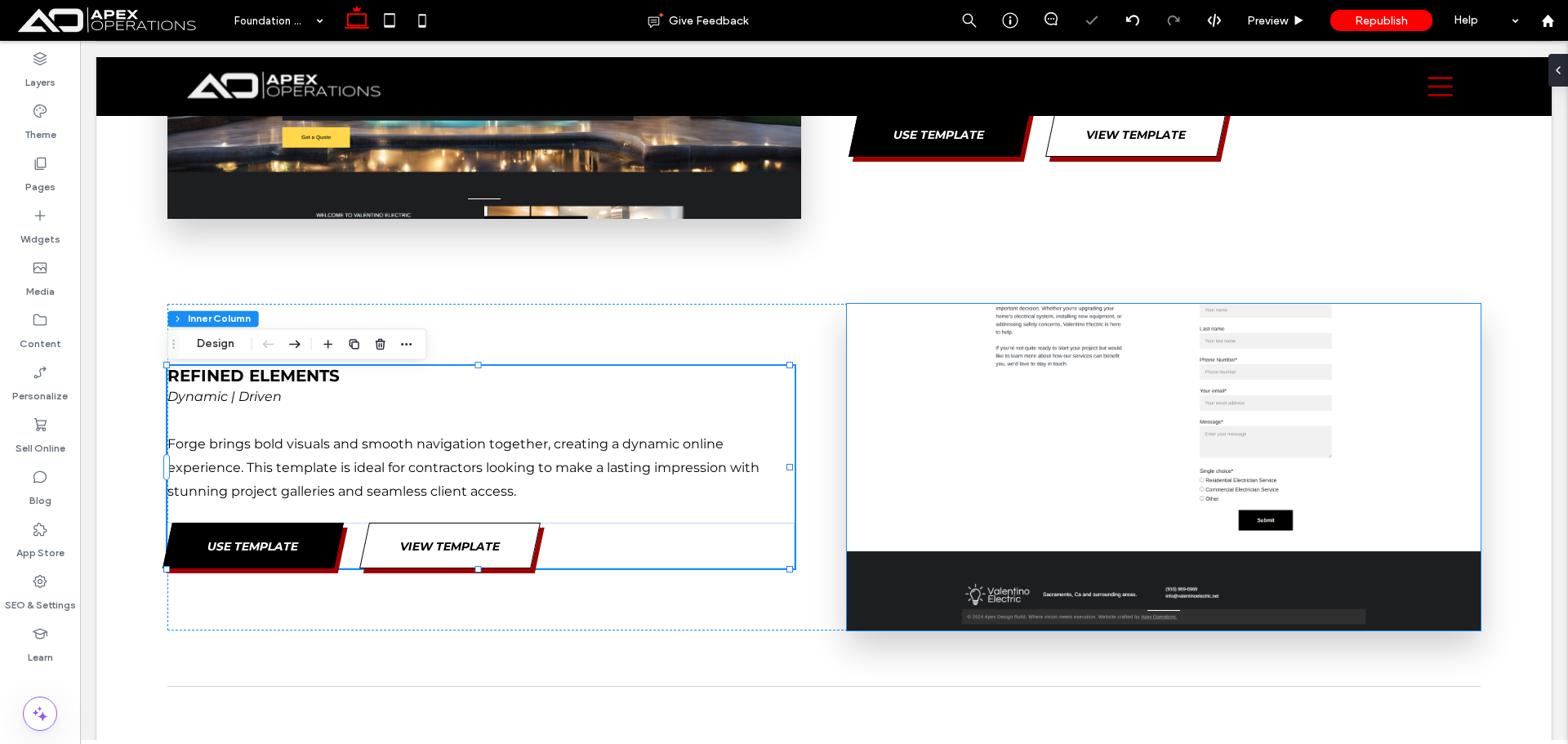 click at bounding box center [1163, 477] 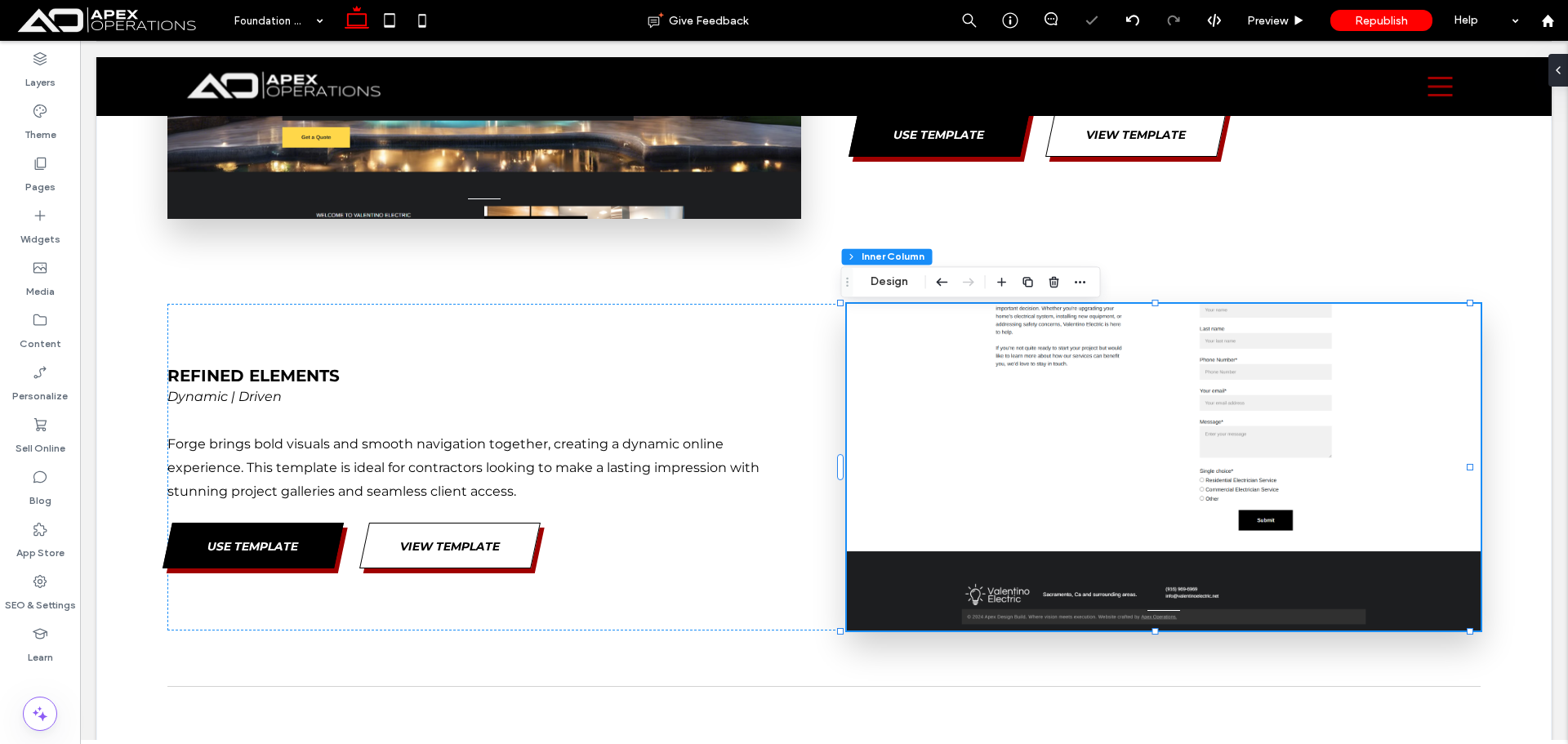 click at bounding box center (1163, 477) 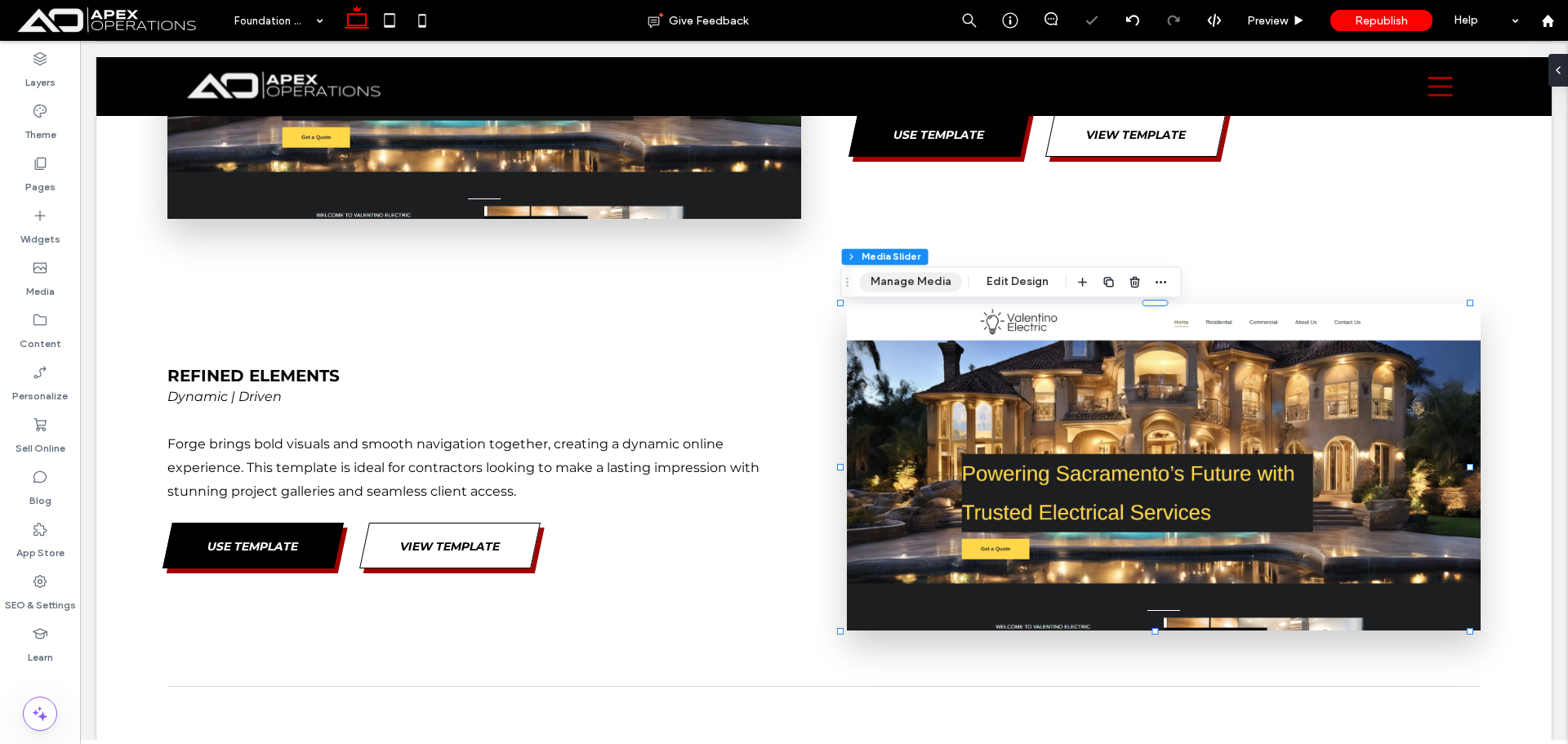 click on "Manage Media" at bounding box center [911, 282] 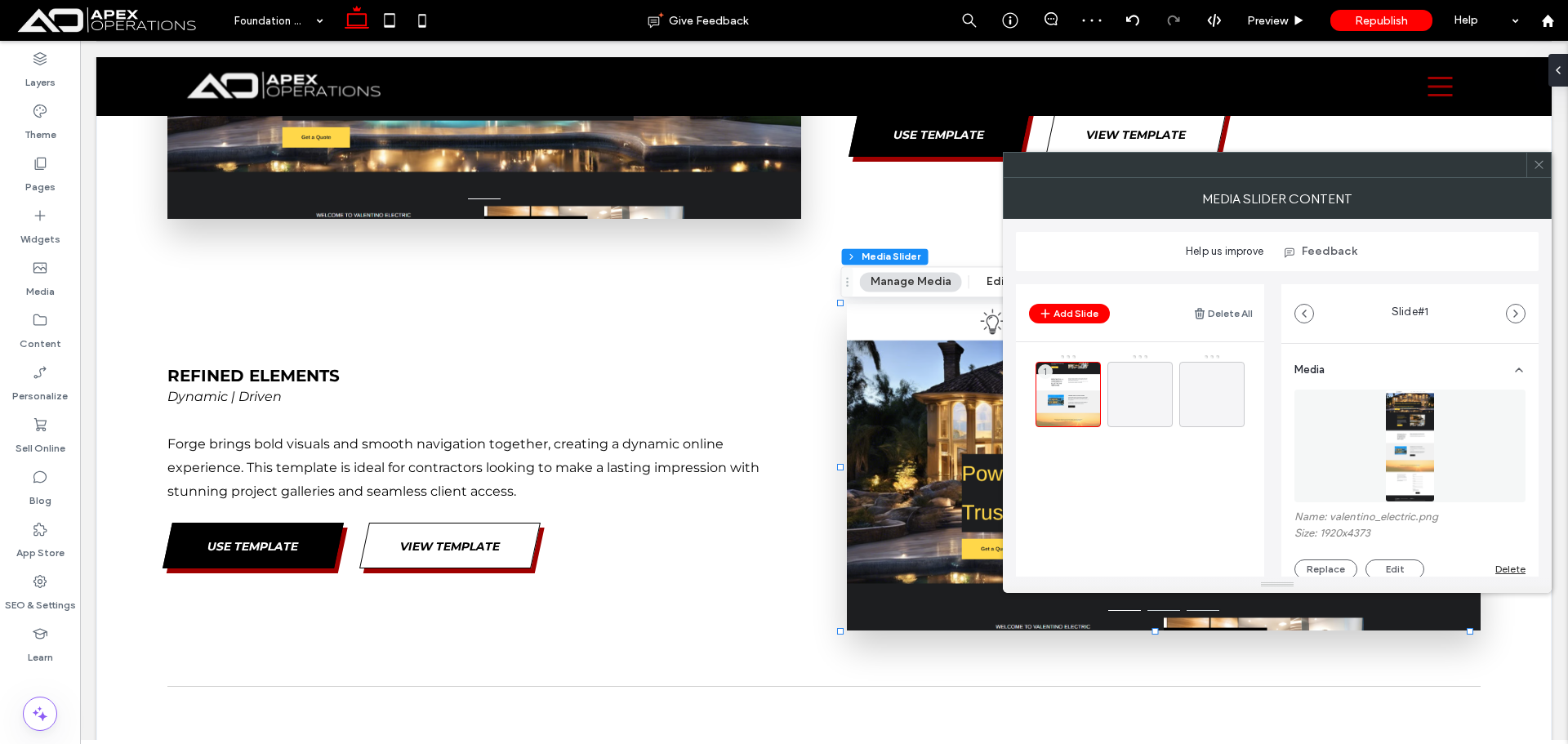 click at bounding box center [1410, 446] 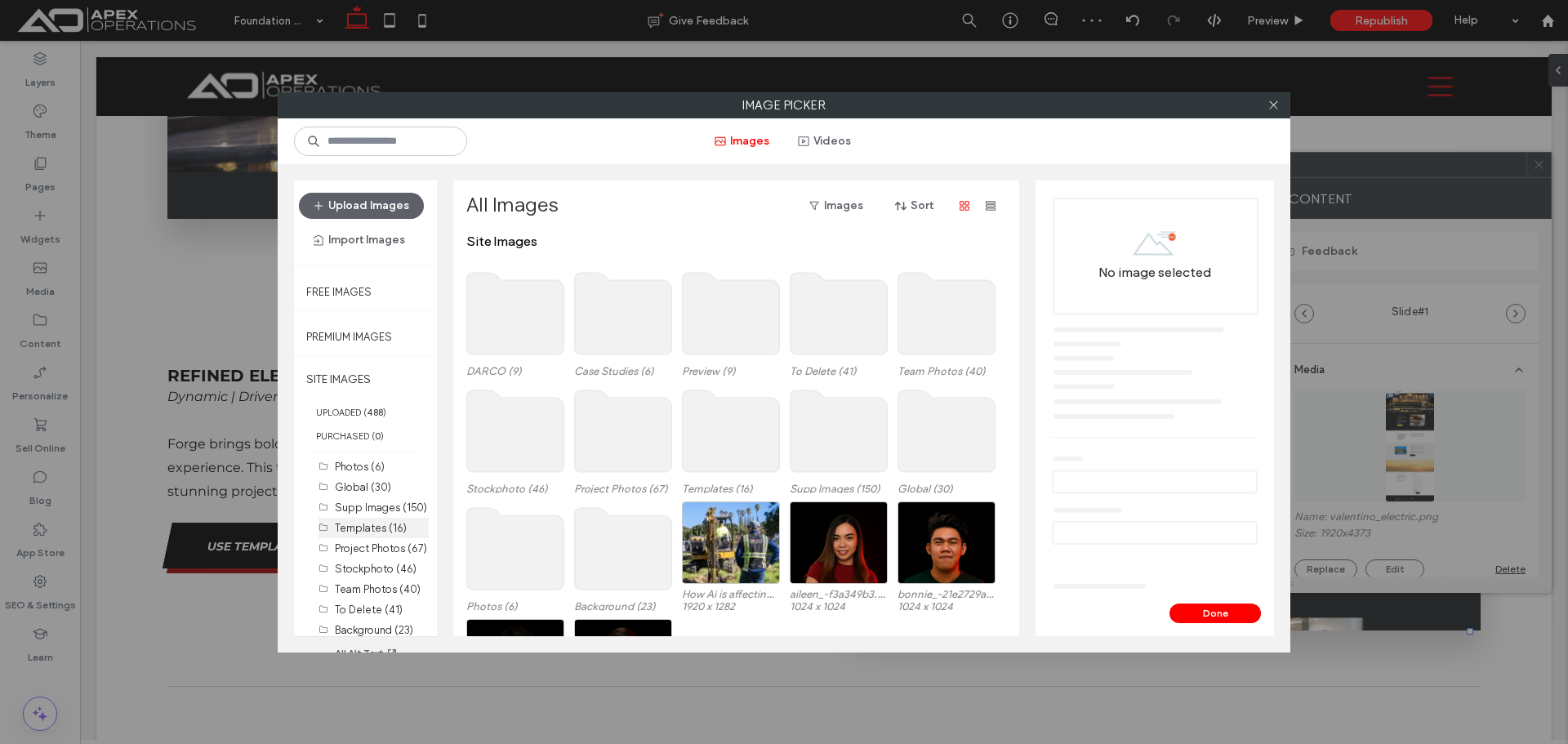 click on "Templates (16)" at bounding box center (371, 528) 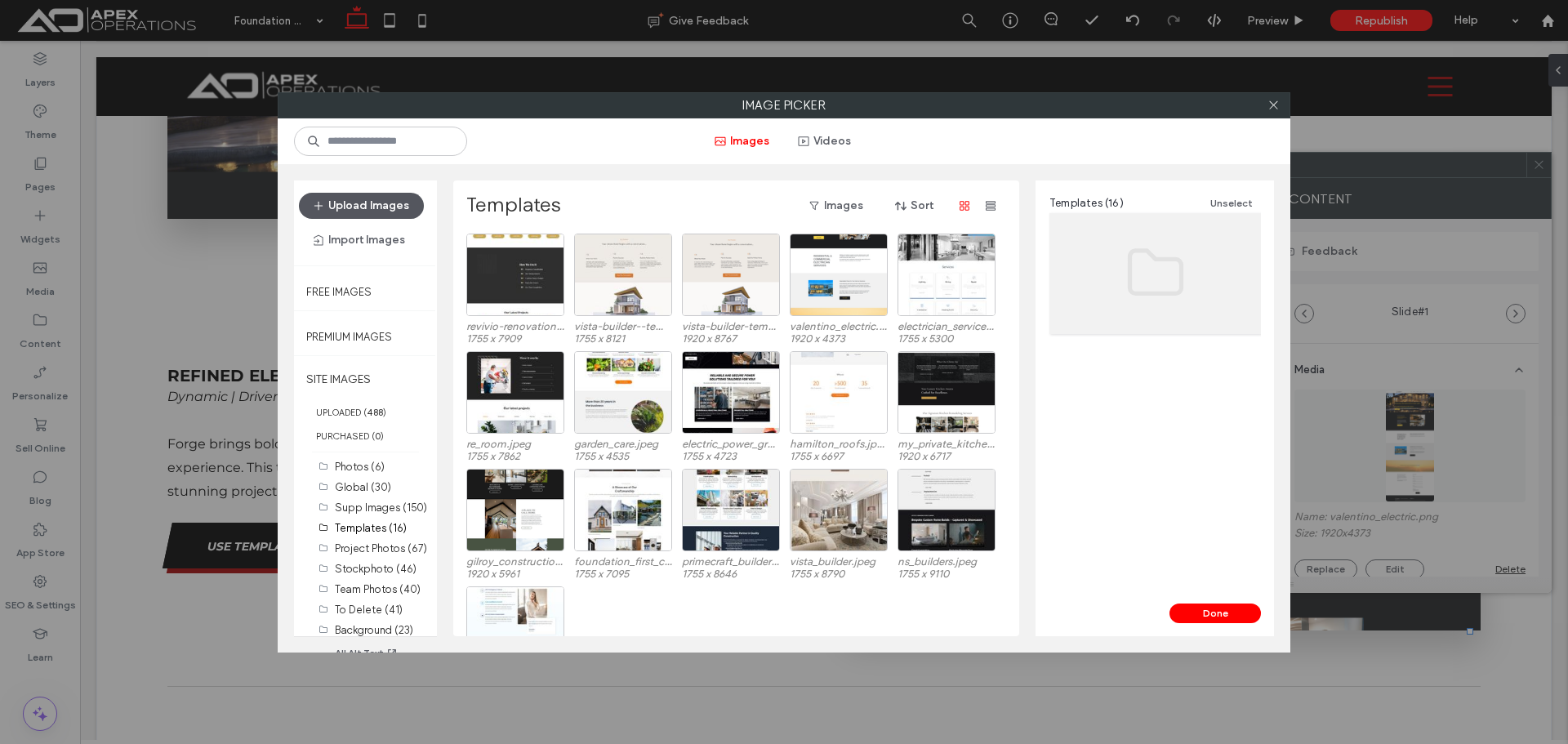 click on "Upload Images" at bounding box center [361, 206] 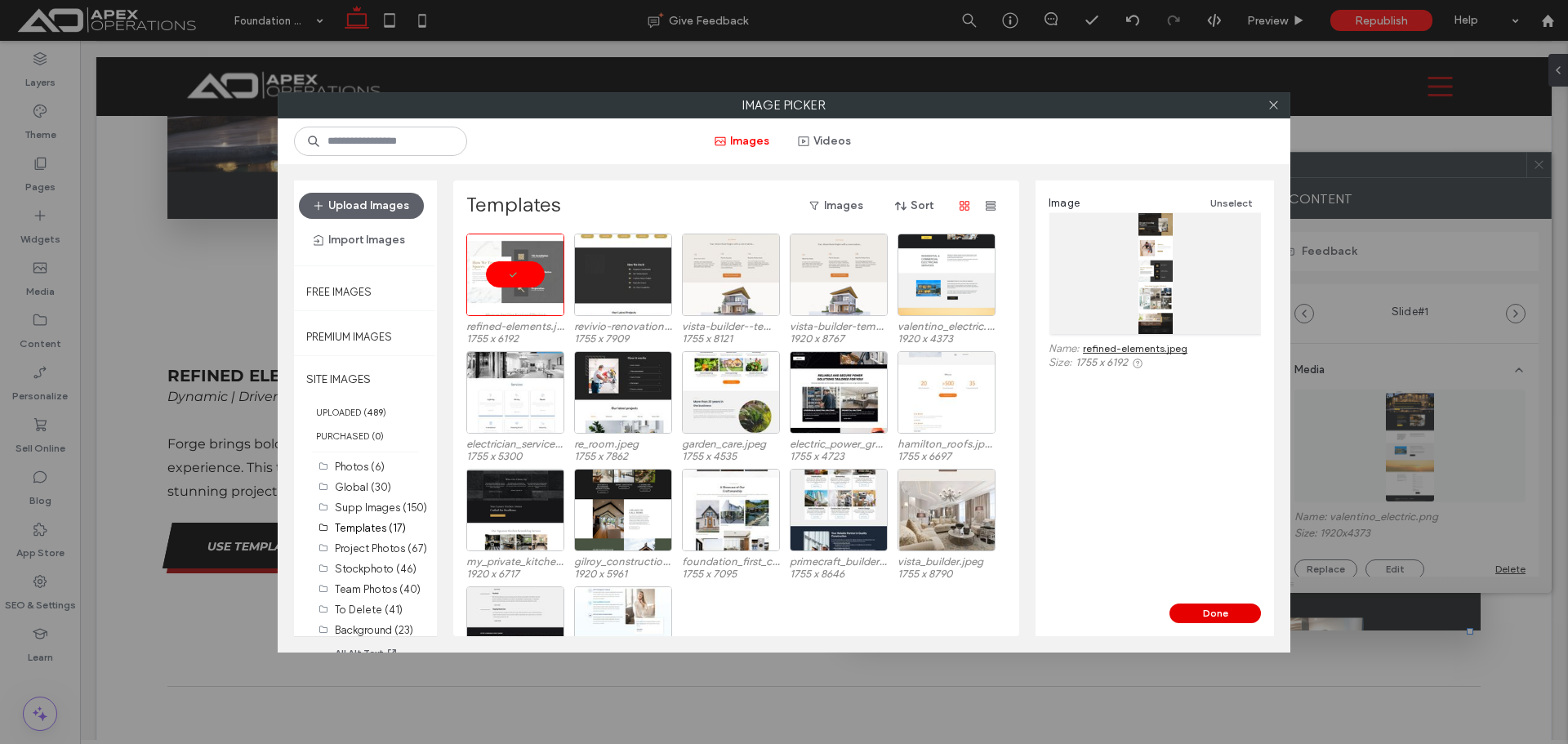click on "Done" at bounding box center (1215, 613) 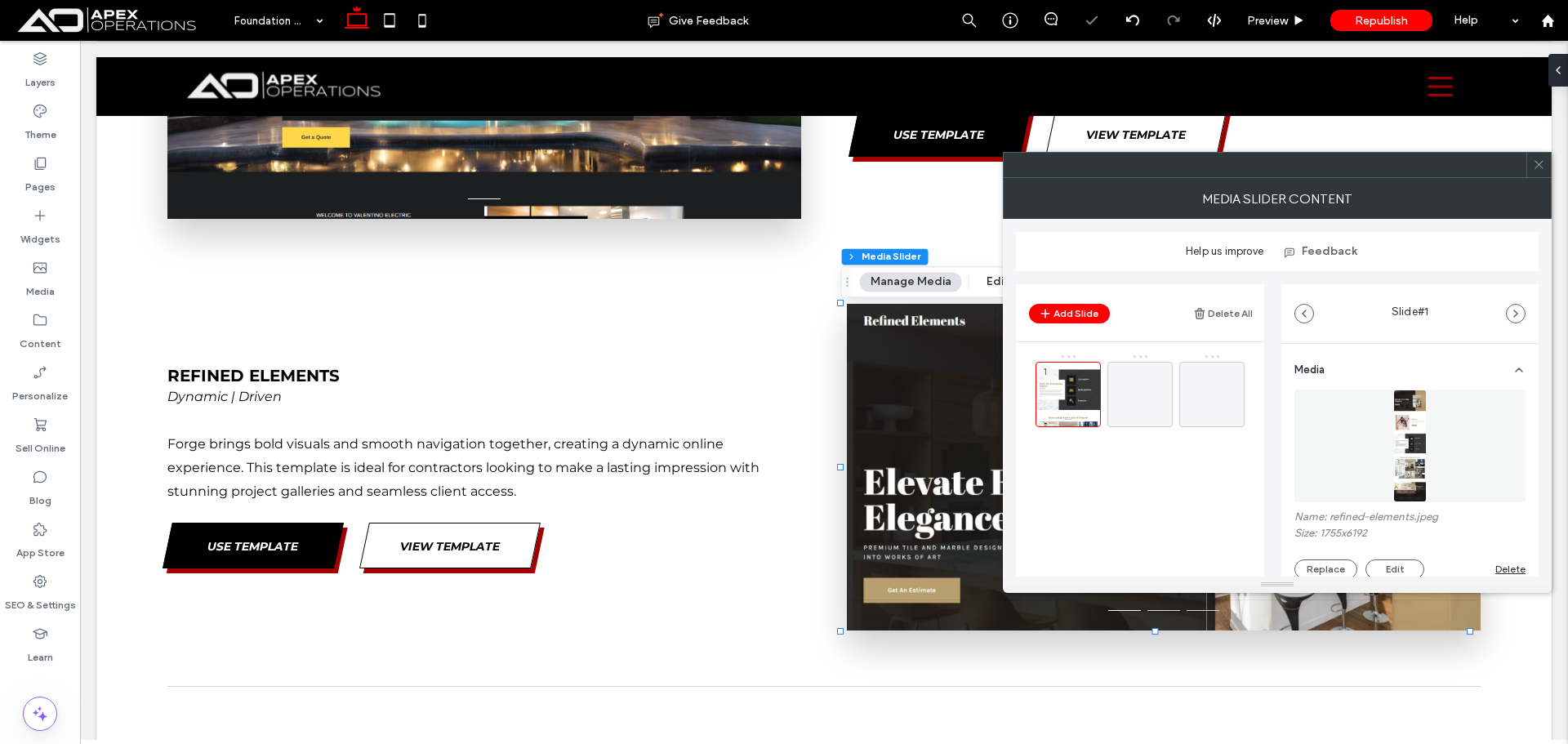 click 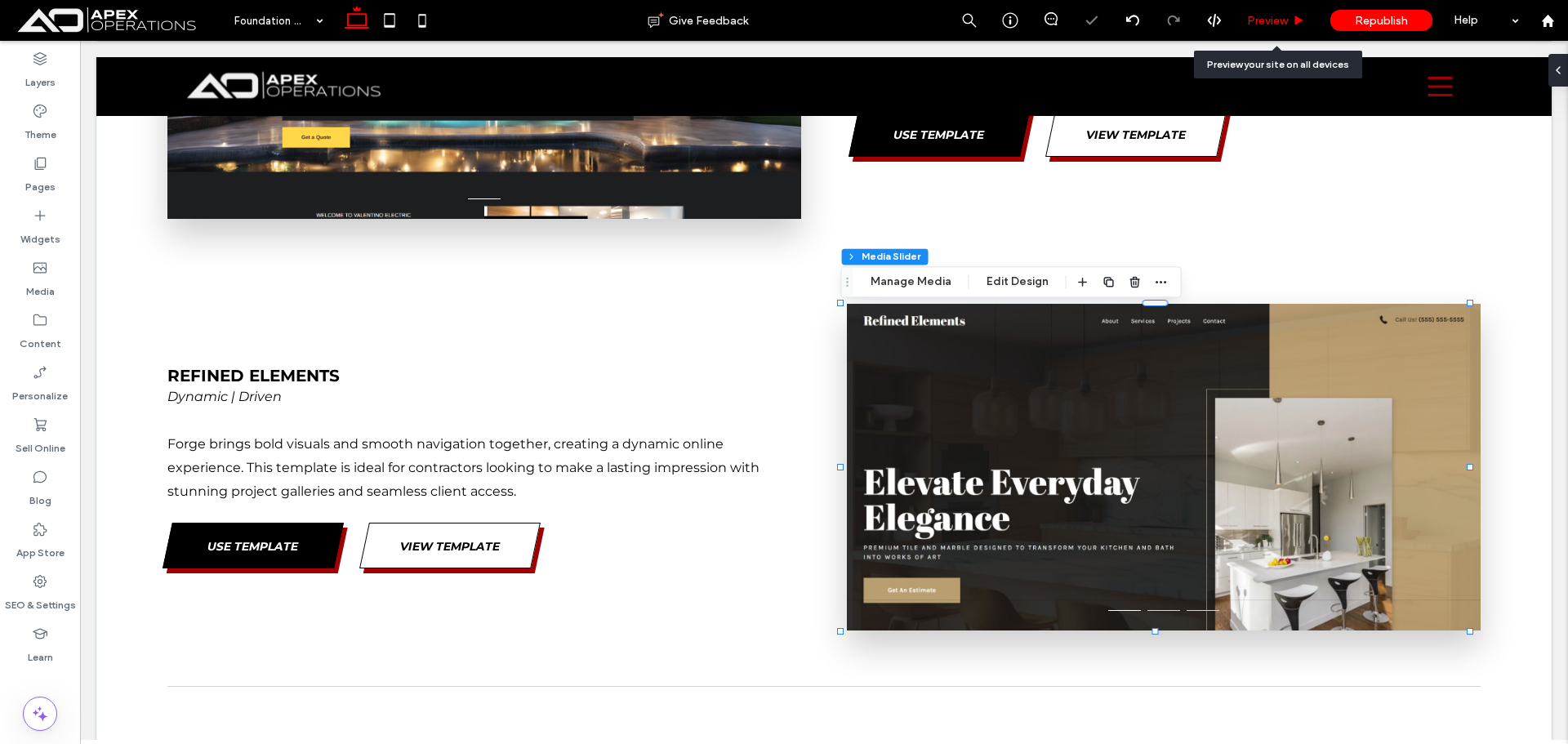 click on "Preview" at bounding box center [1267, 20] 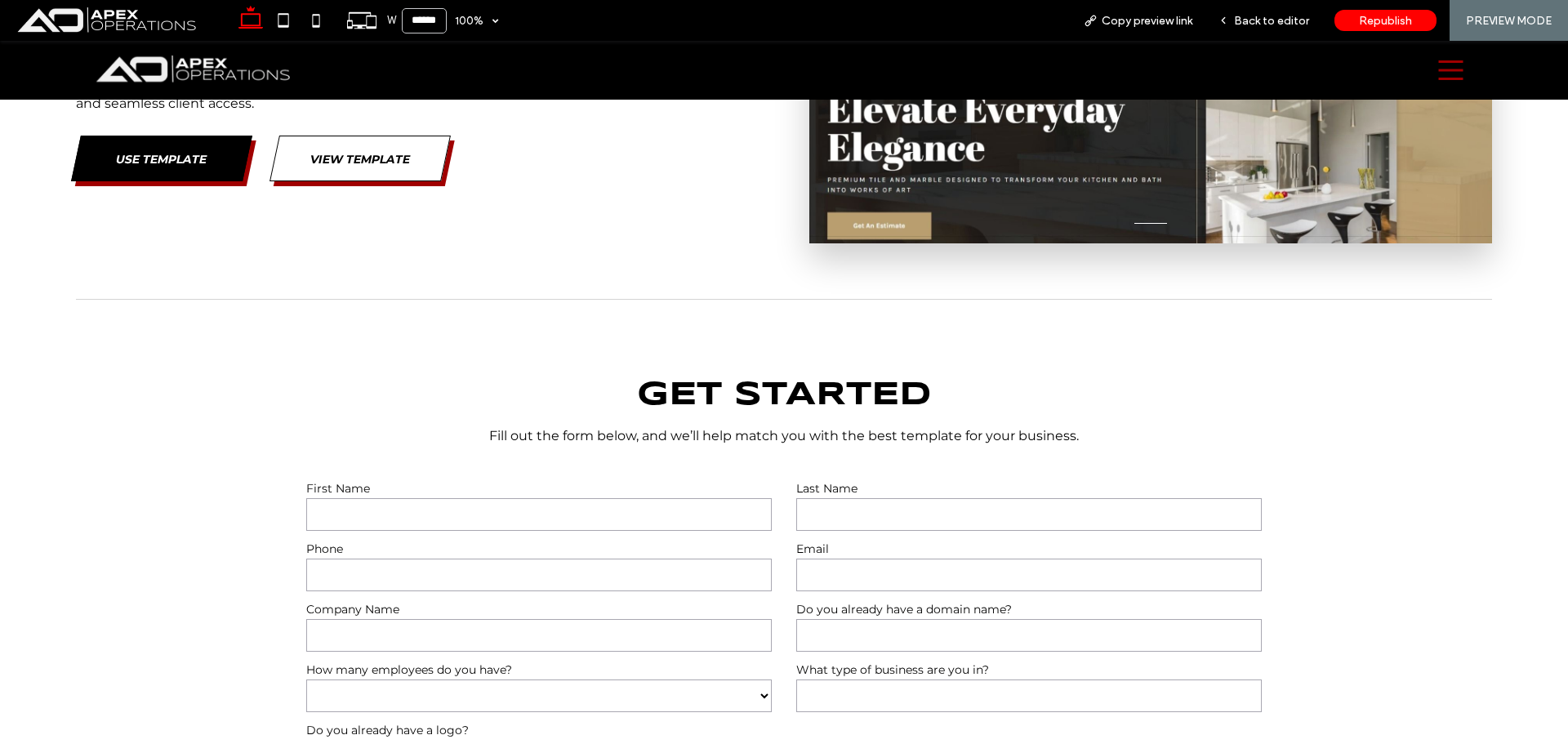 scroll, scrollTop: 7116, scrollLeft: 0, axis: vertical 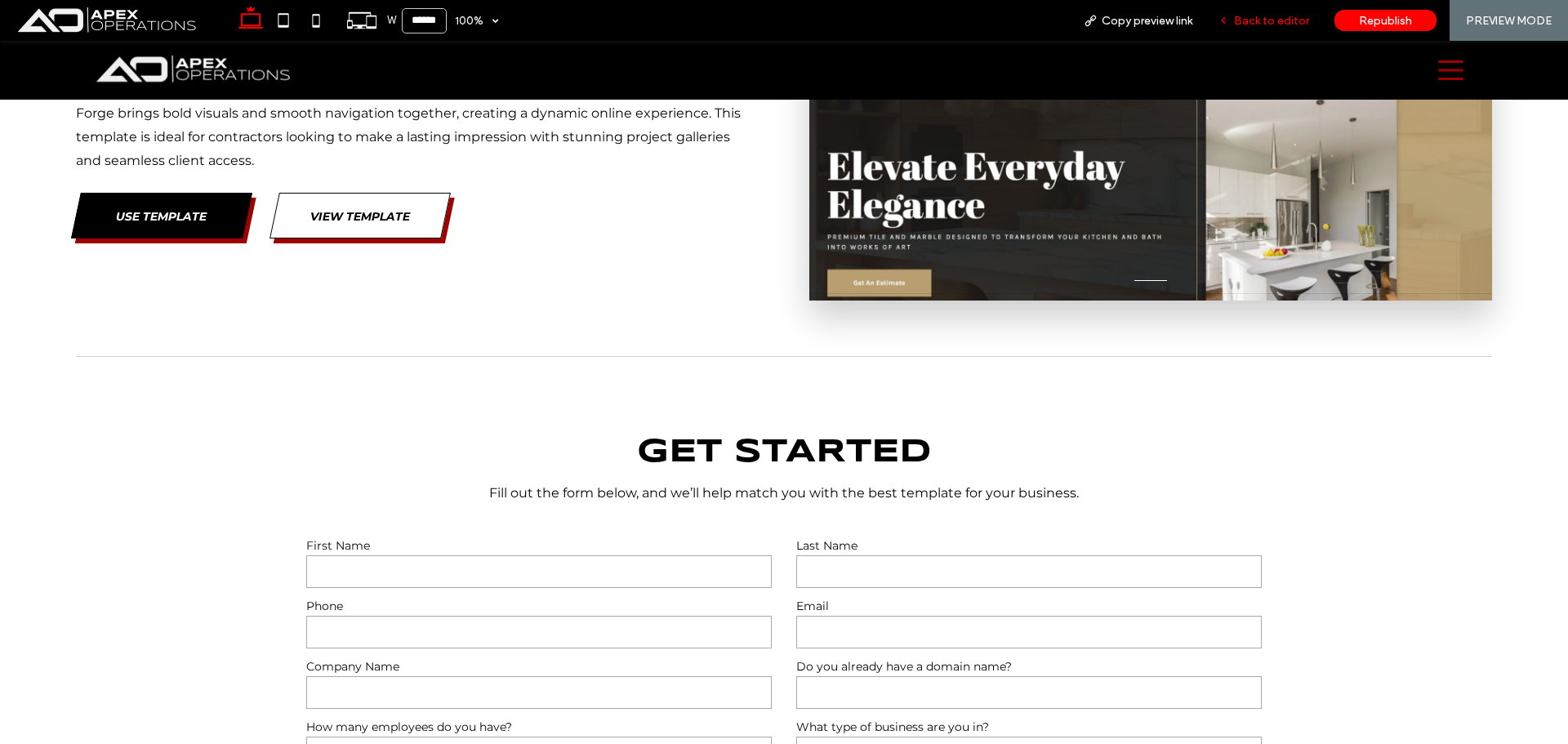 click on "Back to editor" at bounding box center (1272, 20) 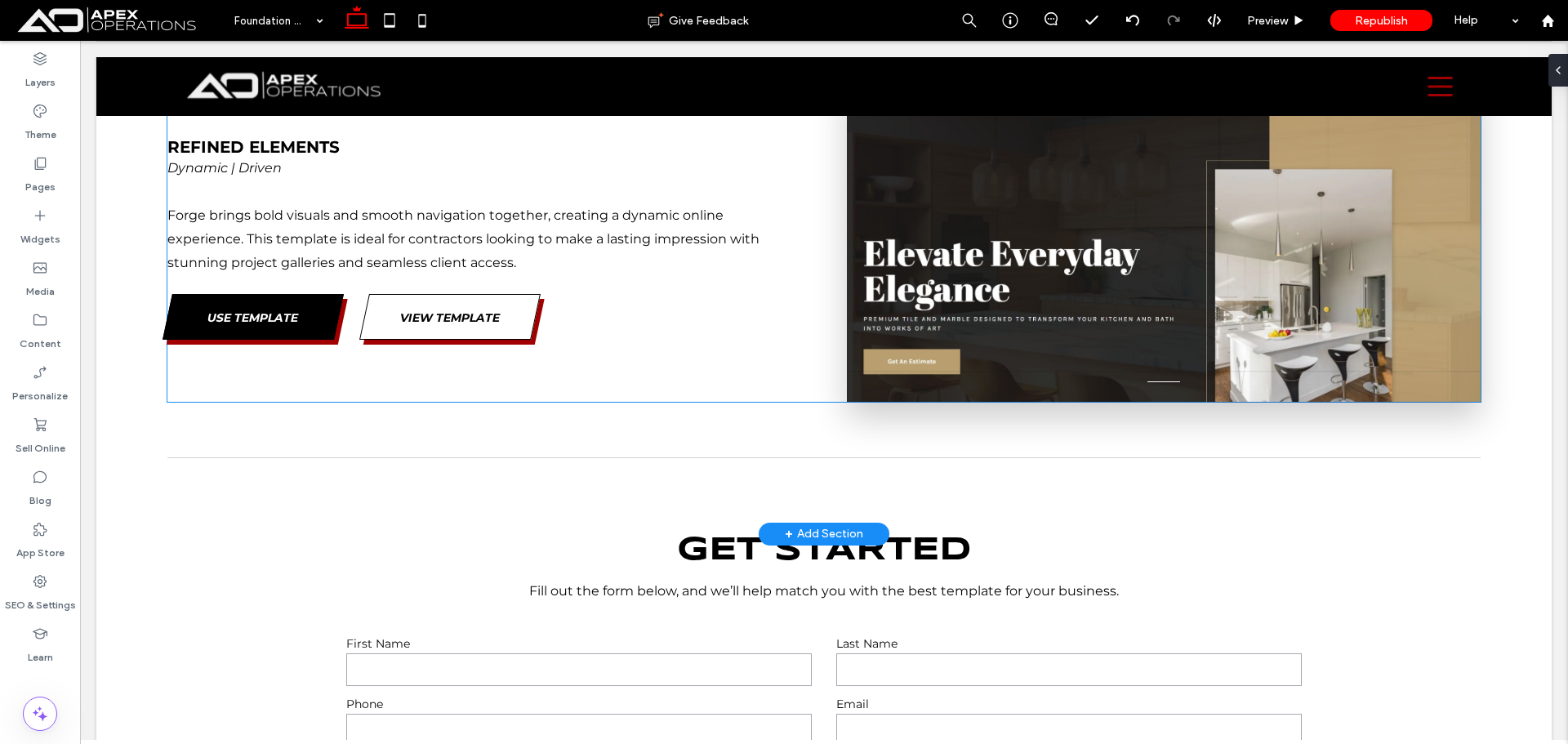 scroll, scrollTop: 7023, scrollLeft: 0, axis: vertical 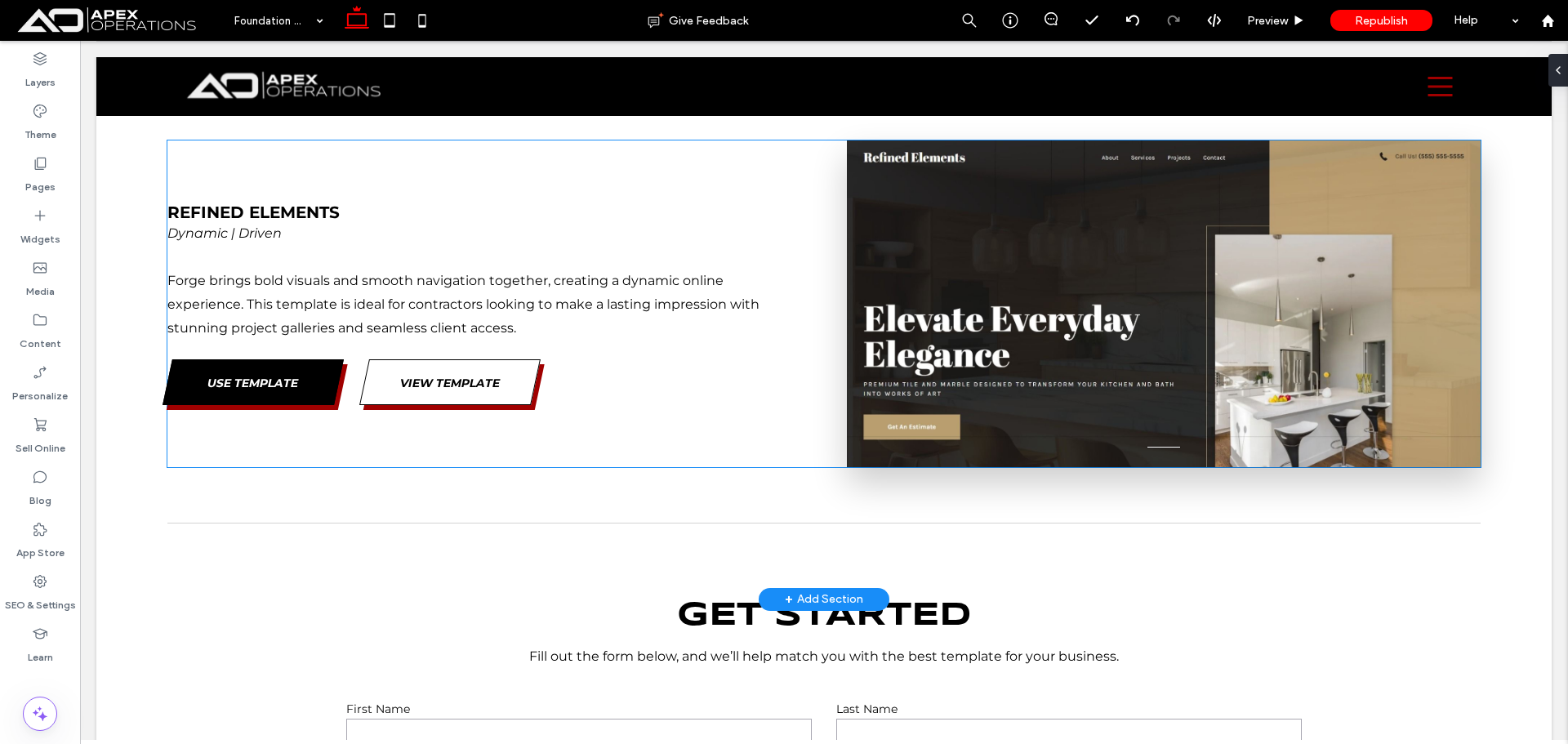 click on "Refined Elements" at bounding box center [253, 212] 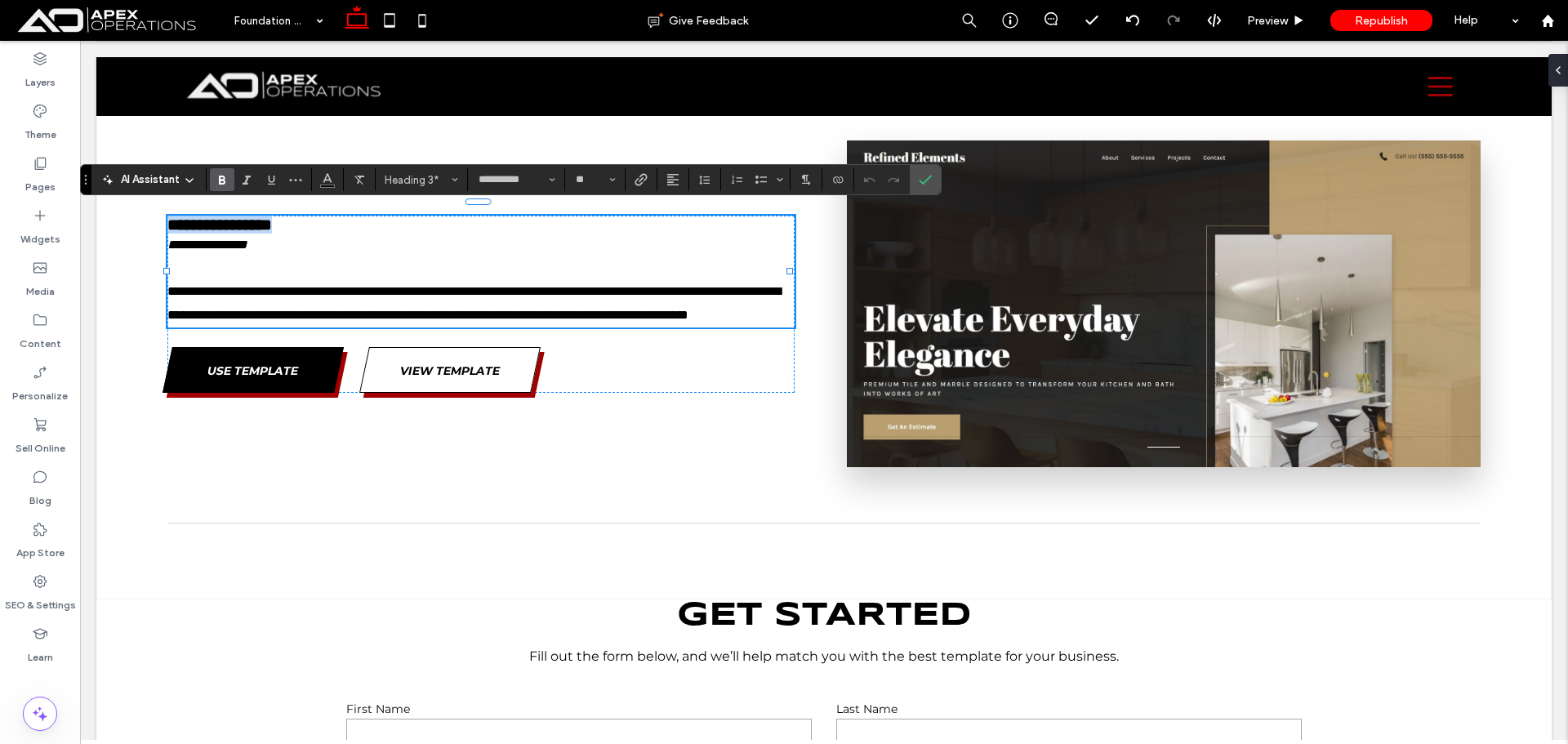 drag, startPoint x: 355, startPoint y: 219, endPoint x: 114, endPoint y: 319, distance: 260.9234 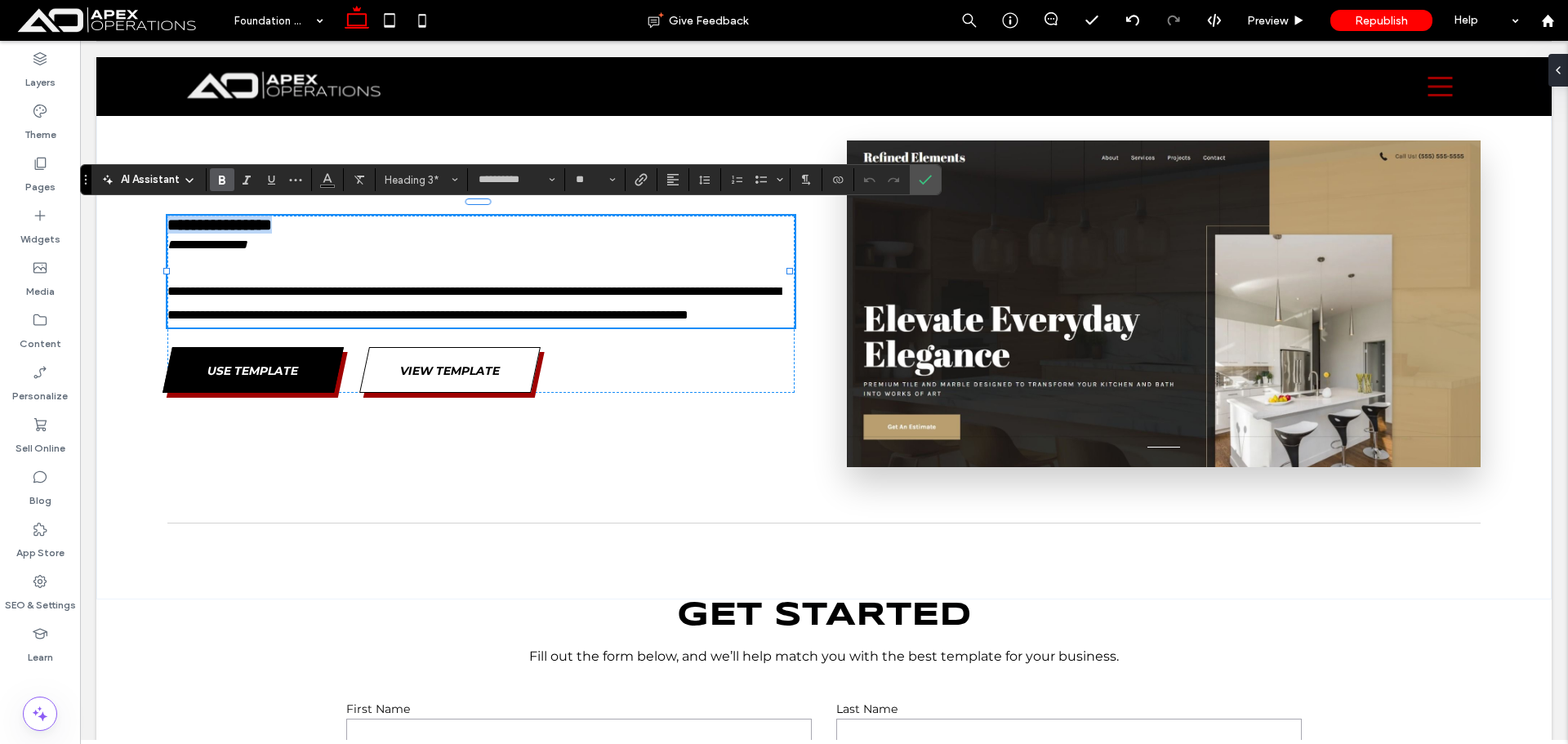 click on "Section
Advanced Header
Home
About Us
Our Process
FAQs
Solutions
Web Design & Development
Brand Development
Media & Portfolio Creation
Marketing Strategy & Execution
AI Automation
Paid Advertising & Lead Generation
Custom Car Wraps & Fleet Graphics
Contact
Home
About Us
Our Process
FAQs
Solutions" at bounding box center [824, -2519] 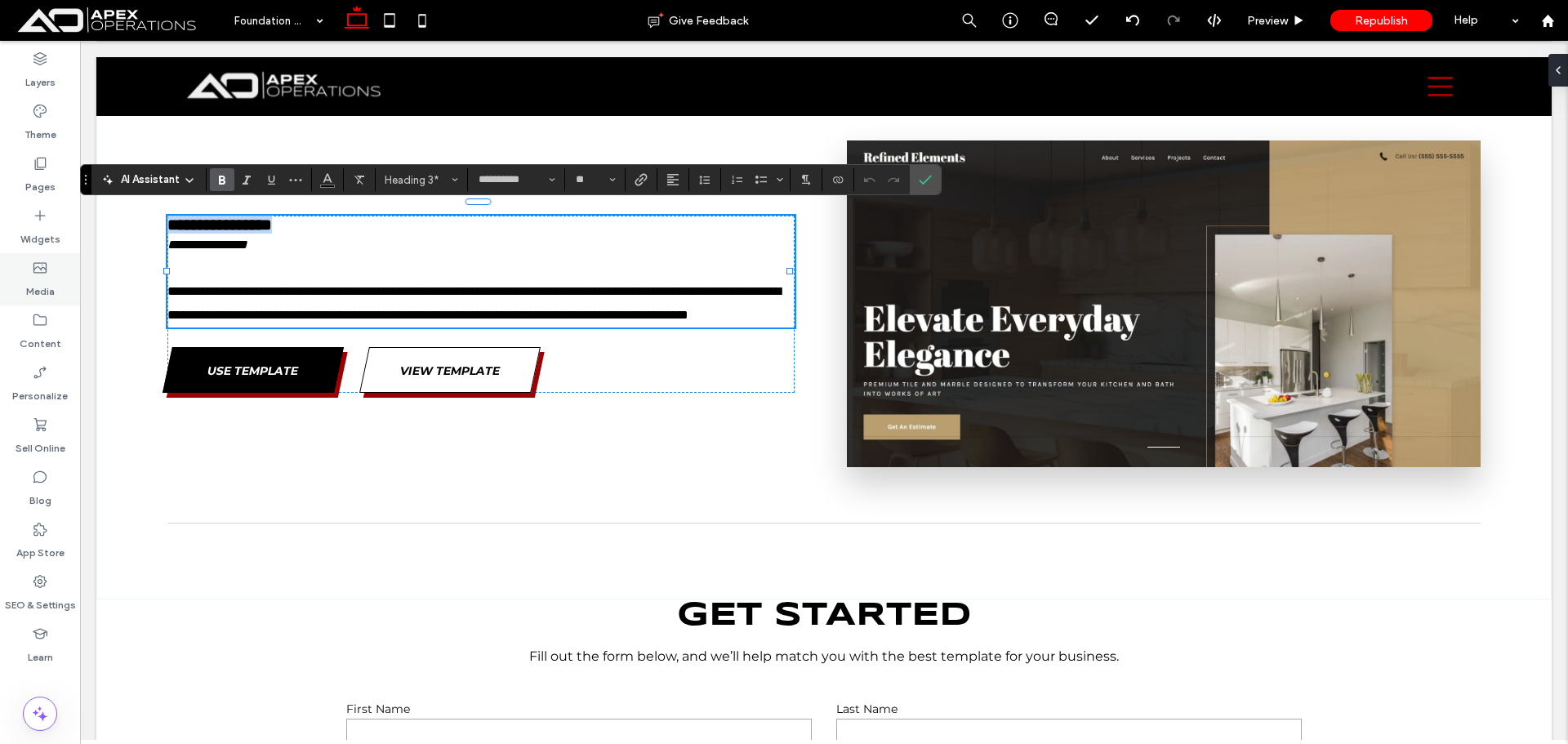 copy on "**********" 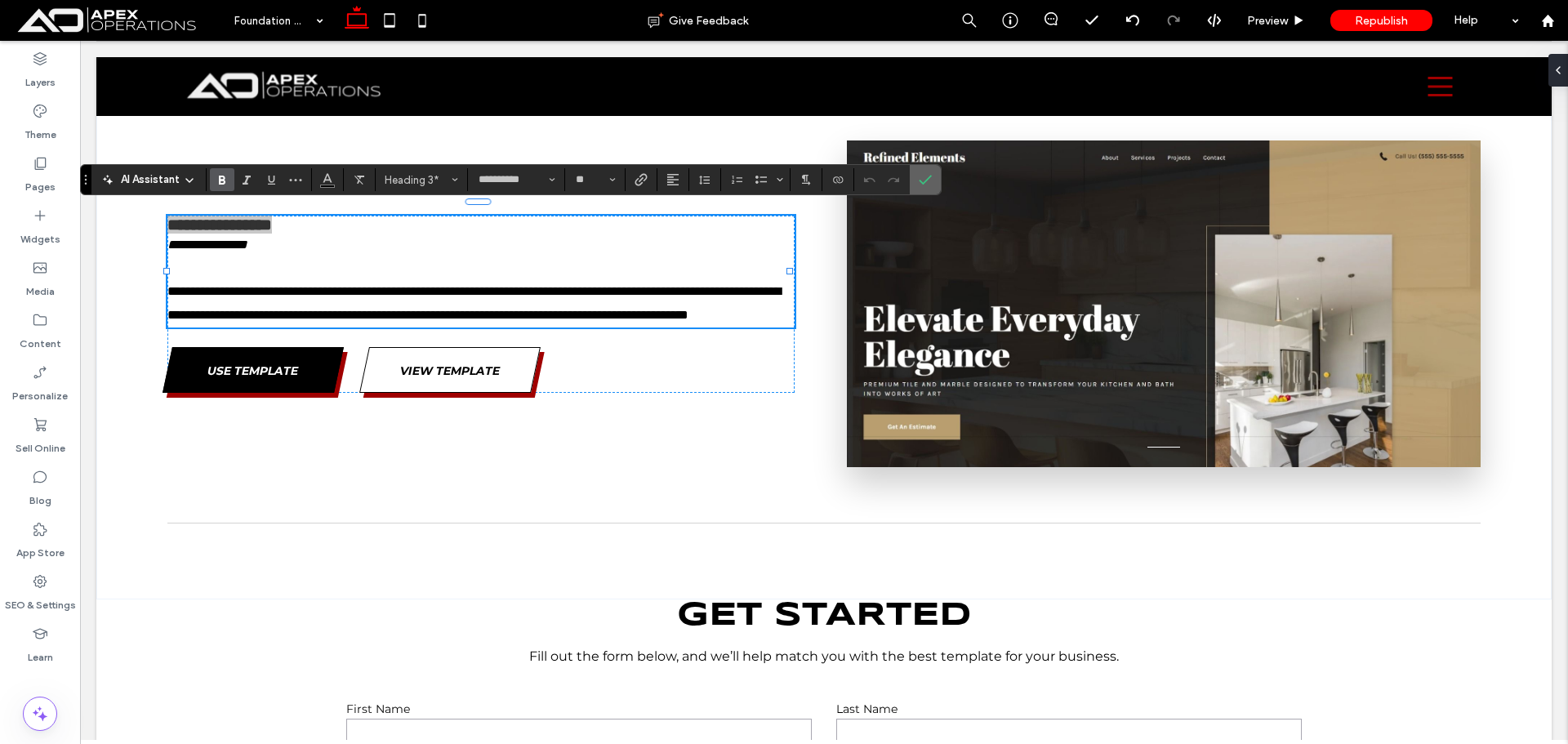 click 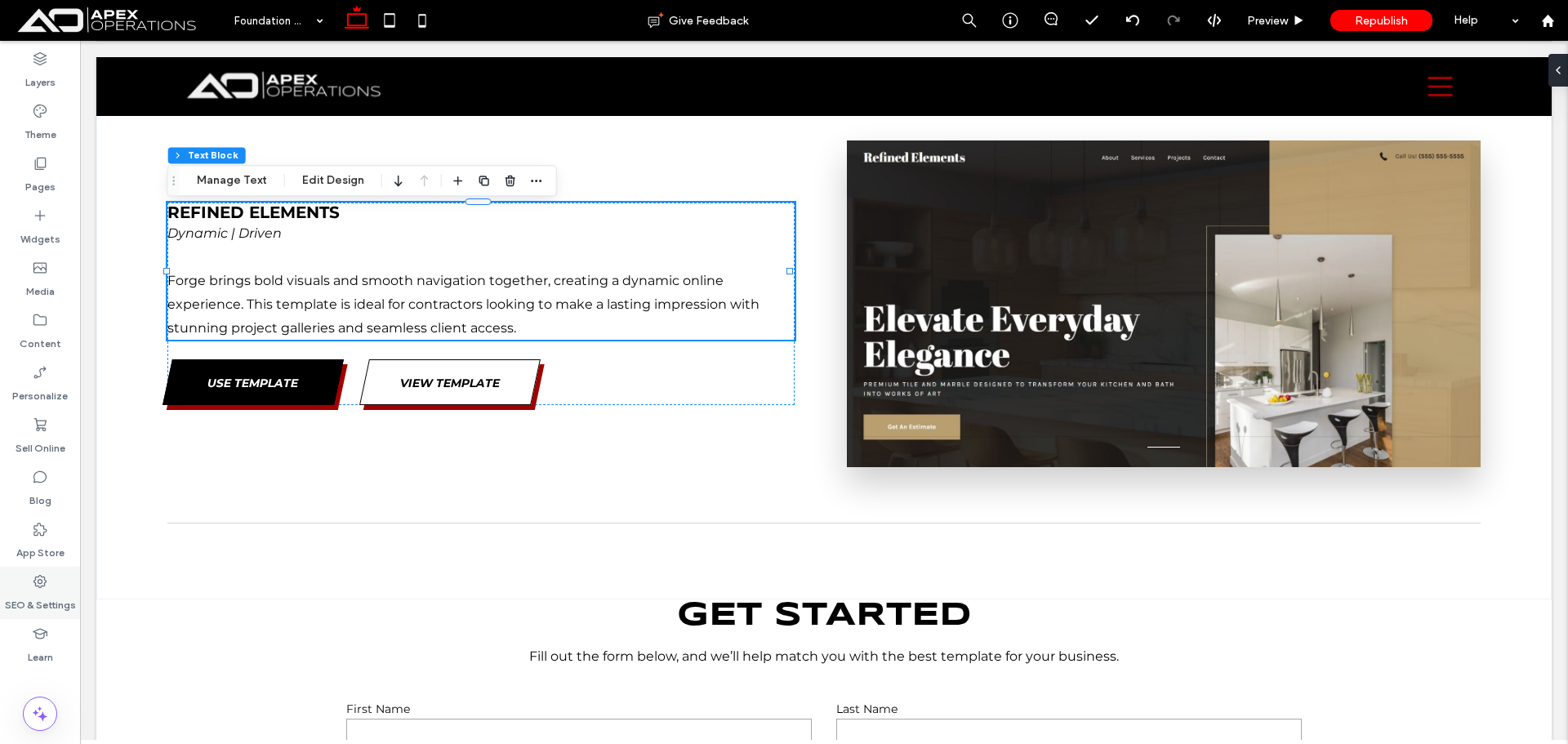 click on "SEO & Settings" at bounding box center (40, 601) 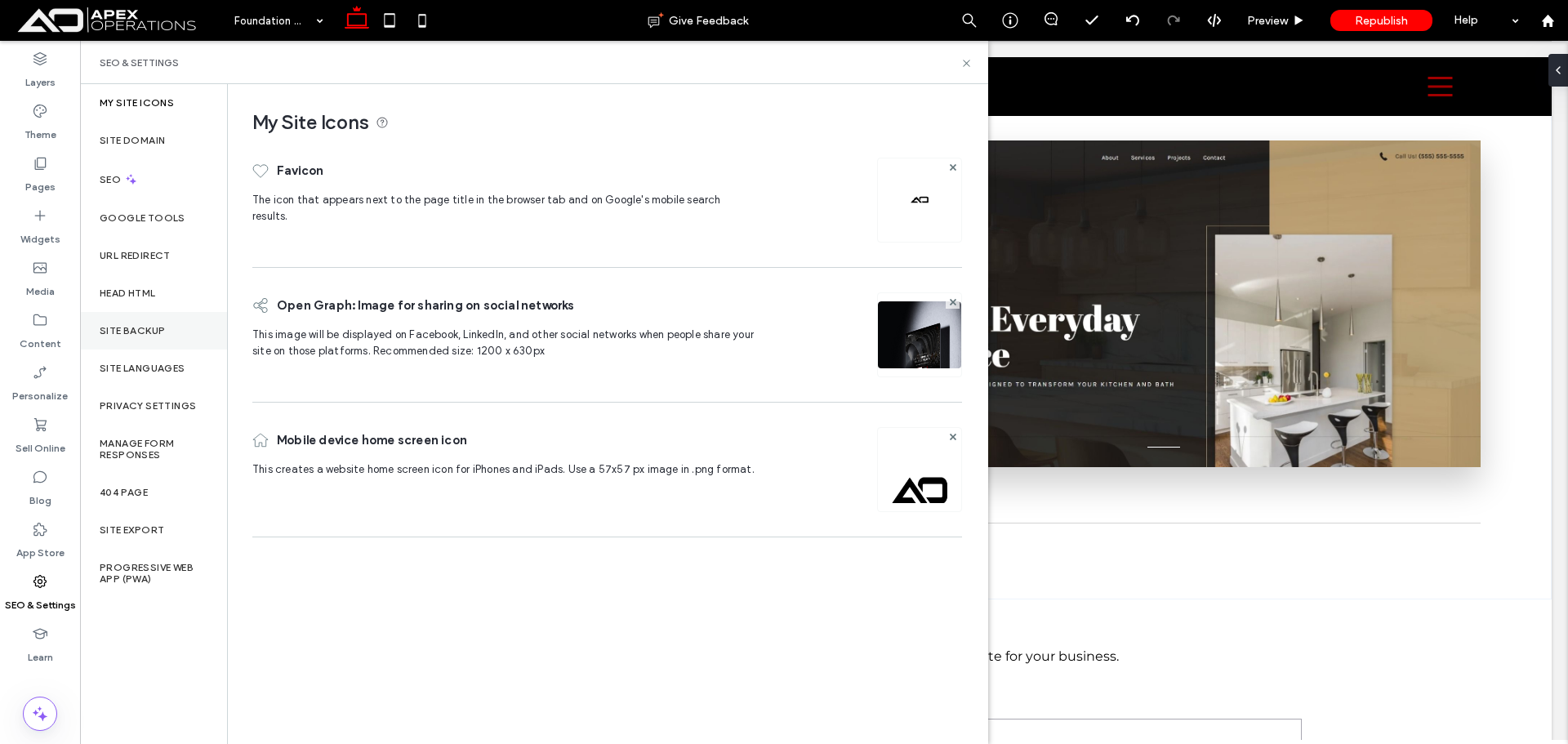 click on "Site Backup" at bounding box center [132, 331] 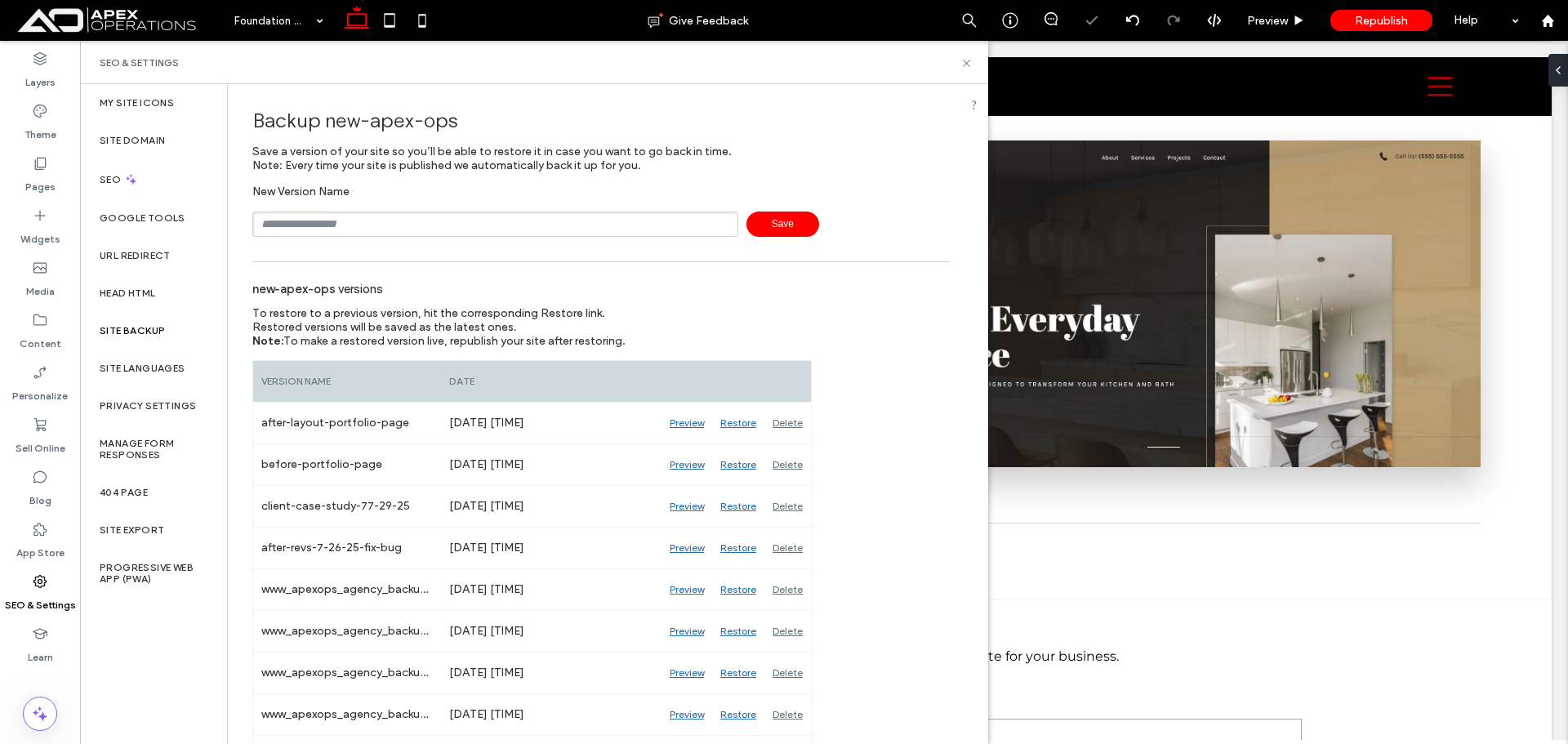 click at bounding box center (495, 224) 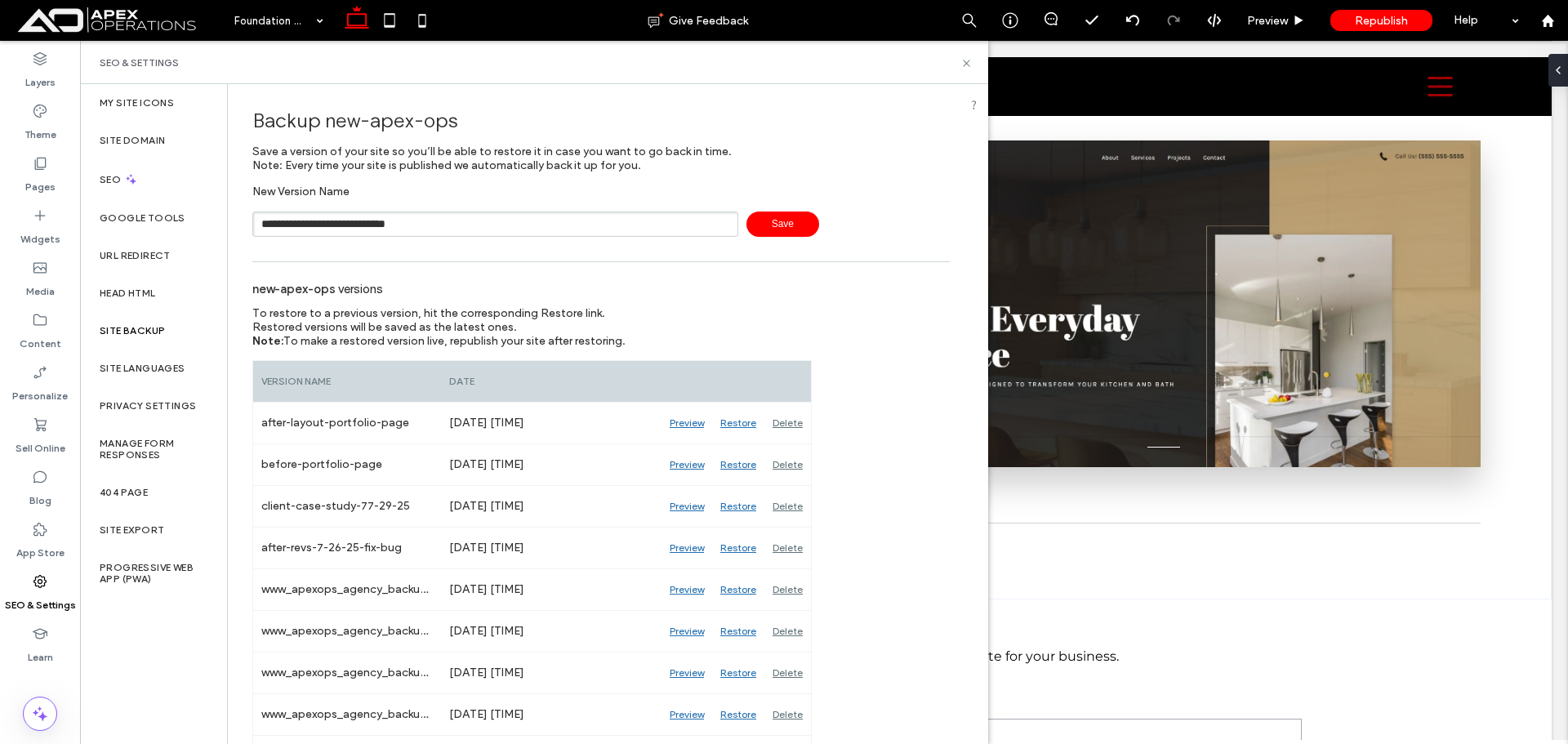 type on "**********" 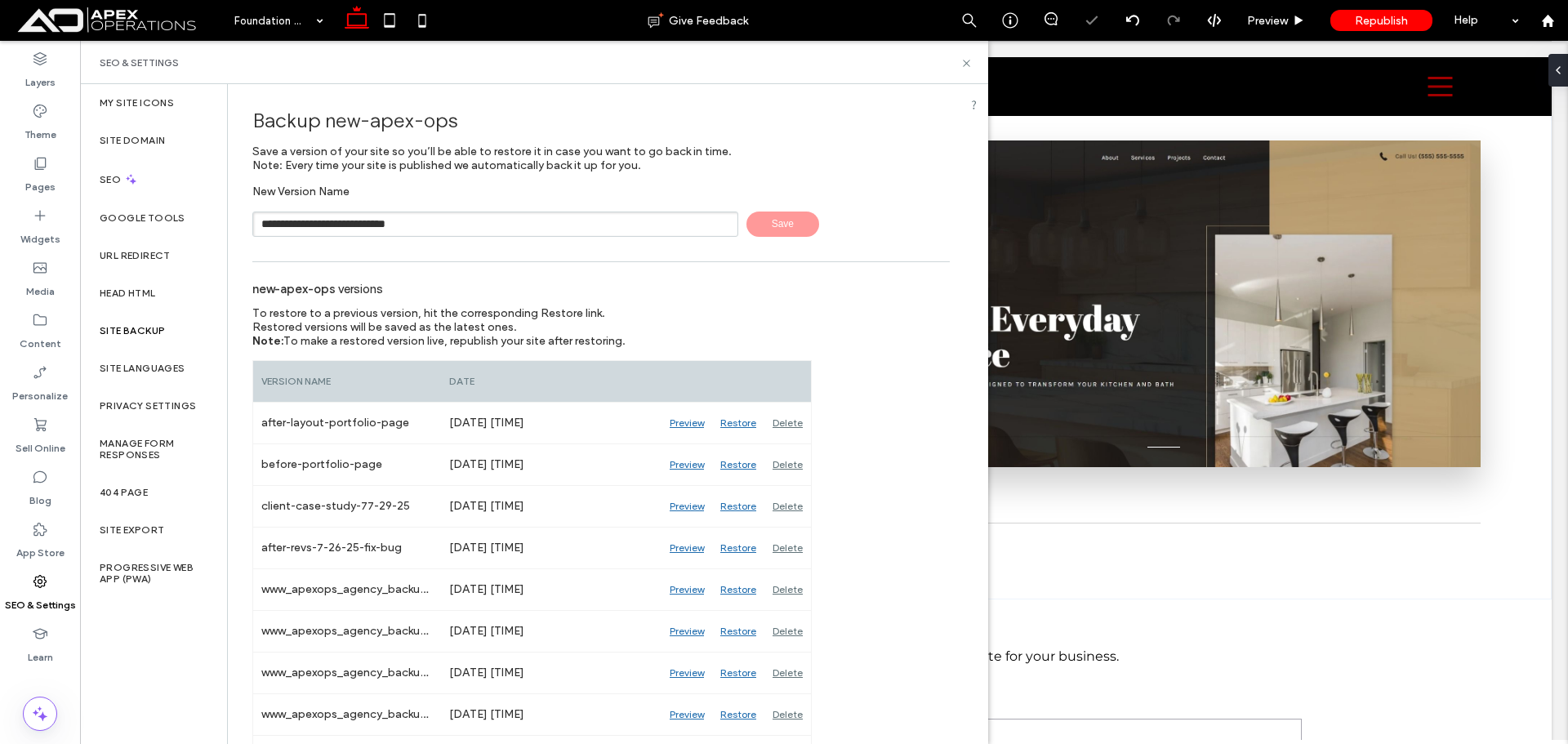 type 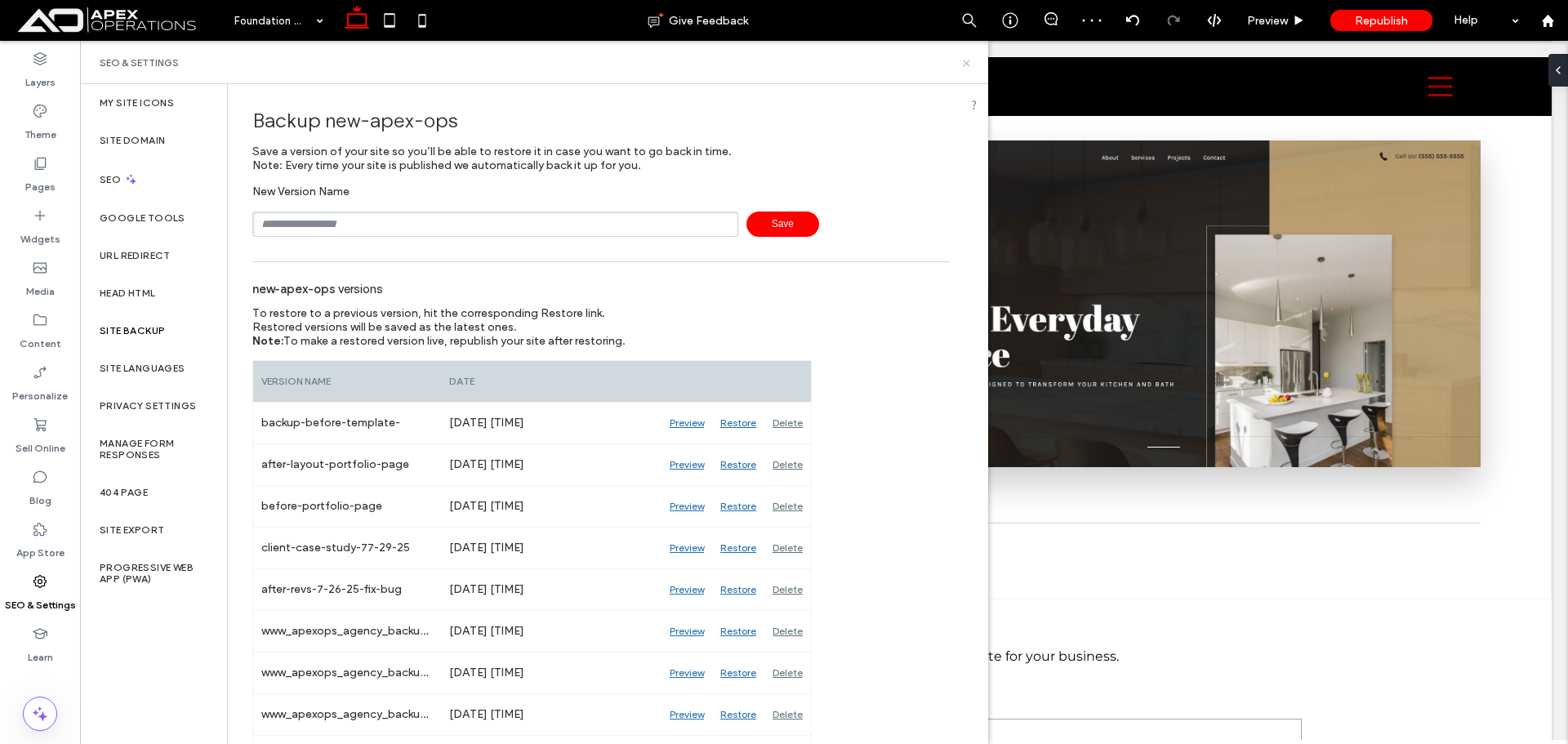 click 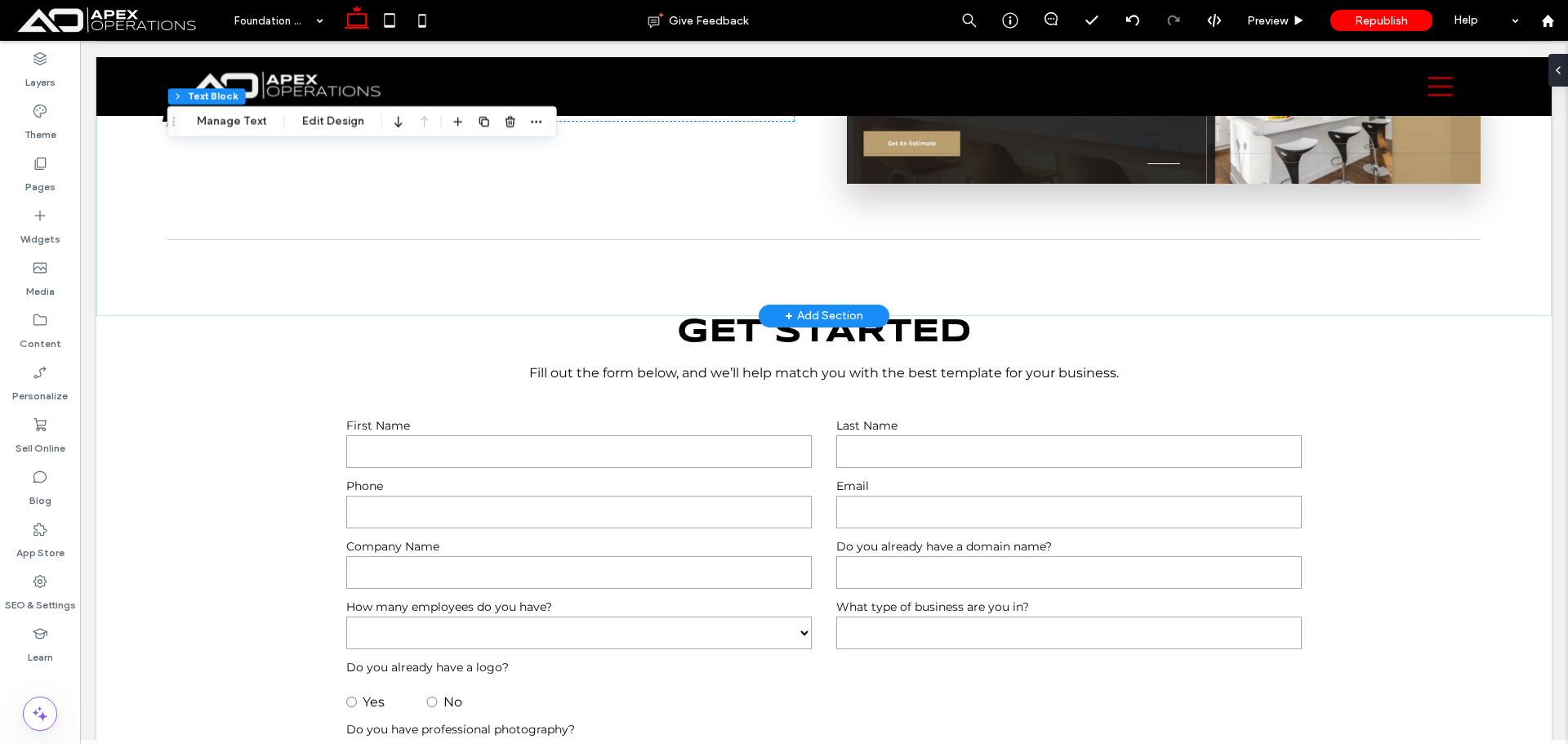 scroll, scrollTop: 7023, scrollLeft: 0, axis: vertical 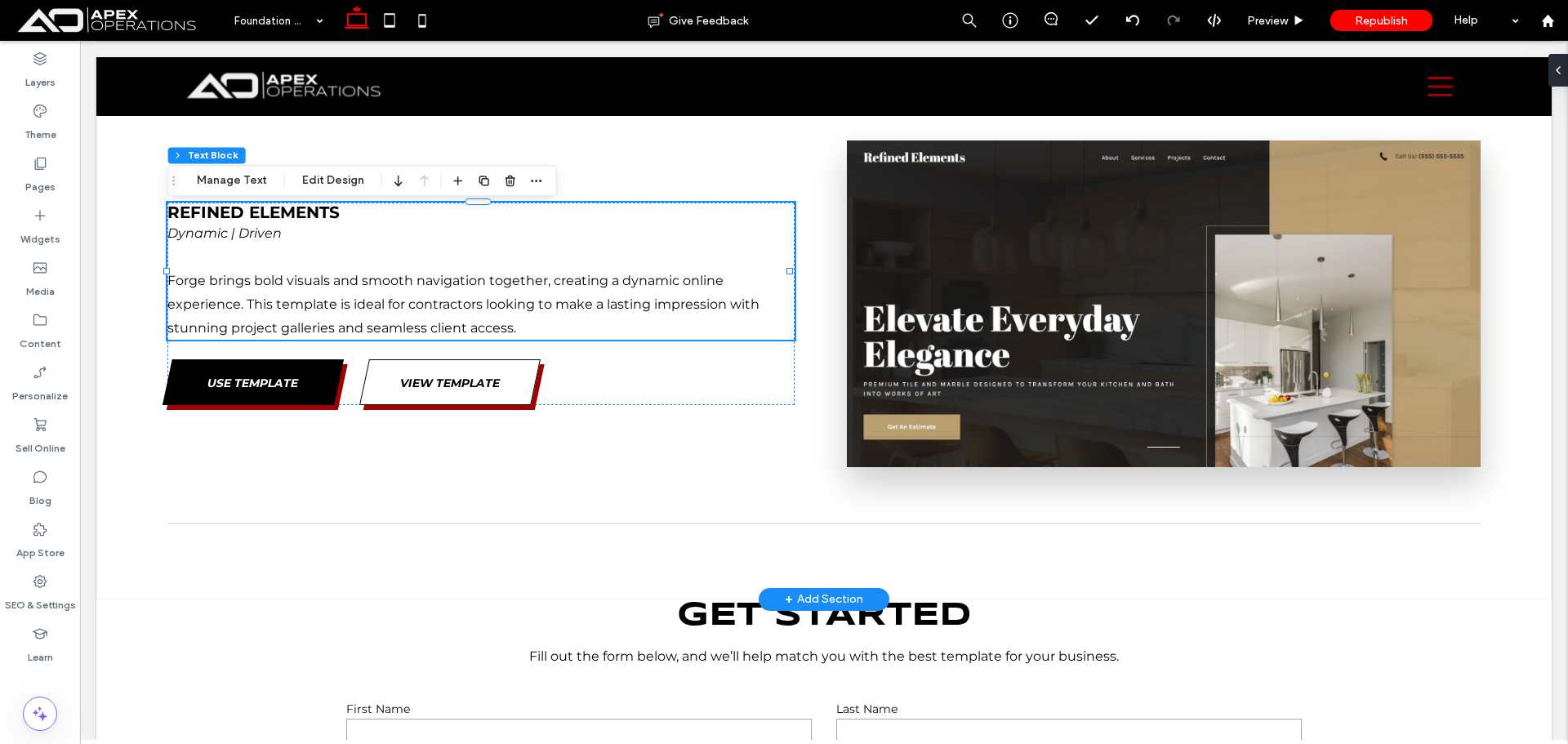 click on "Dynamic | Driven" at bounding box center (481, 246) 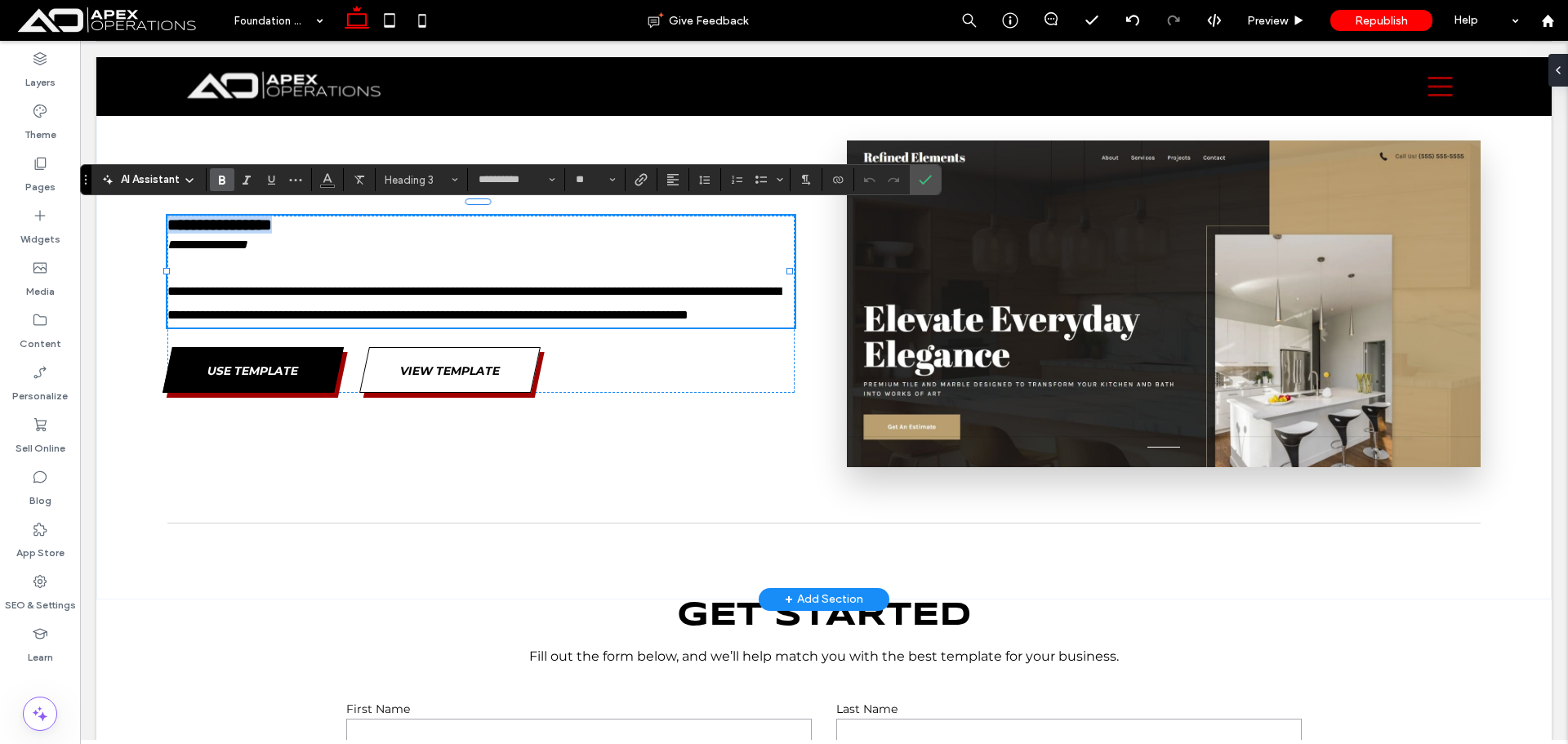 type on "**" 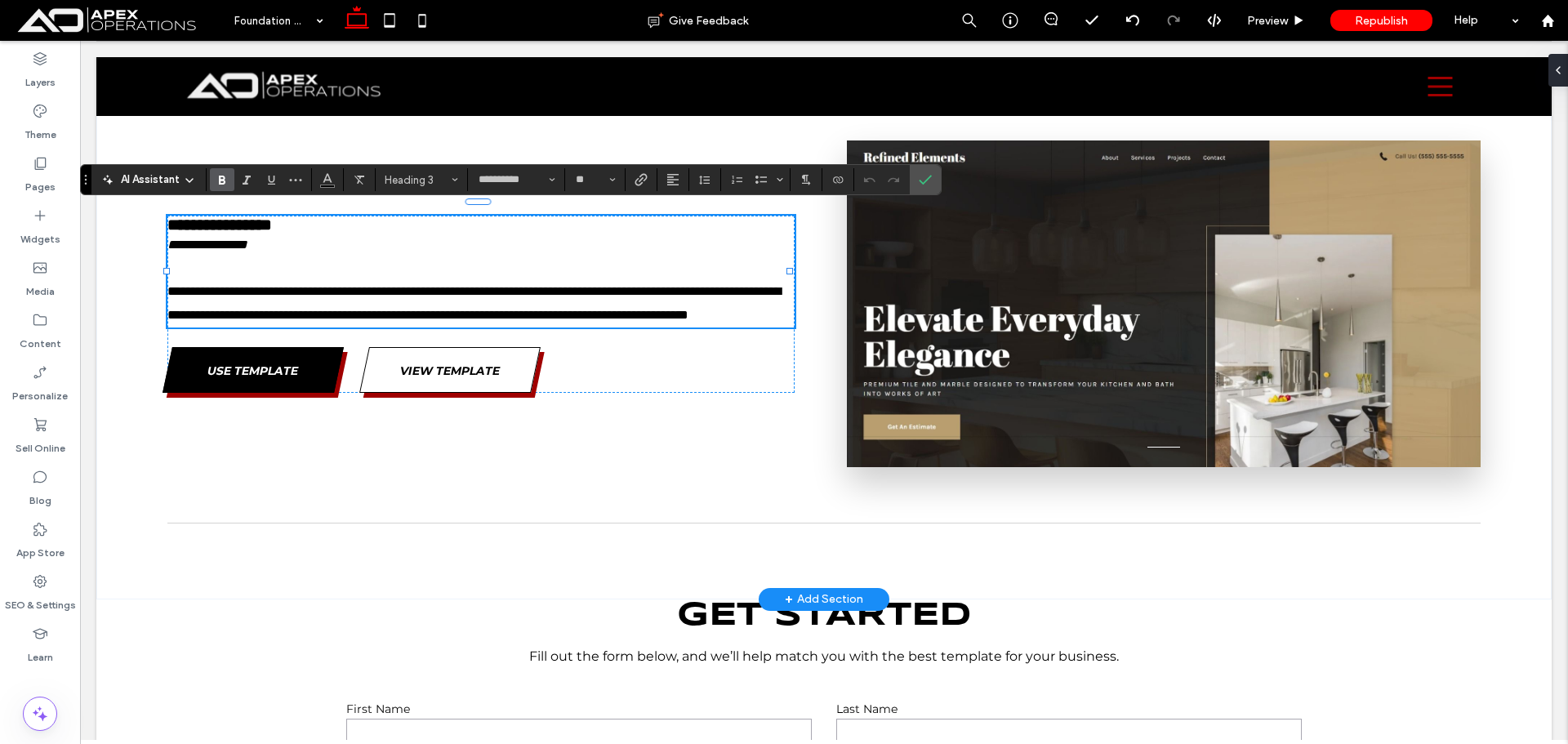 click on "**********" at bounding box center (481, 257) 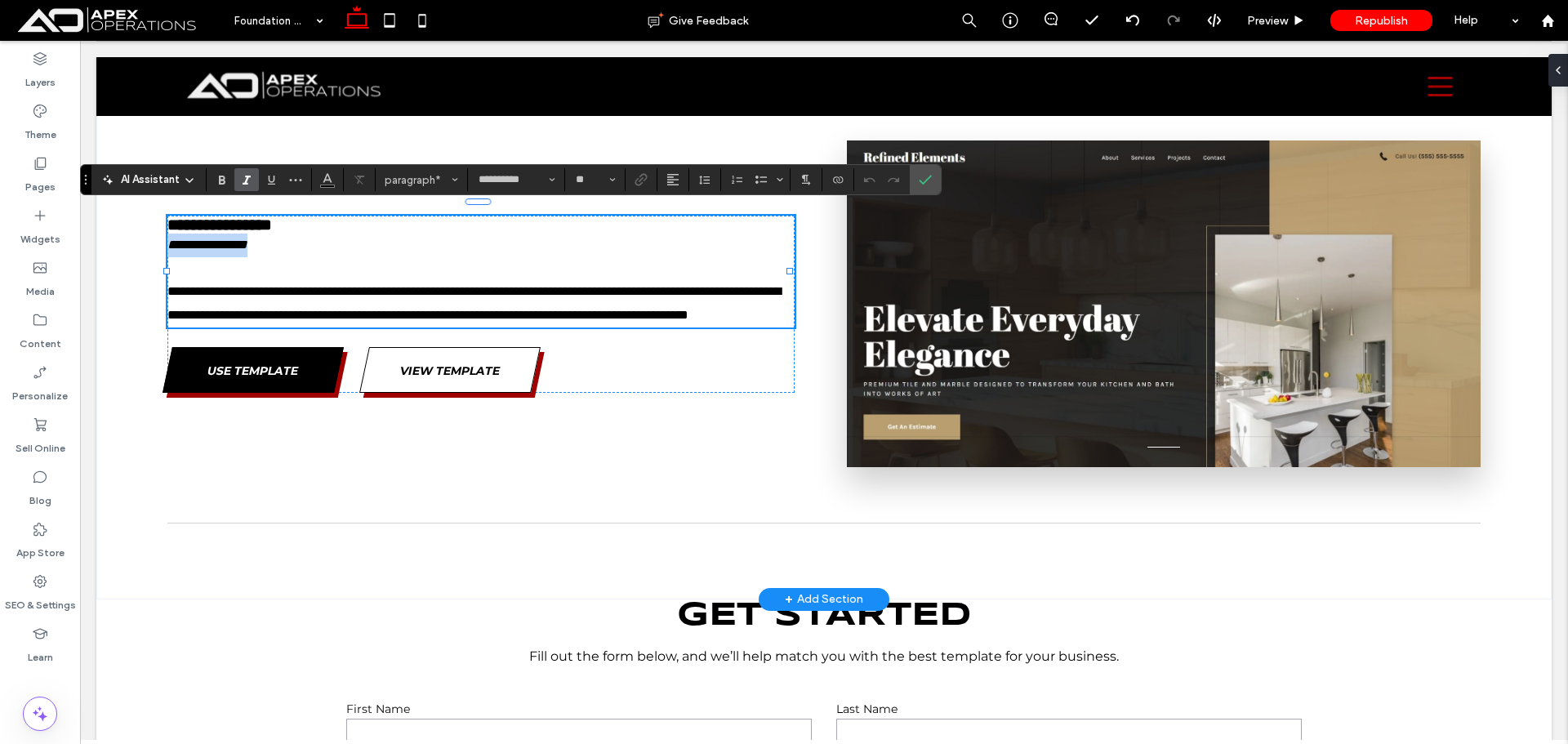 drag, startPoint x: 196, startPoint y: 241, endPoint x: 115, endPoint y: 238, distance: 81.05554 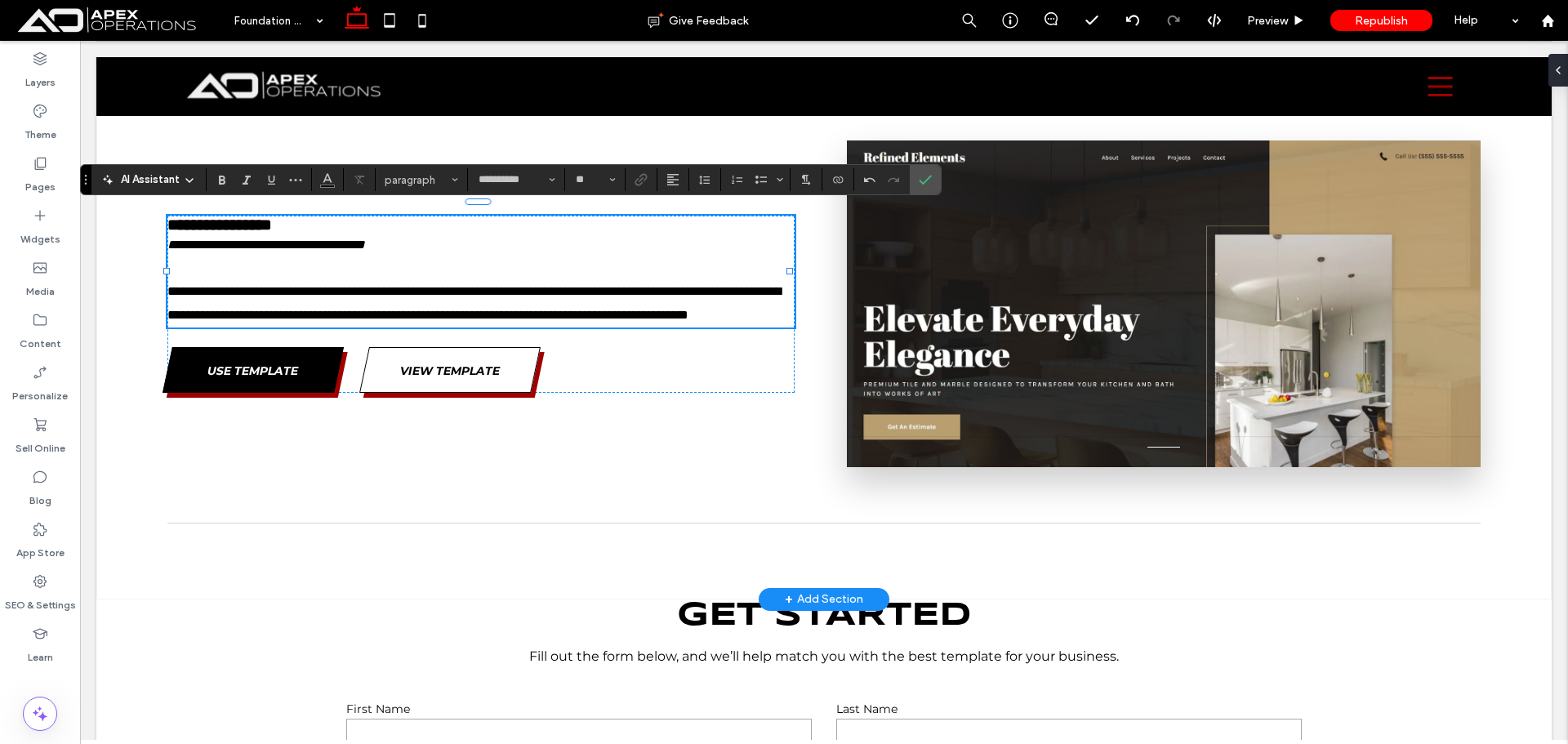 drag, startPoint x: 599, startPoint y: 323, endPoint x: 547, endPoint y: 338, distance: 54.120237 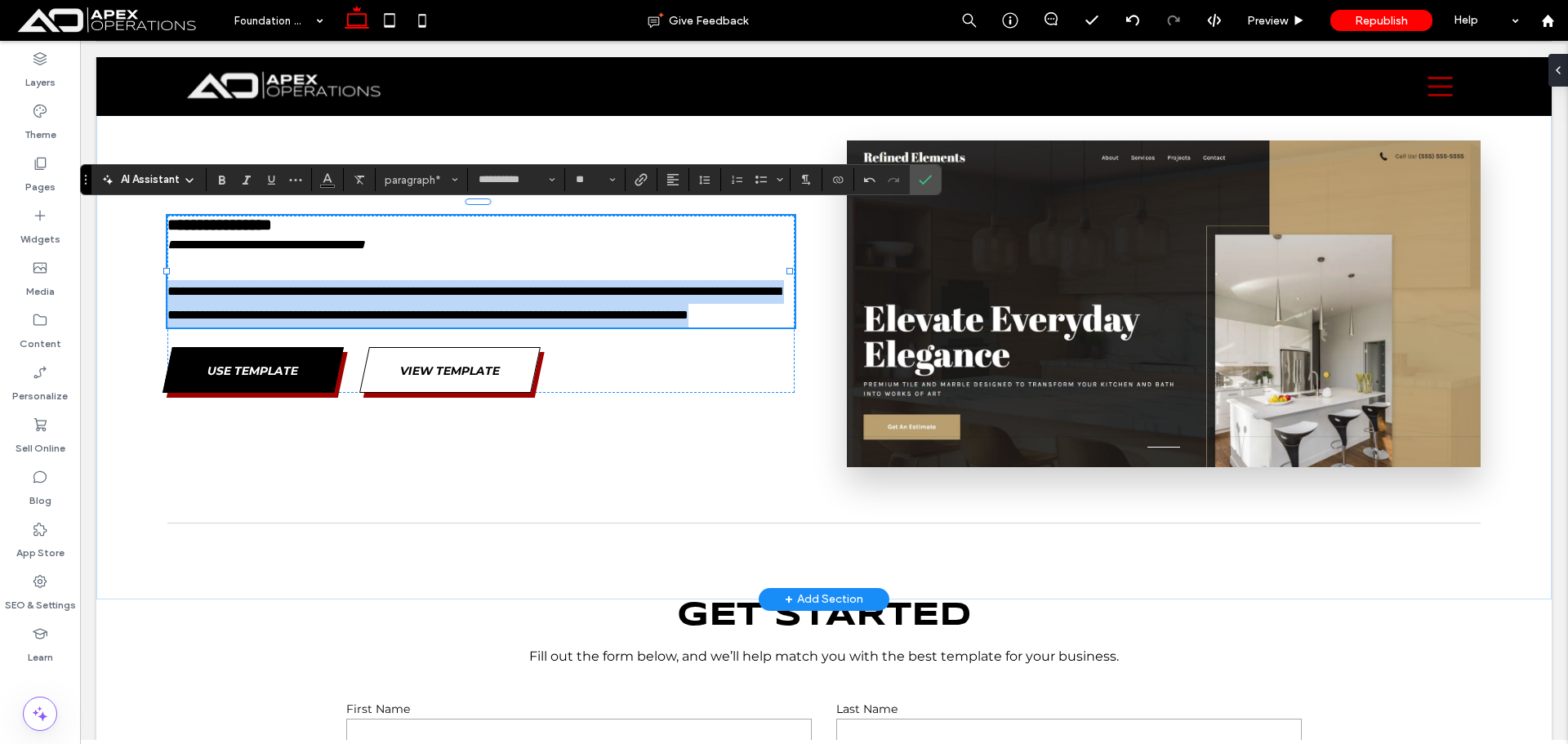 drag, startPoint x: 529, startPoint y: 332, endPoint x: 185, endPoint y: 291, distance: 346.4347 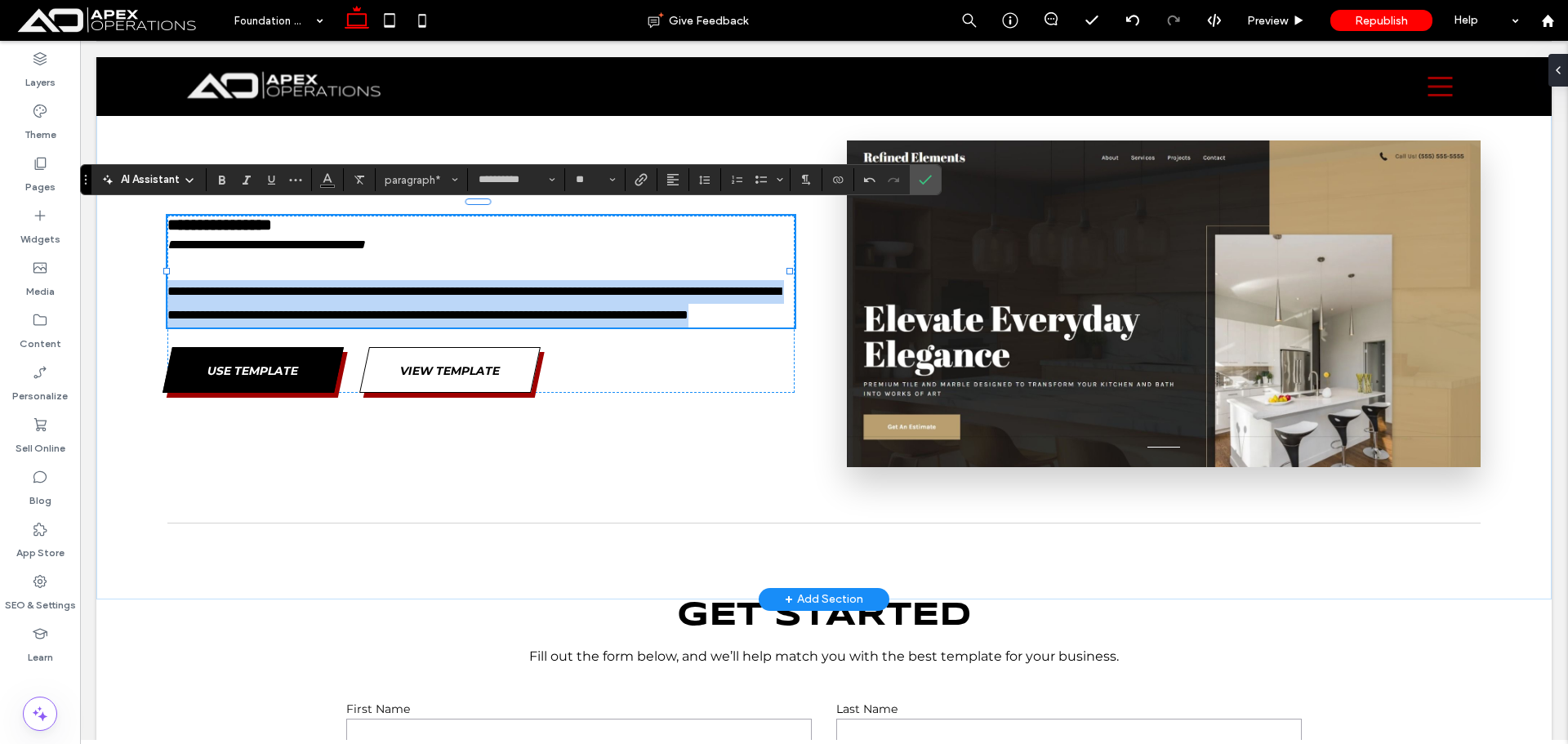 click on "a a a a
Foundation First Construction
Refined | Balanced | Process-Oriented This layout guides visitors through your entire build process while showcasing past work with elegance. Foundation First Construction is perfect for firms that value transparency, project planning, and attention to design.
Use Template
View Template
PrimeCraft Builders
Modern | Structured | Built to Impress Designed for general contractors and developers, PrimeCraft Builders communicates credibility with stats, sharp imagery, and detailed service breakdowns. Perfect for large-scale residential or commercial projects.
Use Template
View Template
a a a a
a a a a
Golden Bay Custom Homes
Bold   Sleek | Built with Intention
Use Template
View Template" at bounding box center [824, -2508] 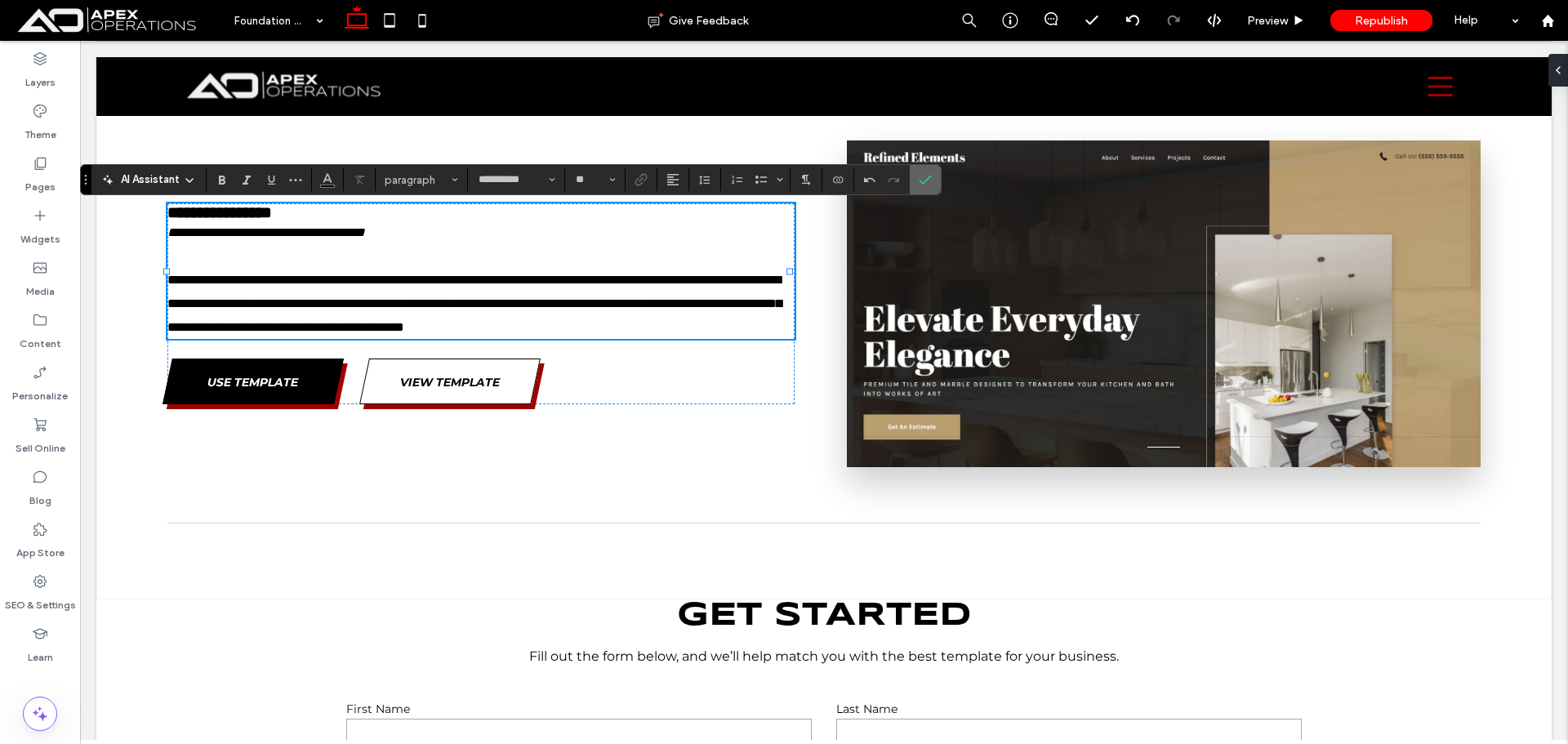 click 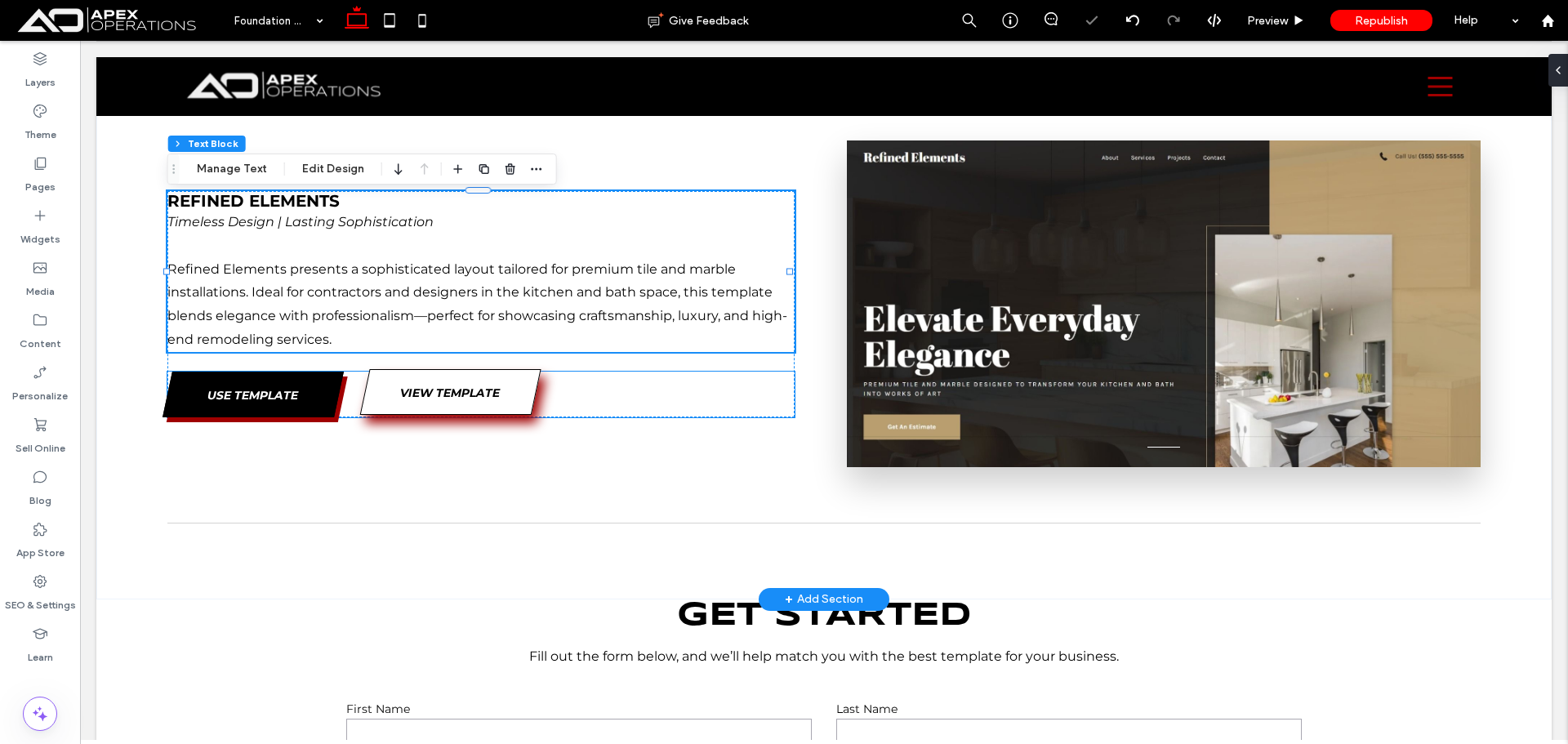 click on "View Template" at bounding box center (451, 393) 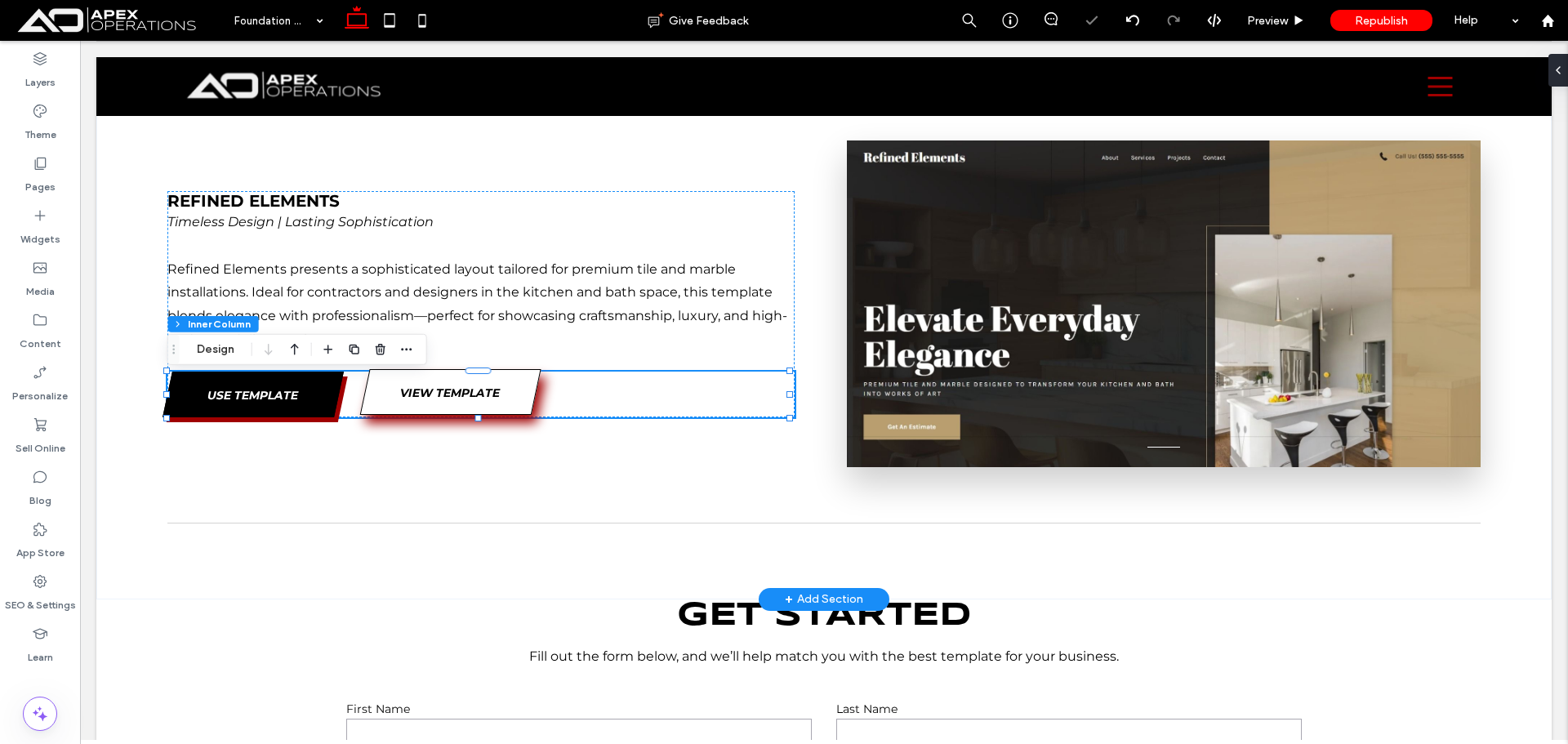 click on "View Template" at bounding box center [451, 393] 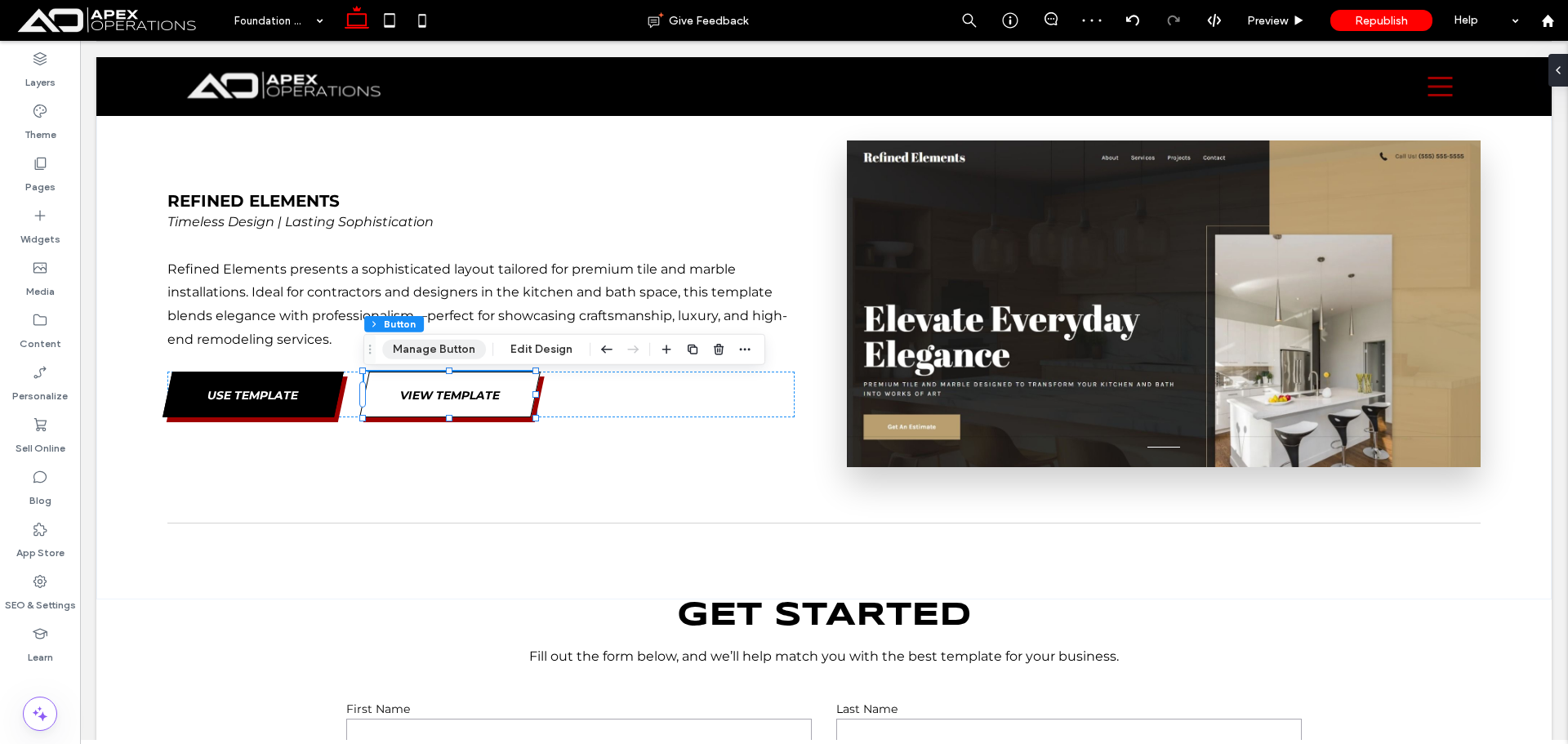 click on "Manage Button" at bounding box center (434, 350) 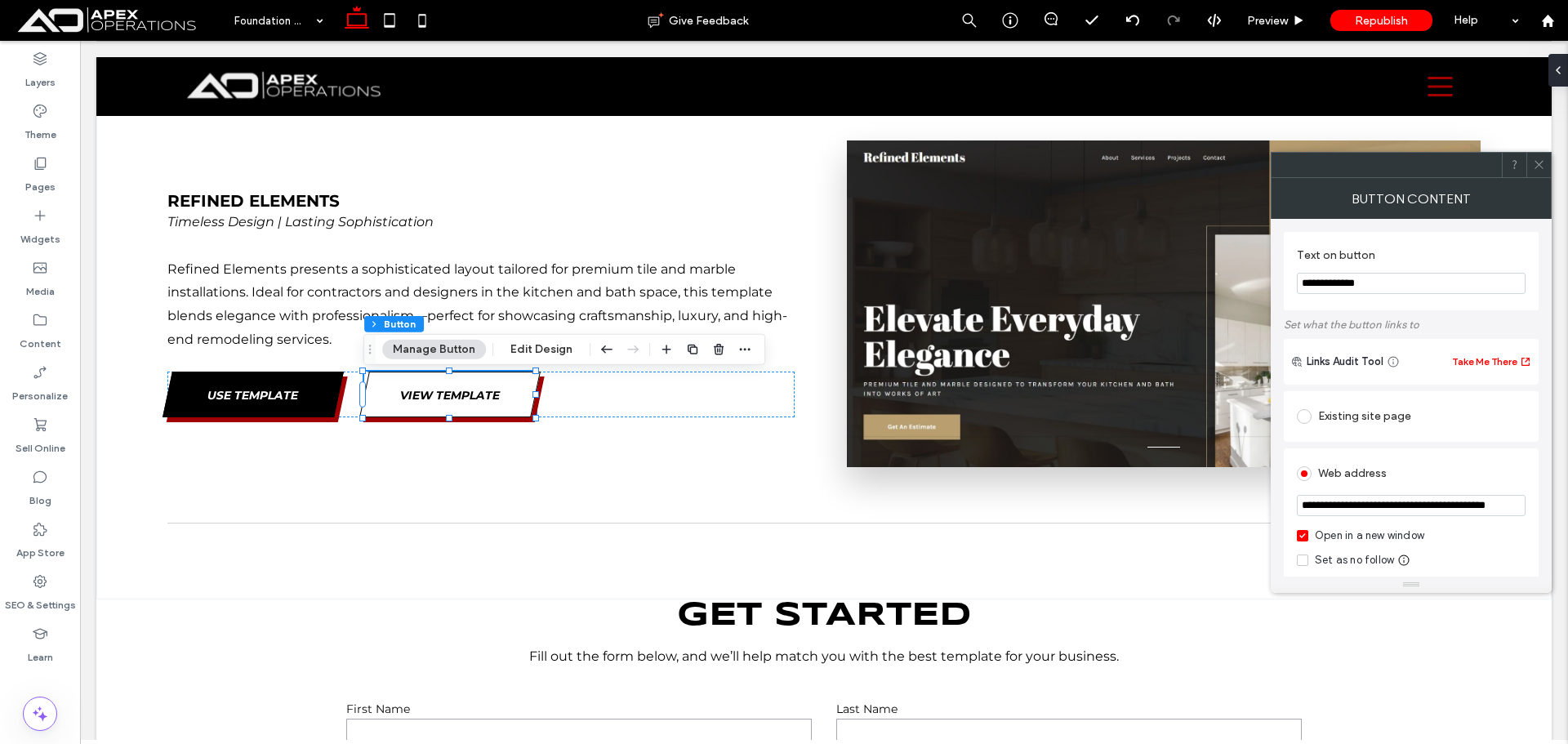 drag, startPoint x: 1536, startPoint y: 154, endPoint x: 1272, endPoint y: 0, distance: 305.6338 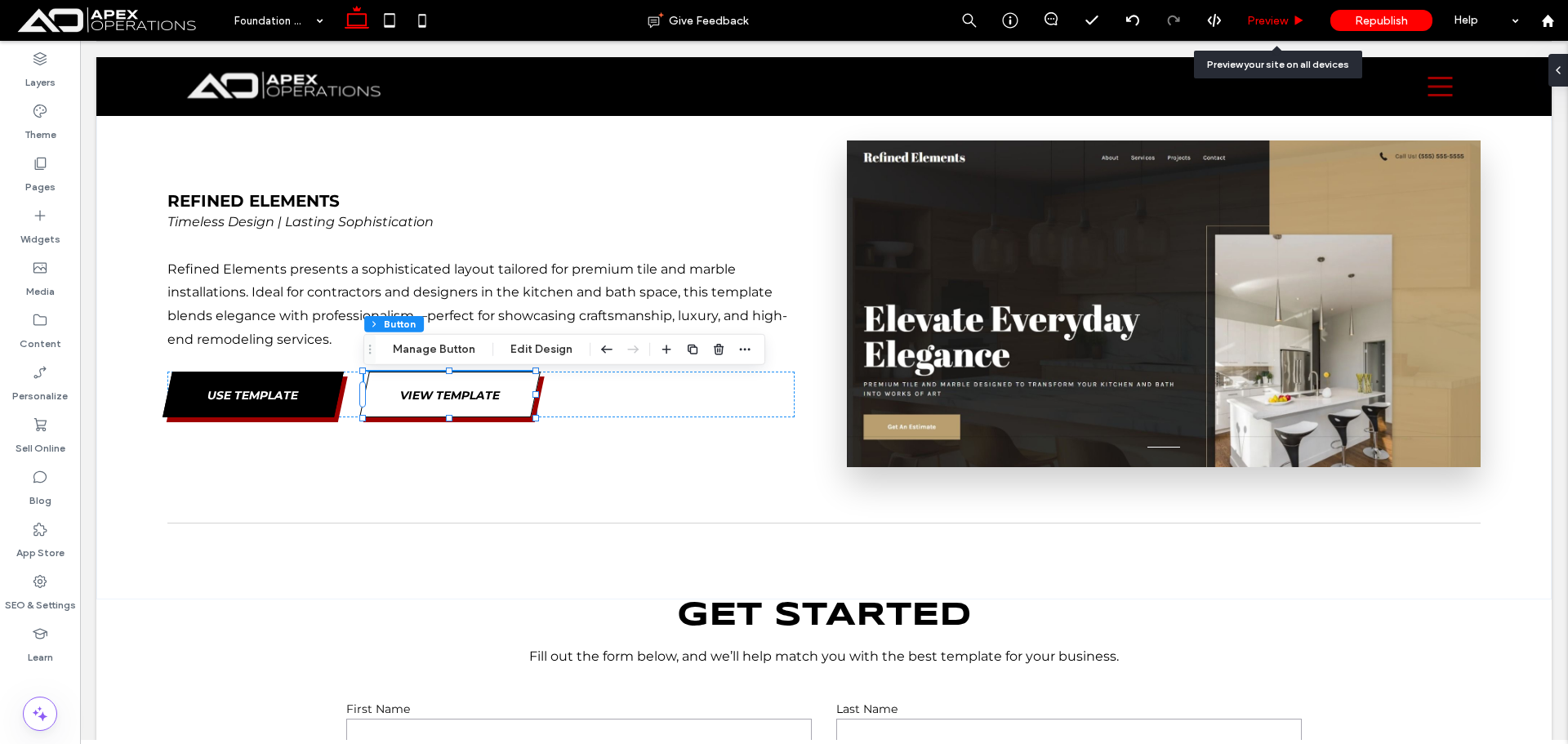 click on "Preview" at bounding box center [1267, 20] 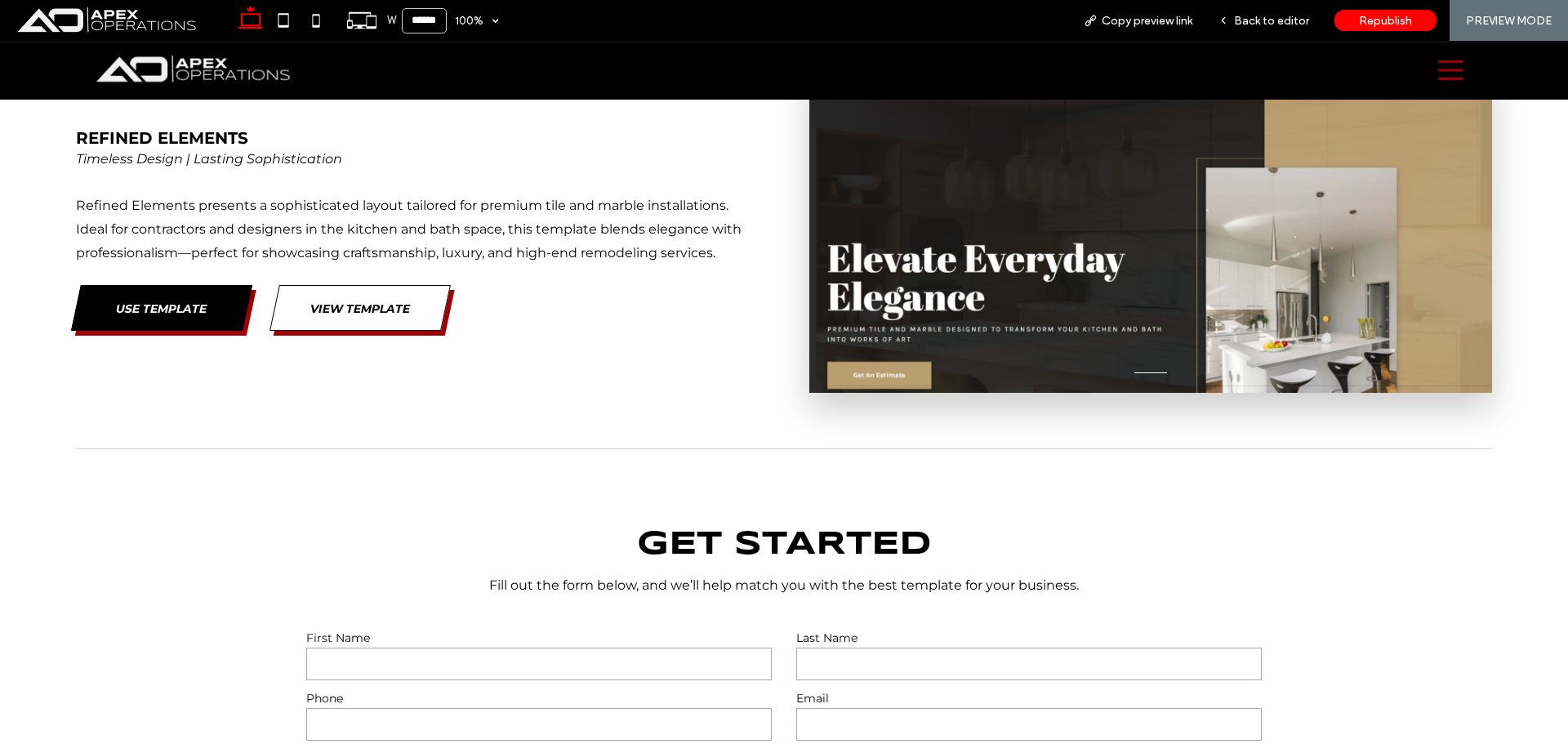 scroll, scrollTop: 6952, scrollLeft: 0, axis: vertical 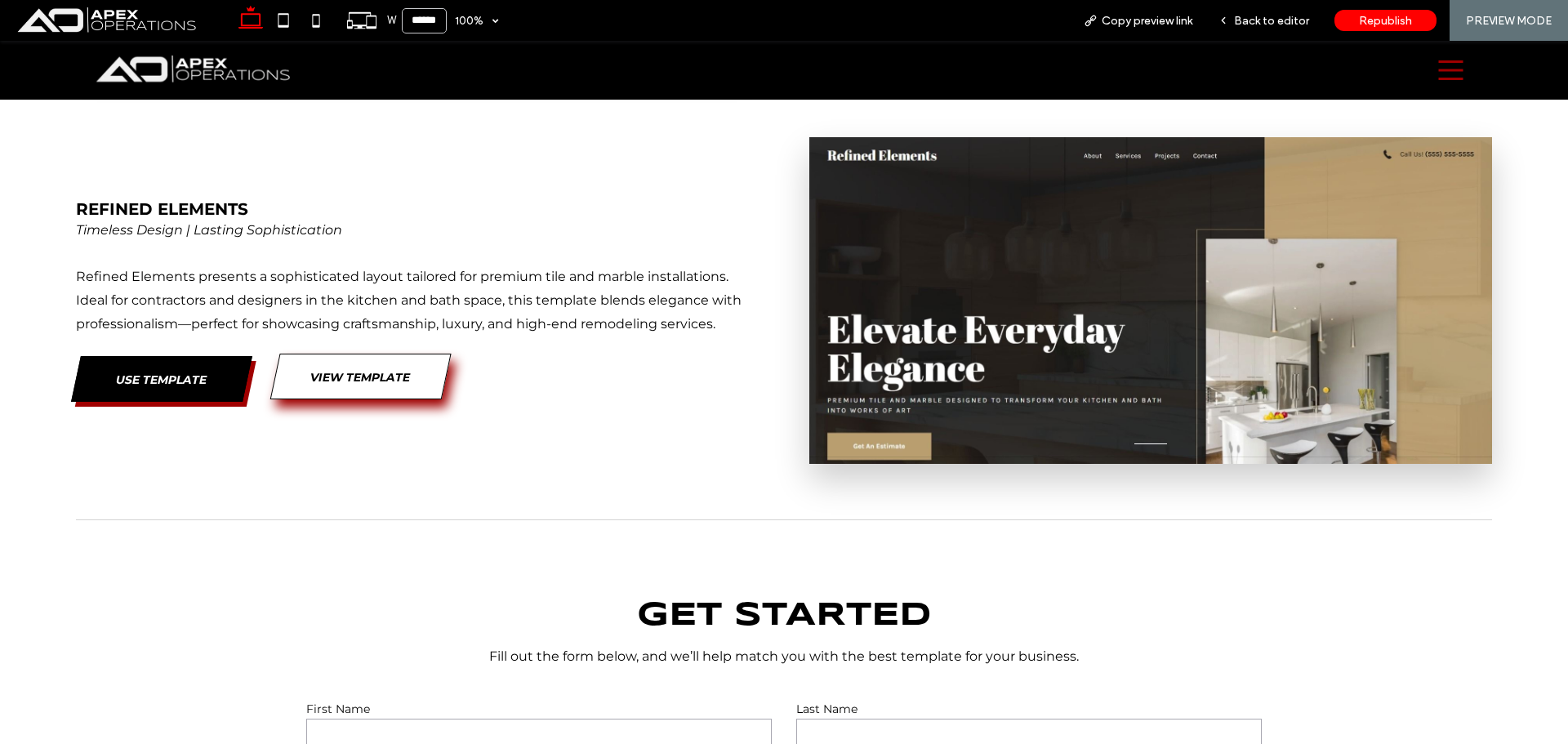 click on "View Template" at bounding box center (360, 376) 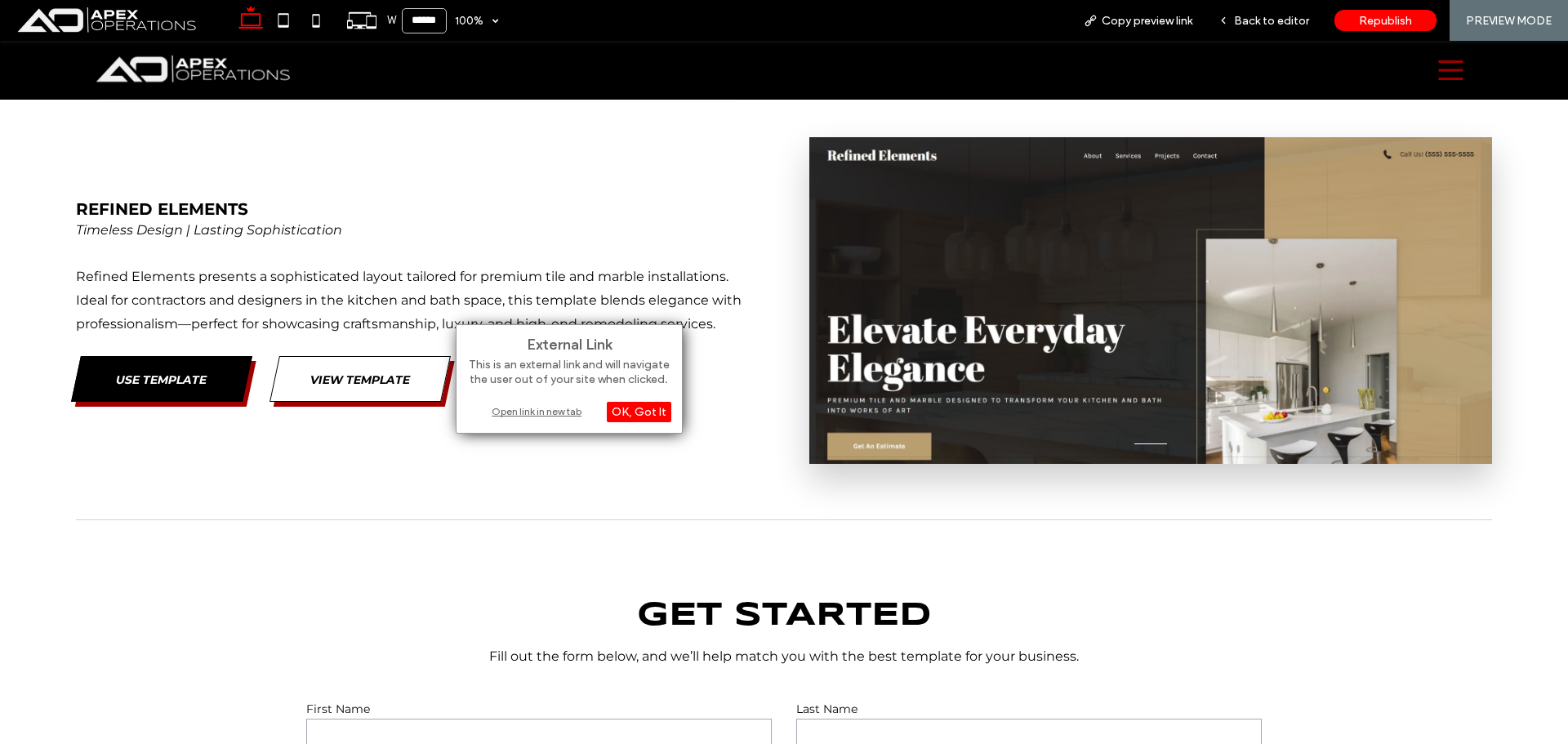 click on "Open link in new tab" at bounding box center [569, 411] 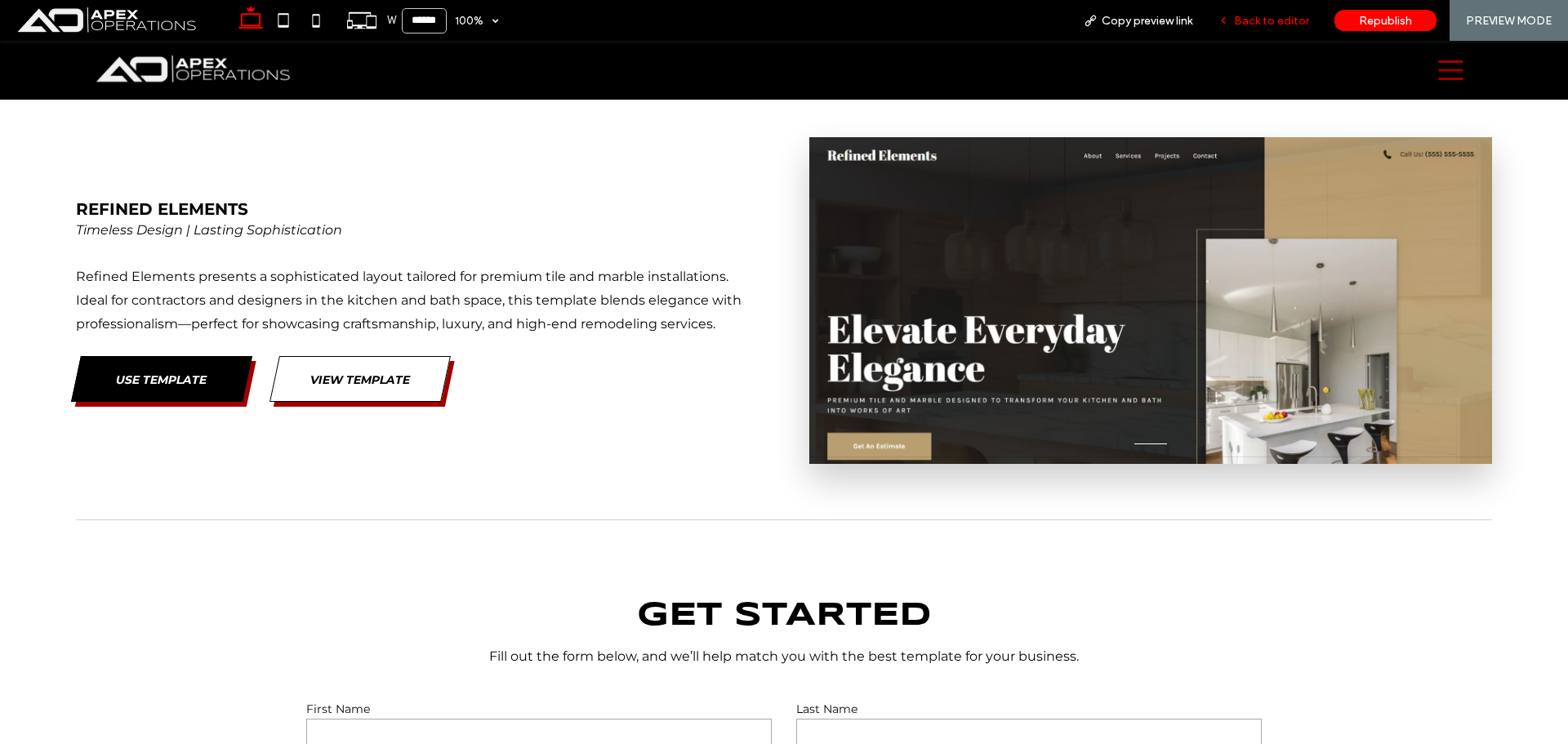 click on "Back to editor" at bounding box center (1272, 20) 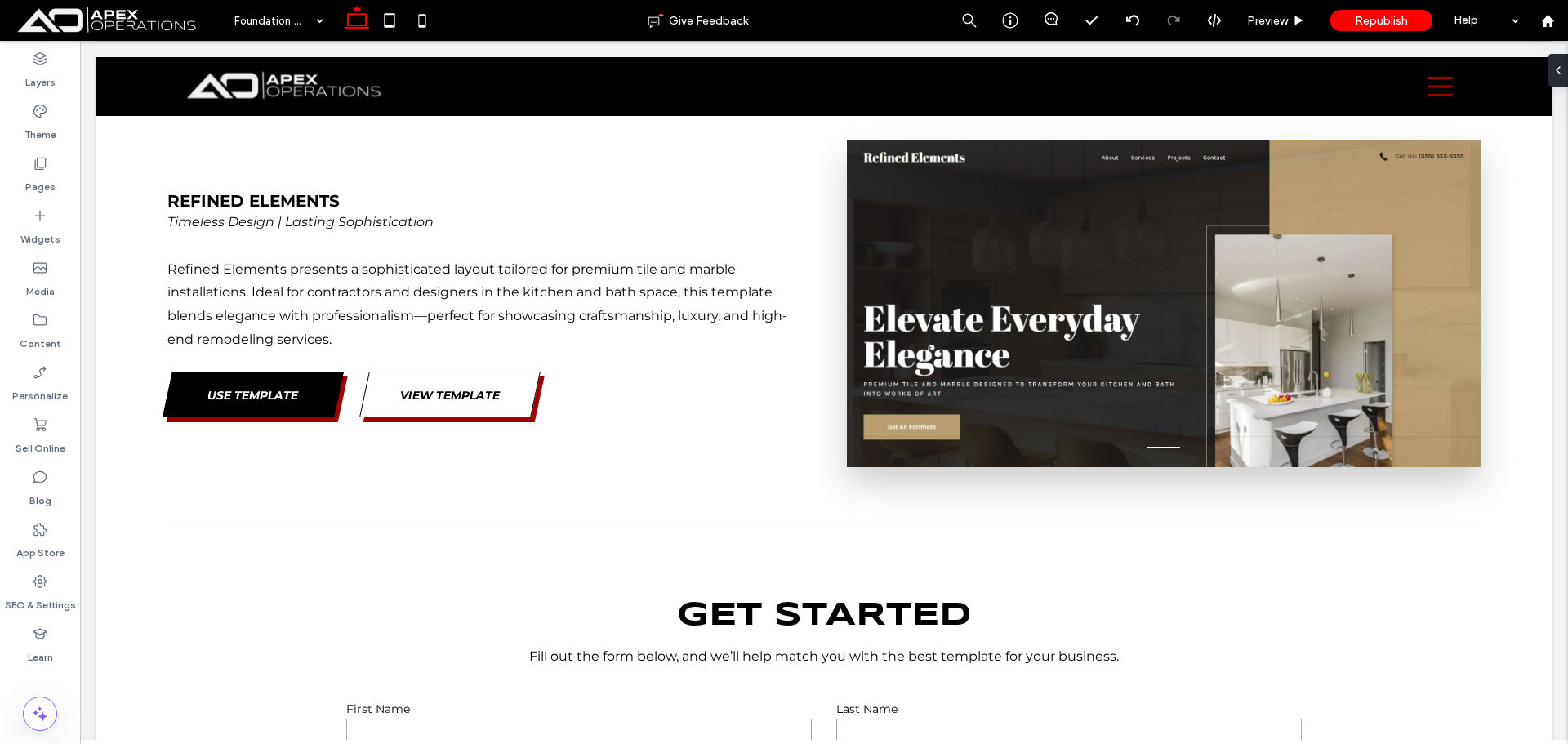 click 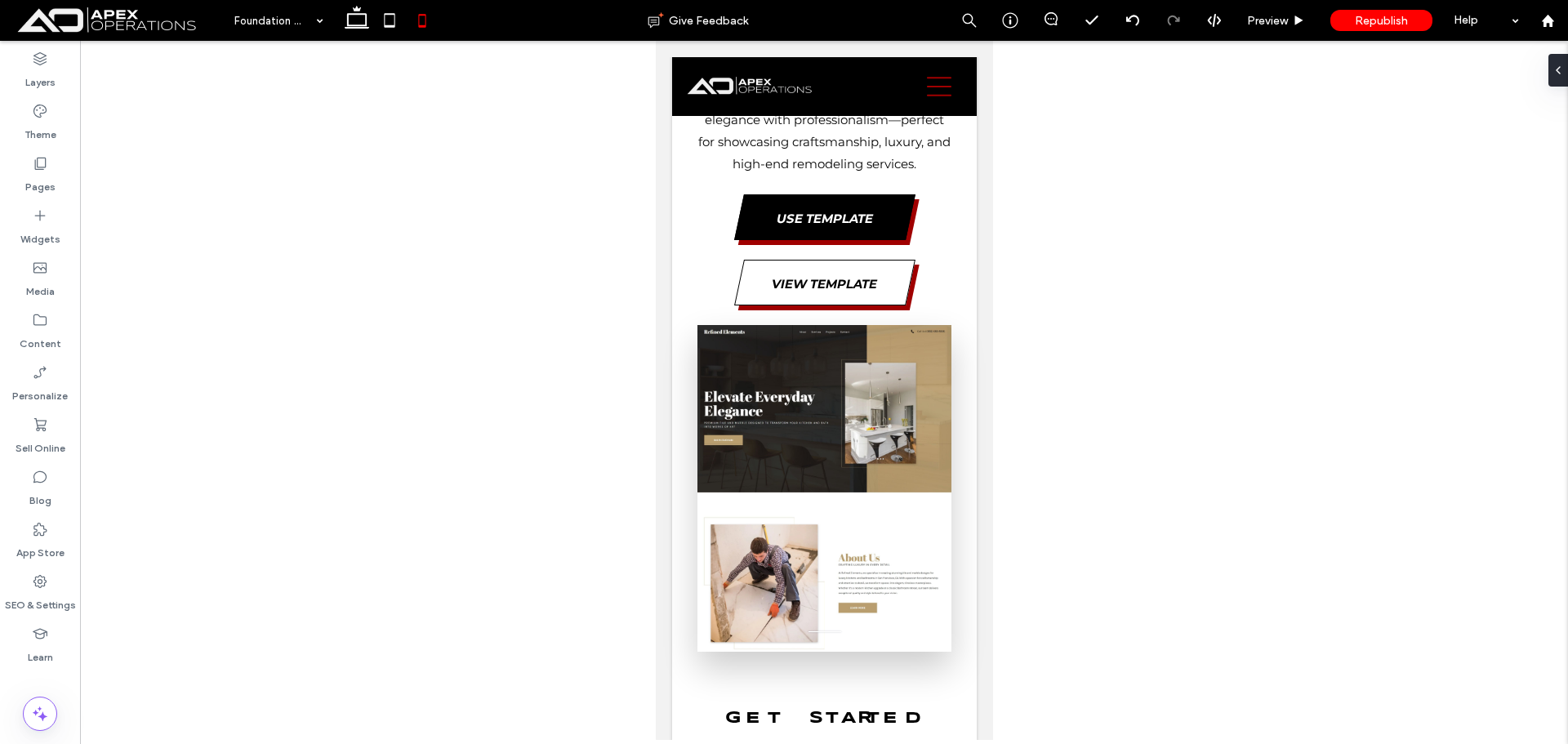scroll, scrollTop: 11305, scrollLeft: 0, axis: vertical 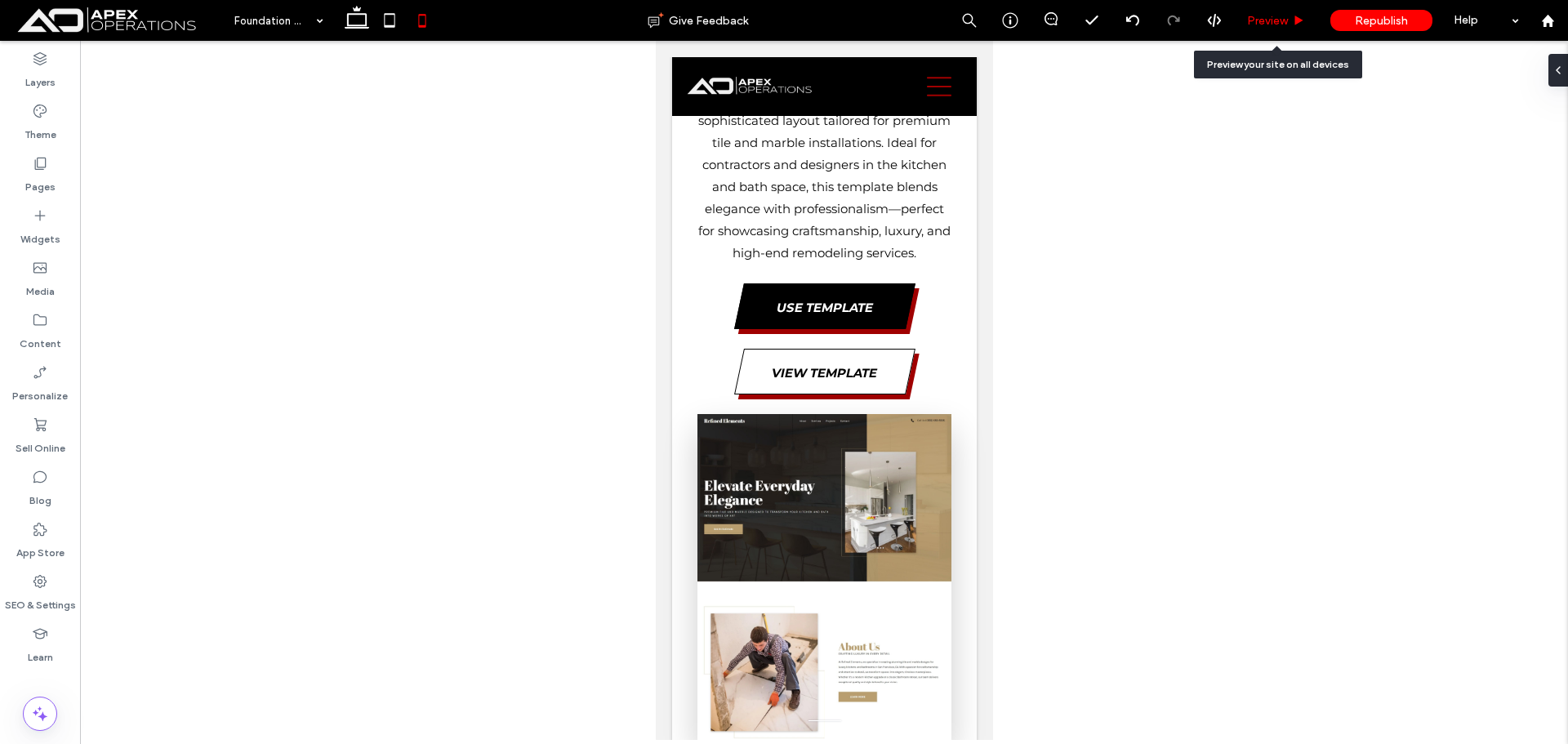 click on "Preview" at bounding box center (1276, 20) 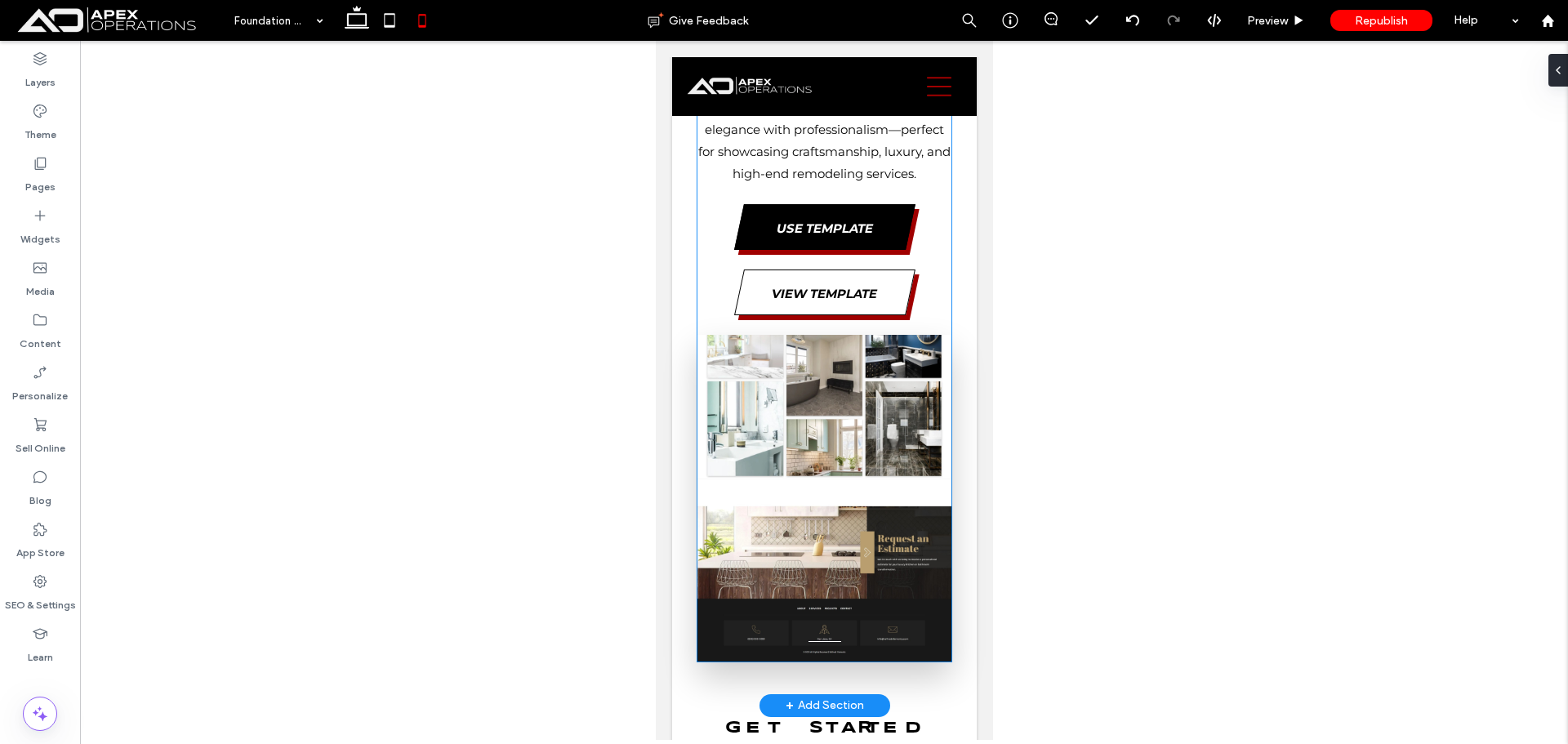 scroll, scrollTop: 11387, scrollLeft: 0, axis: vertical 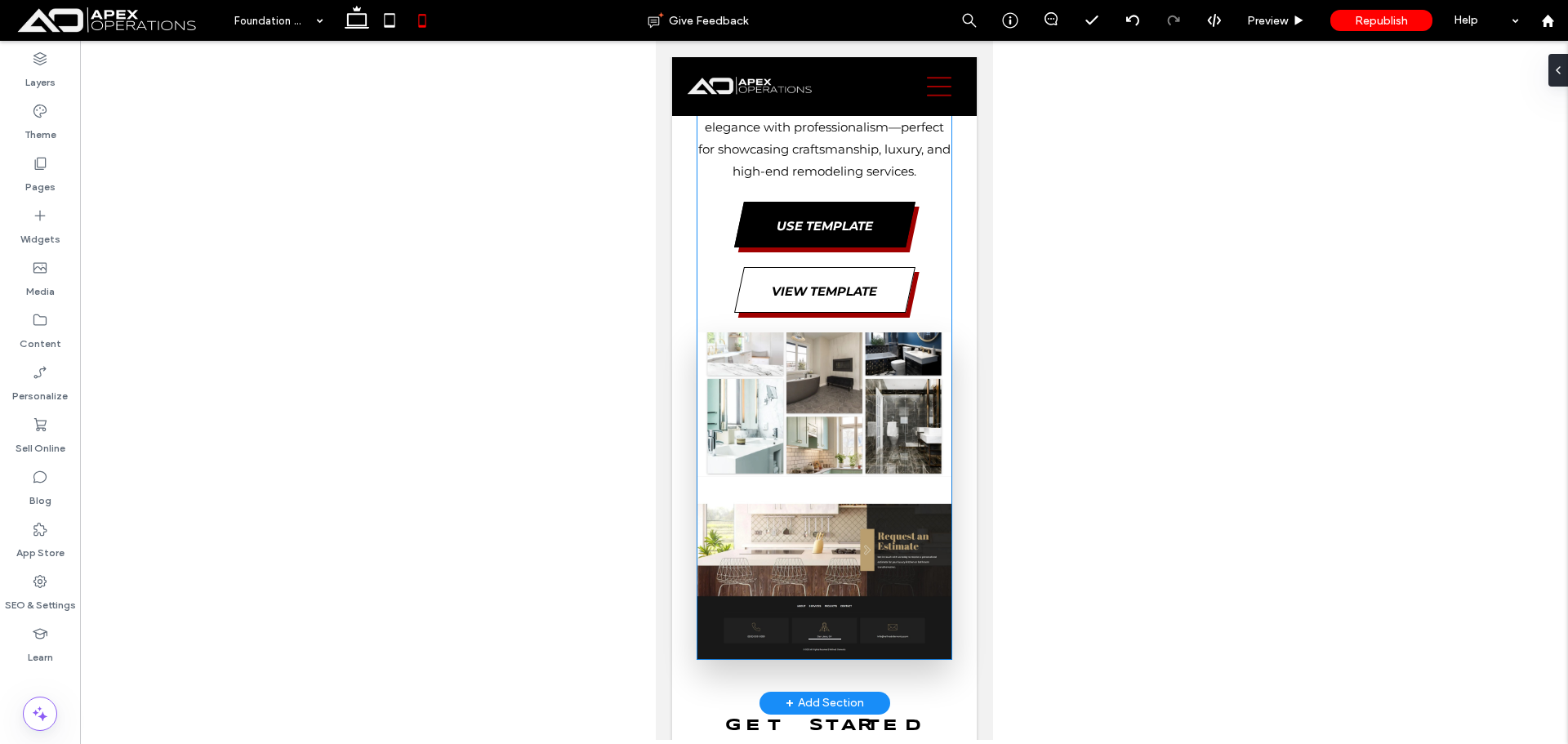 click at bounding box center [823, 481] 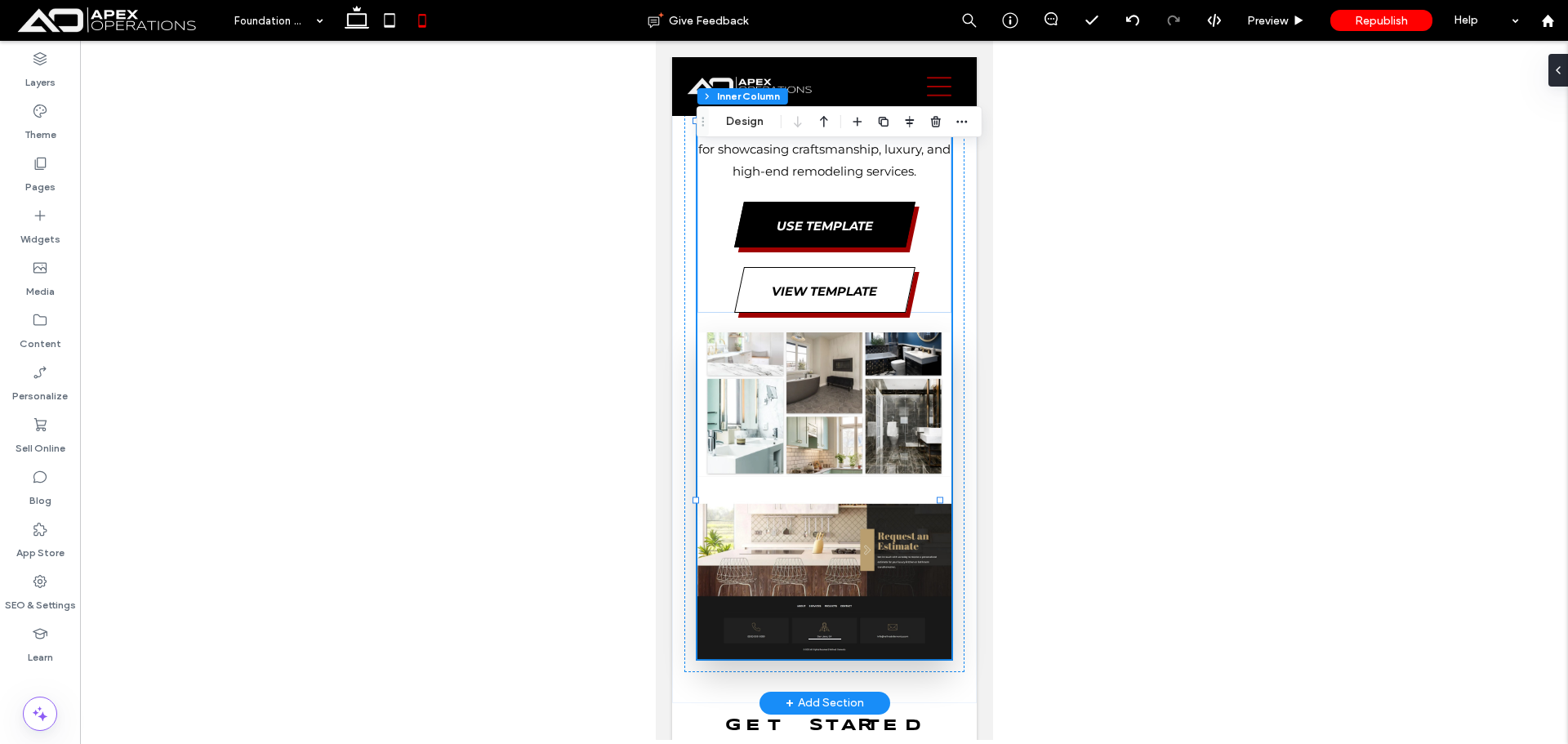 click at bounding box center [823, 481] 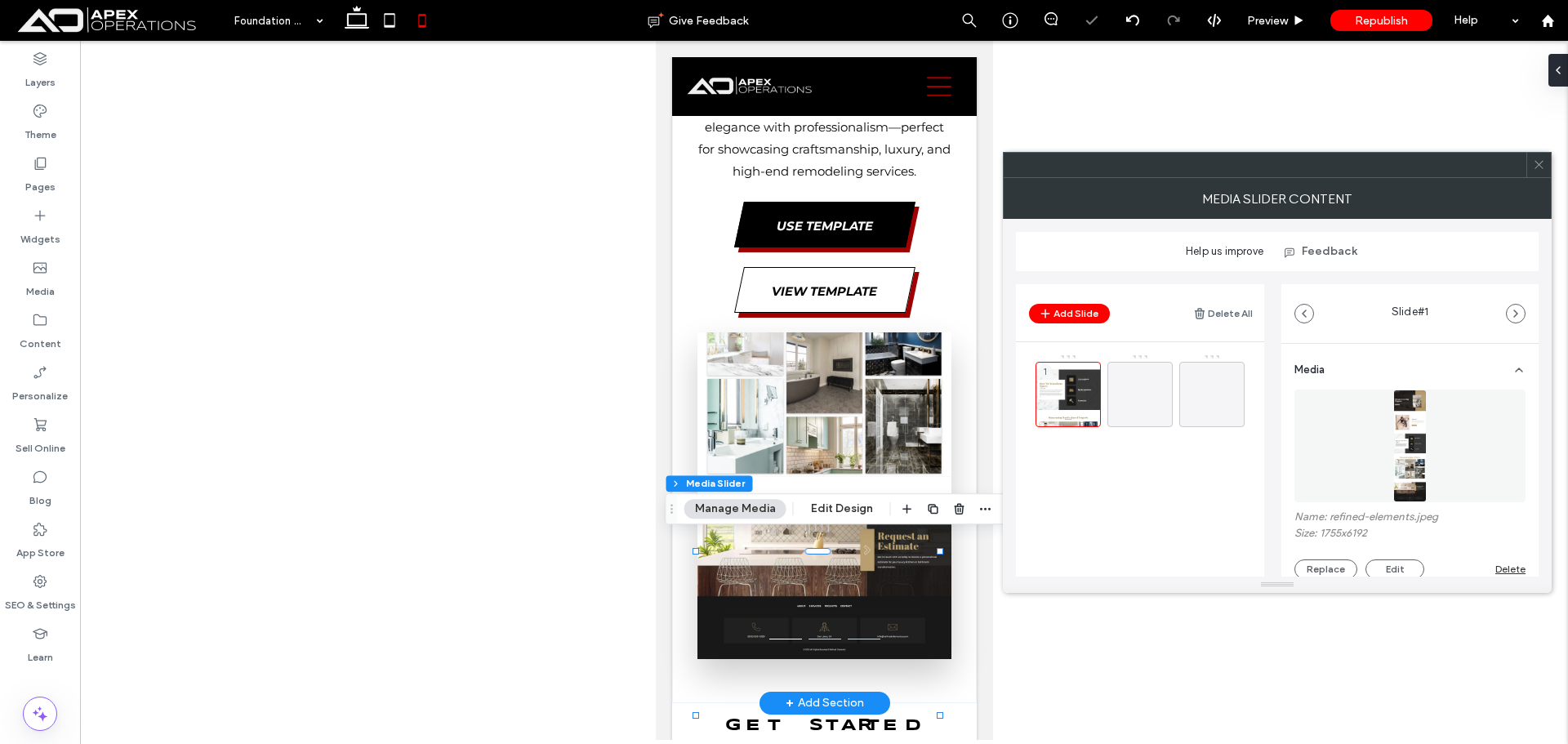 drag, startPoint x: 1542, startPoint y: 172, endPoint x: 1443, endPoint y: 185, distance: 99.84989 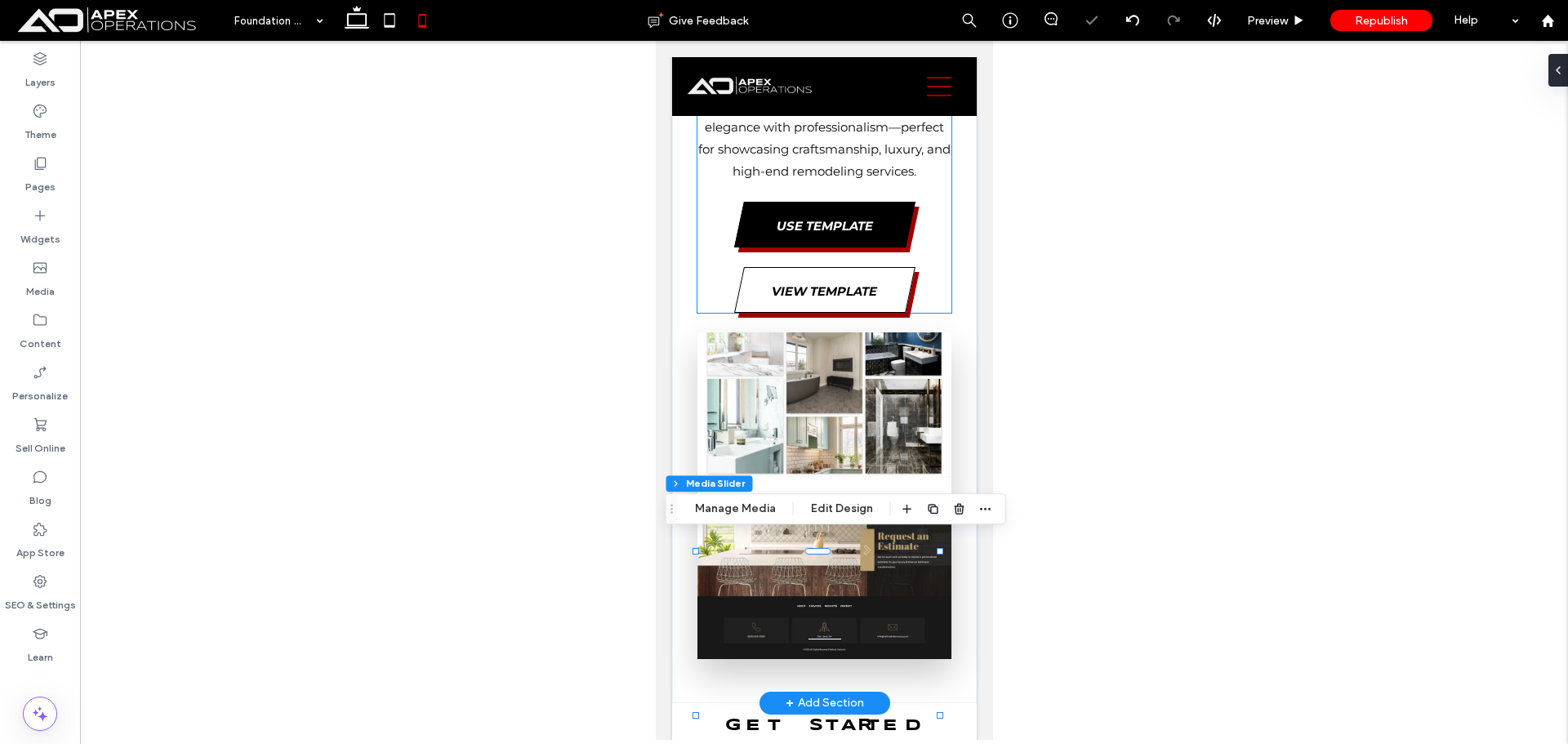 click on "Use Template
View Template" at bounding box center [823, 257] 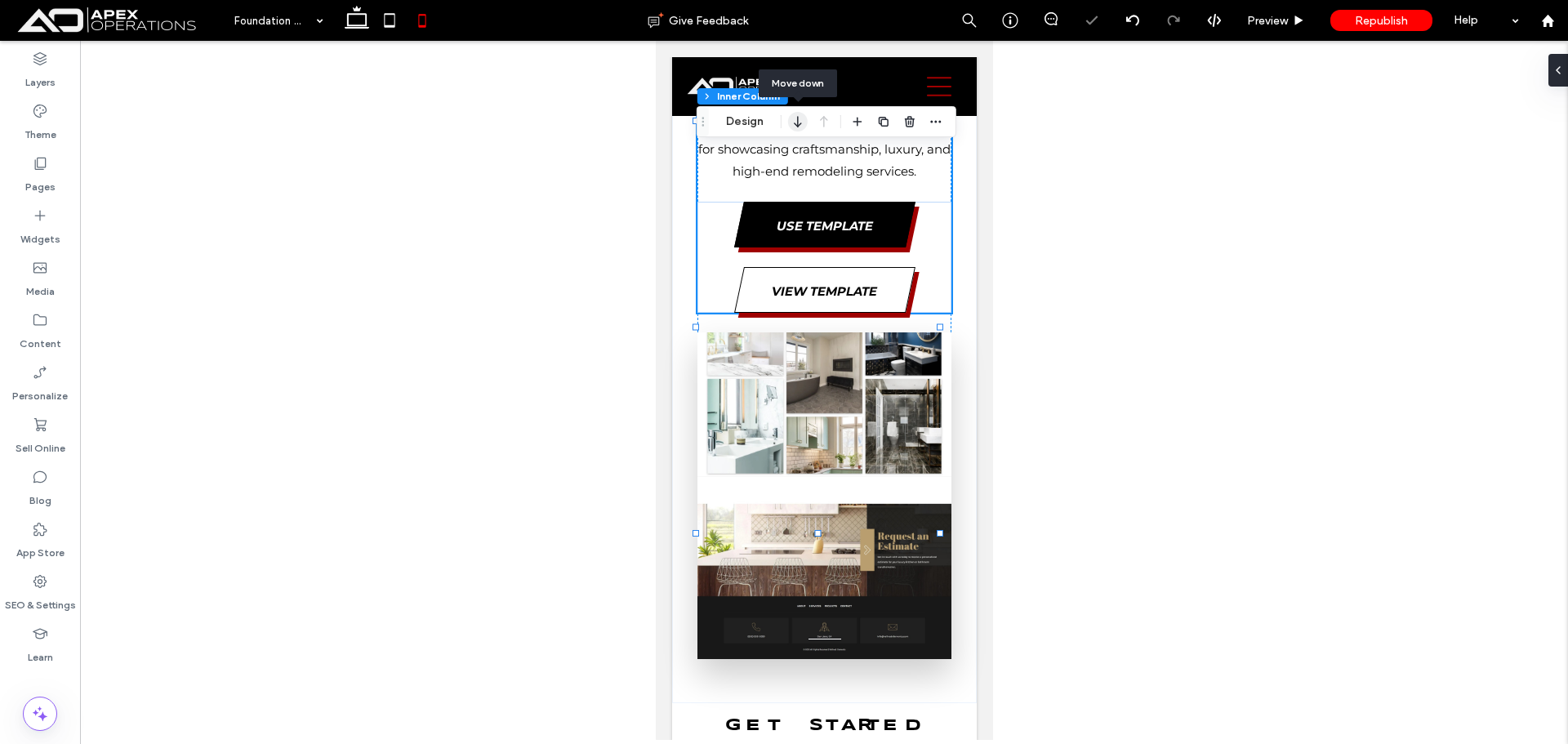 click 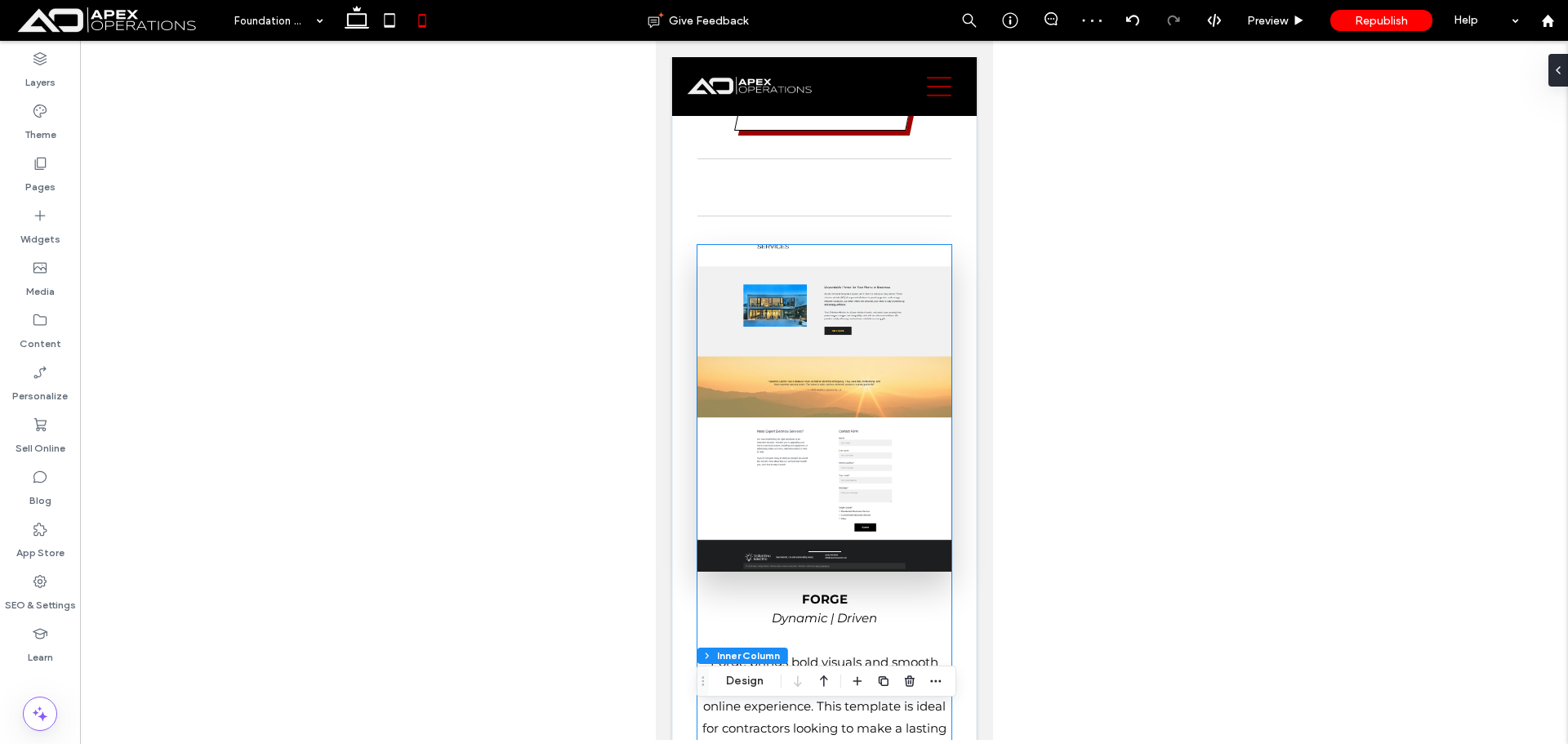 scroll, scrollTop: 10407, scrollLeft: 0, axis: vertical 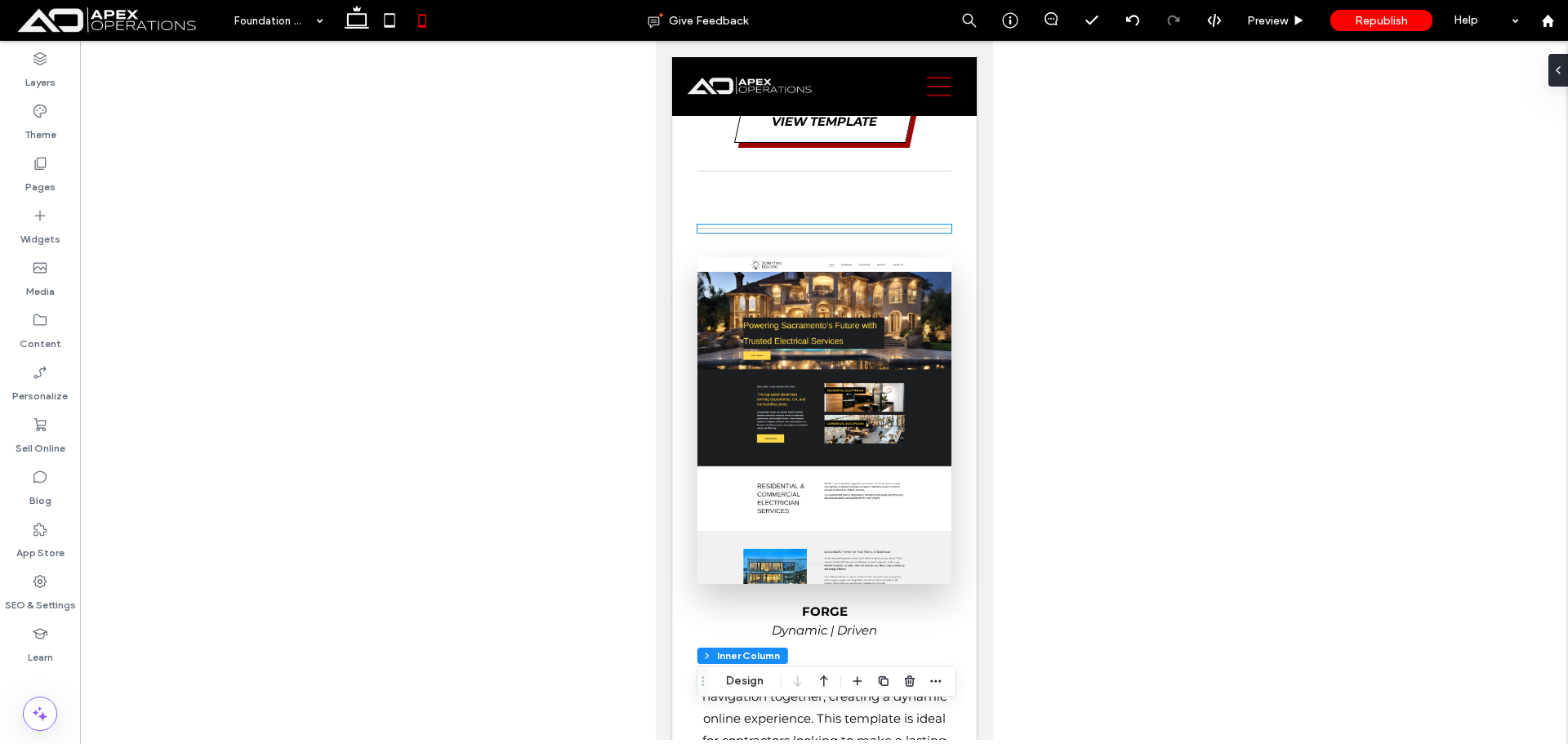 click at bounding box center [823, 229] 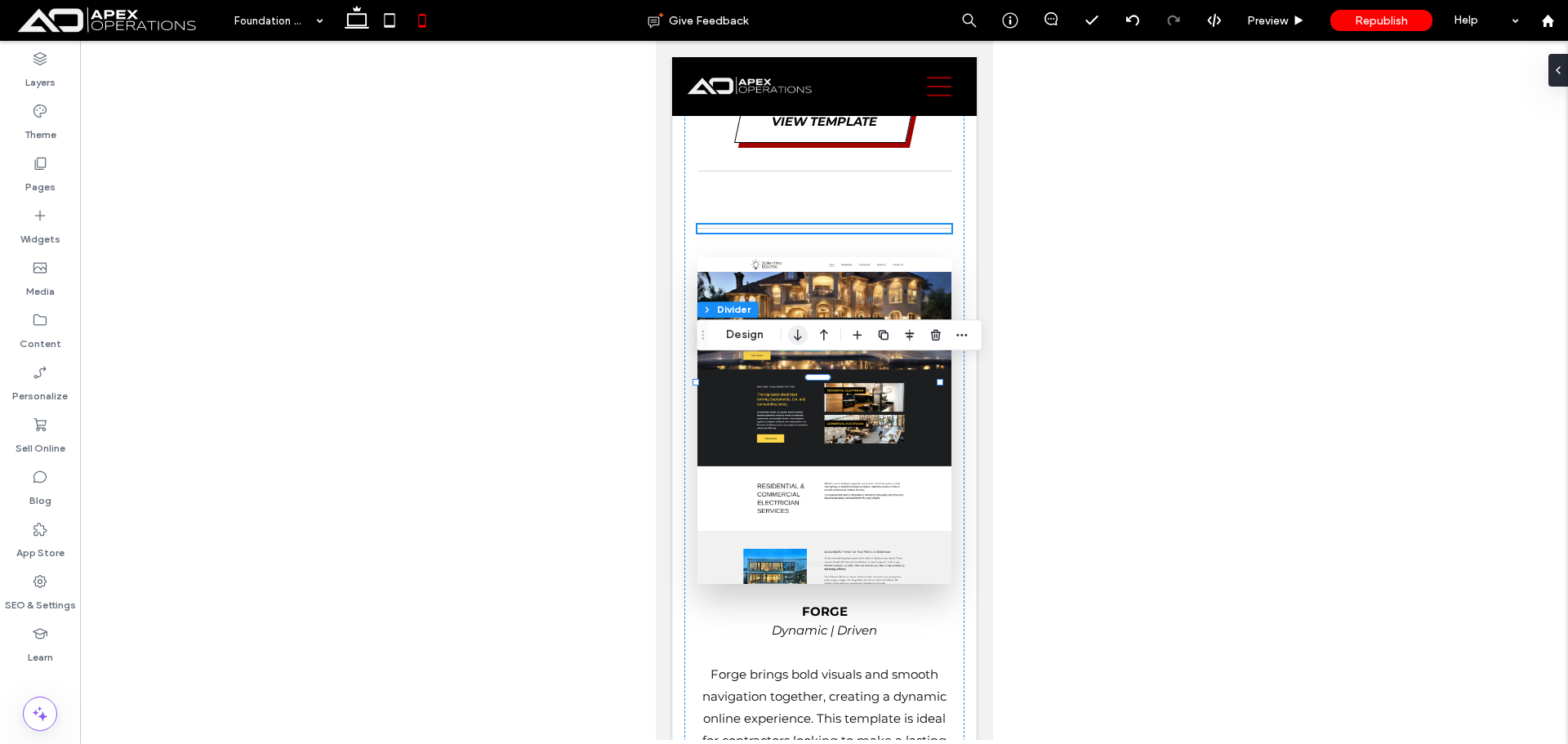 click 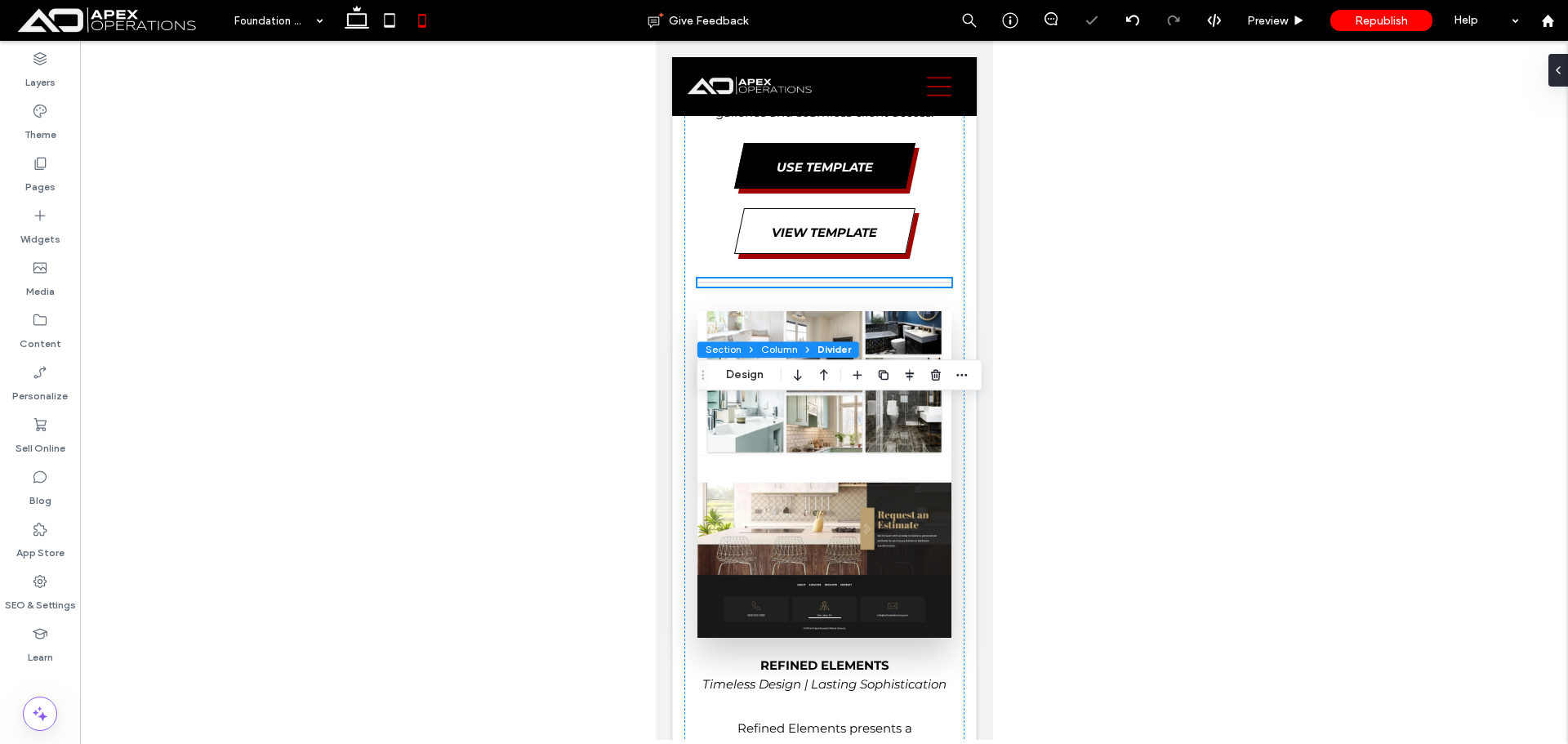 scroll, scrollTop: 11073, scrollLeft: 0, axis: vertical 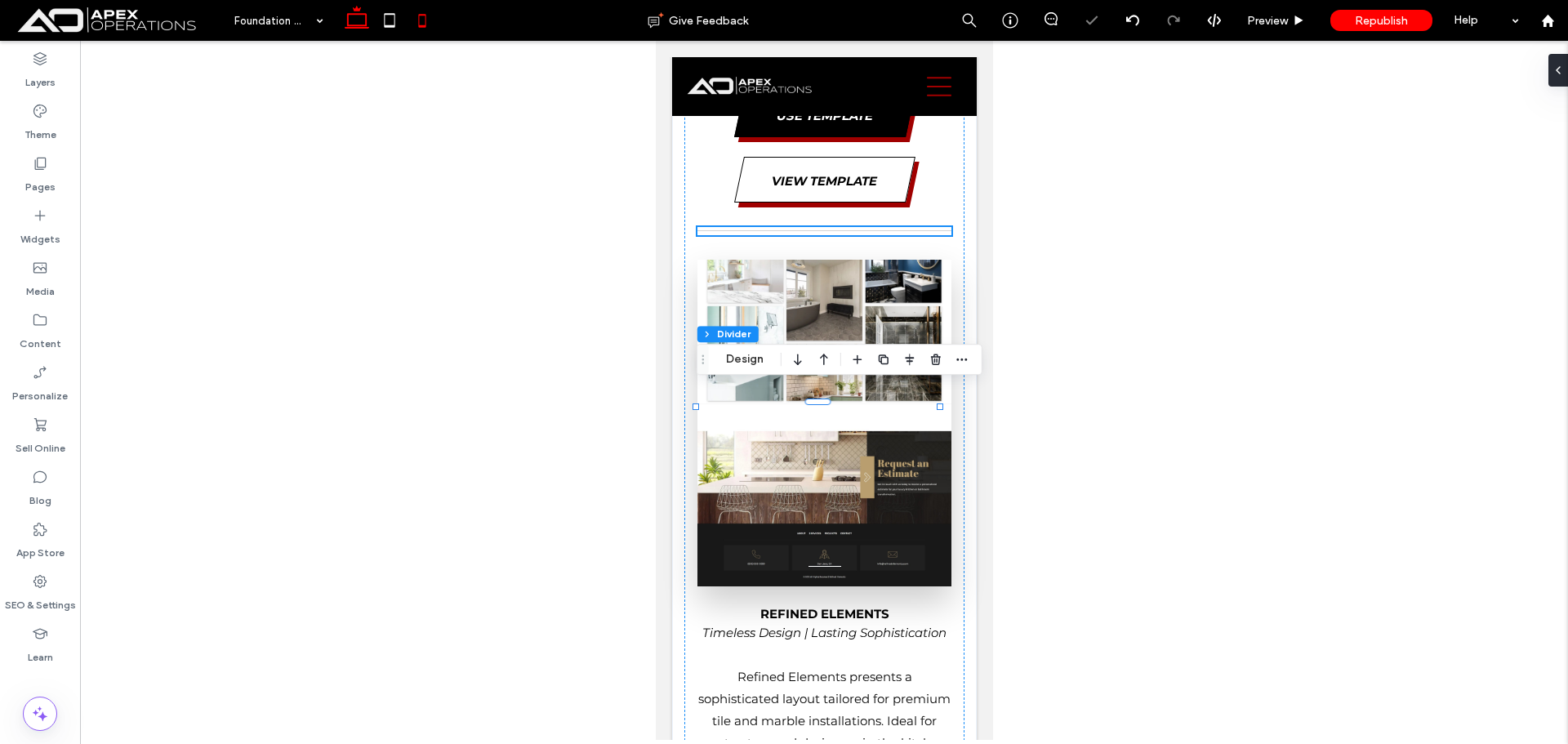 click 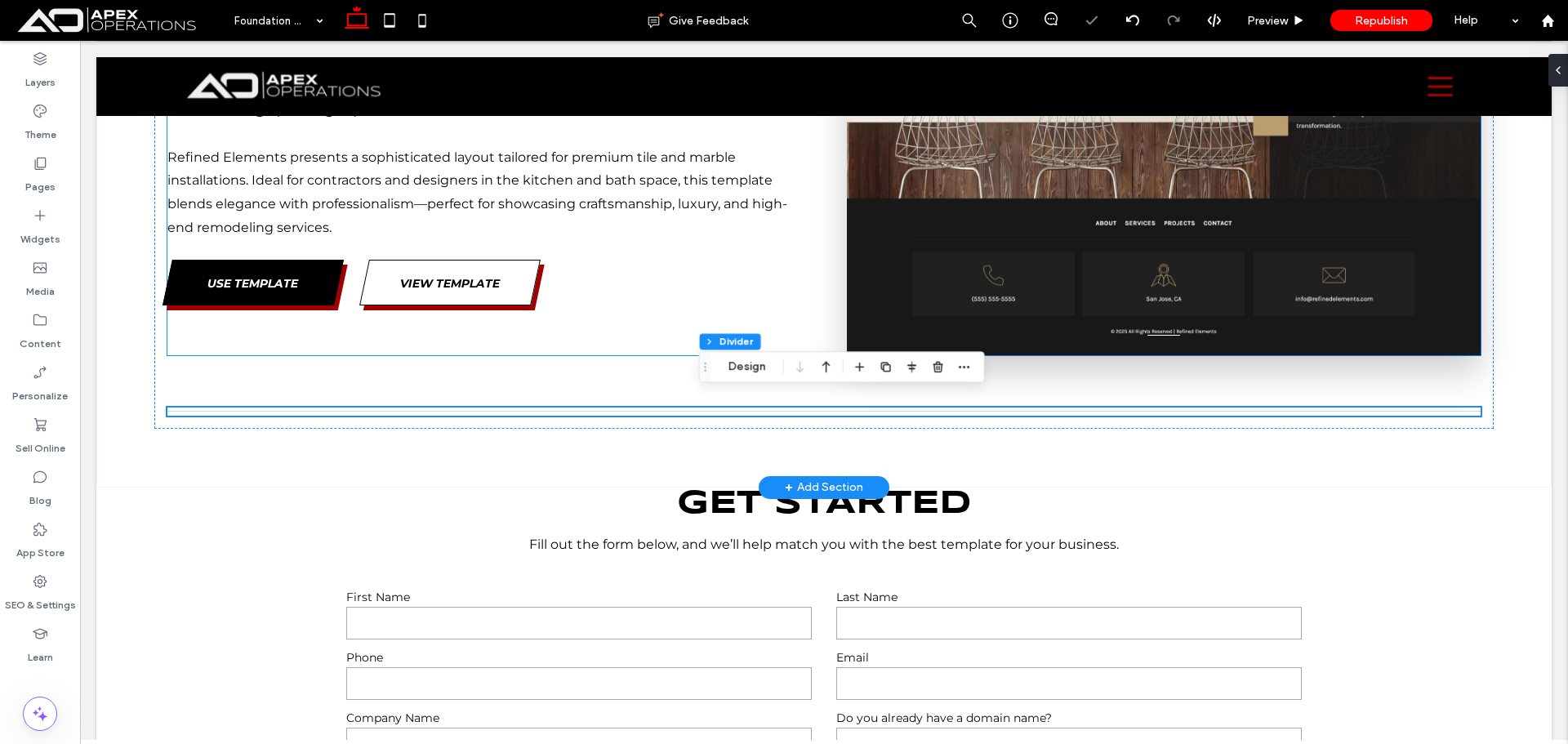 scroll, scrollTop: 7080, scrollLeft: 0, axis: vertical 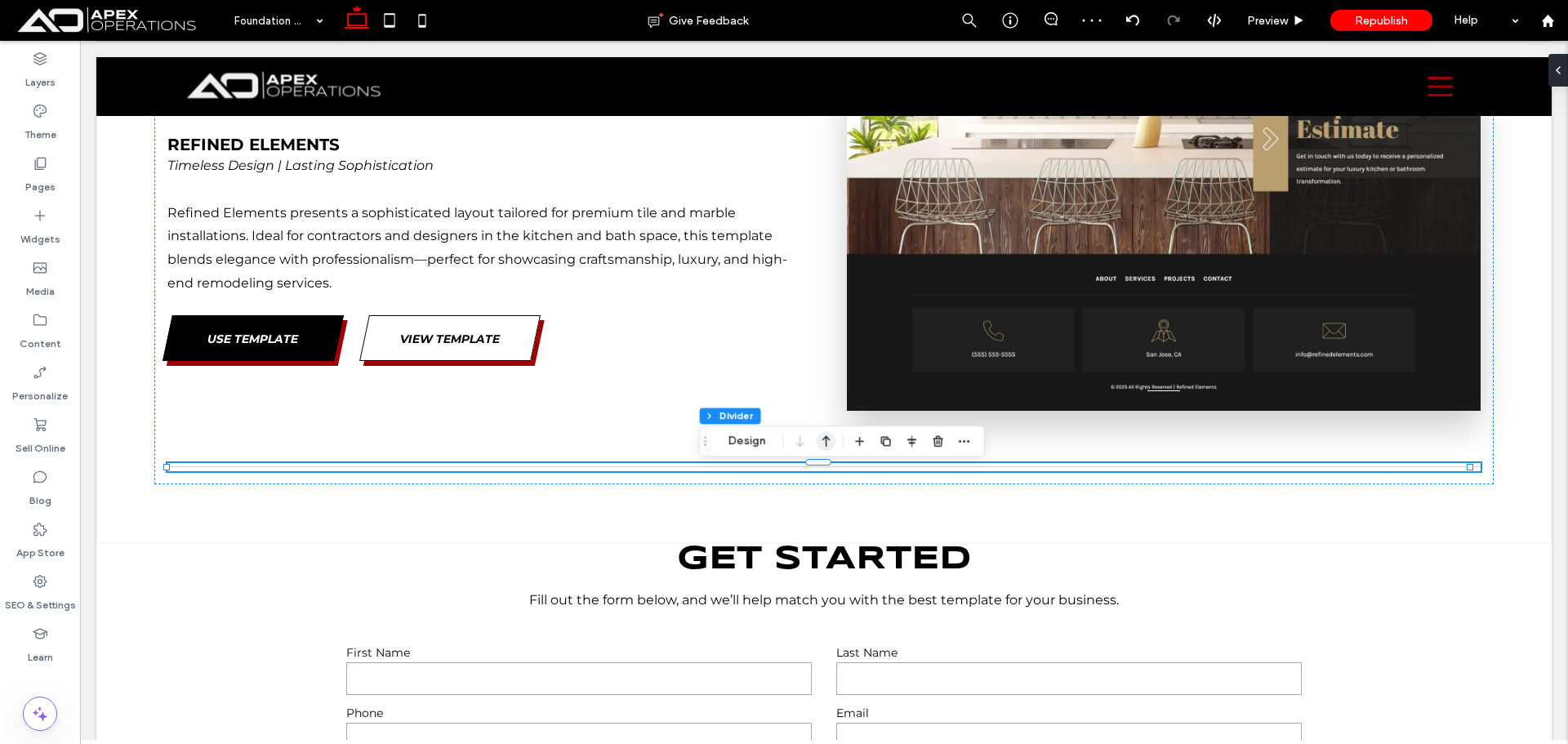 click 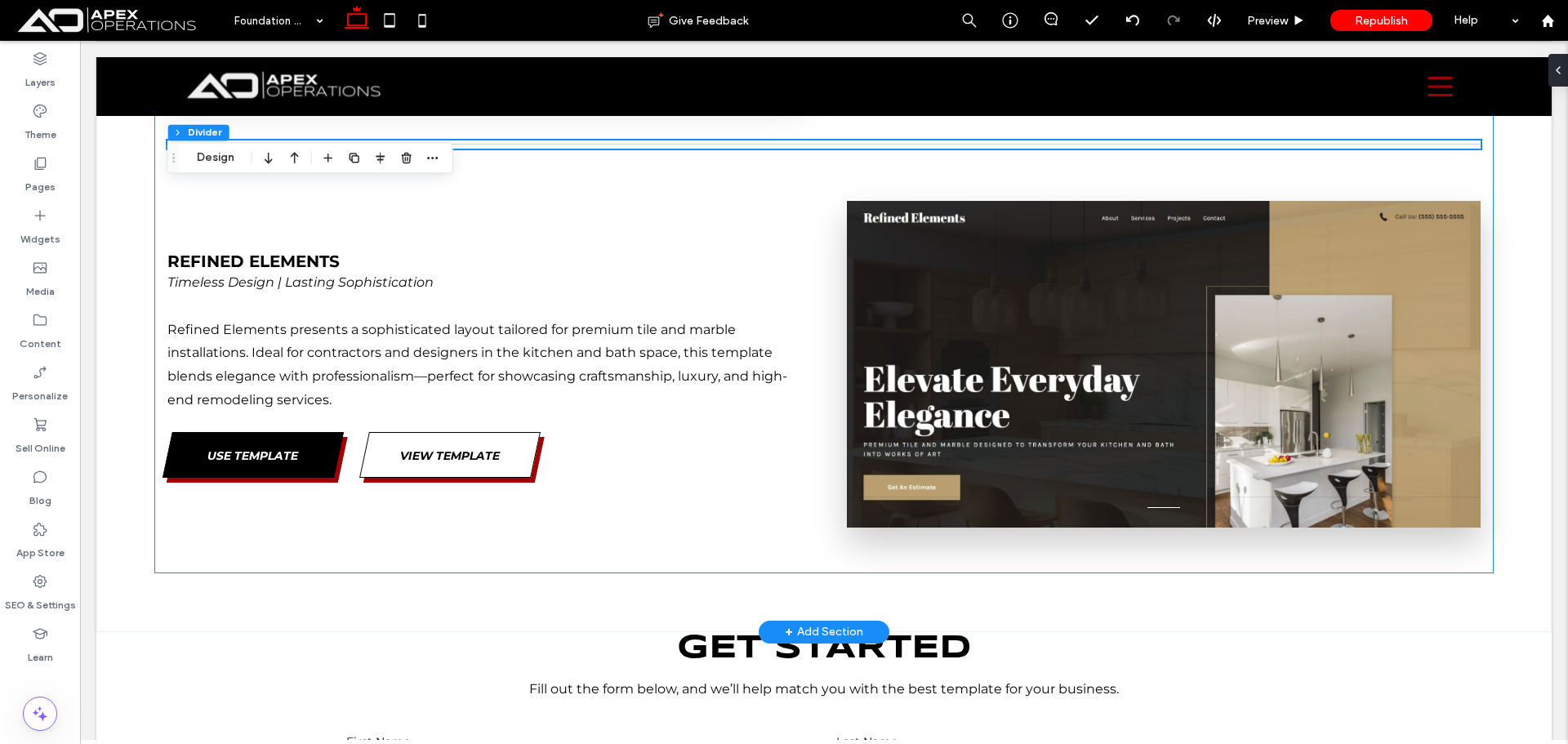scroll, scrollTop: 6998, scrollLeft: 0, axis: vertical 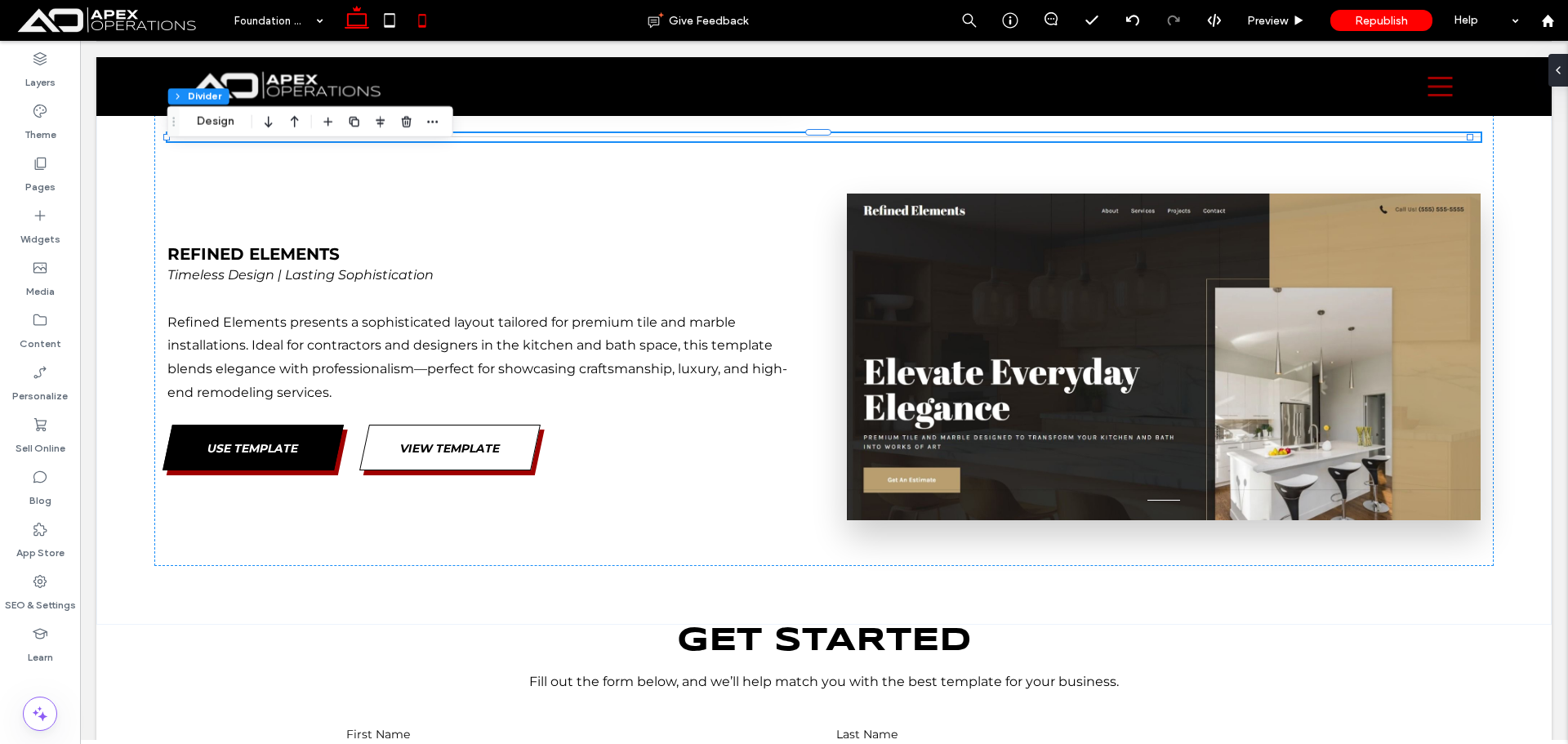 click 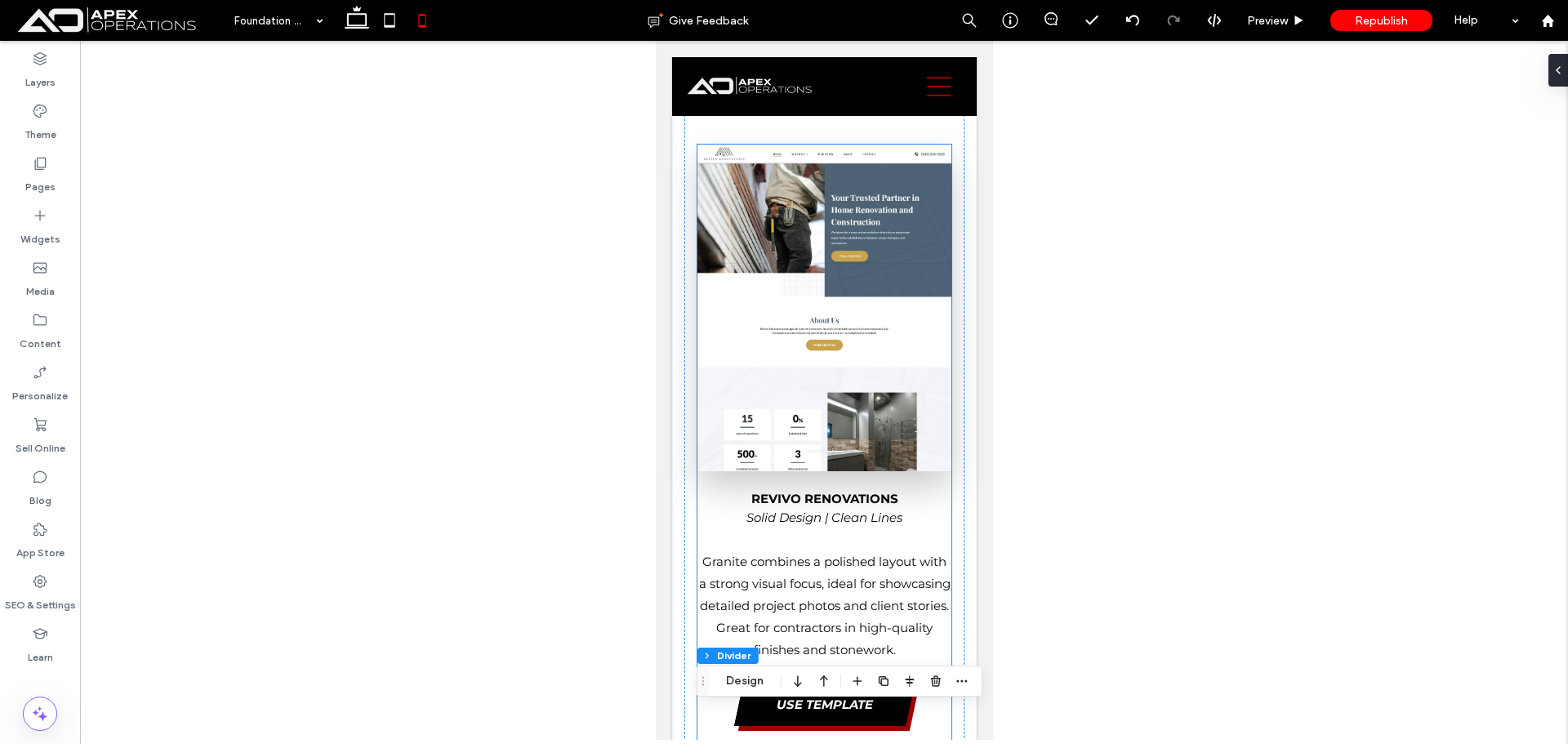 scroll, scrollTop: 8793, scrollLeft: 0, axis: vertical 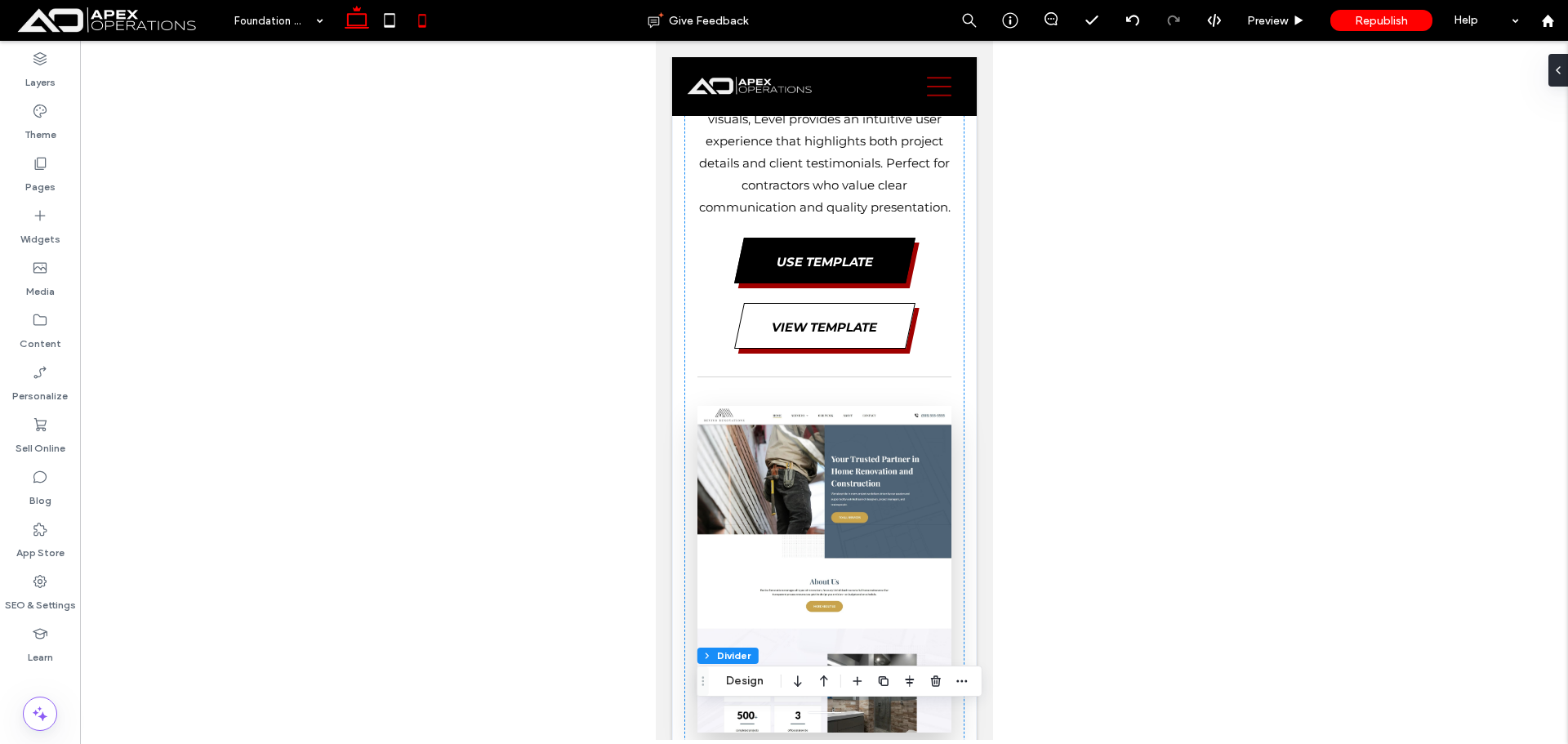 click 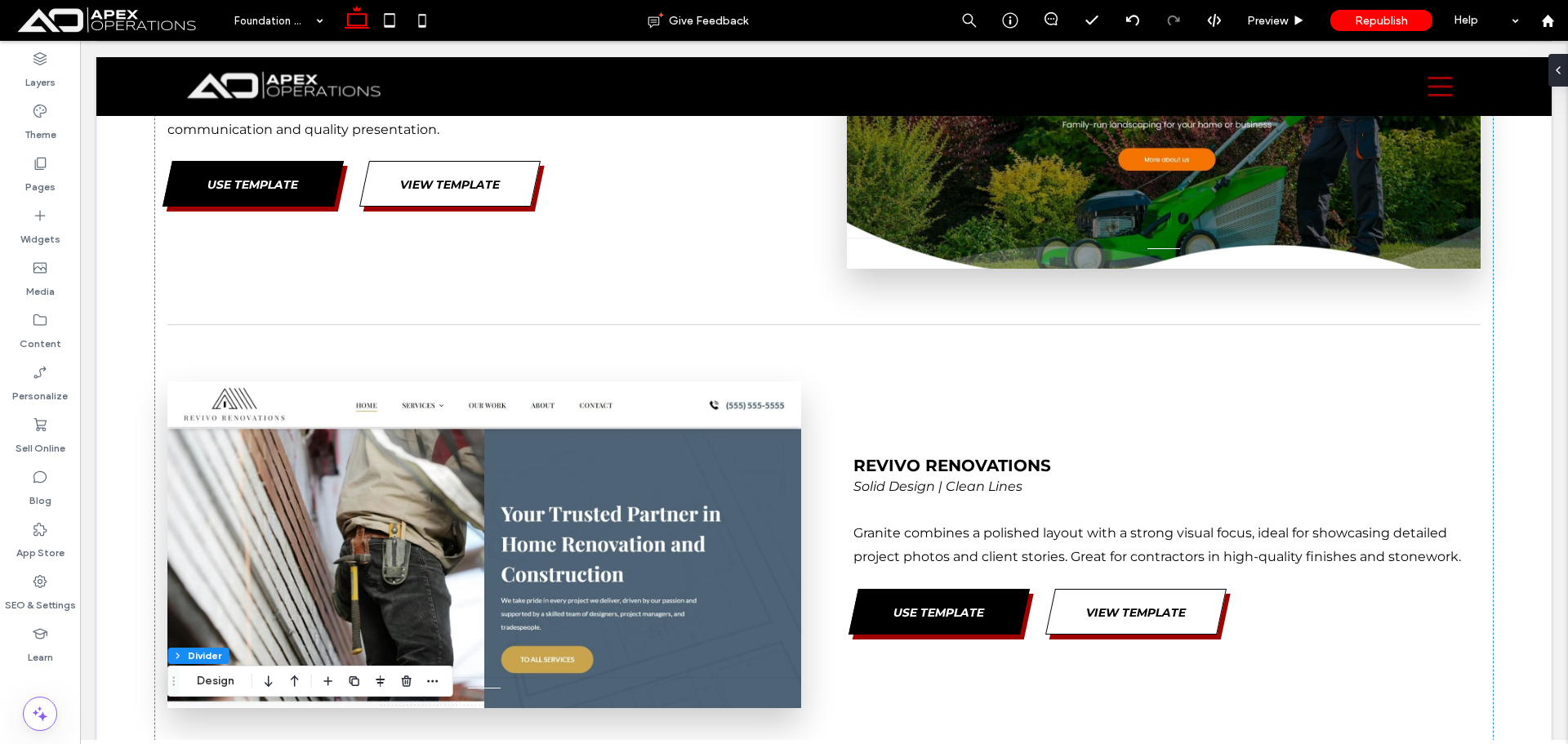 scroll, scrollTop: 5406, scrollLeft: 0, axis: vertical 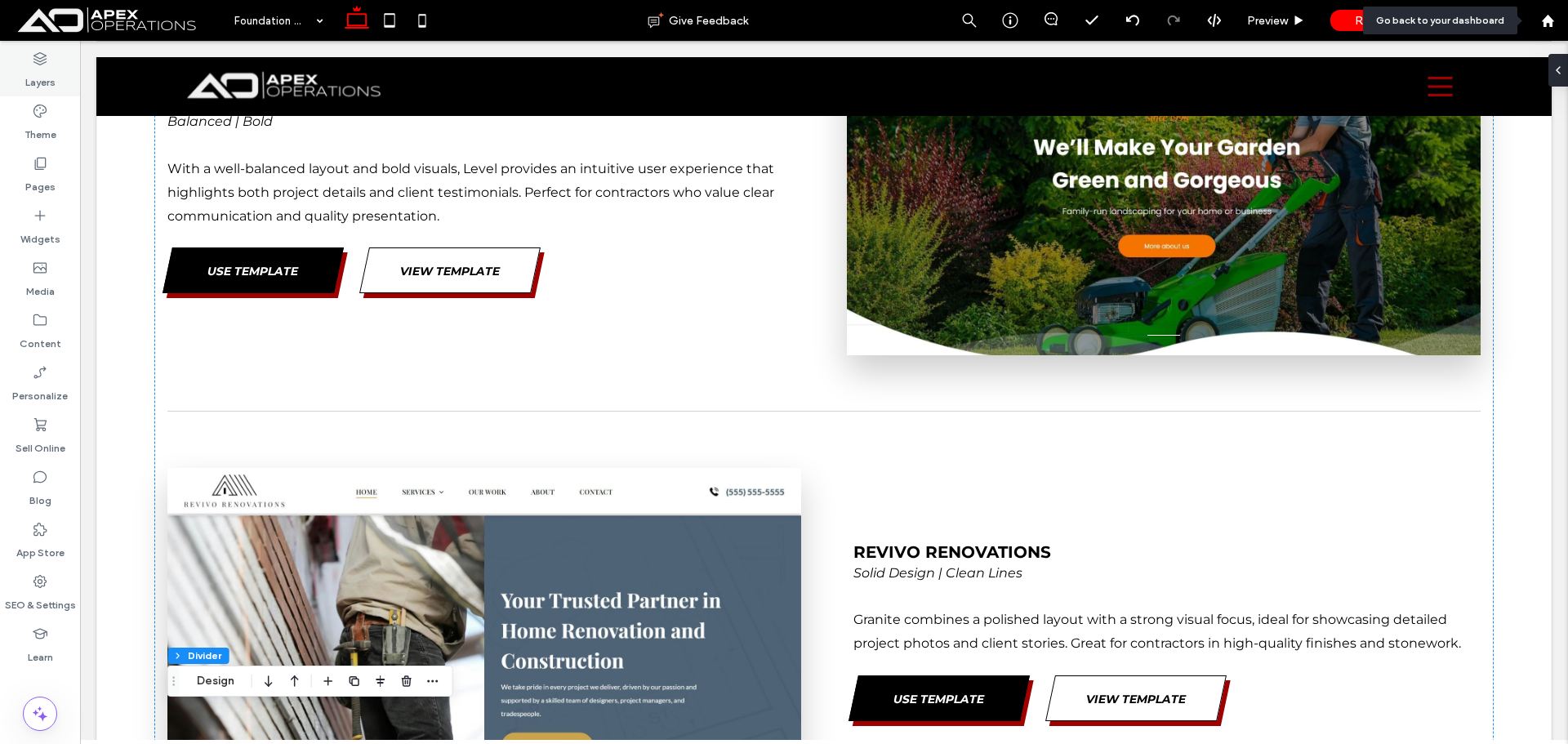 drag, startPoint x: 1552, startPoint y: 23, endPoint x: 12, endPoint y: 86, distance: 1541.288 